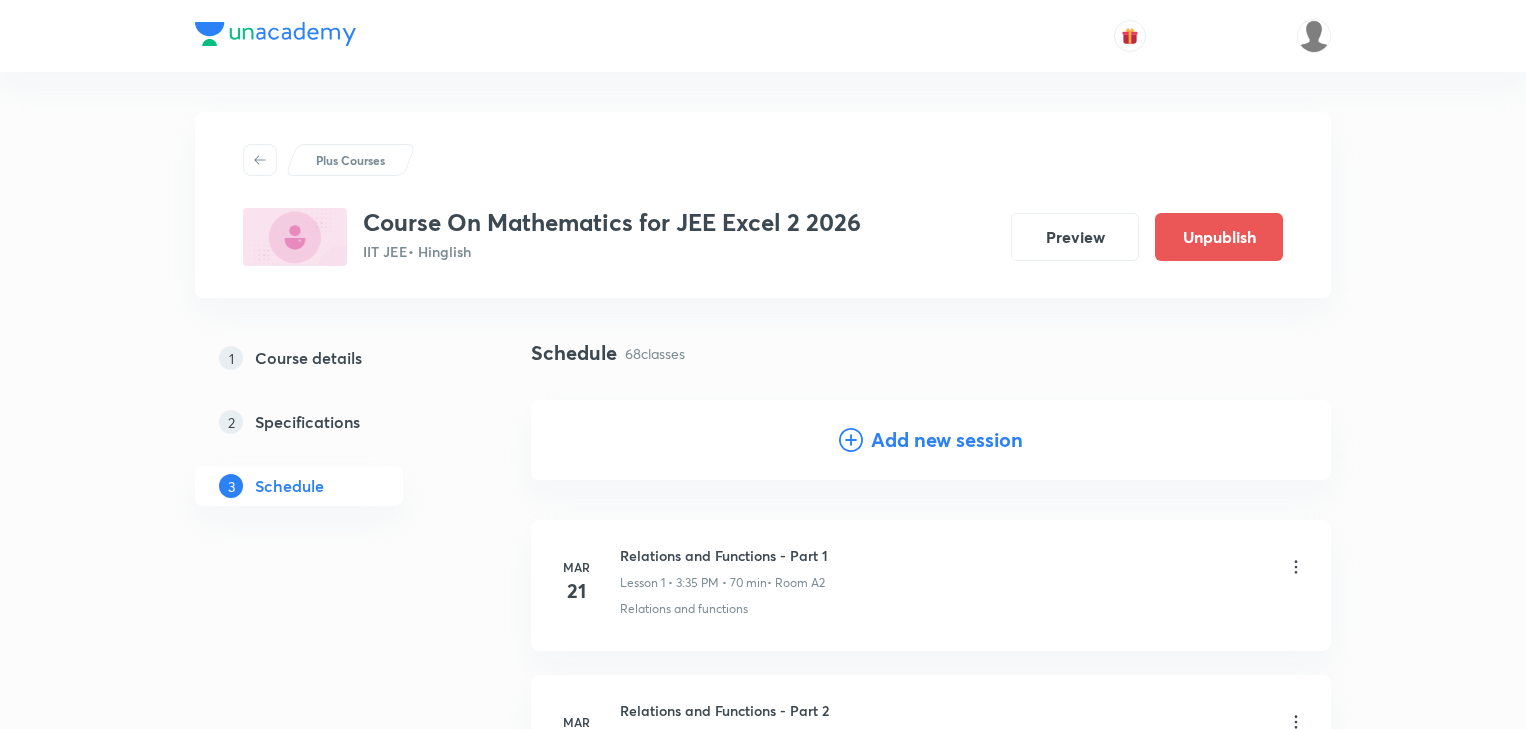 scroll, scrollTop: 10468, scrollLeft: 0, axis: vertical 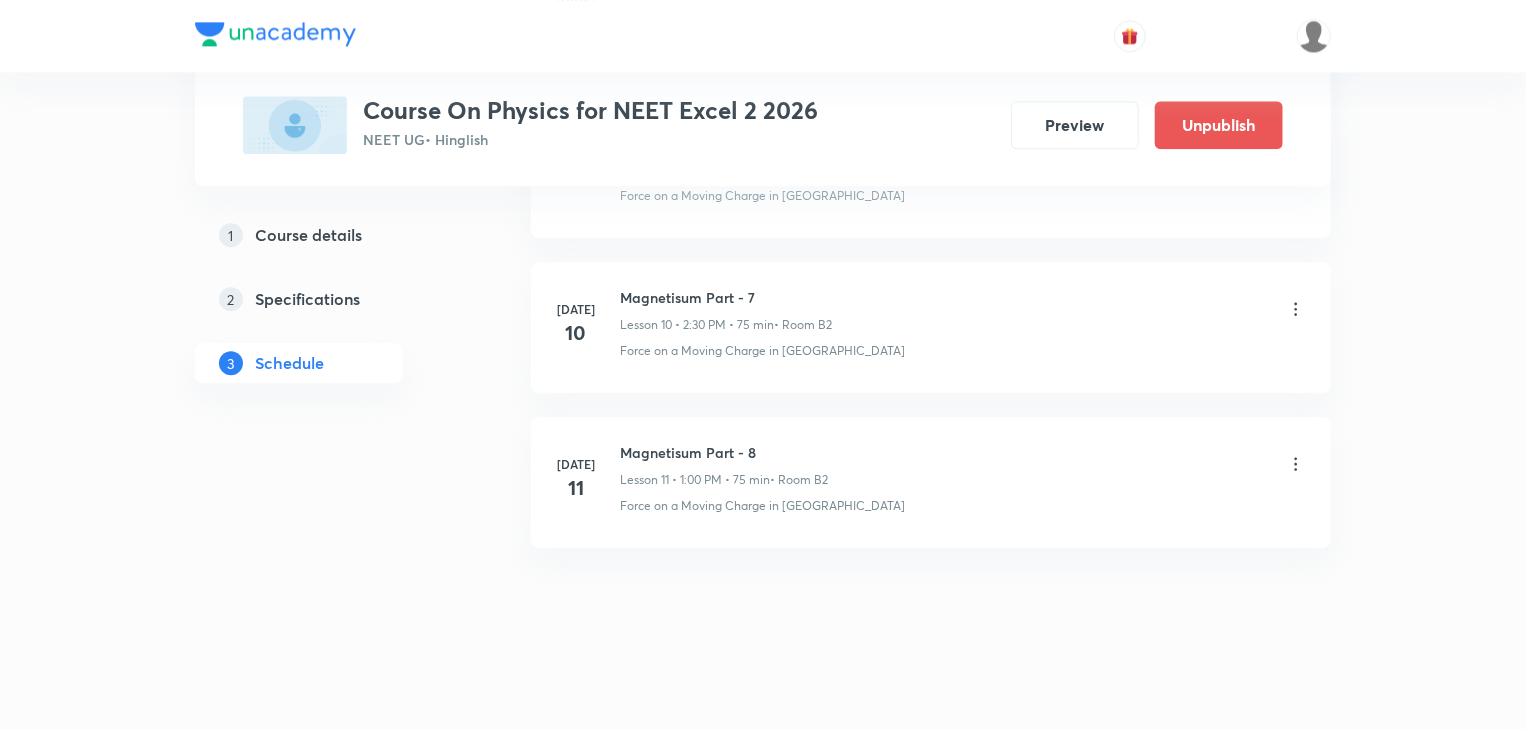 drag, startPoint x: 778, startPoint y: 254, endPoint x: 529, endPoint y: 536, distance: 376.1981 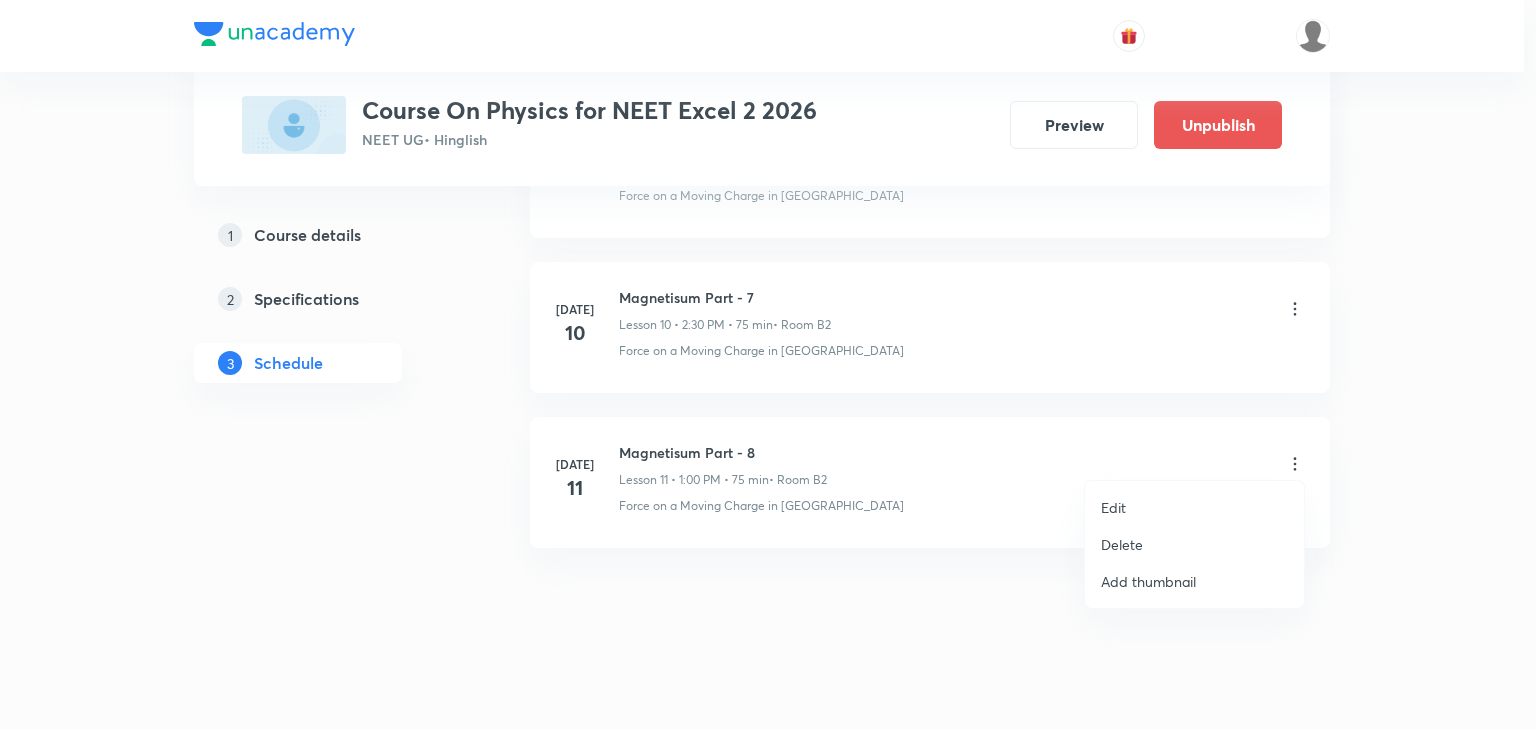 click on "Delete" at bounding box center (1122, 544) 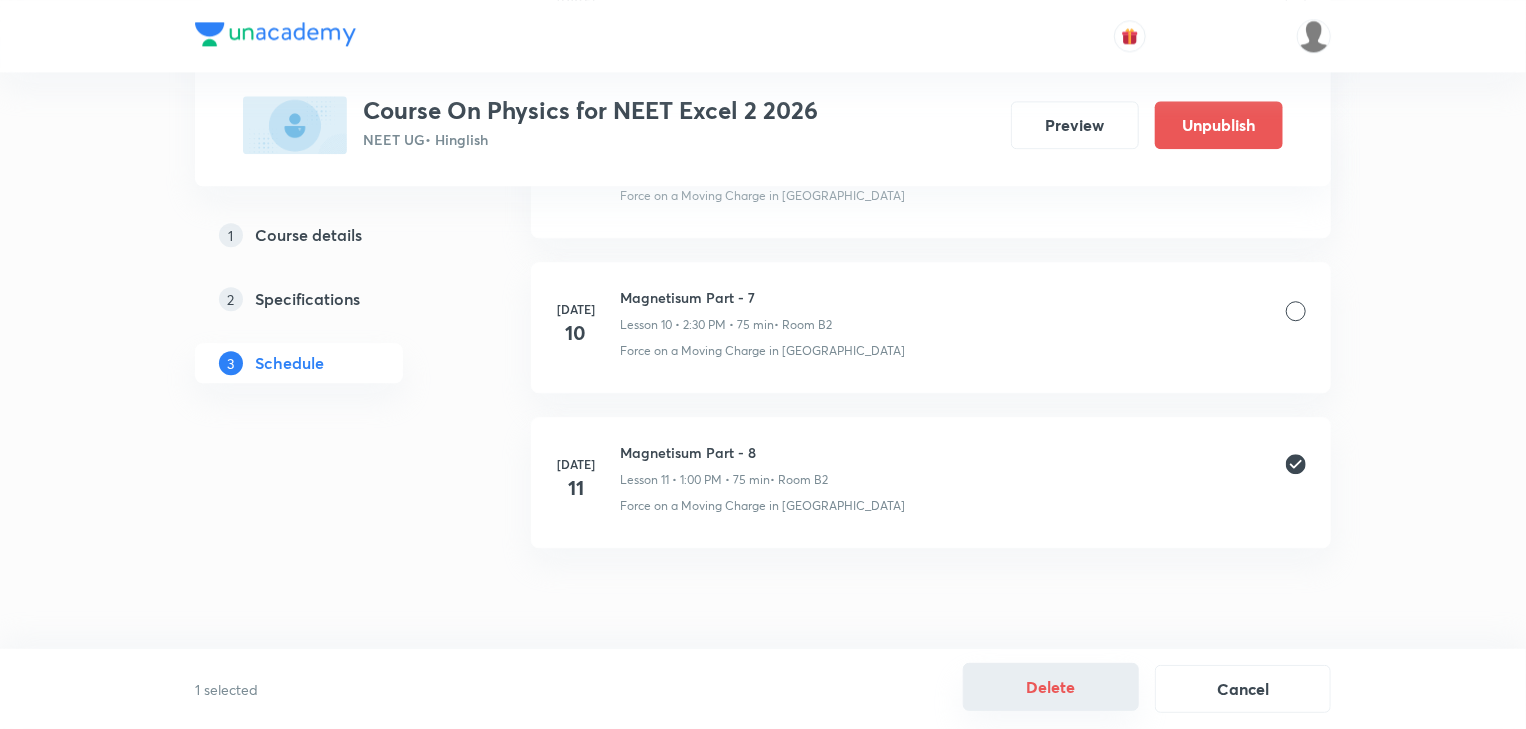 click on "Delete" at bounding box center (1051, 687) 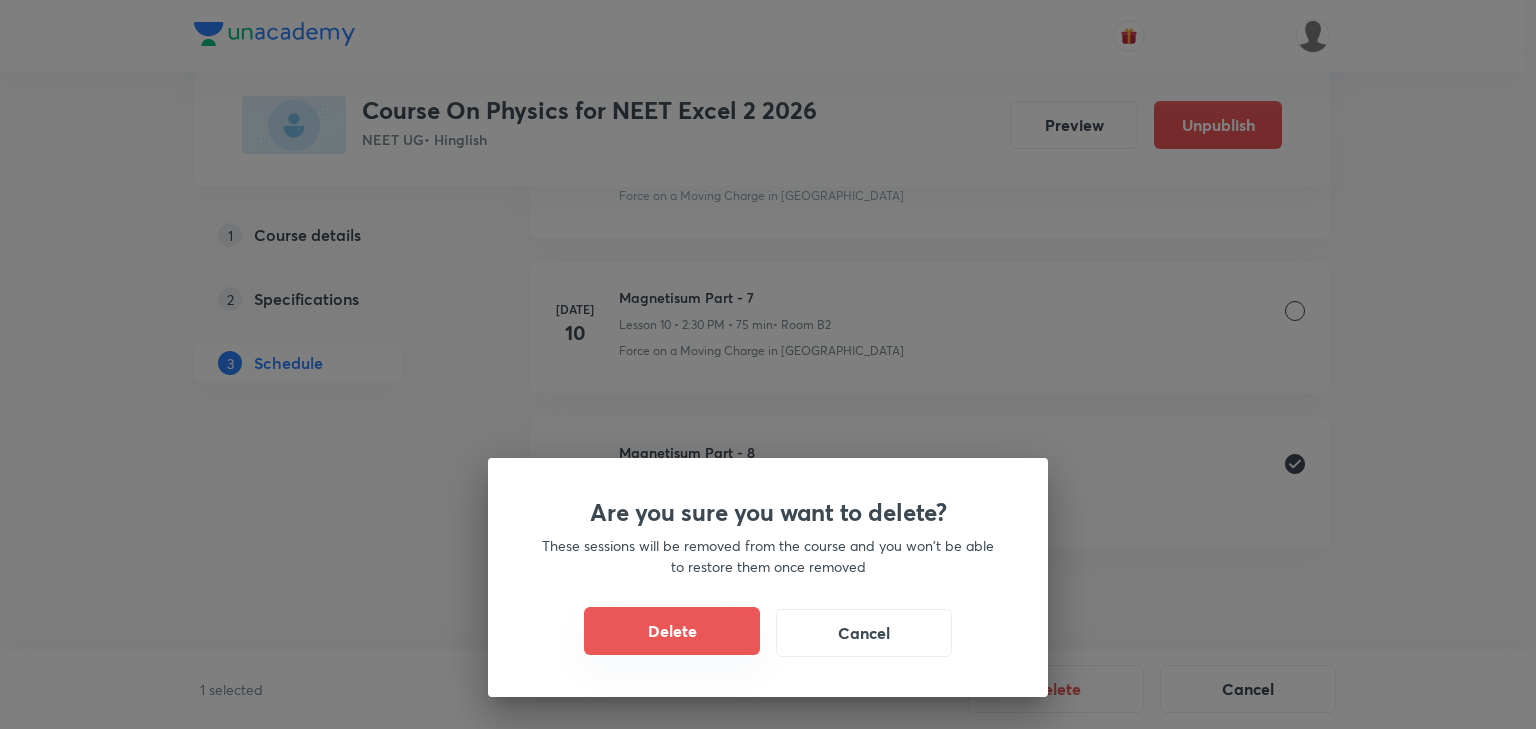 click on "Delete" at bounding box center [672, 631] 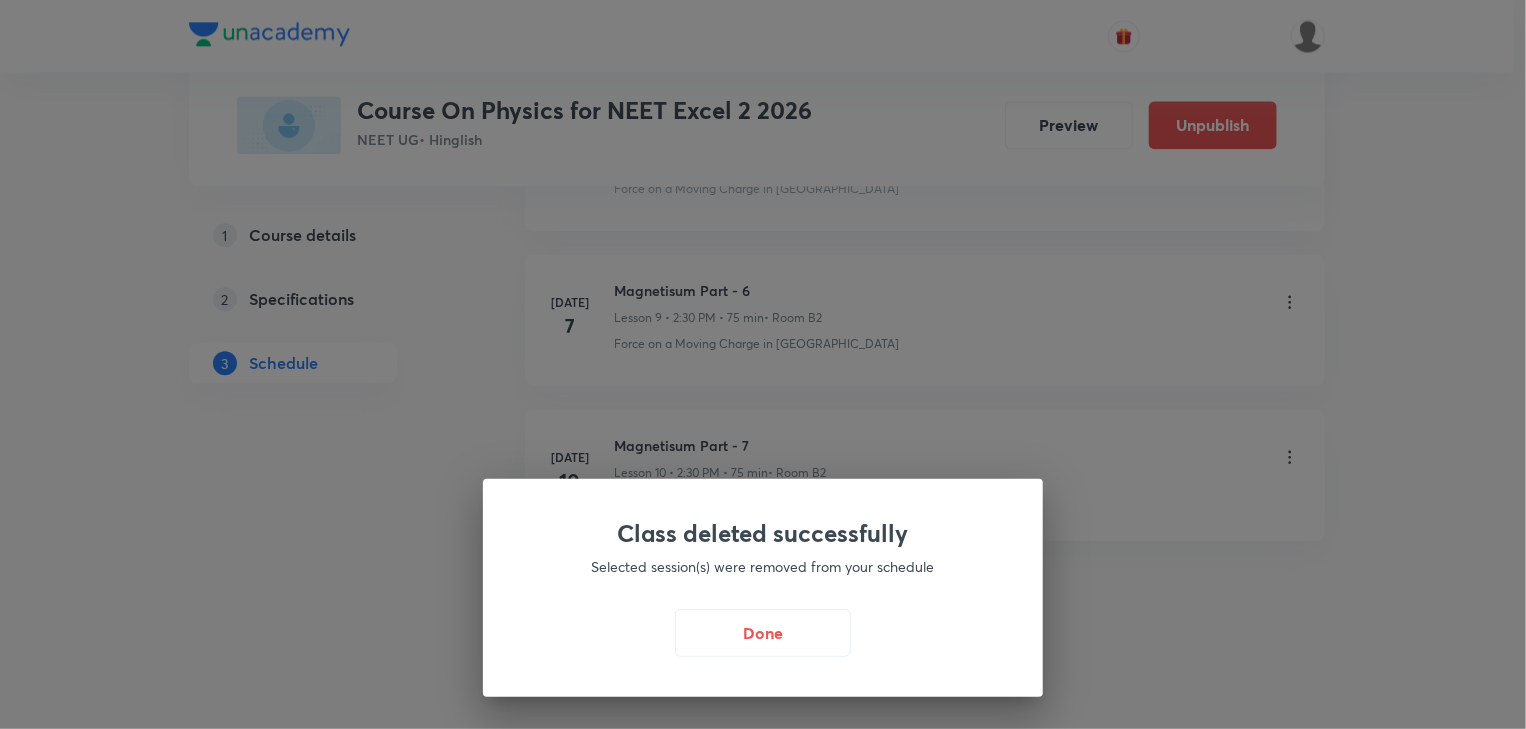 scroll, scrollTop: 2418, scrollLeft: 0, axis: vertical 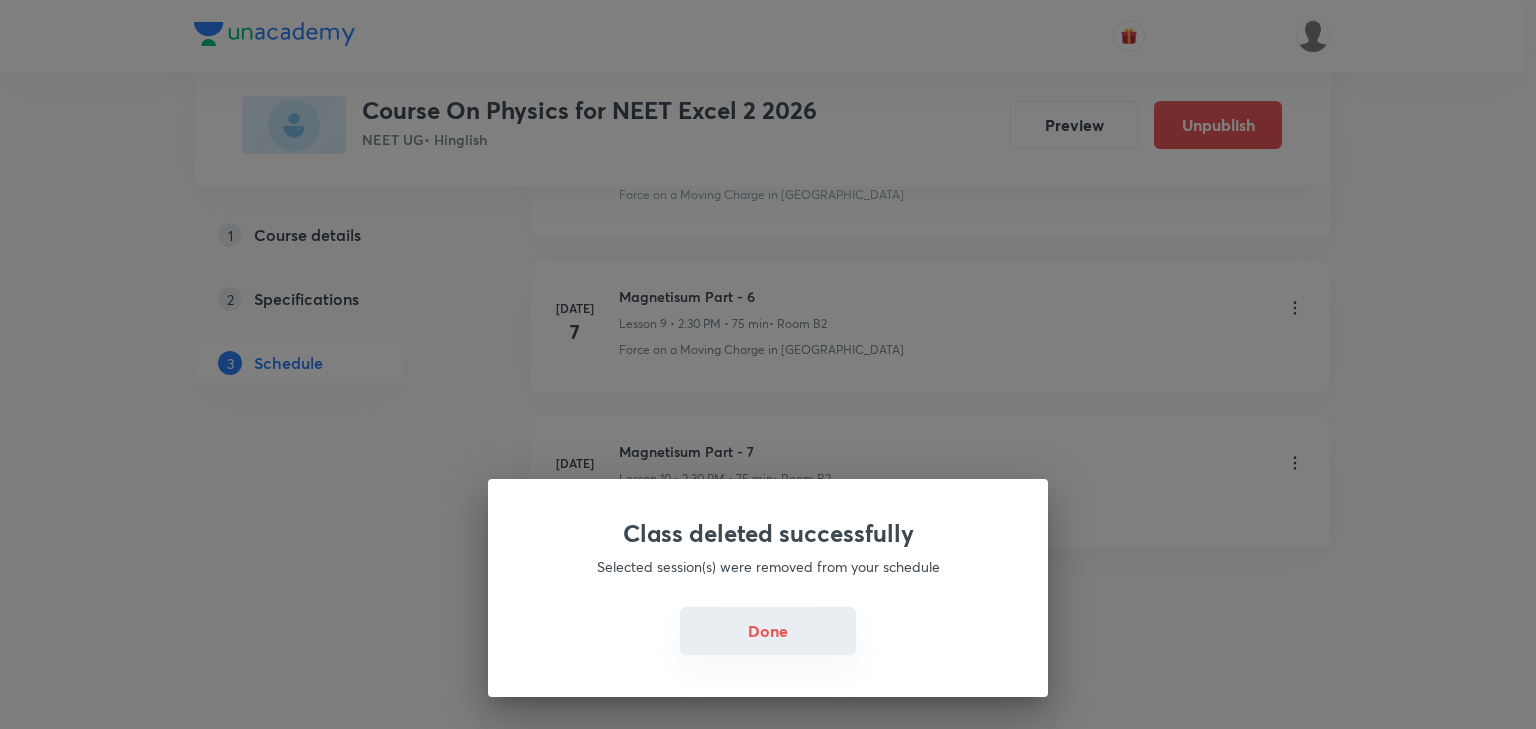 click on "Done" at bounding box center [768, 631] 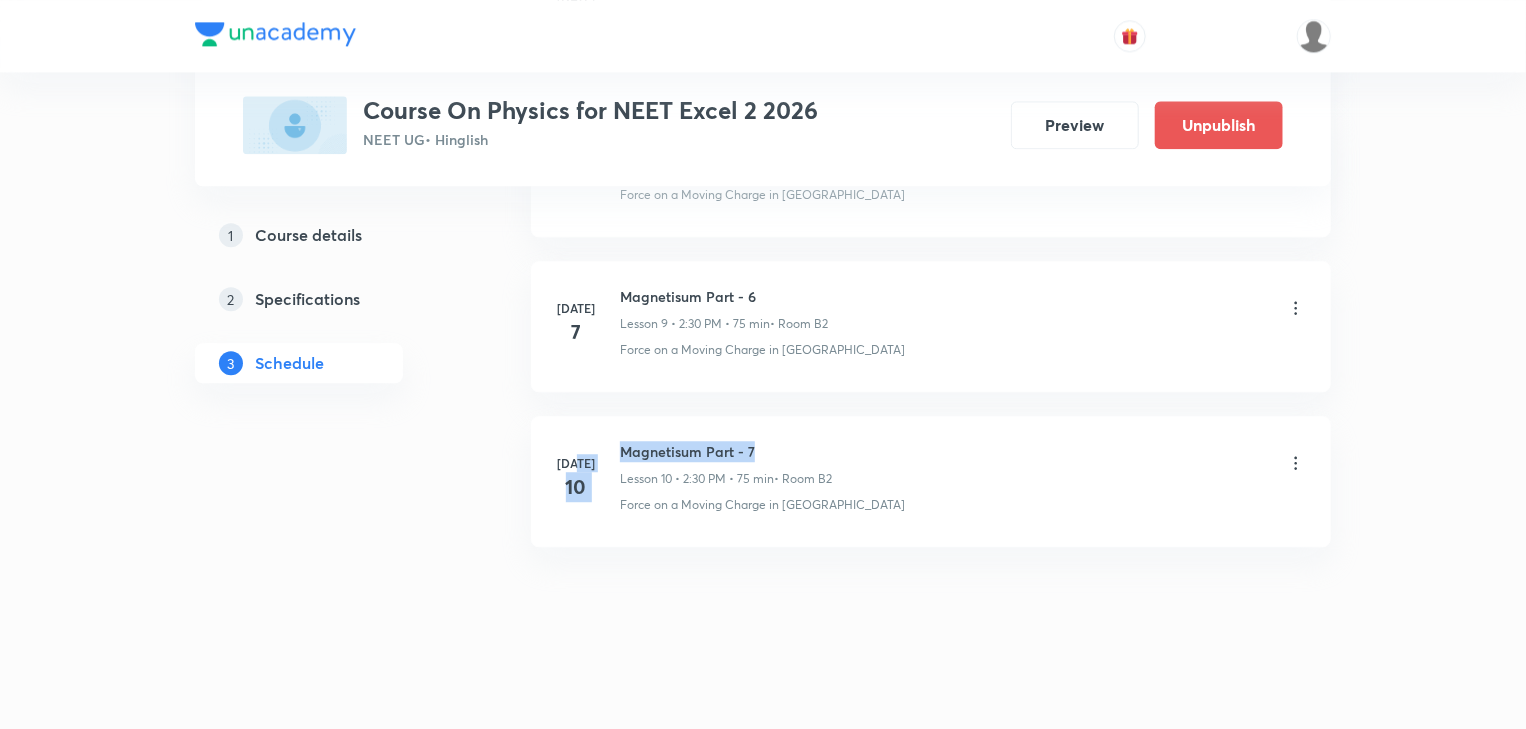 drag, startPoint x: 614, startPoint y: 443, endPoint x: 799, endPoint y: 436, distance: 185.13239 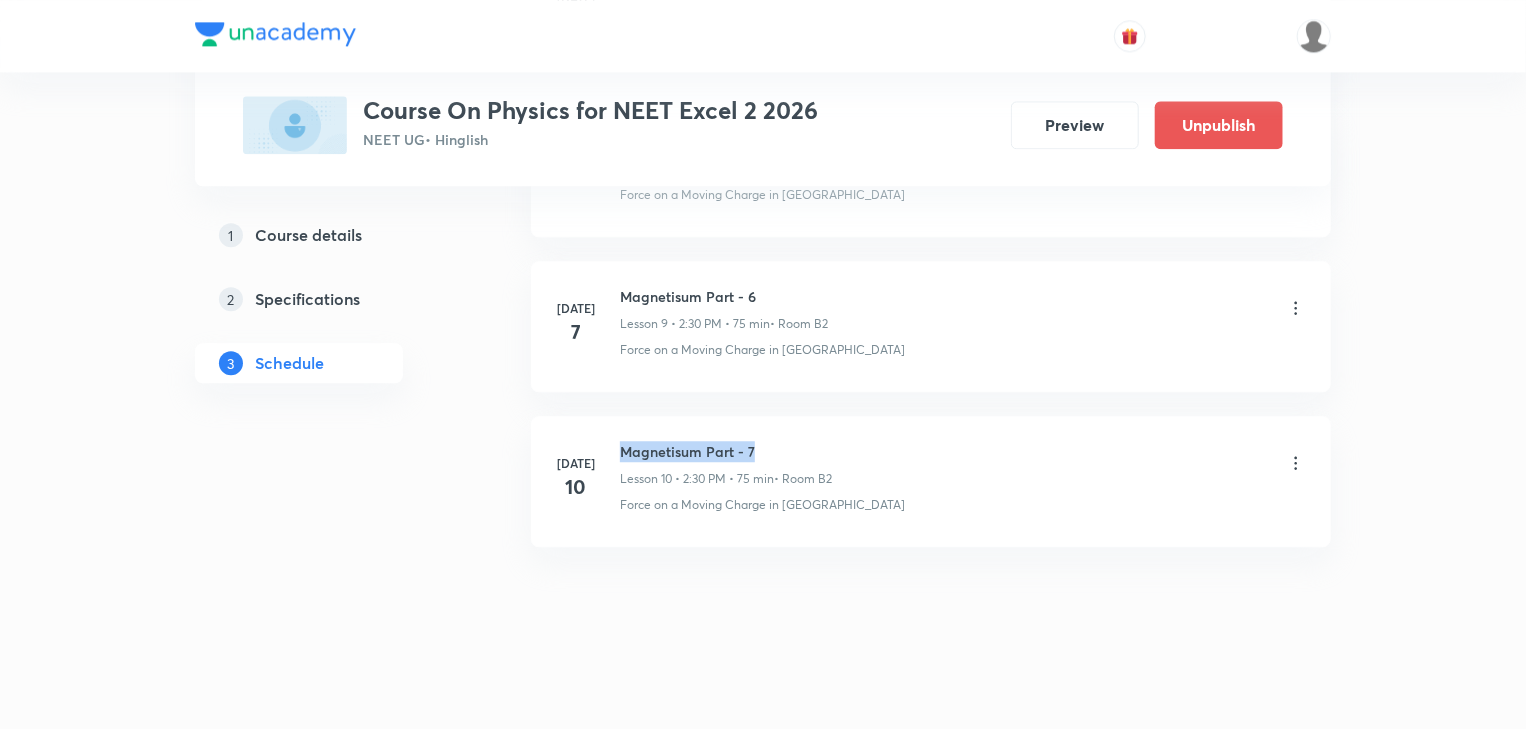 drag, startPoint x: 621, startPoint y: 441, endPoint x: 796, endPoint y: 415, distance: 176.92088 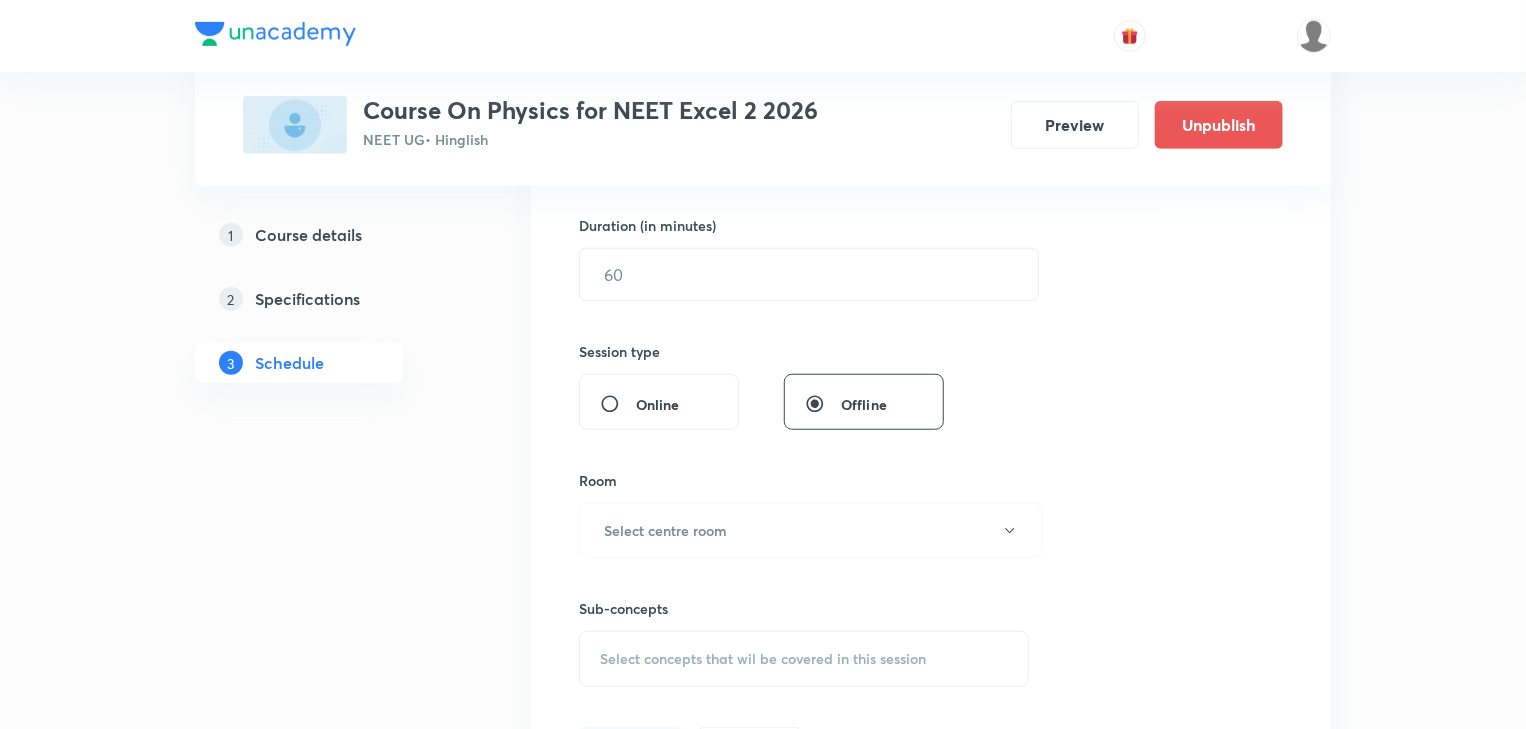 scroll, scrollTop: 0, scrollLeft: 0, axis: both 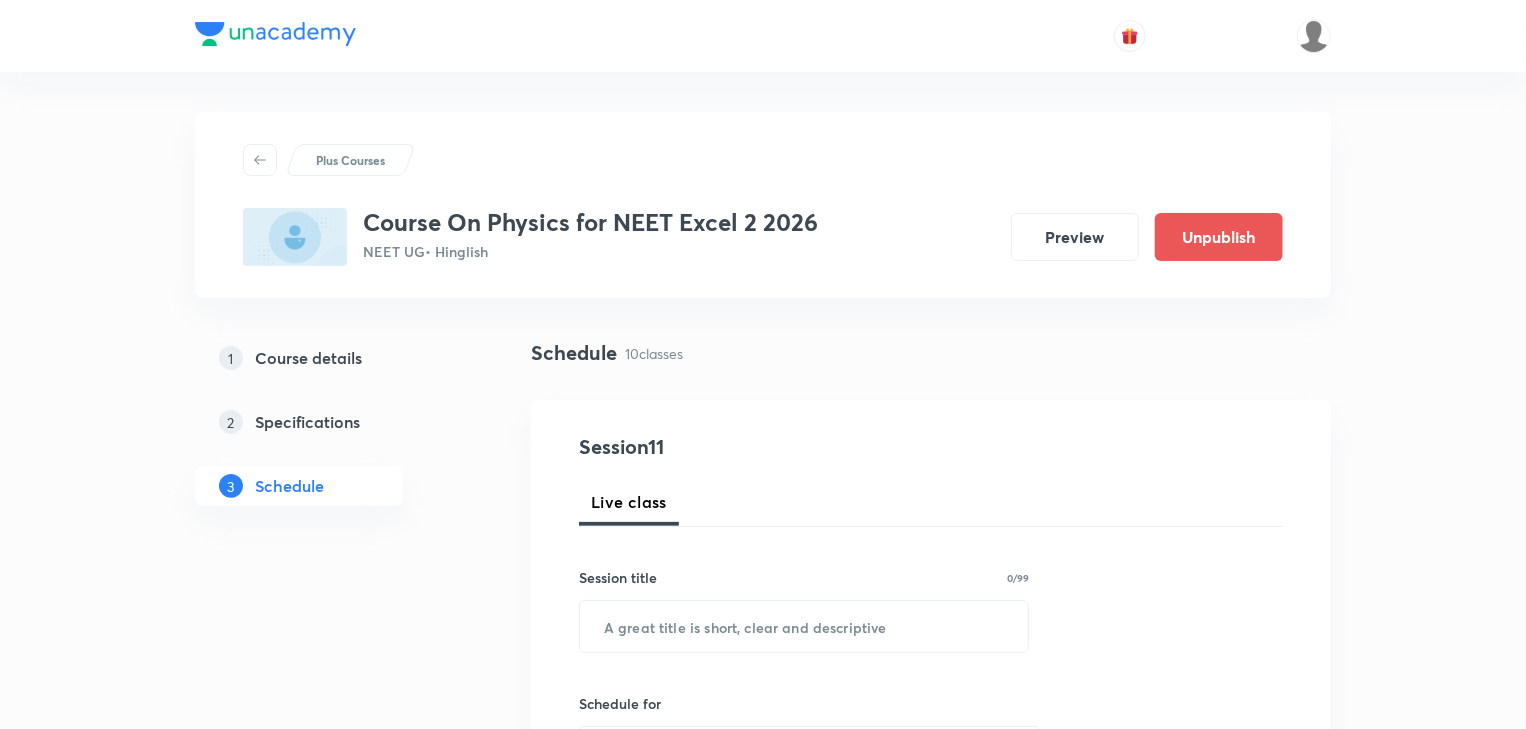 drag, startPoint x: 864, startPoint y: 581, endPoint x: 891, endPoint y: 298, distance: 284.28506 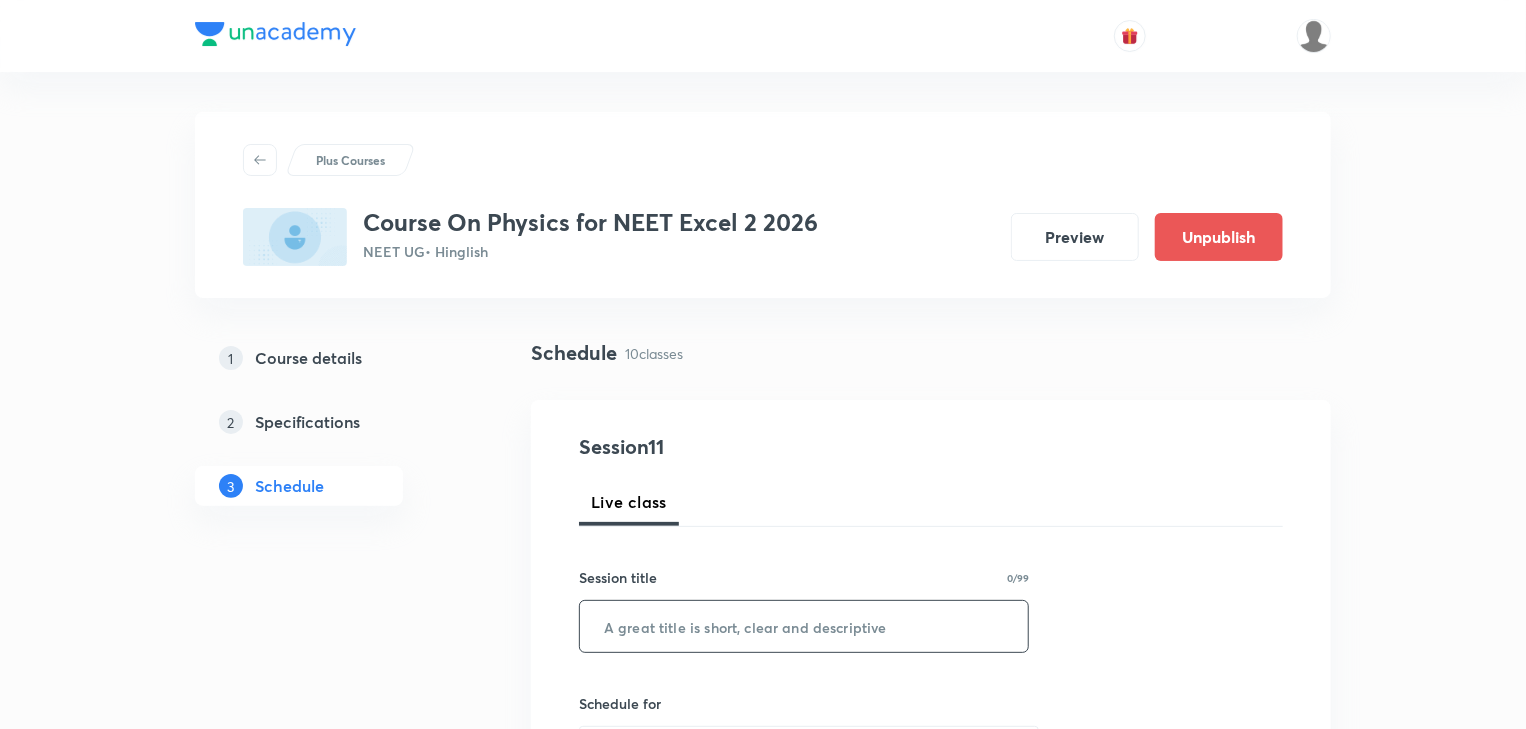click at bounding box center (804, 626) 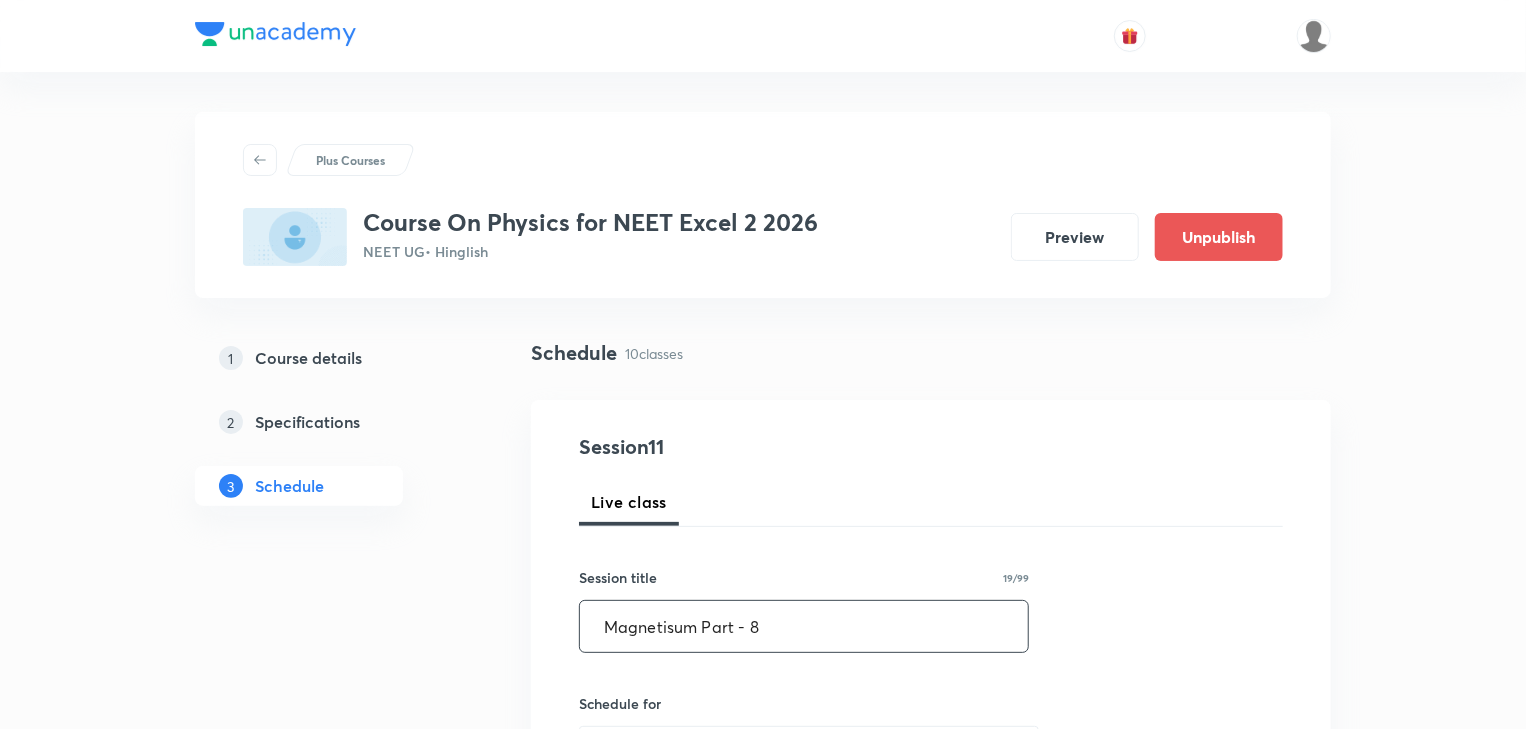 scroll, scrollTop: 320, scrollLeft: 0, axis: vertical 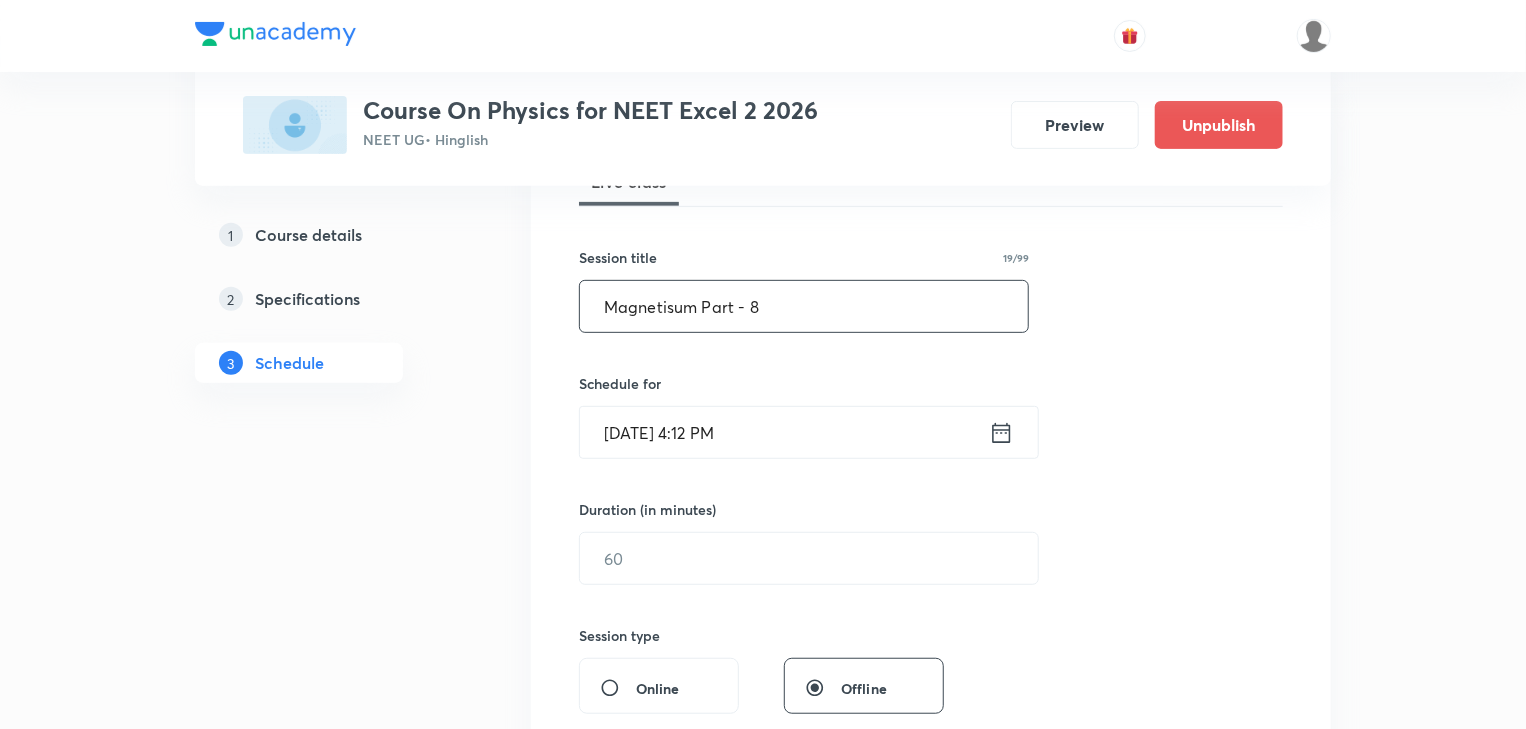 type on "Magnetisum Part - 8" 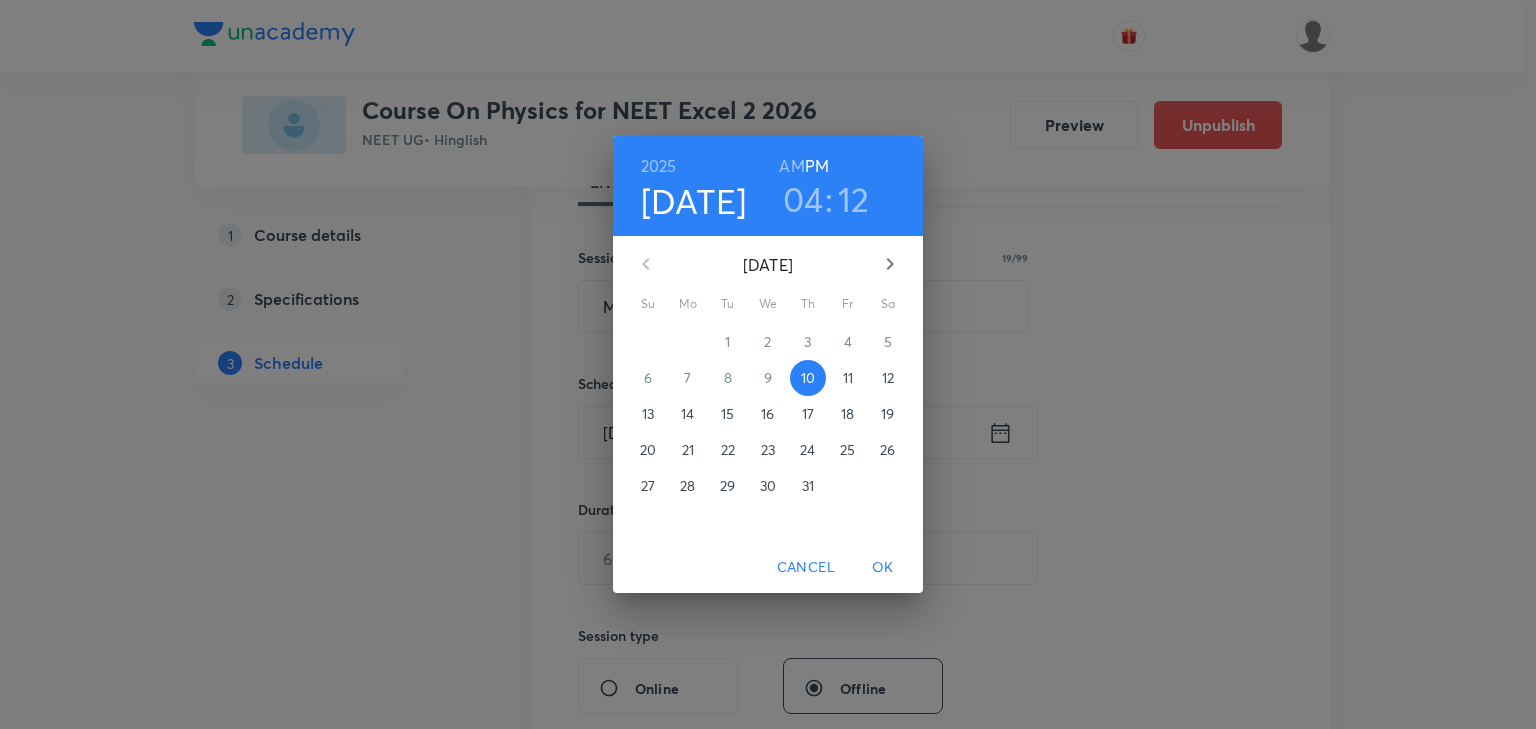 click on "11" at bounding box center (848, 378) 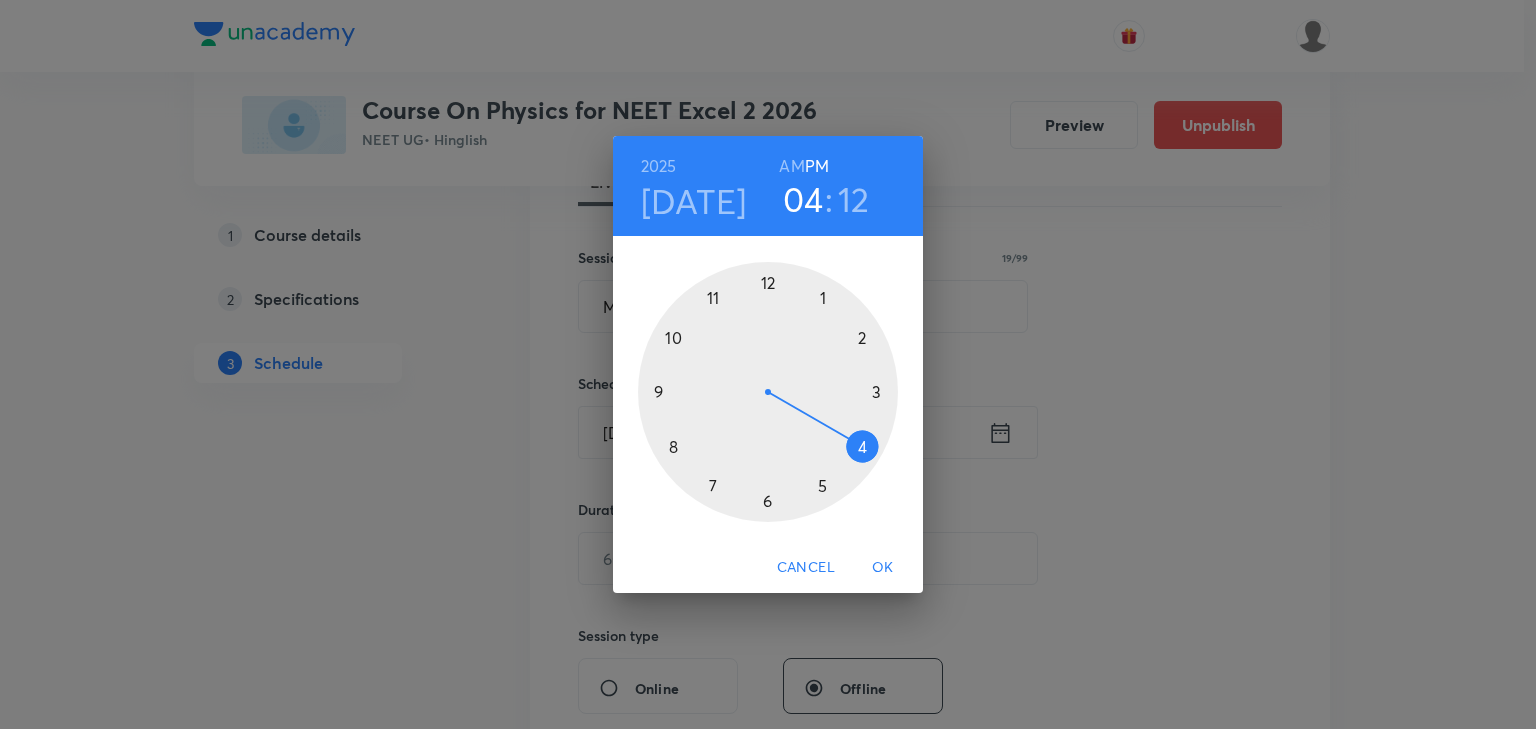 click at bounding box center (768, 392) 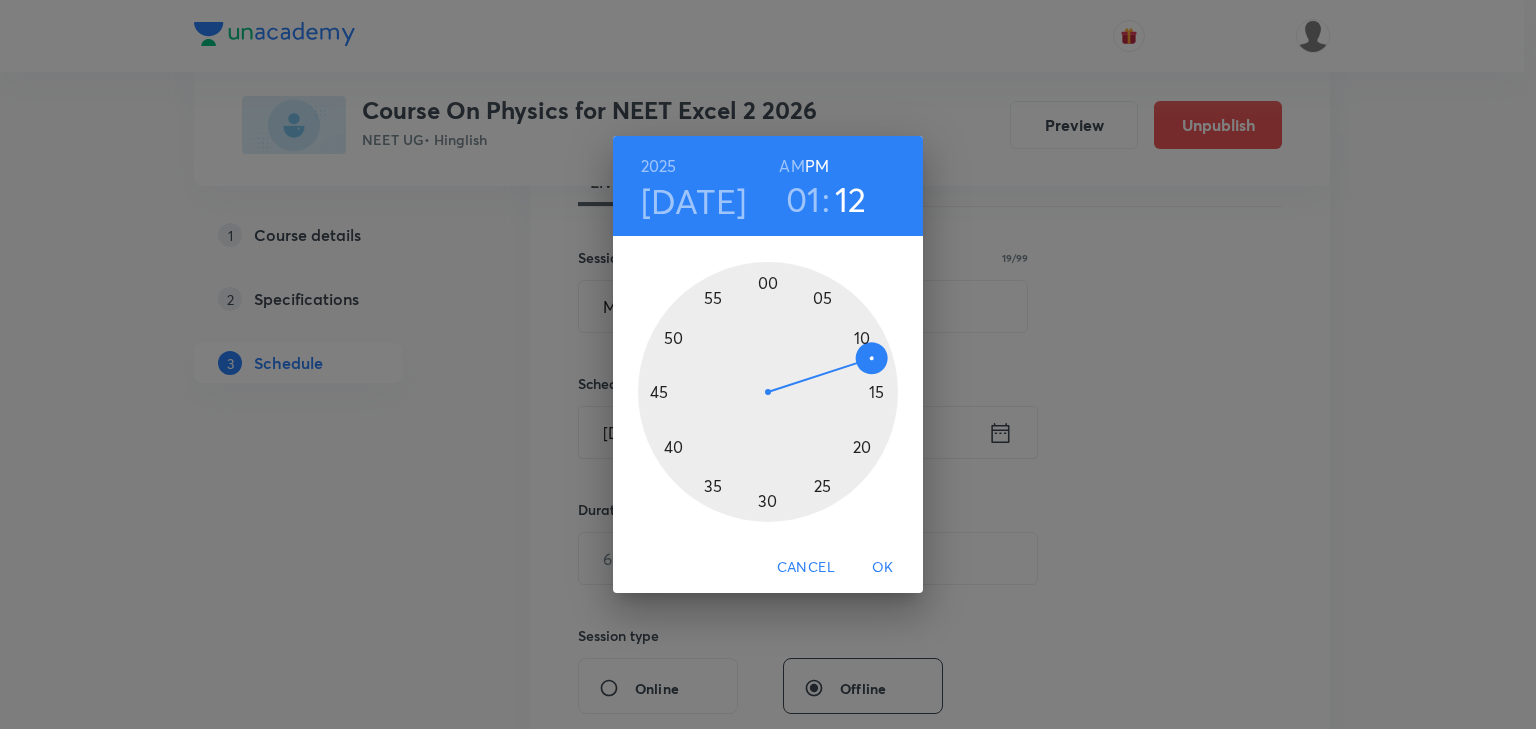 click on "01" at bounding box center (803, 199) 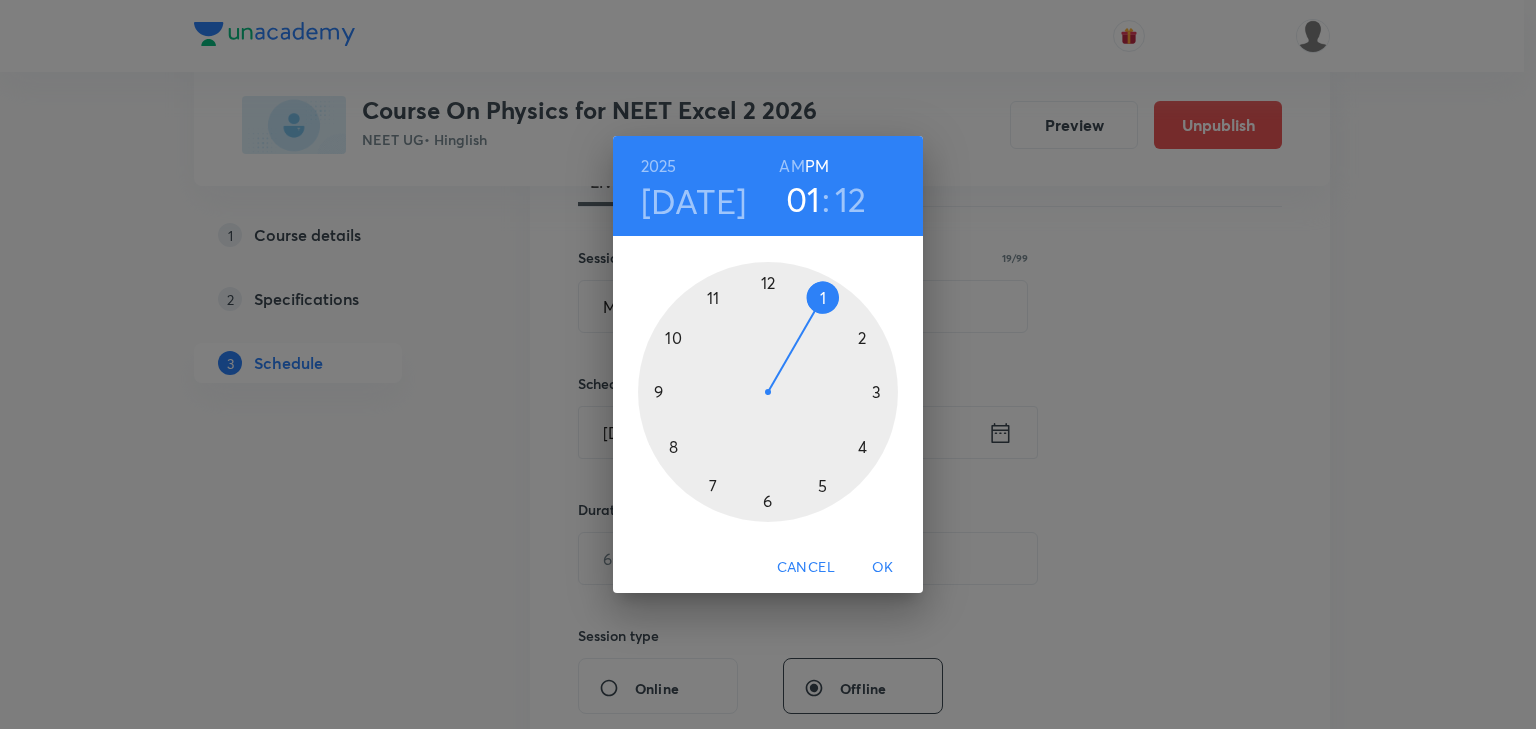 click at bounding box center (768, 392) 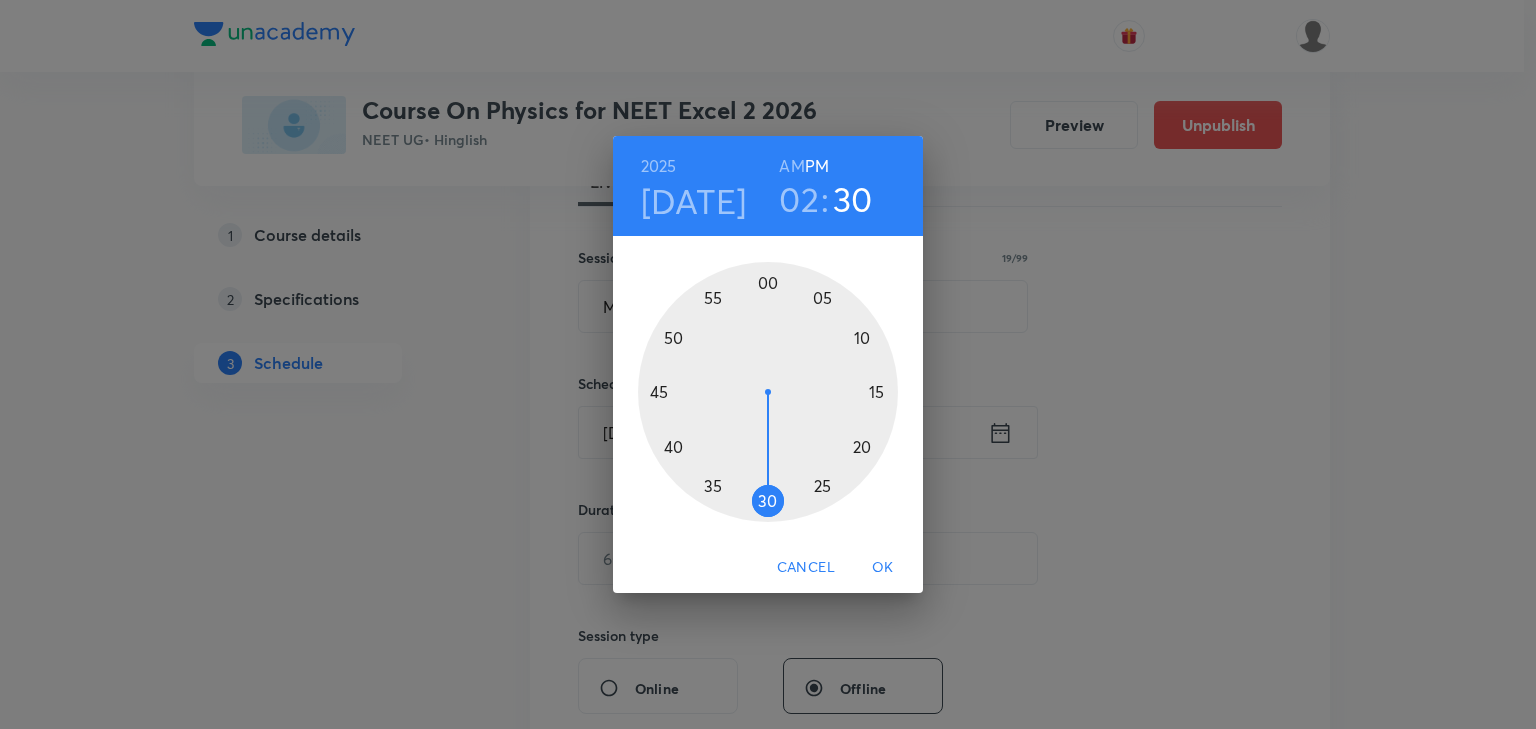 drag, startPoint x: 869, startPoint y: 356, endPoint x: 769, endPoint y: 510, distance: 183.61917 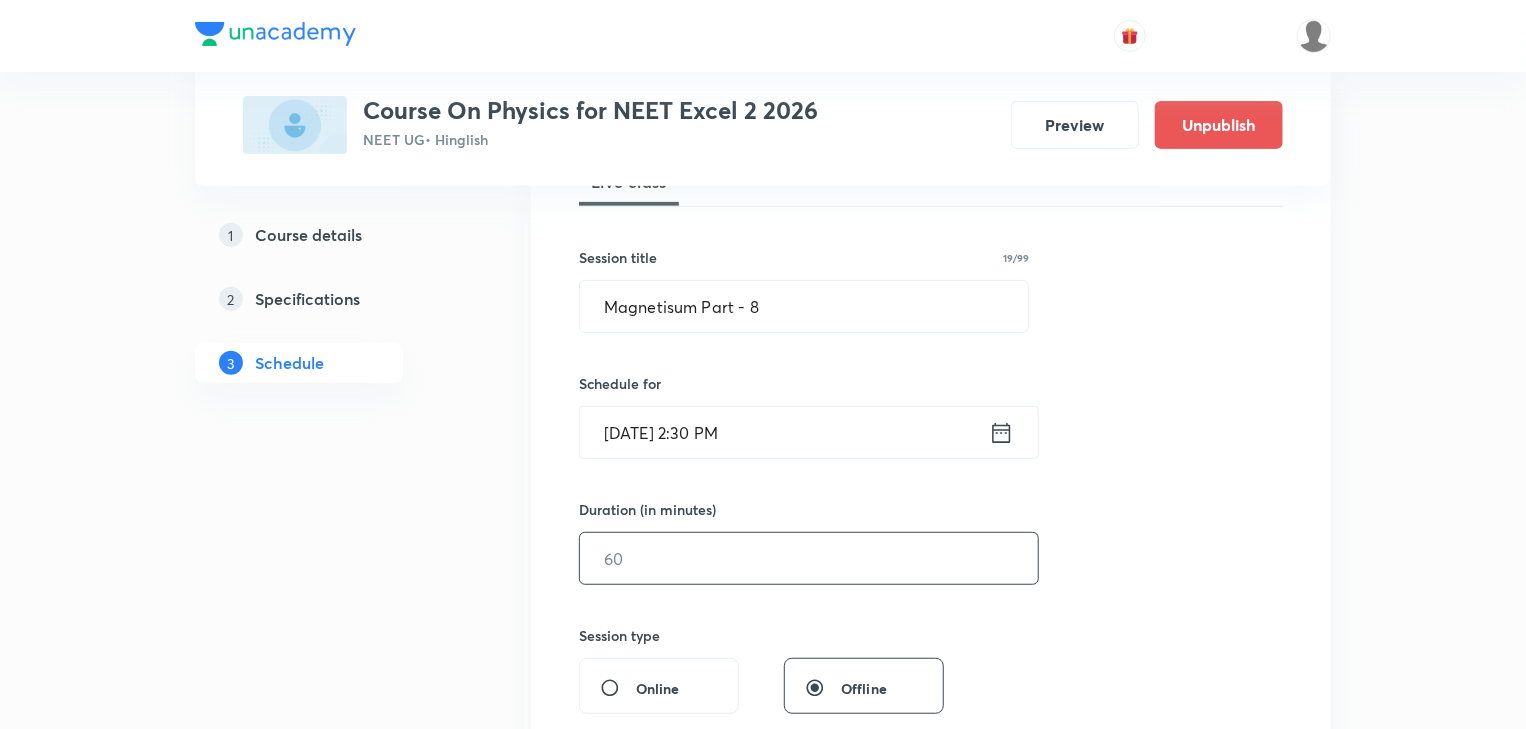 click at bounding box center [809, 558] 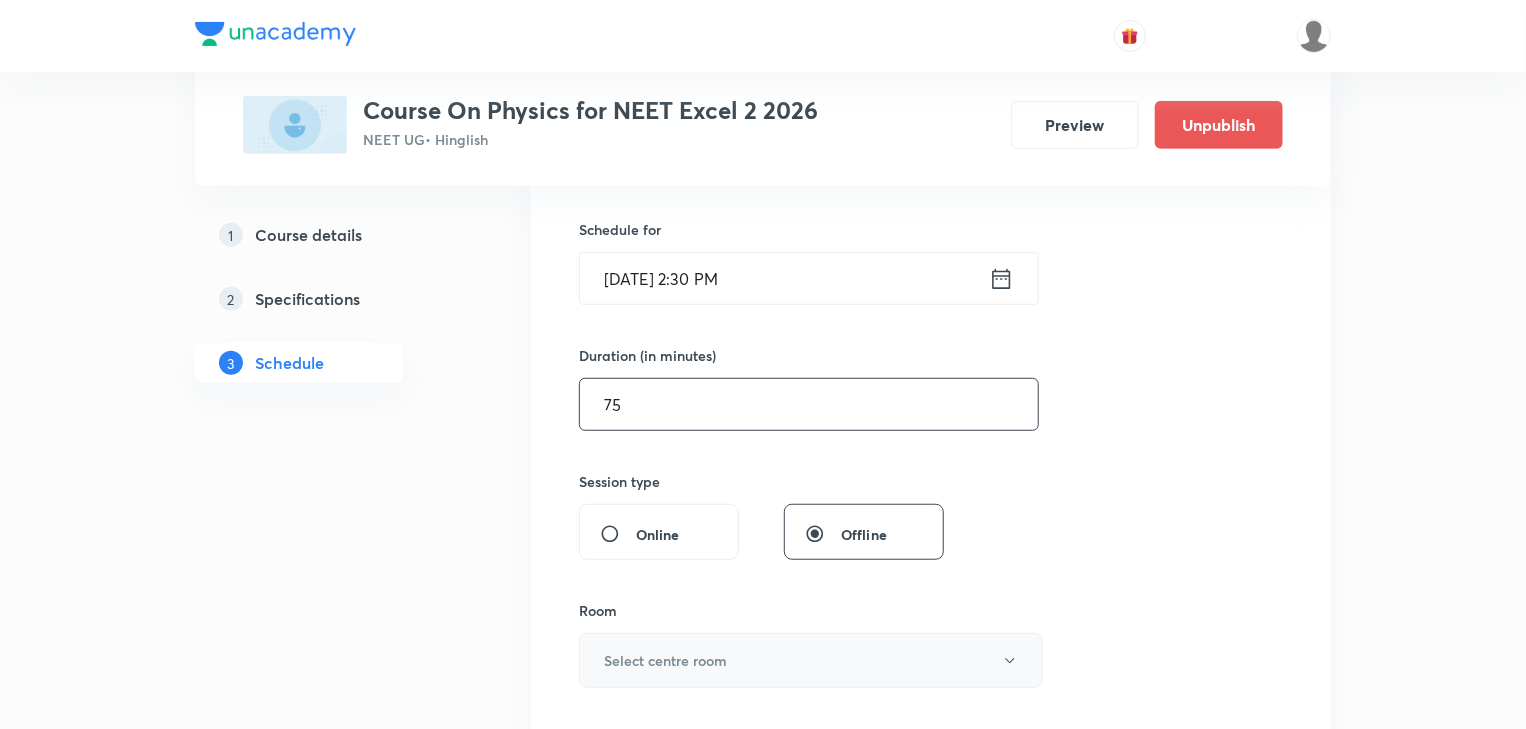 scroll, scrollTop: 640, scrollLeft: 0, axis: vertical 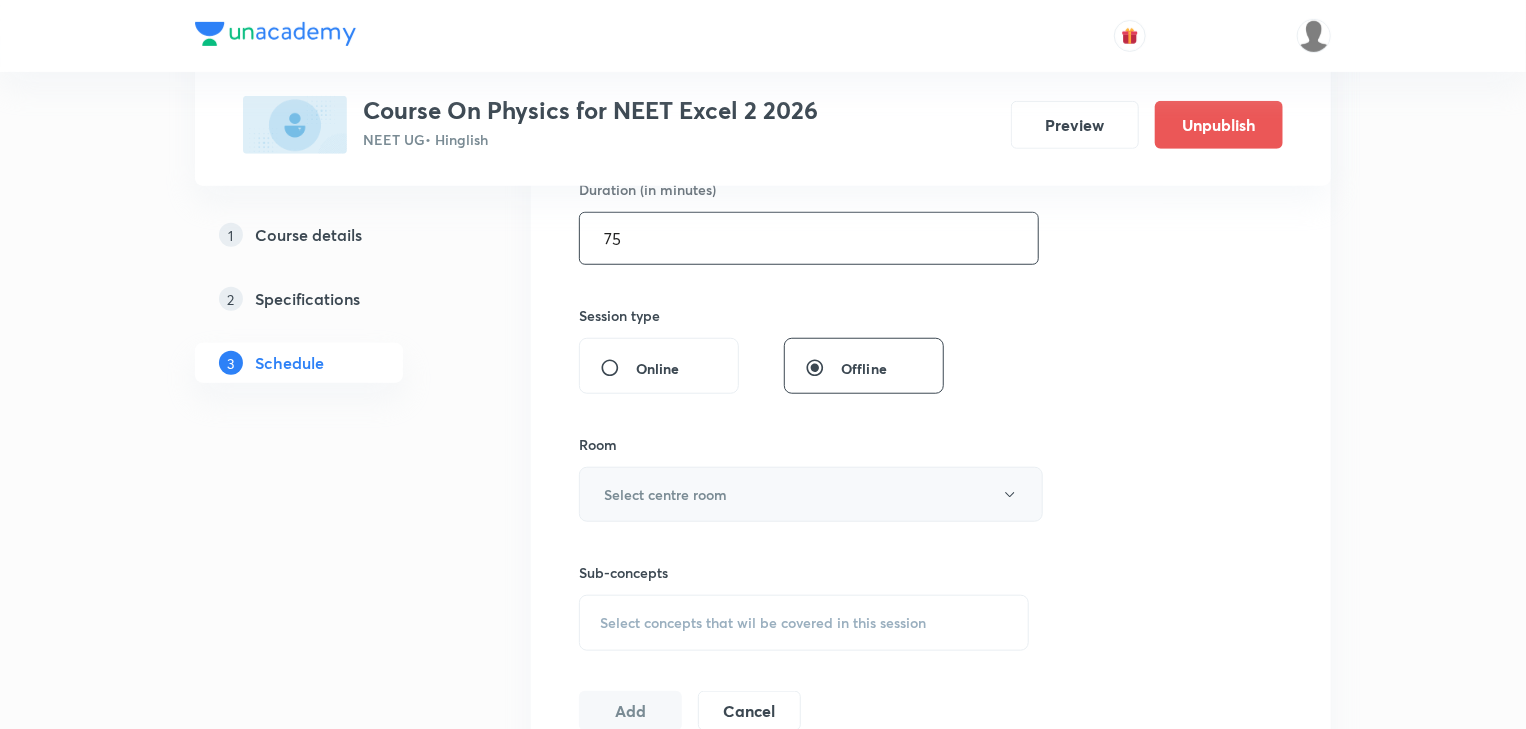 type on "75" 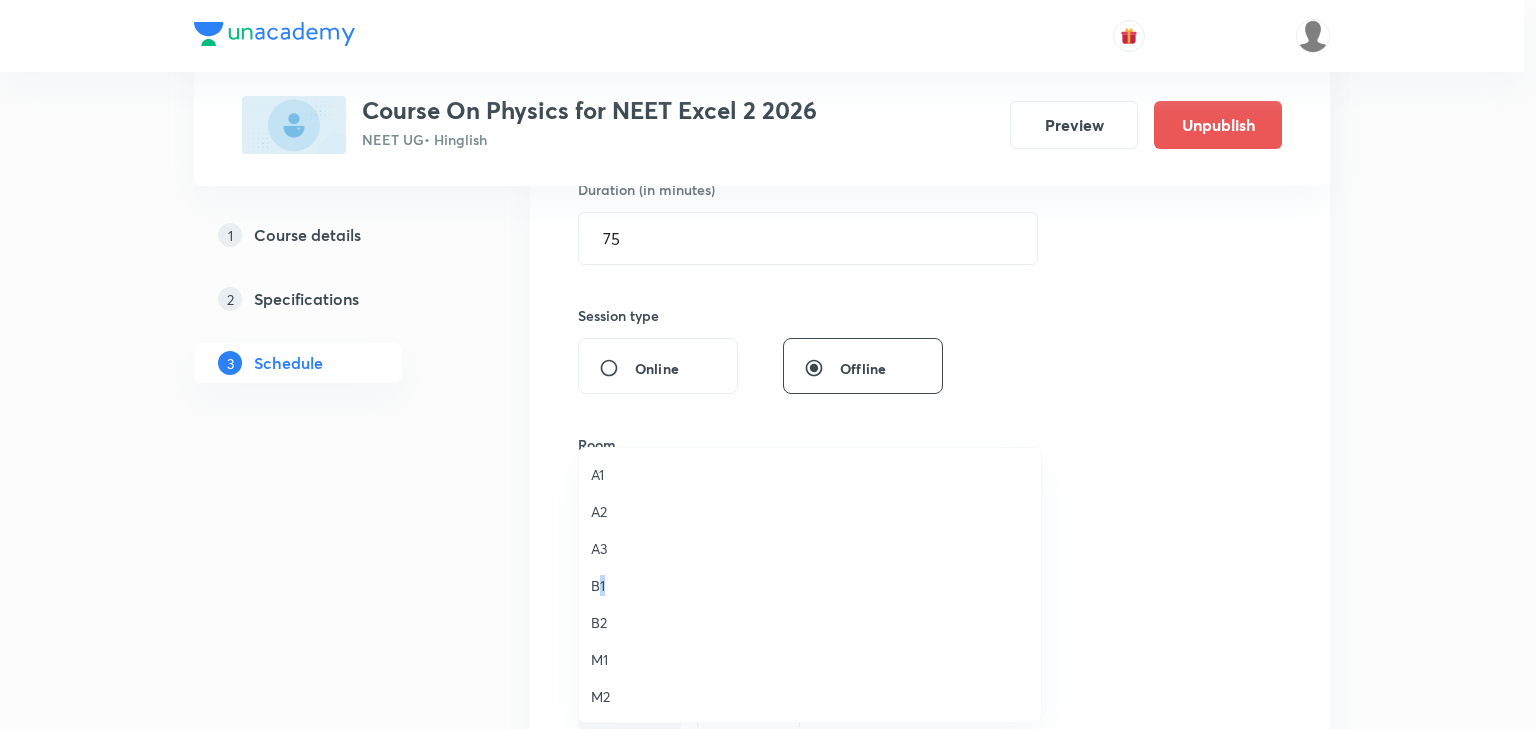 drag, startPoint x: 604, startPoint y: 577, endPoint x: 306, endPoint y: 592, distance: 298.3773 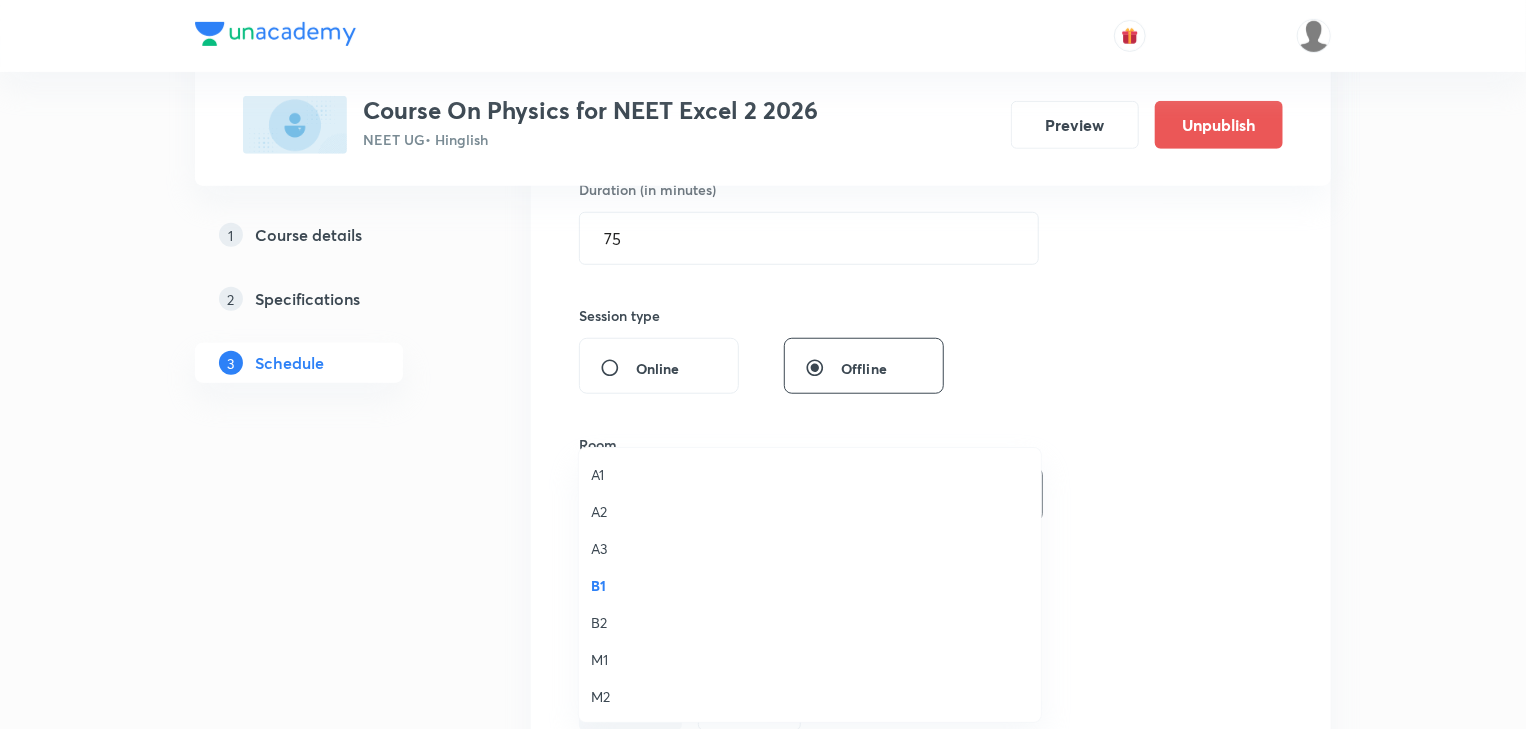 click on "A1 A2 A3 B1 B2 M1 M2" at bounding box center [763, 364] 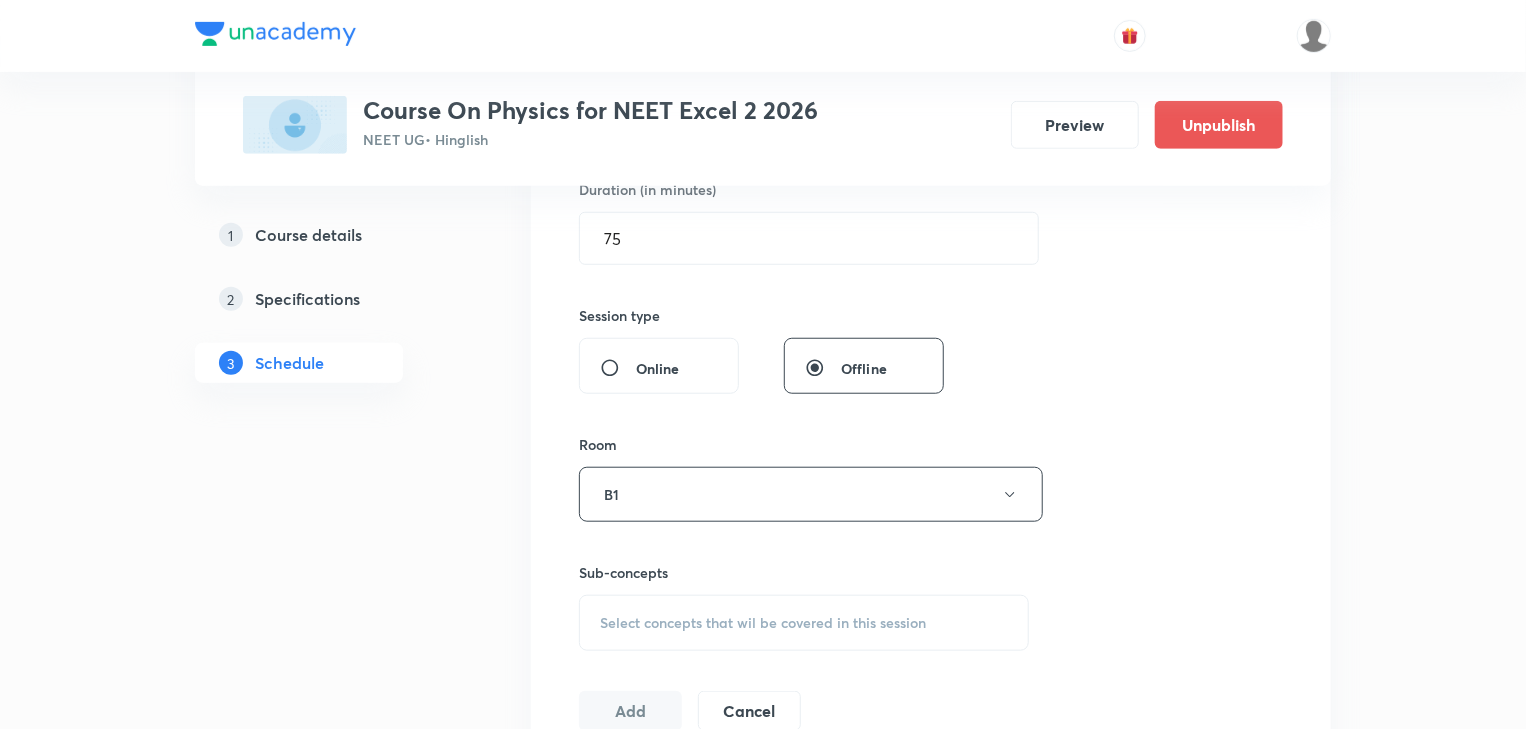 click on "Select concepts that wil be covered in this session" at bounding box center (763, 623) 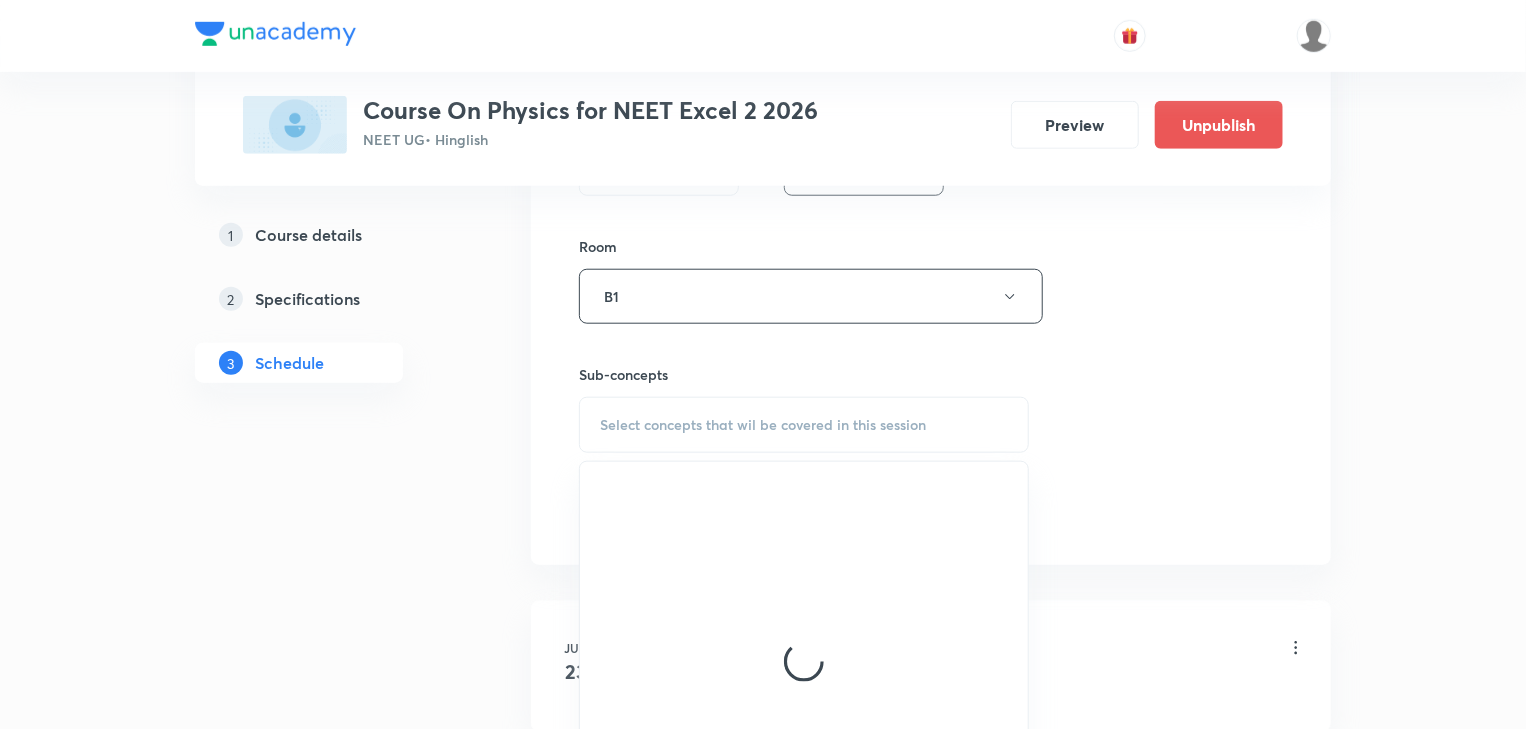 scroll, scrollTop: 880, scrollLeft: 0, axis: vertical 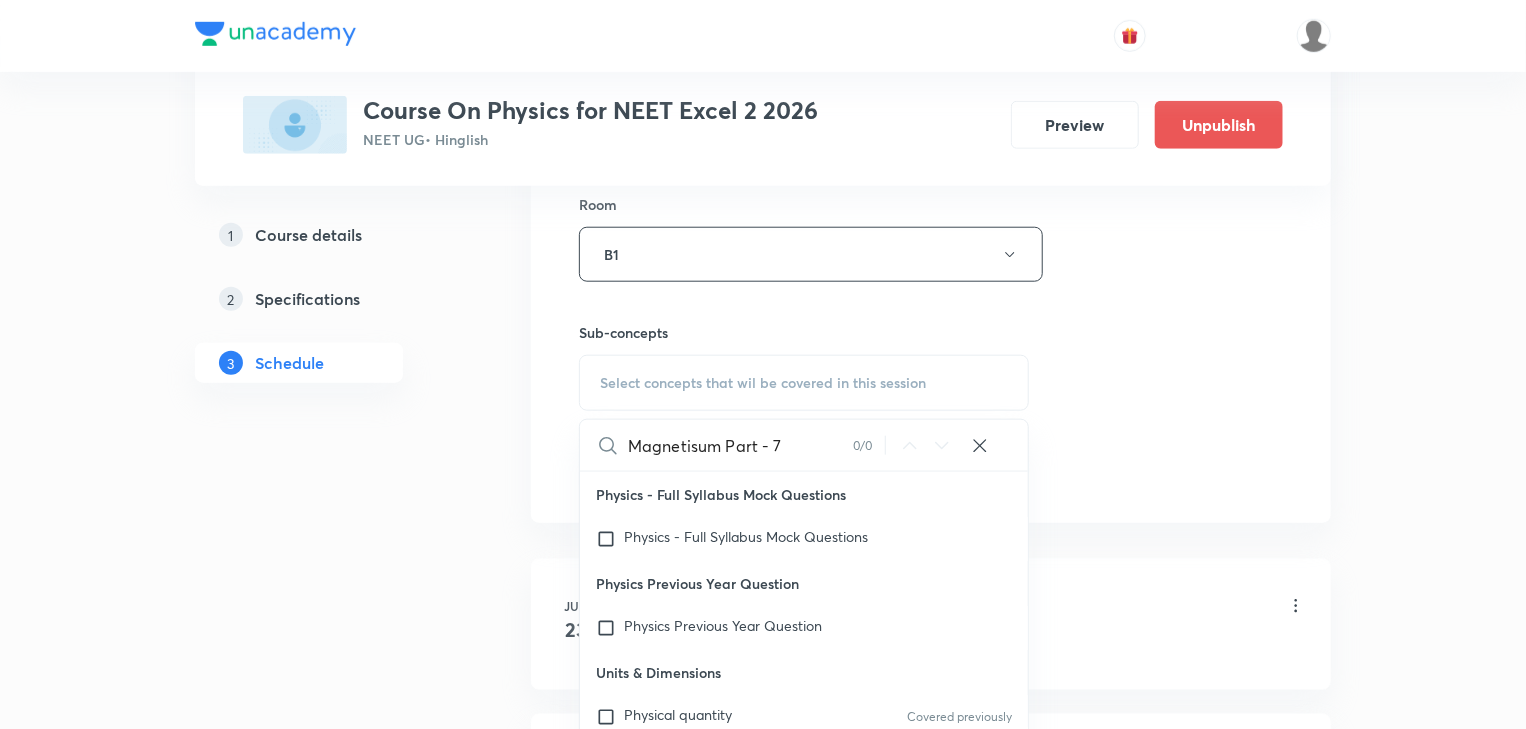 drag, startPoint x: 725, startPoint y: 437, endPoint x: 843, endPoint y: 478, distance: 124.919975 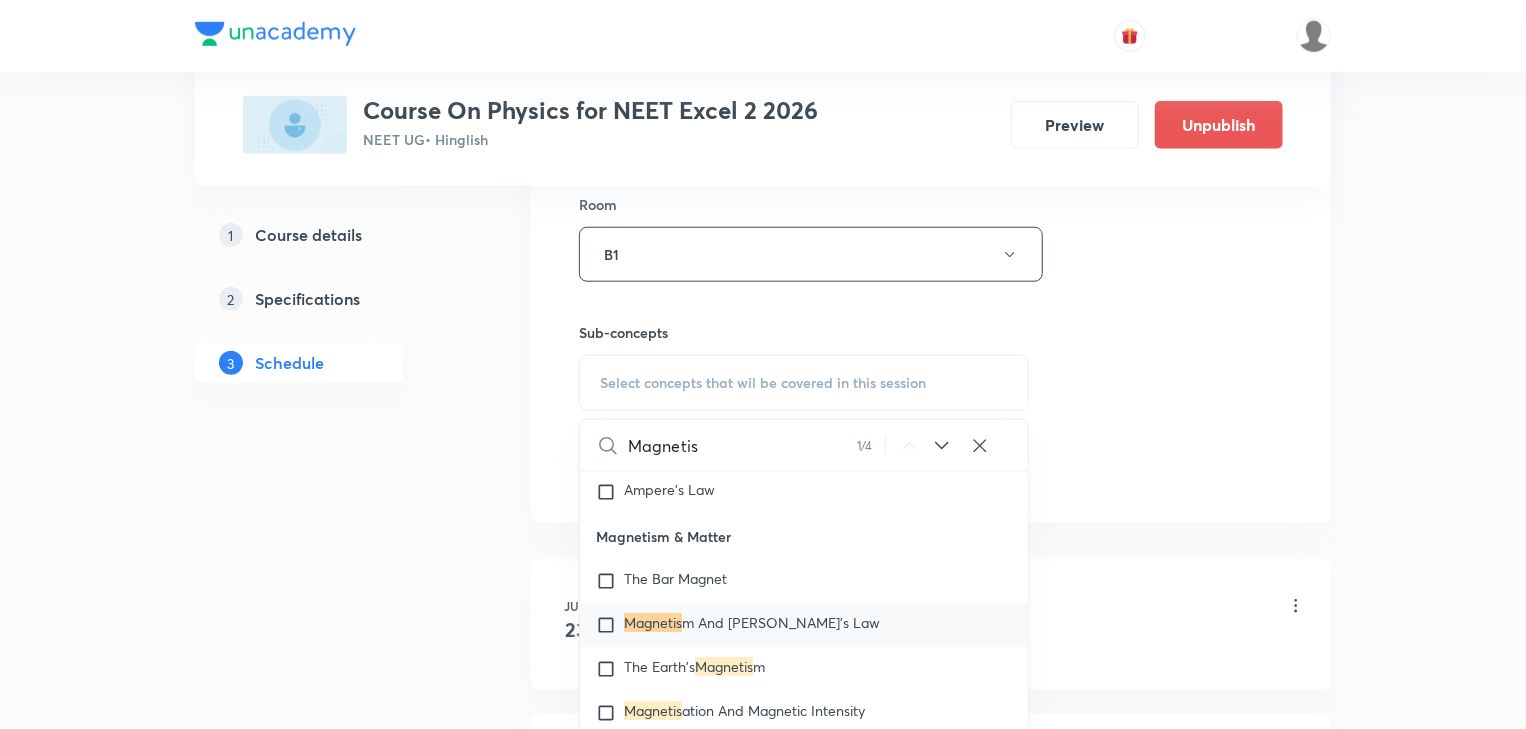 scroll, scrollTop: 18832, scrollLeft: 0, axis: vertical 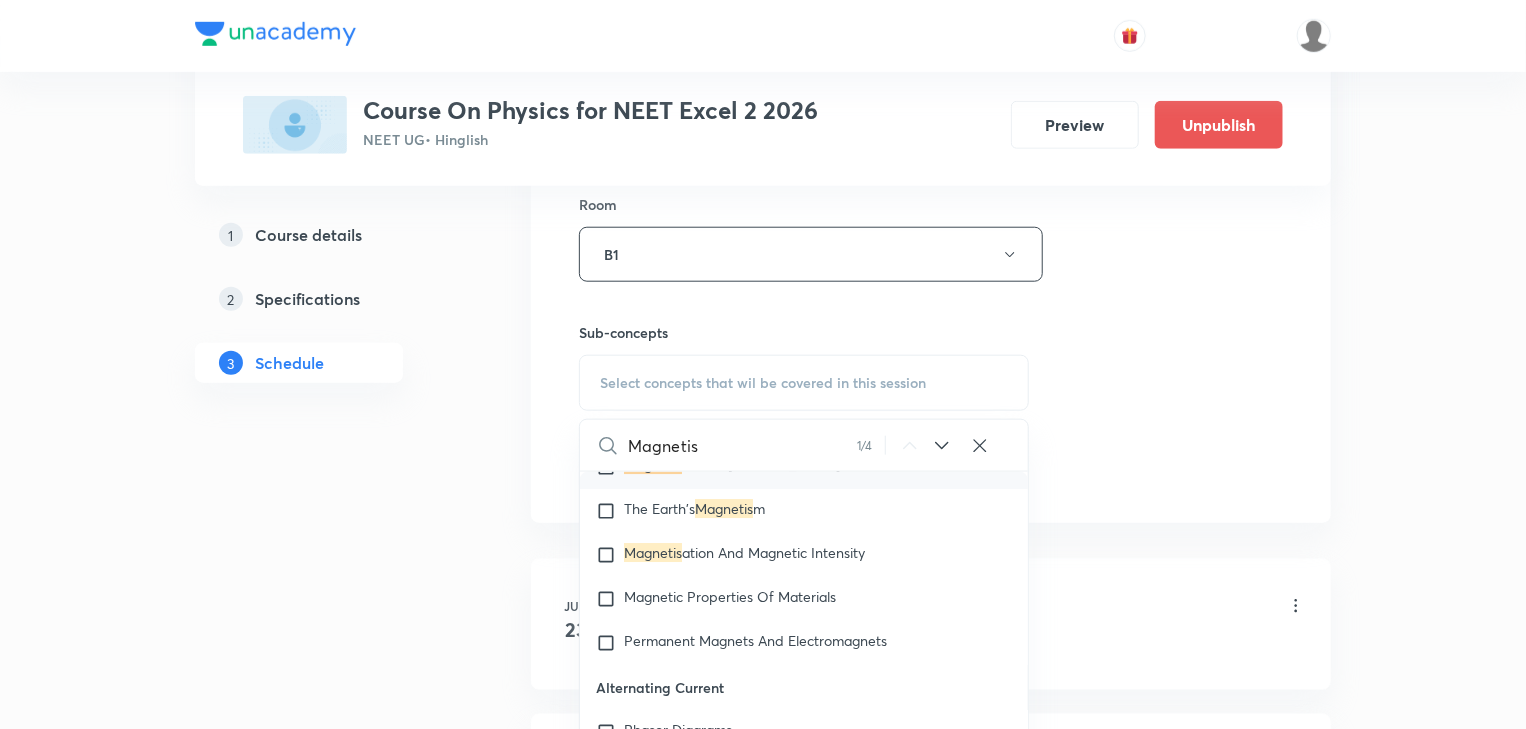 type on "Magnetis" 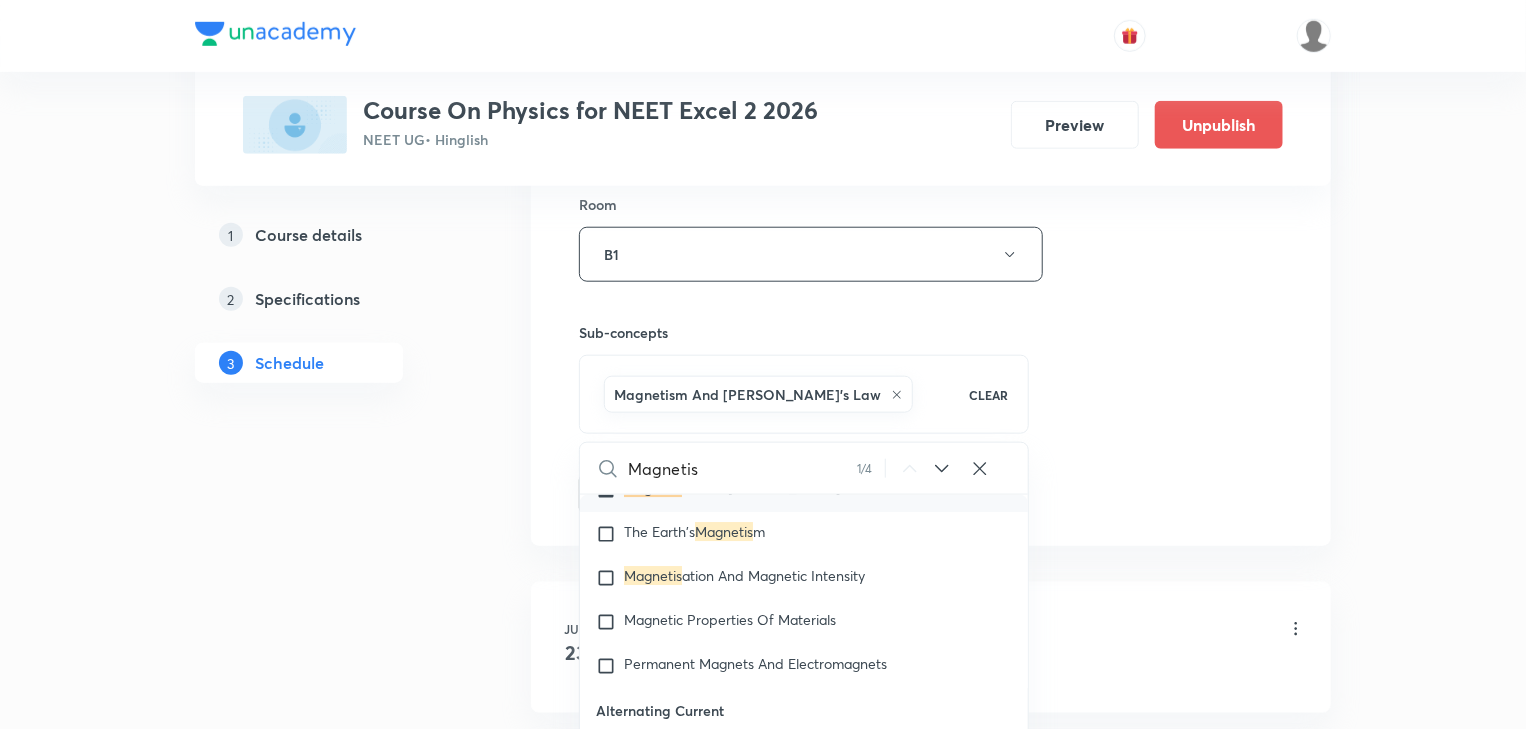 click on "1 Course details 2 Specifications 3 Schedule" at bounding box center [331, 859] 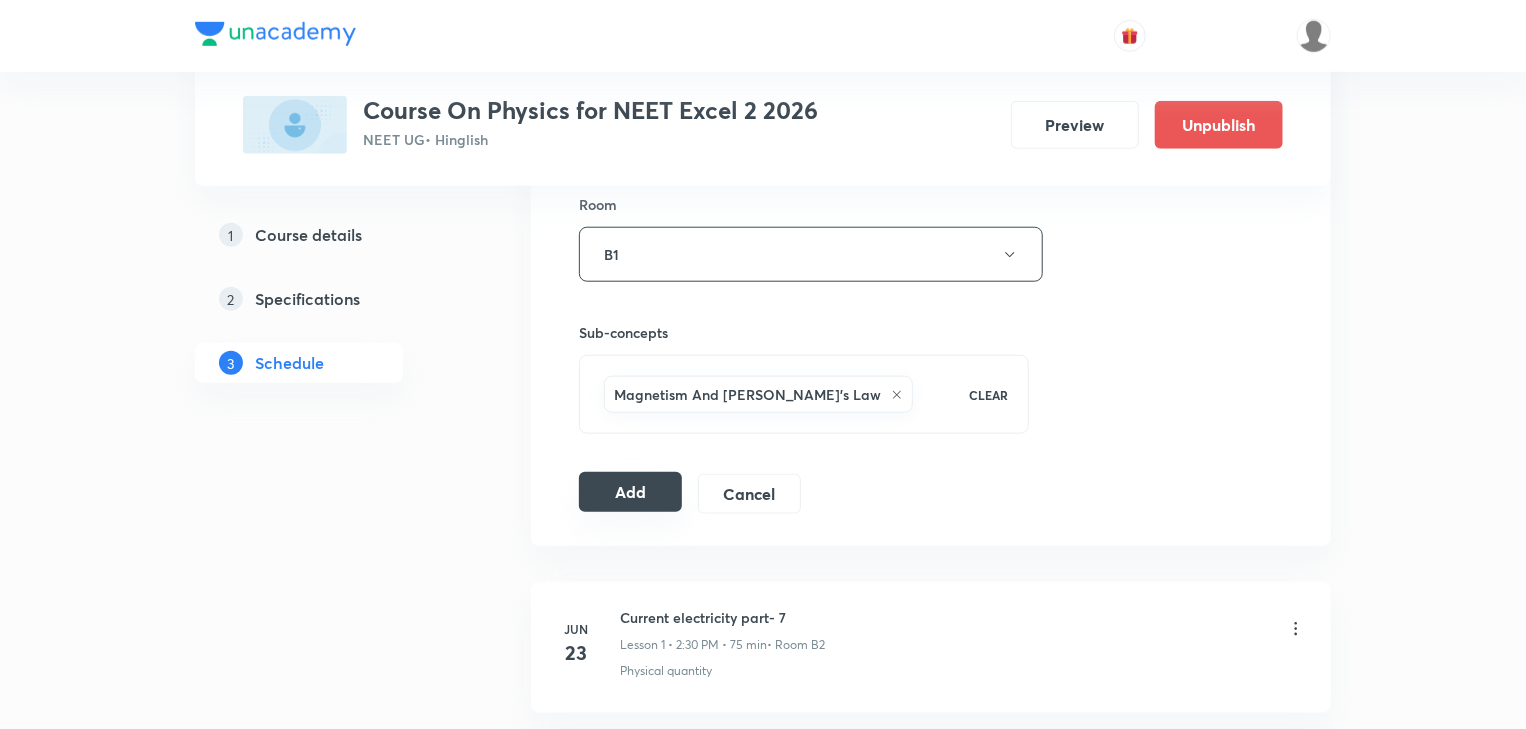 click on "Add" at bounding box center (630, 492) 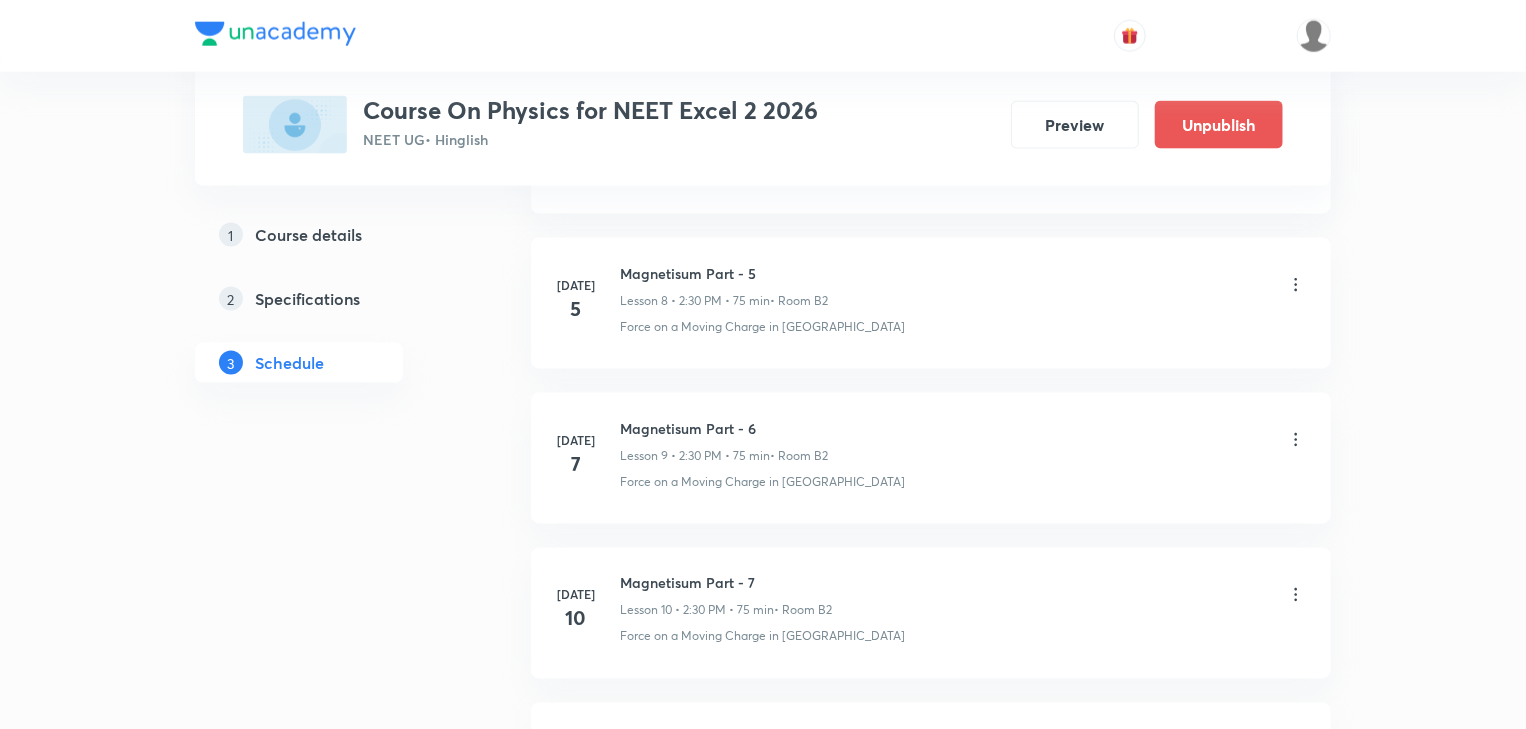 scroll, scrollTop: 1656, scrollLeft: 0, axis: vertical 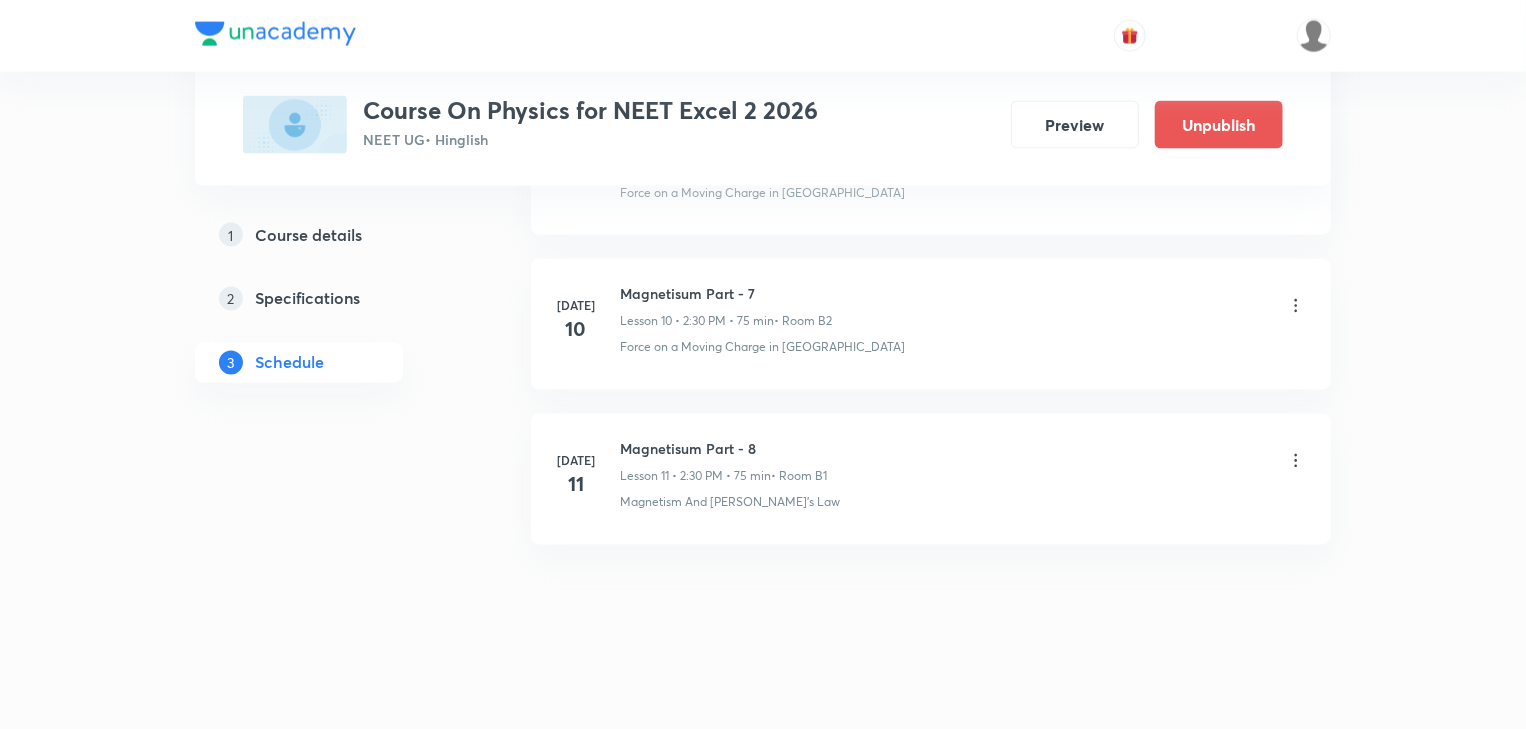 drag, startPoint x: 807, startPoint y: 280, endPoint x: 790, endPoint y: 688, distance: 408.354 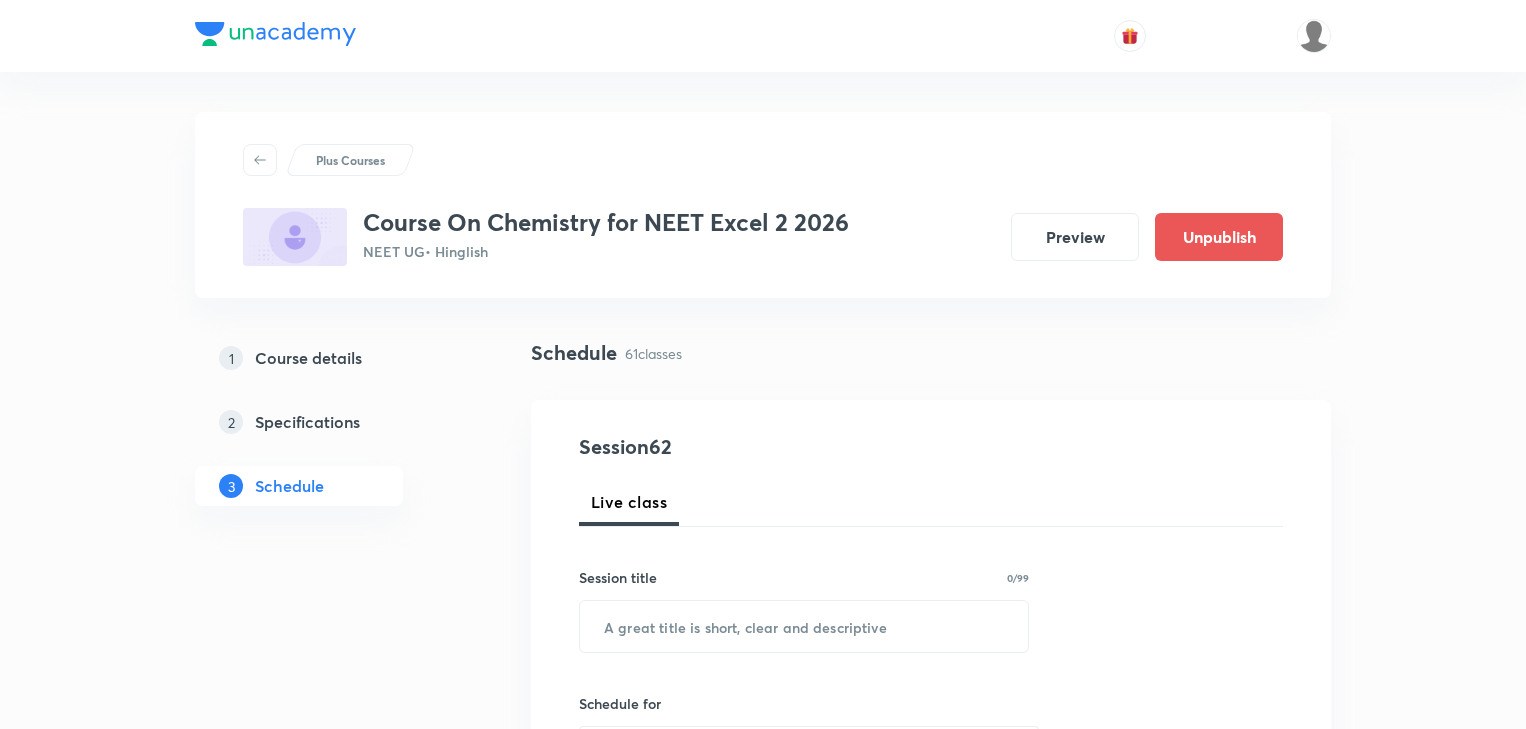 scroll, scrollTop: 0, scrollLeft: 0, axis: both 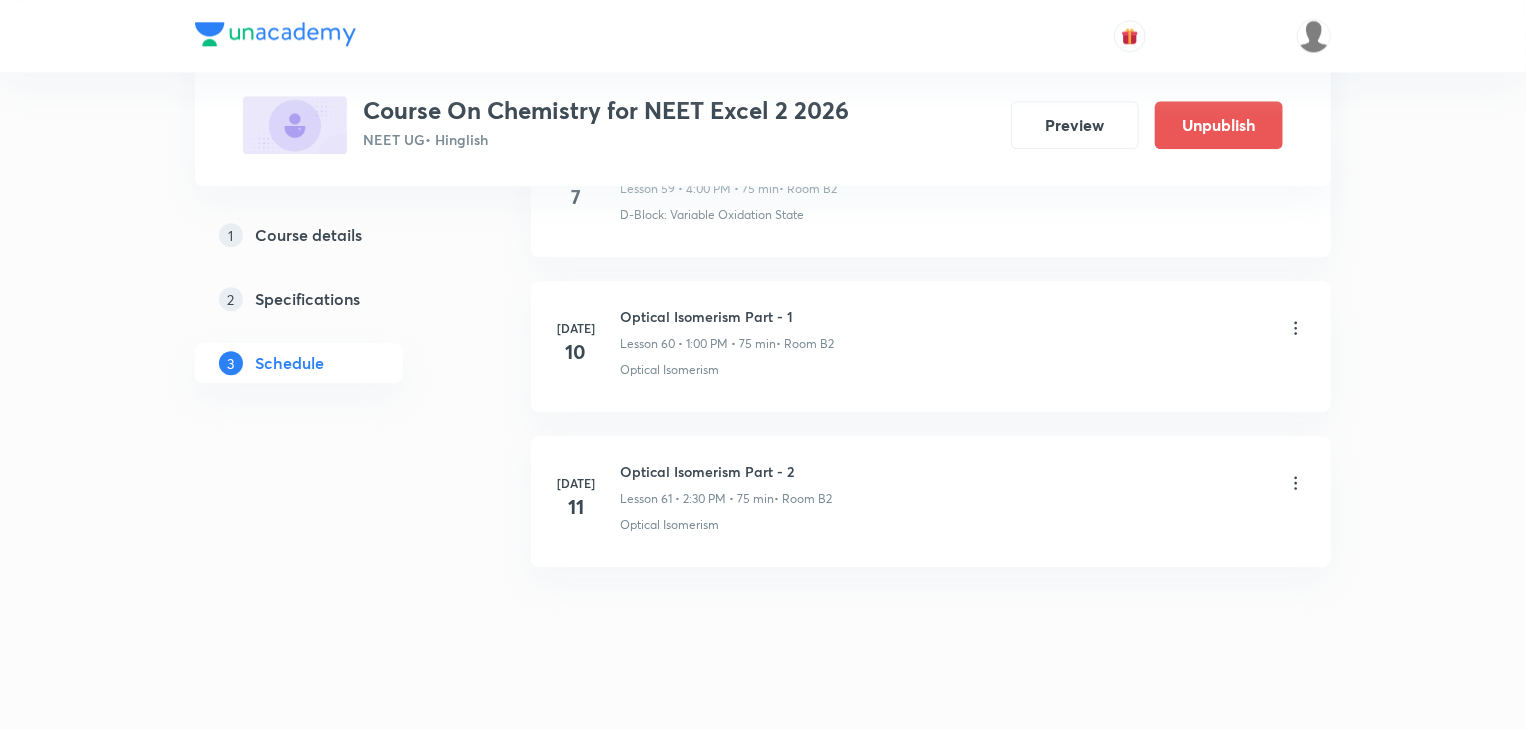 drag, startPoint x: 751, startPoint y: 396, endPoint x: 746, endPoint y: 724, distance: 328.03812 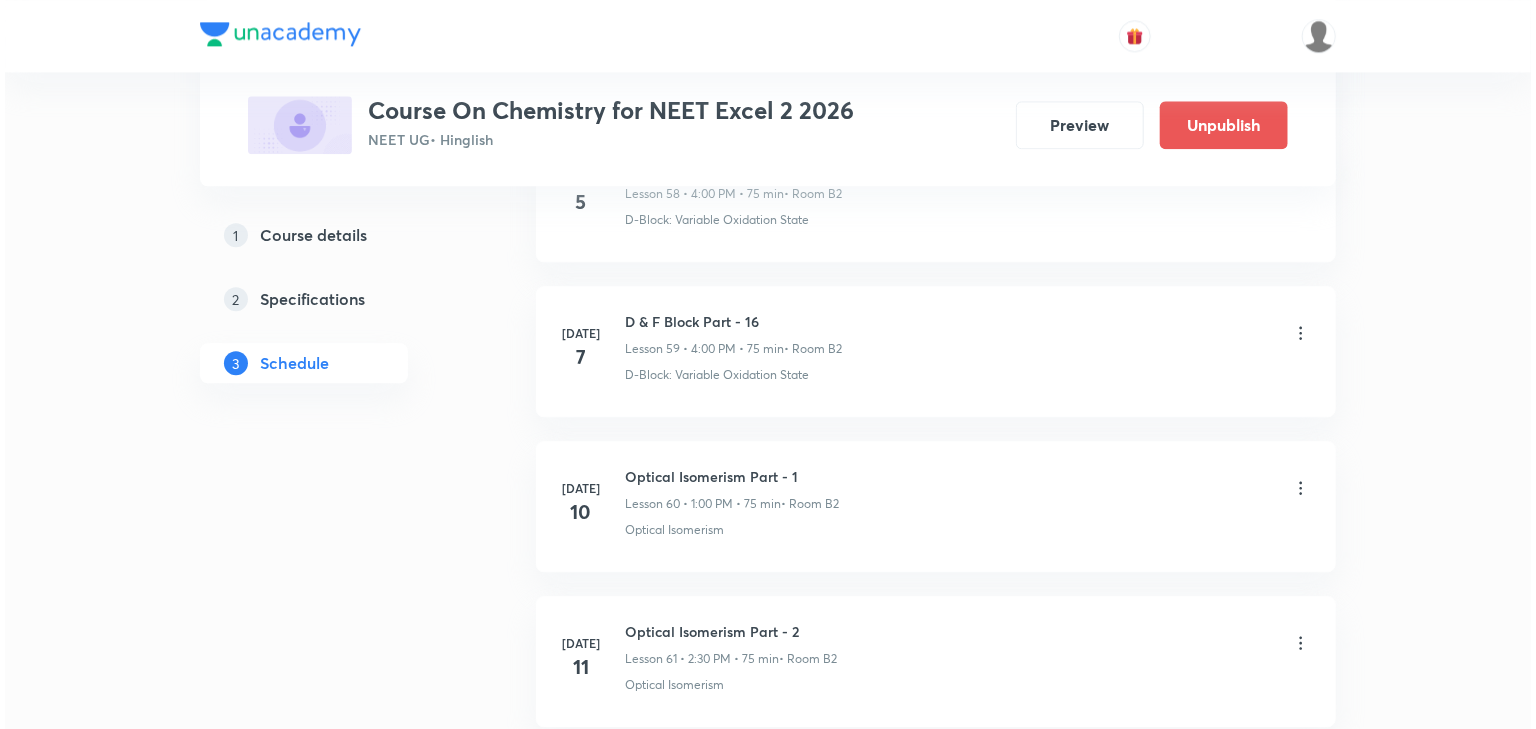 scroll, scrollTop: 10223, scrollLeft: 0, axis: vertical 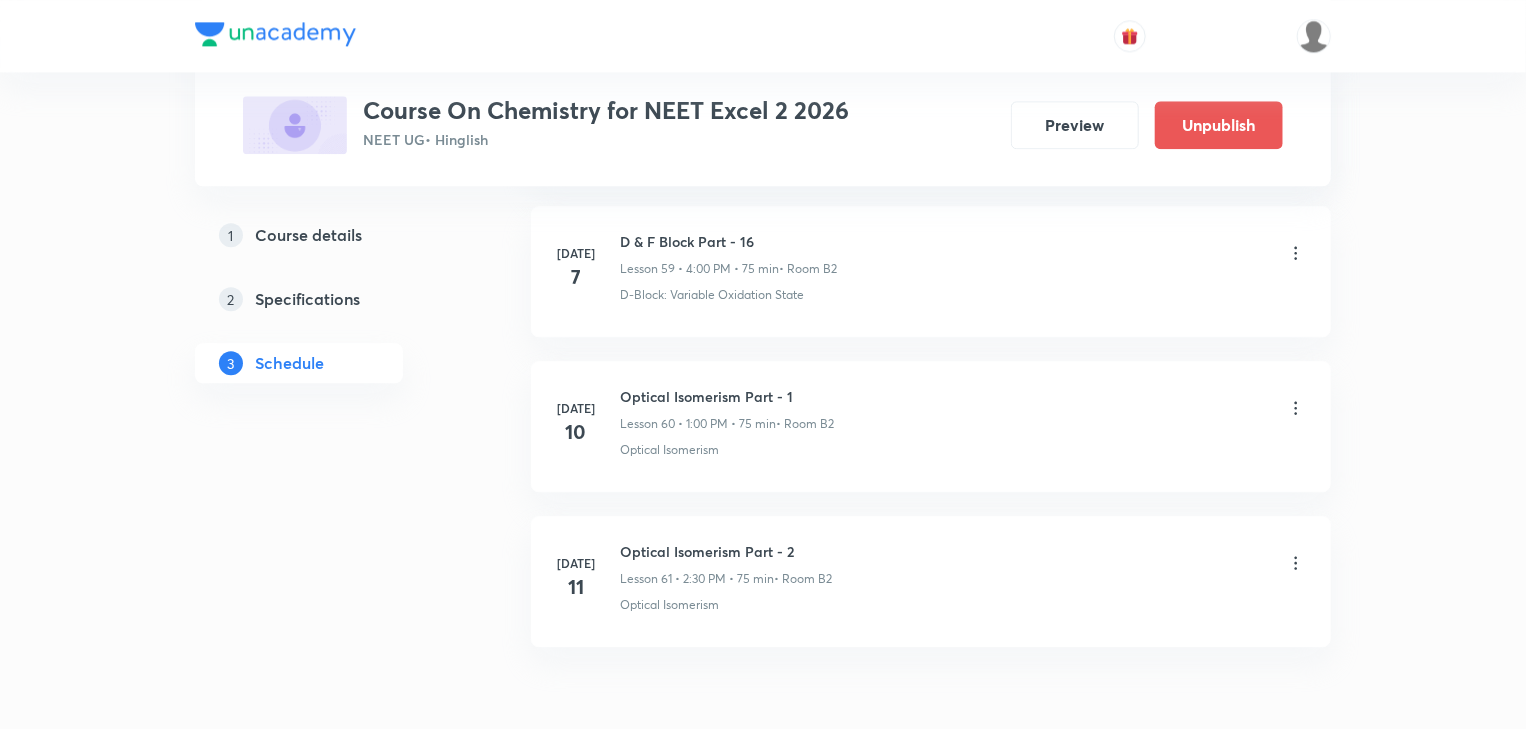 click 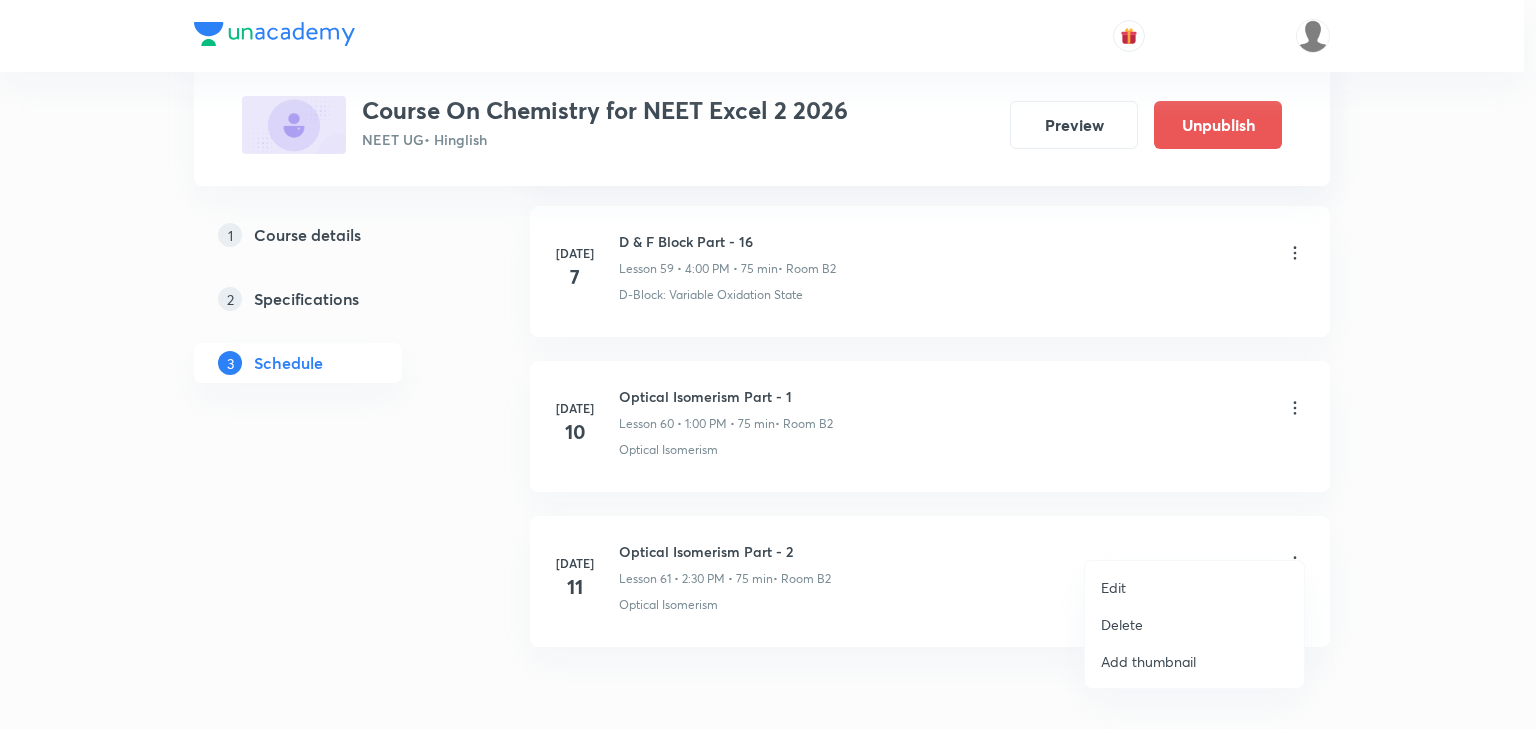 click on "Edit" at bounding box center (1113, 587) 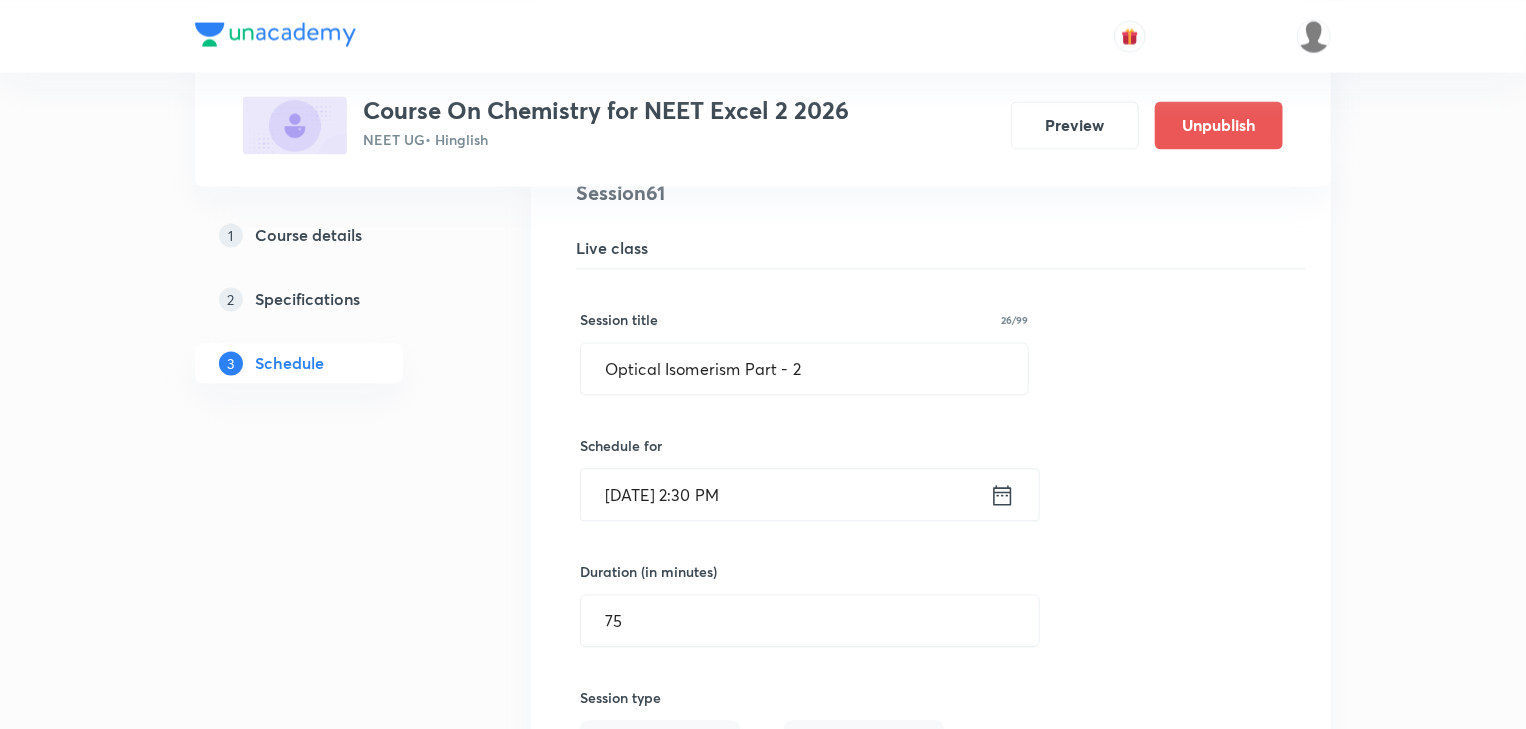 scroll, scrollTop: 9592, scrollLeft: 0, axis: vertical 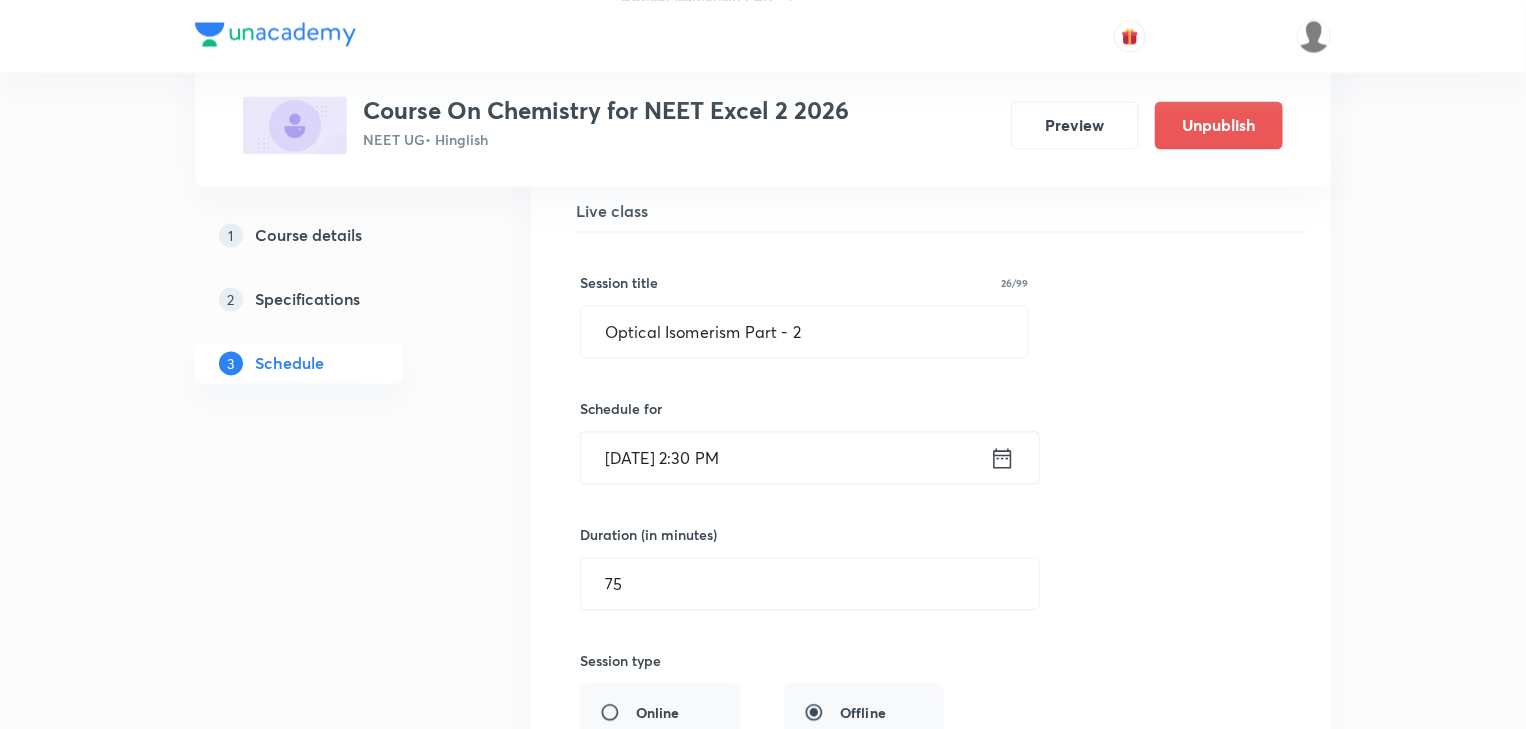 click on "1 Course details 2 Specifications 3 Schedule" at bounding box center [331, -3987] 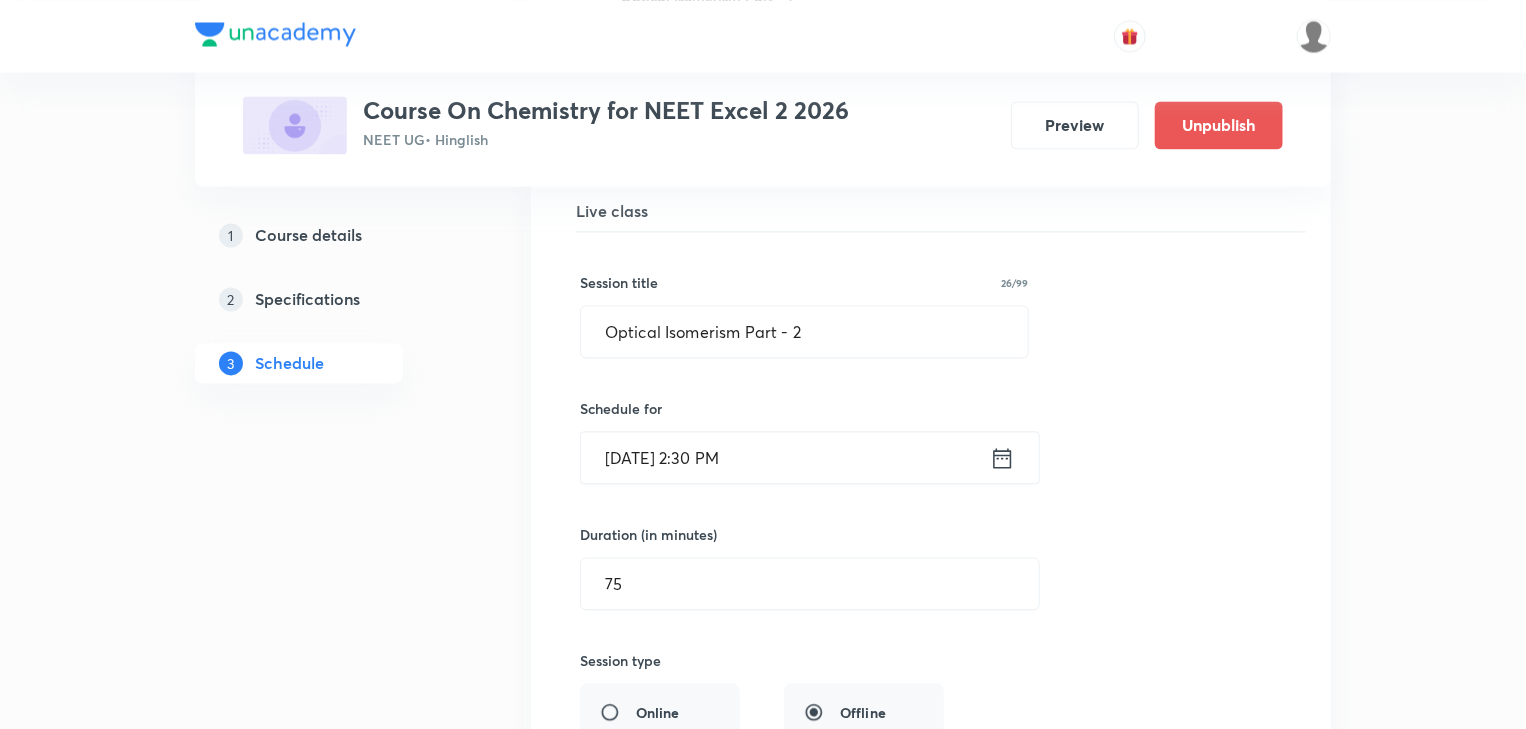 drag, startPoint x: 496, startPoint y: 469, endPoint x: 894, endPoint y: 340, distance: 418.3838 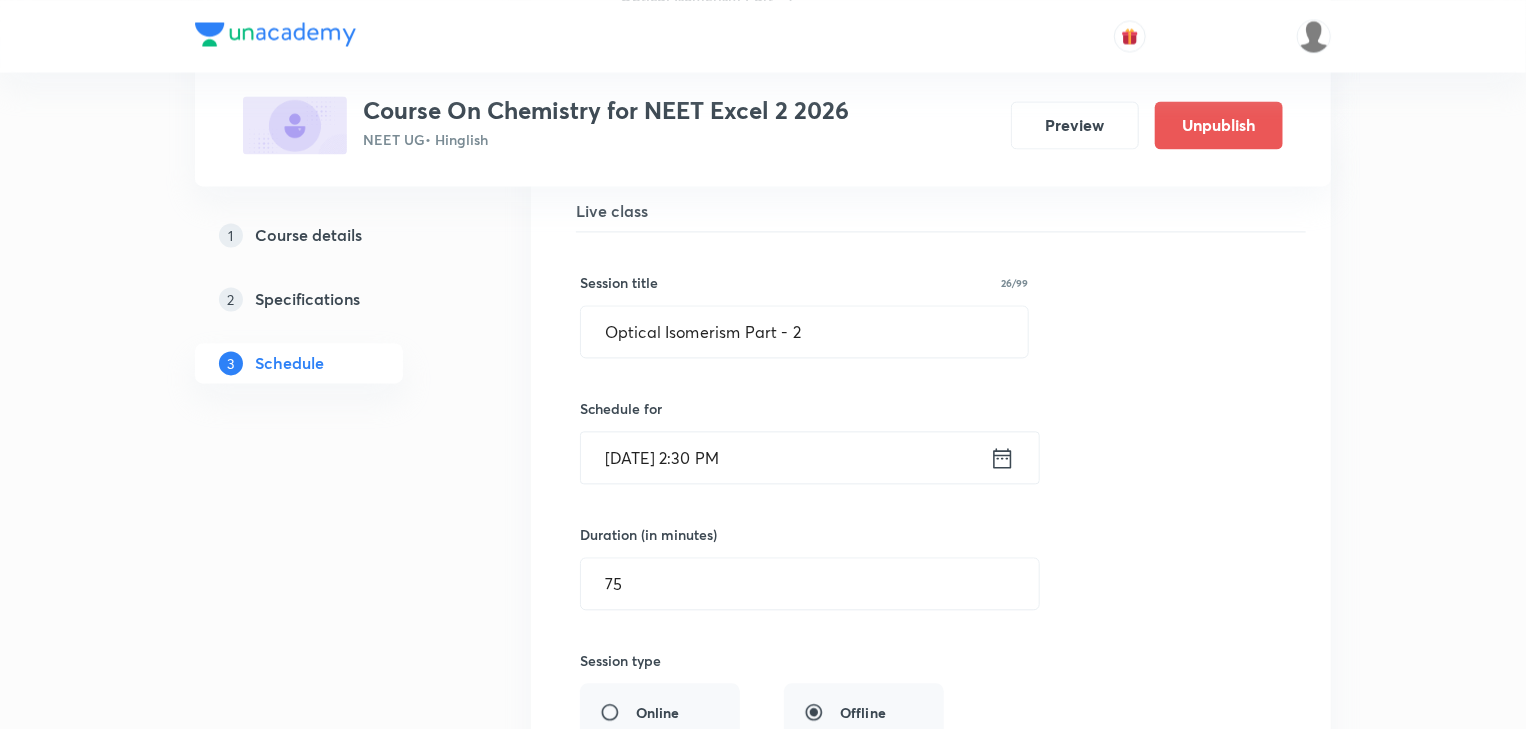 click on "Jul 11, 2025, 2:30 PM" at bounding box center [785, 457] 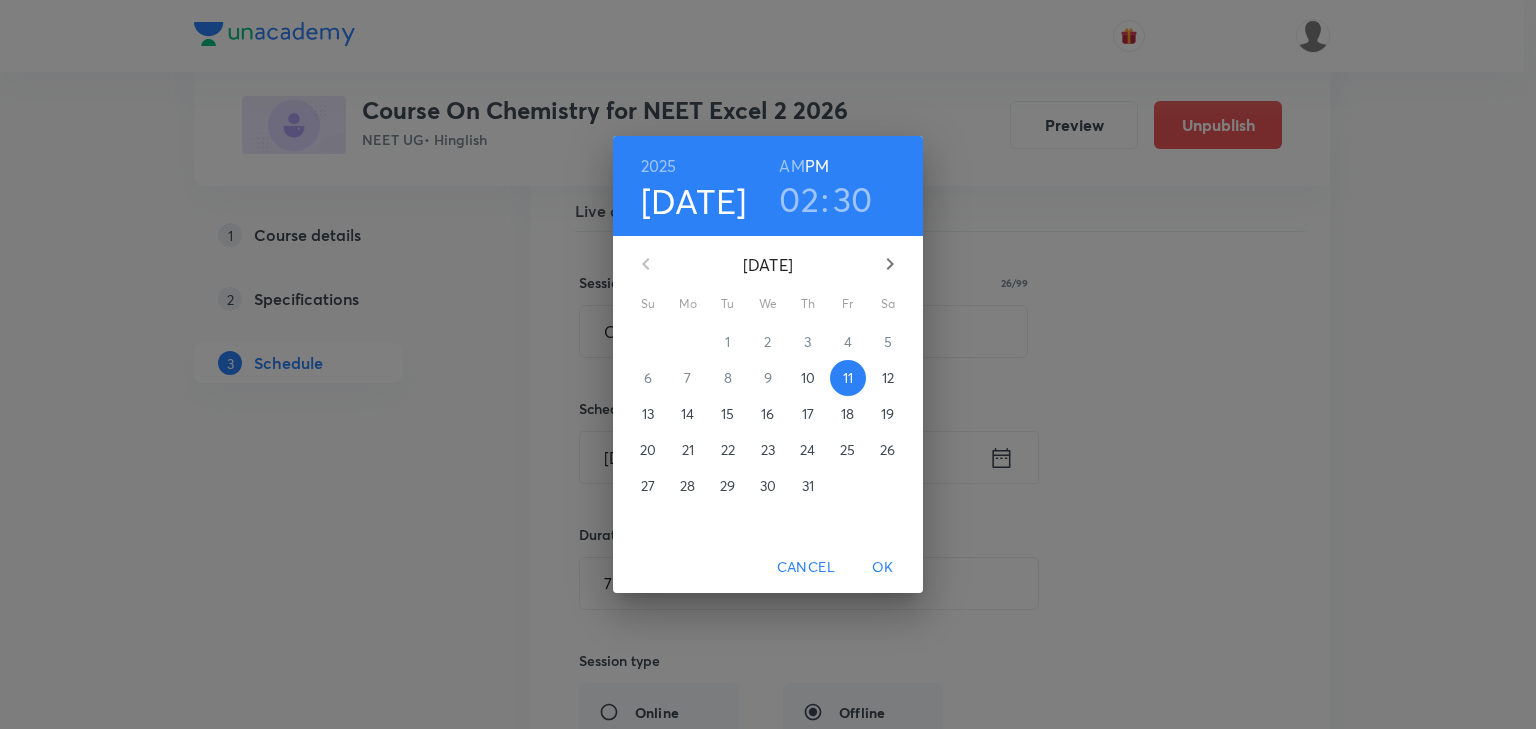 click on "OK" at bounding box center [883, 567] 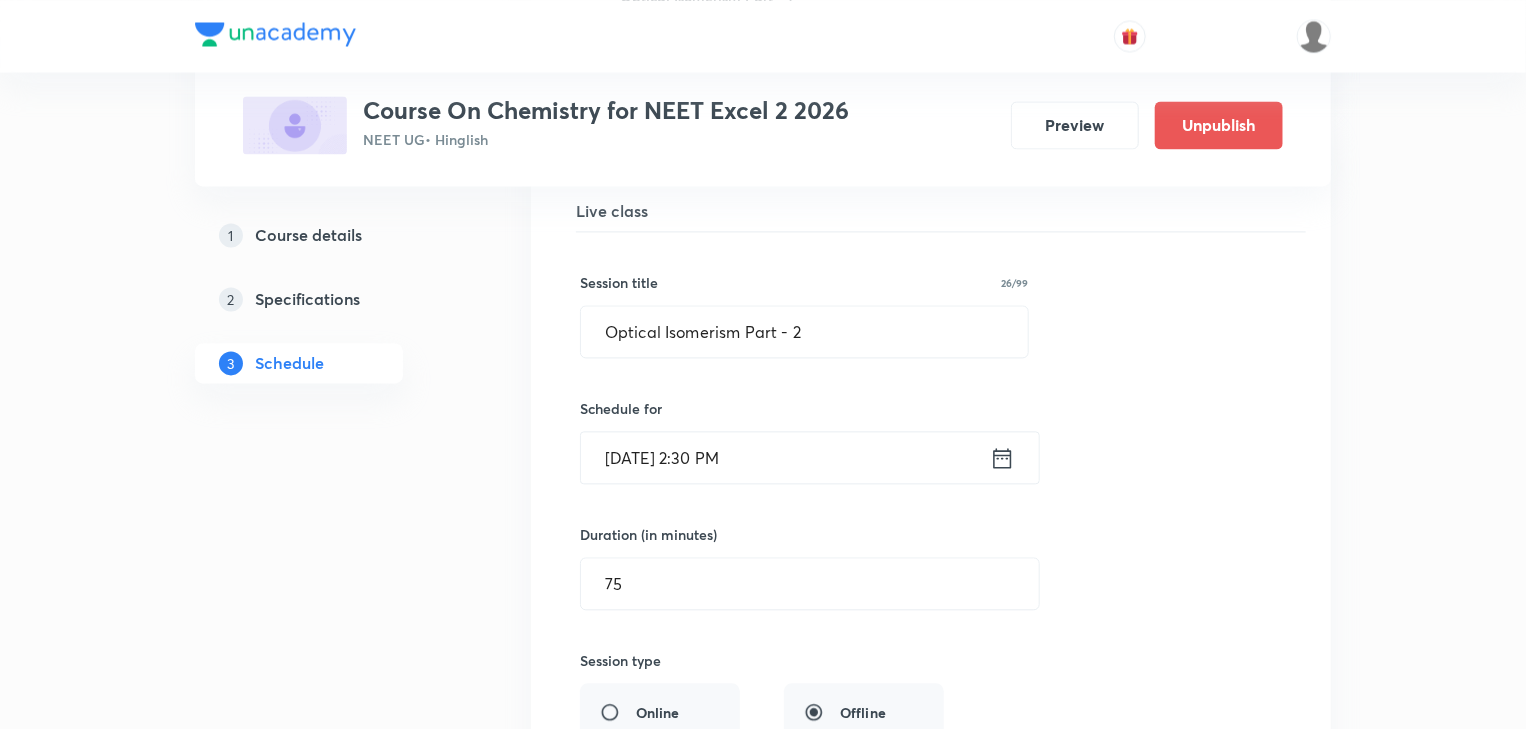 click 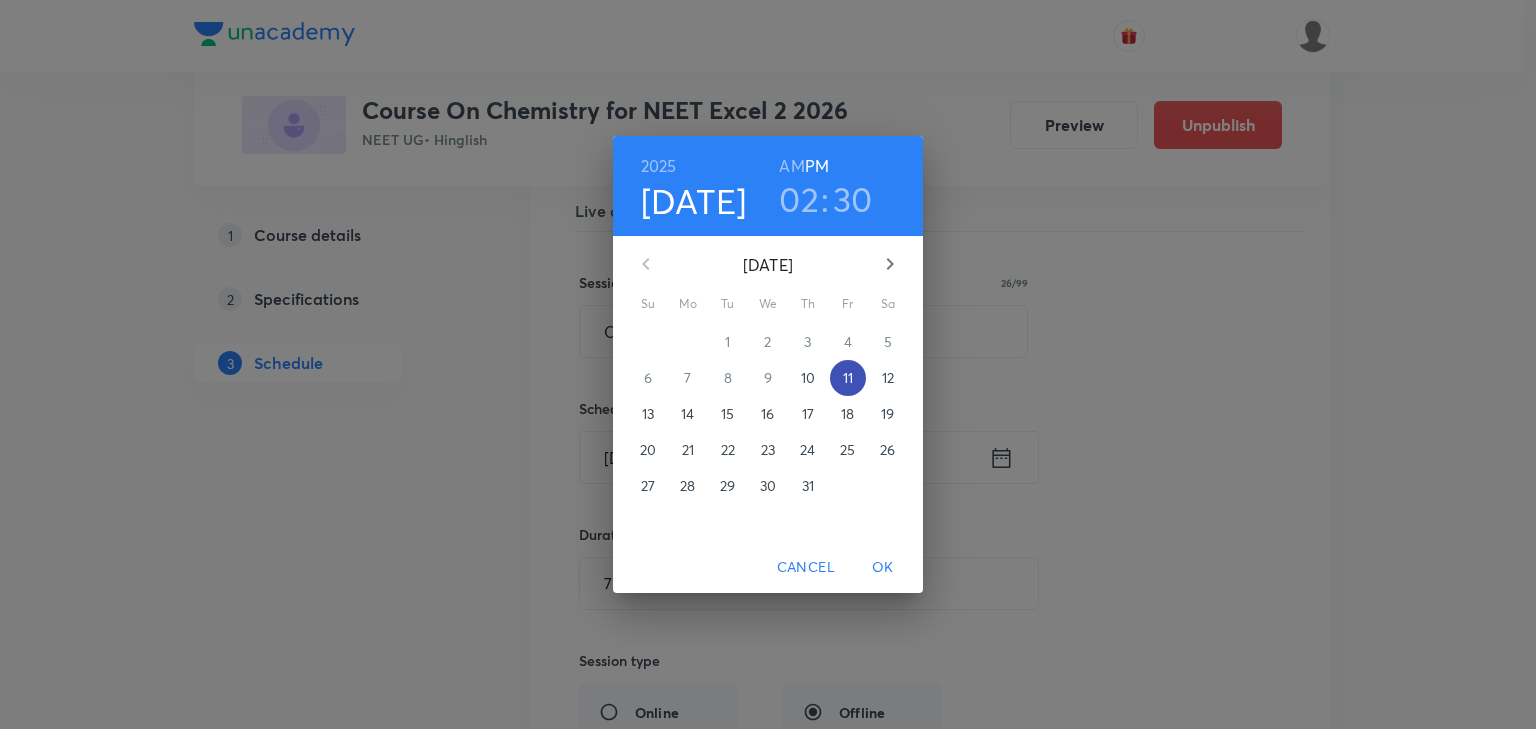 click on "11" at bounding box center (848, 378) 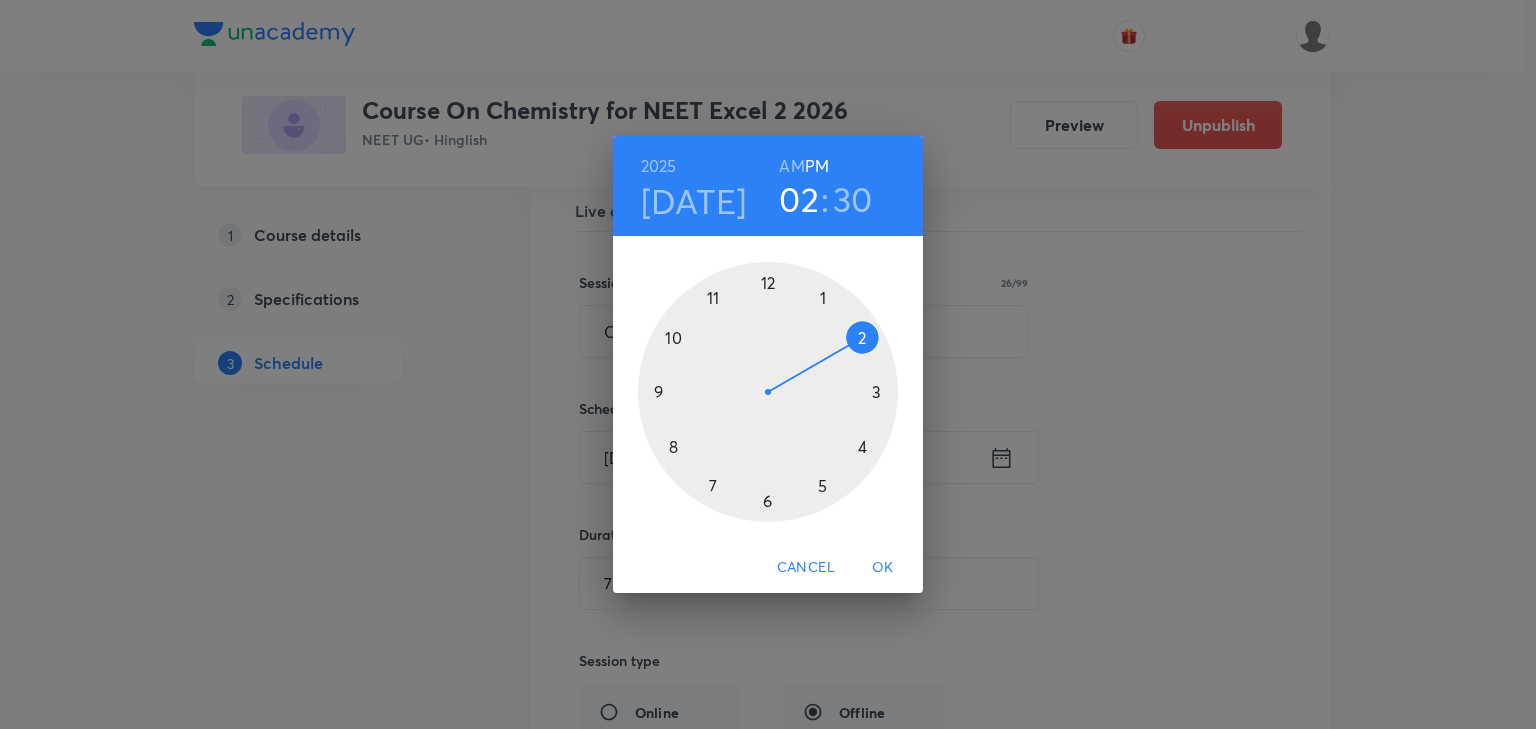 click at bounding box center (768, 392) 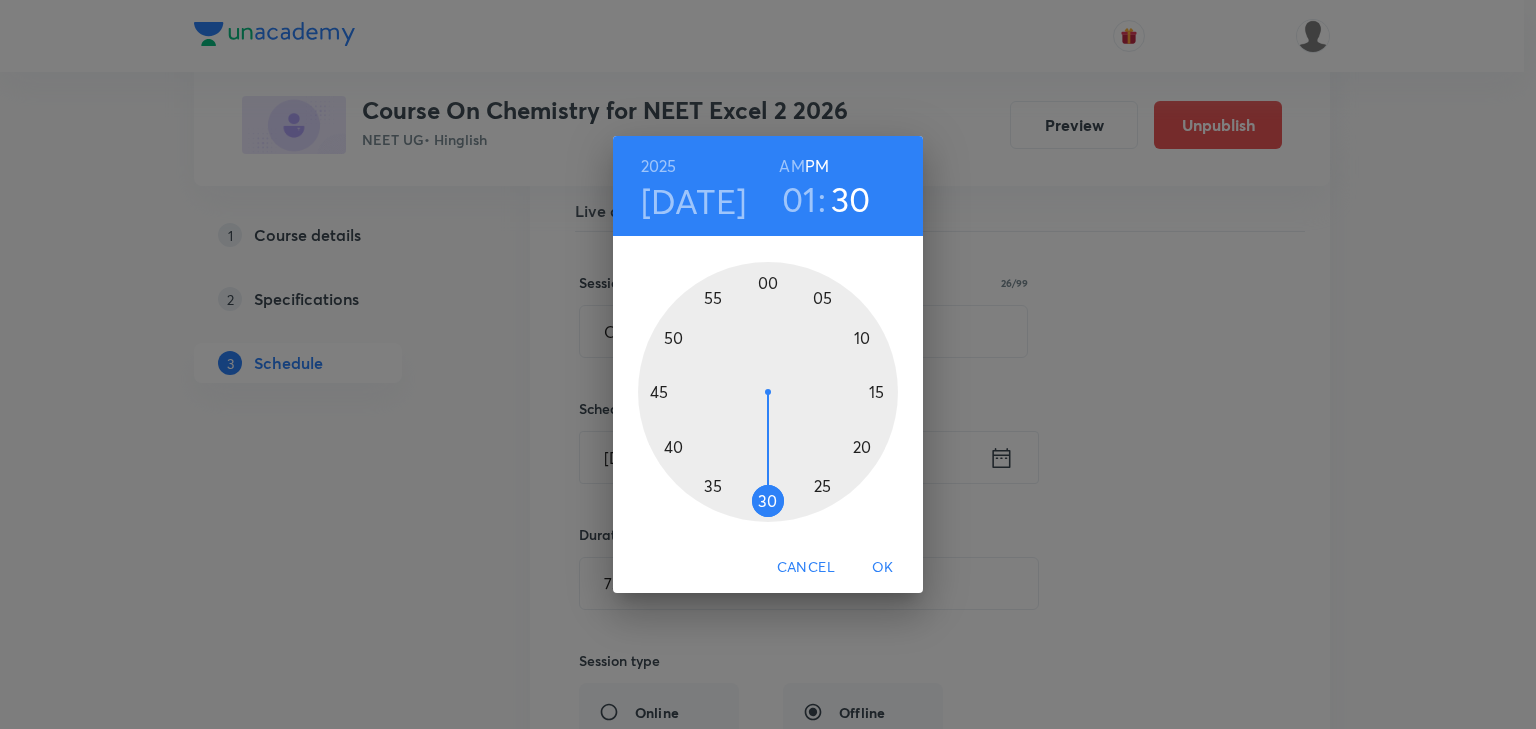 click at bounding box center [768, 392] 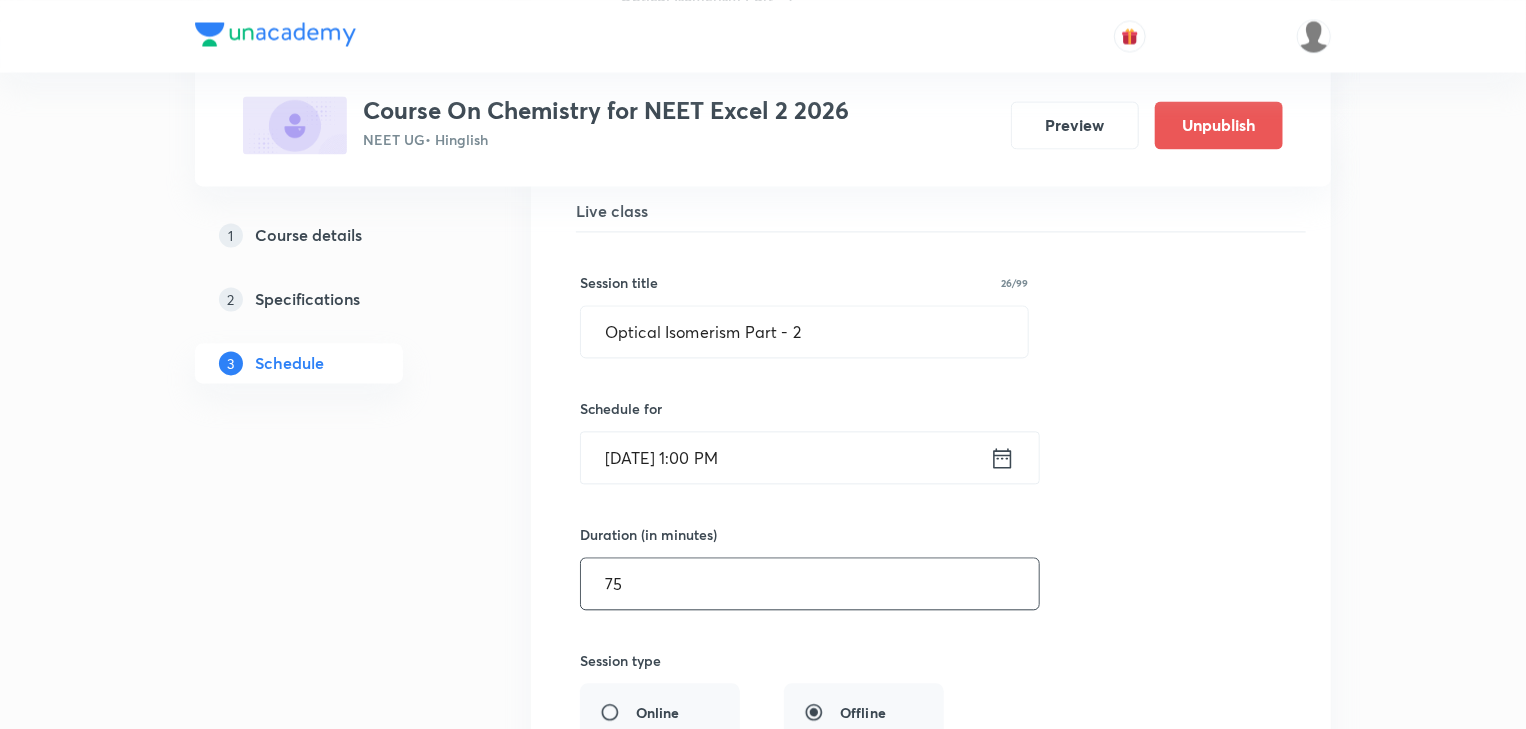 scroll, scrollTop: 10072, scrollLeft: 0, axis: vertical 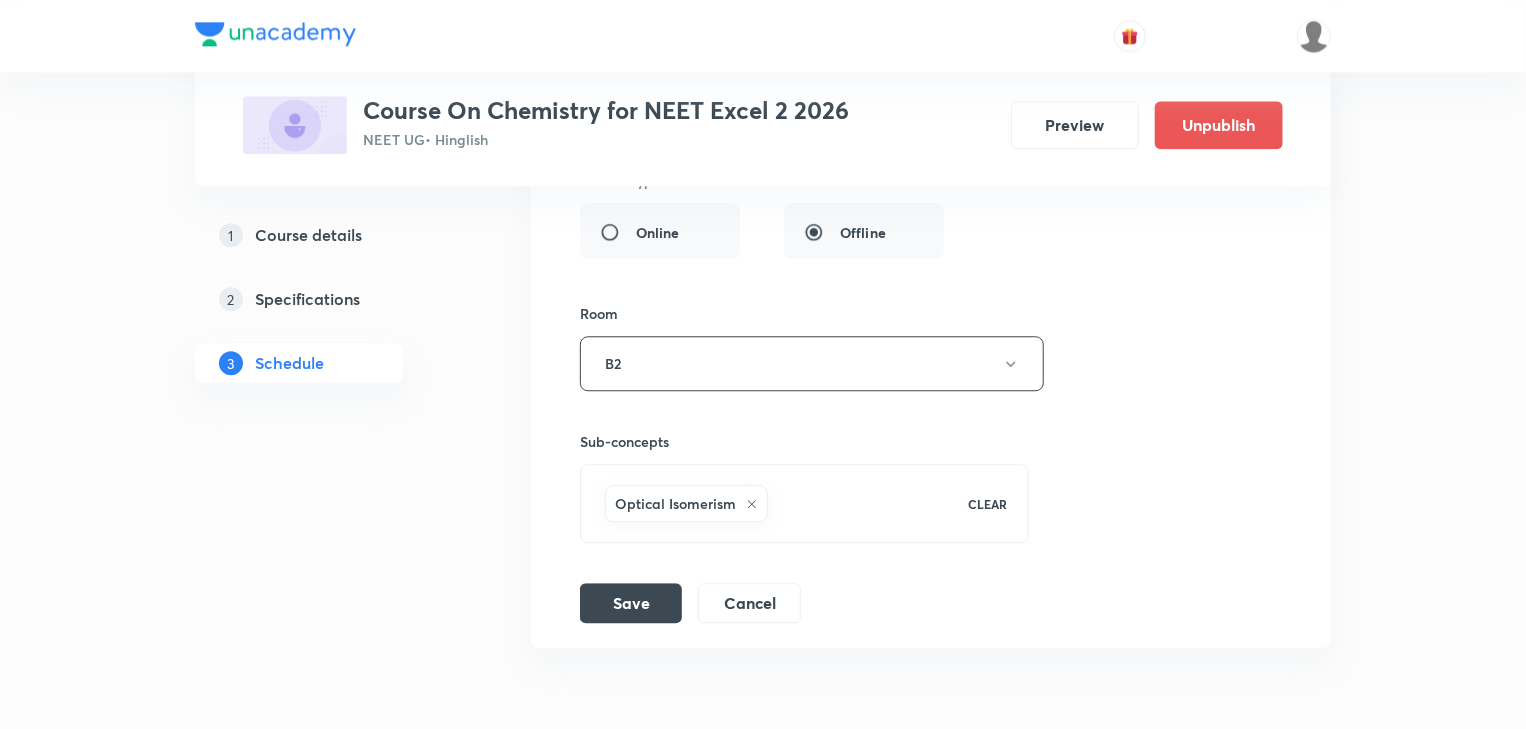 click on "Save Cancel" at bounding box center [698, 603] 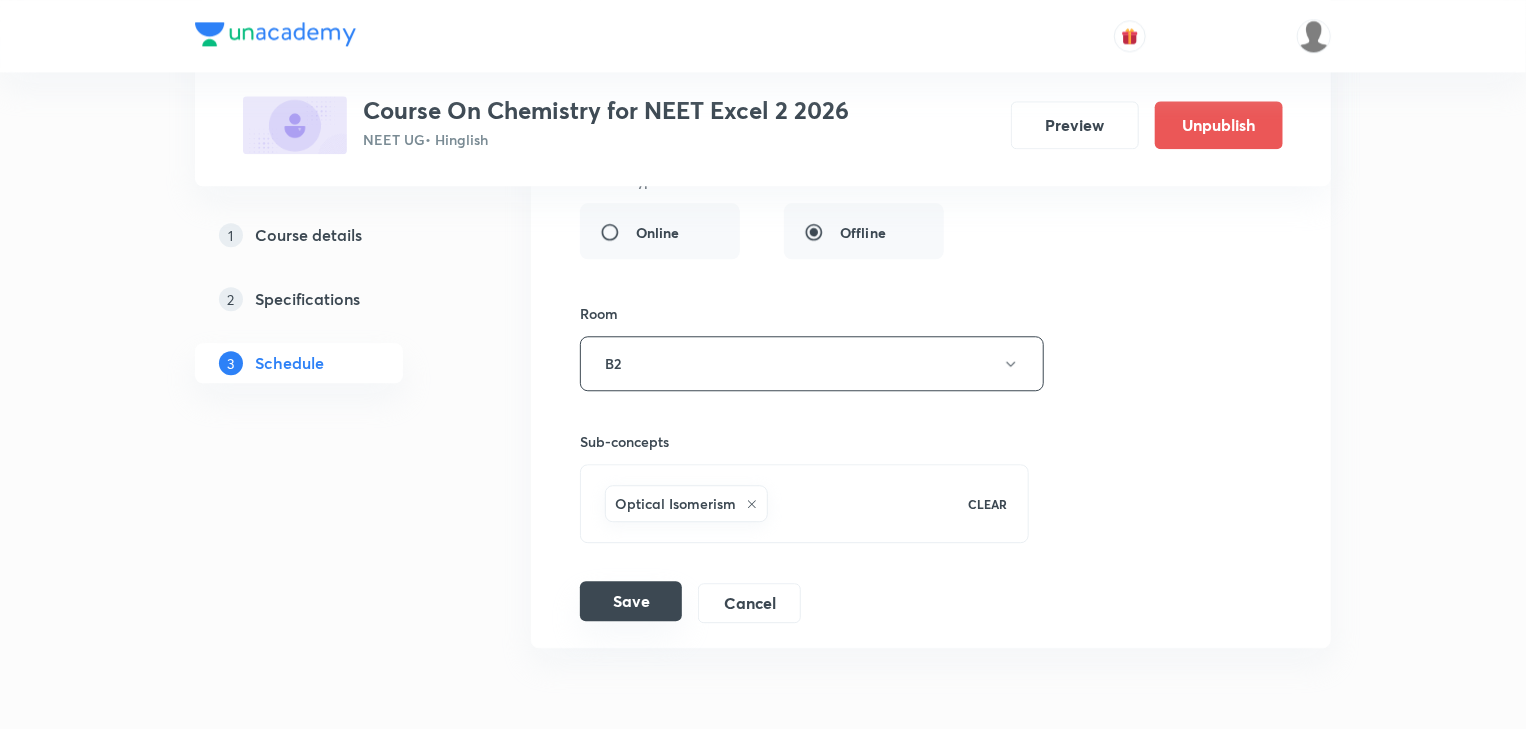 click on "Save" at bounding box center (631, 601) 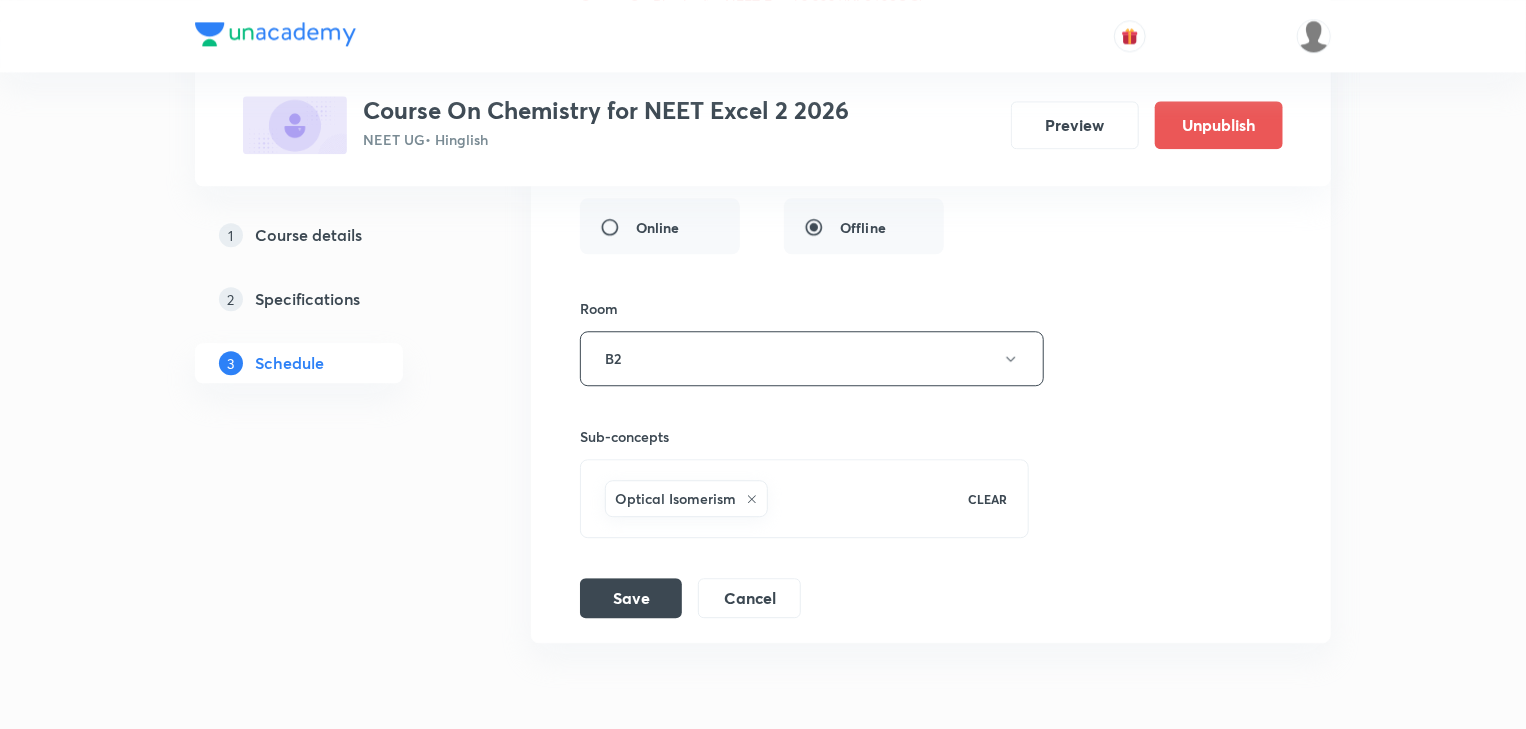 scroll, scrollTop: 10186, scrollLeft: 0, axis: vertical 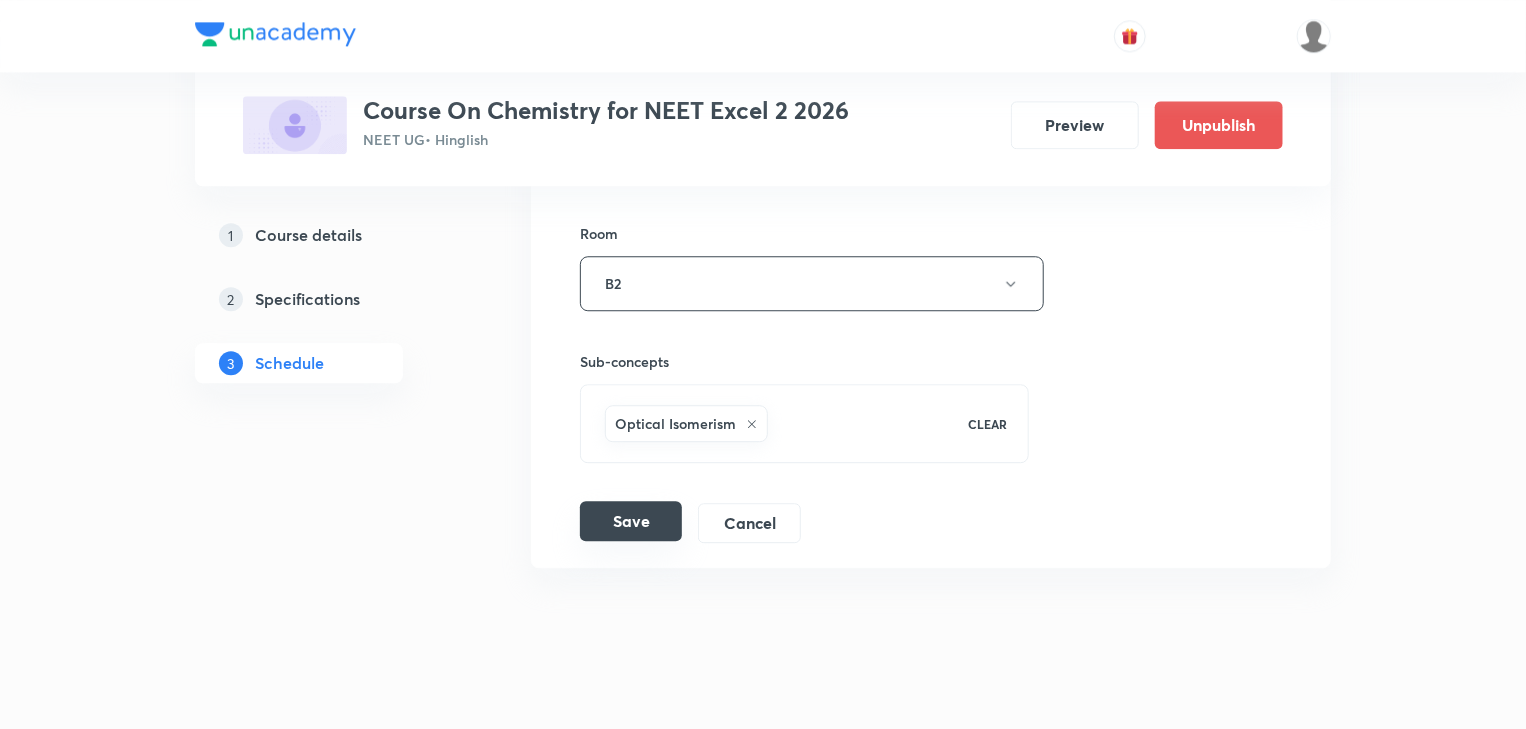 click on "Save" at bounding box center [631, 521] 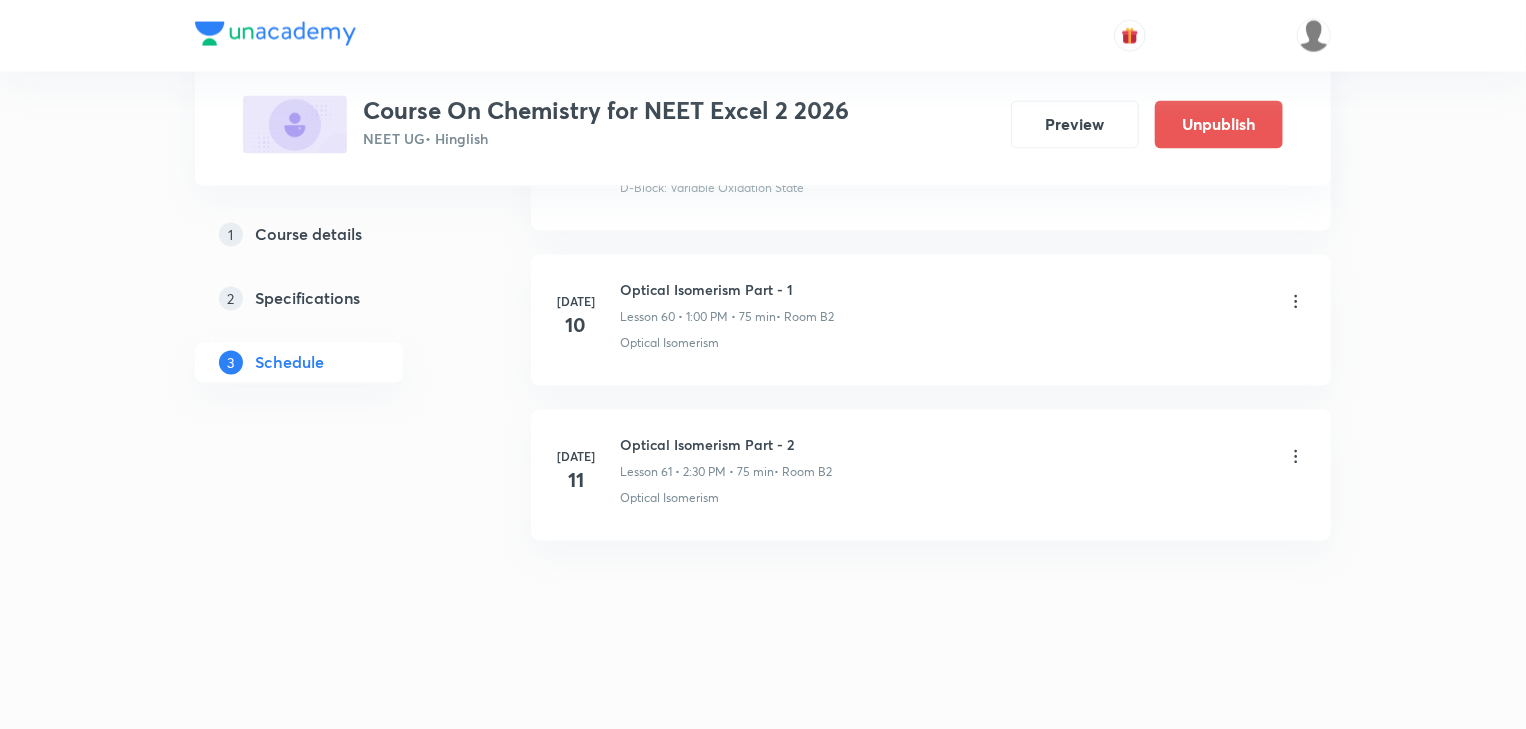 scroll, scrollTop: 9386, scrollLeft: 0, axis: vertical 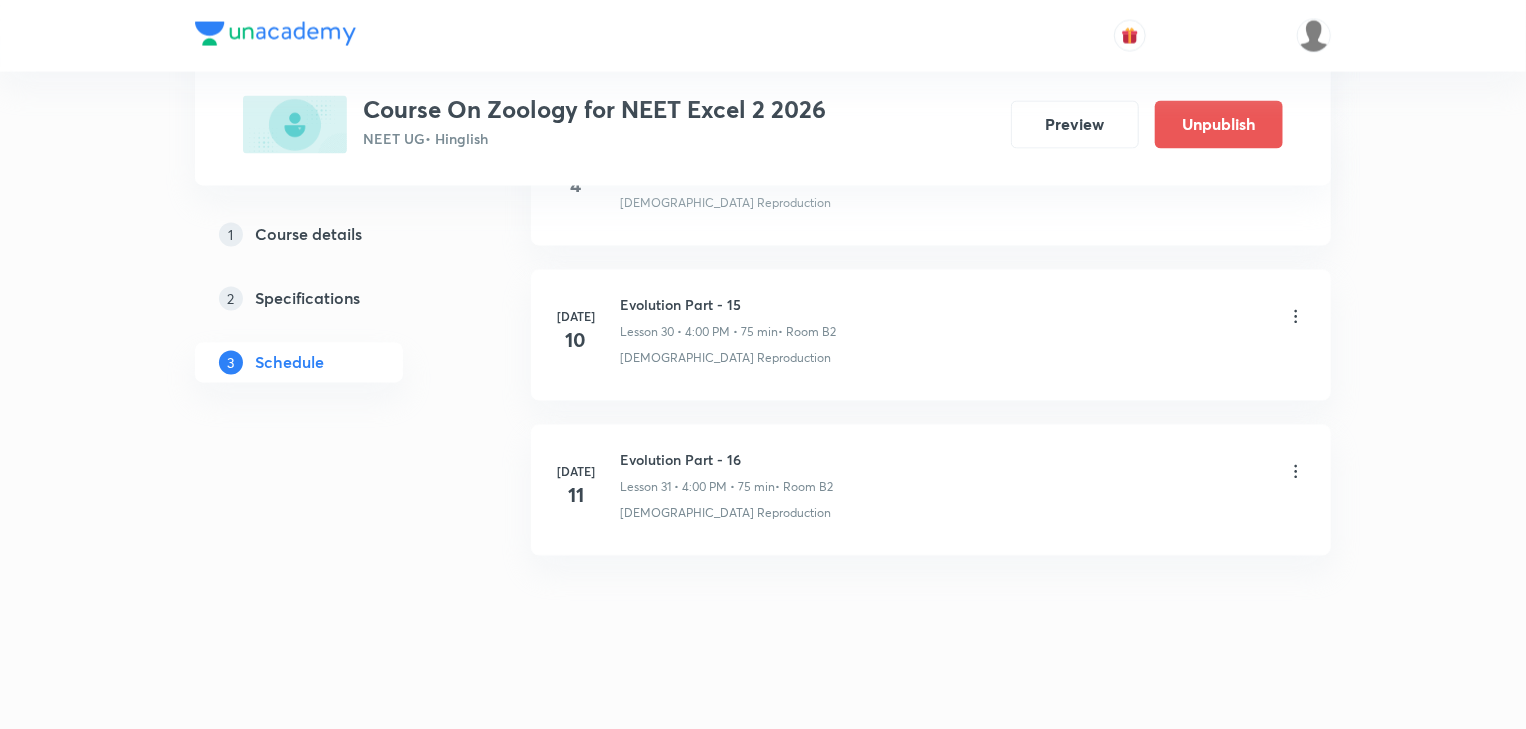 drag, startPoint x: 776, startPoint y: 84, endPoint x: 810, endPoint y: 638, distance: 555.04236 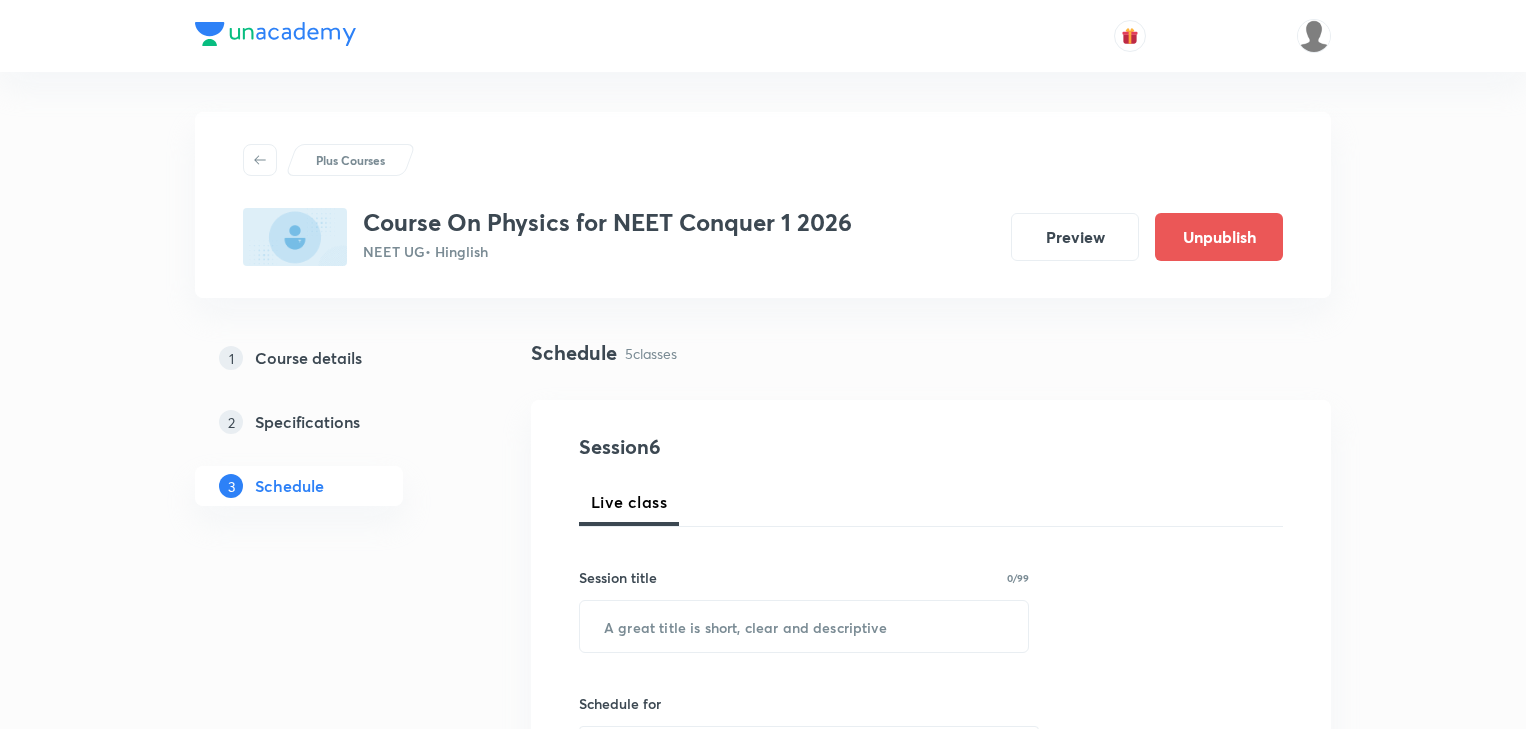 scroll, scrollTop: 1645, scrollLeft: 0, axis: vertical 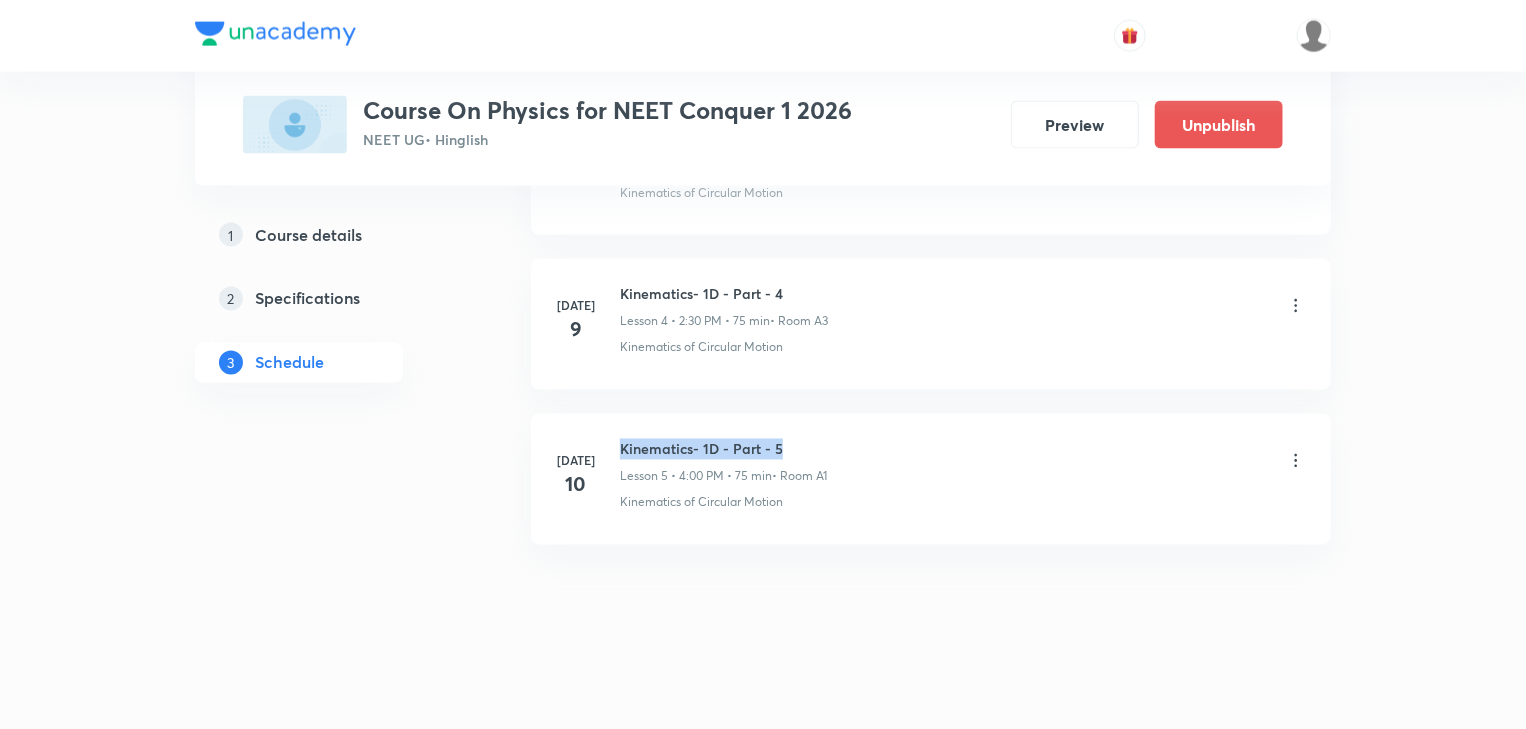 drag, startPoint x: 619, startPoint y: 440, endPoint x: 839, endPoint y: 446, distance: 220.0818 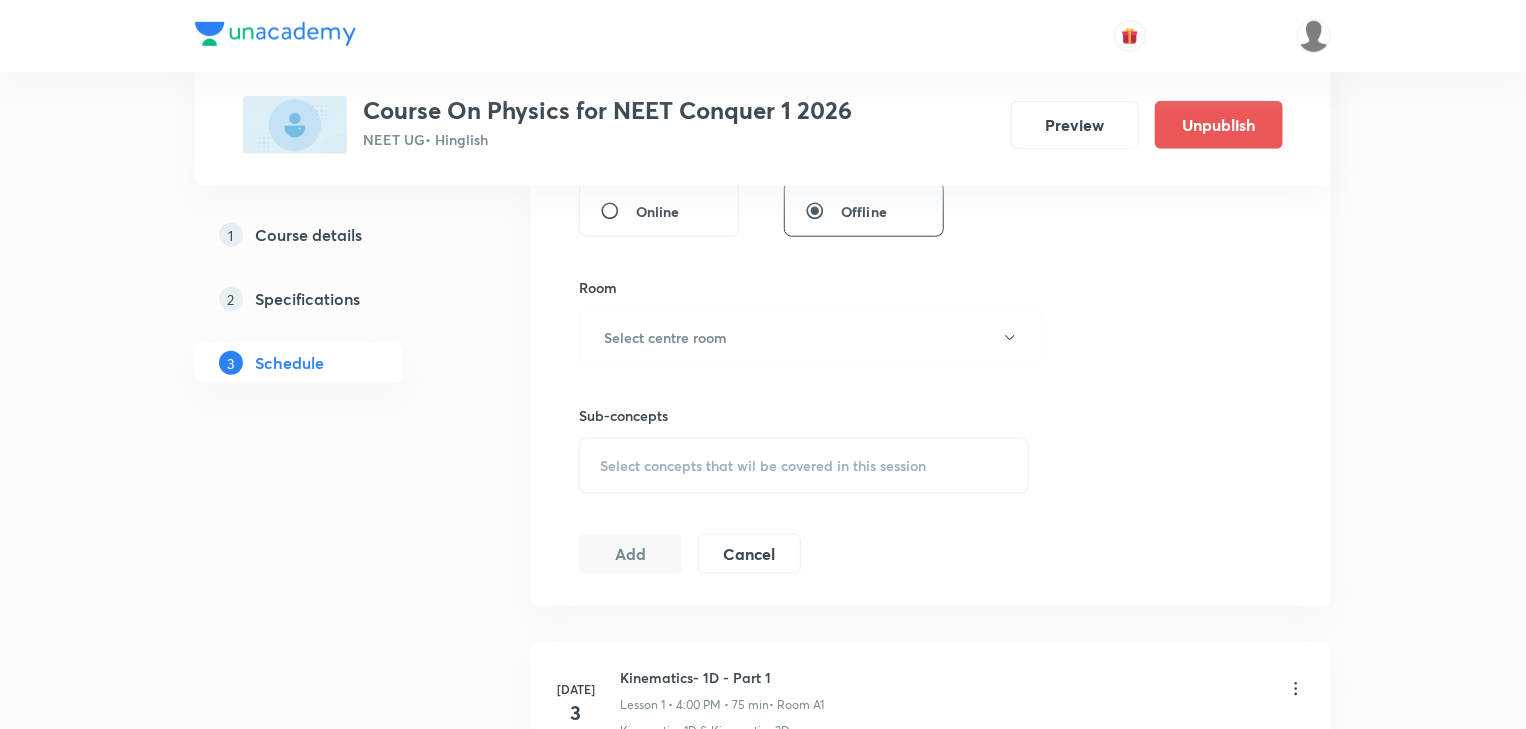 scroll, scrollTop: 0, scrollLeft: 0, axis: both 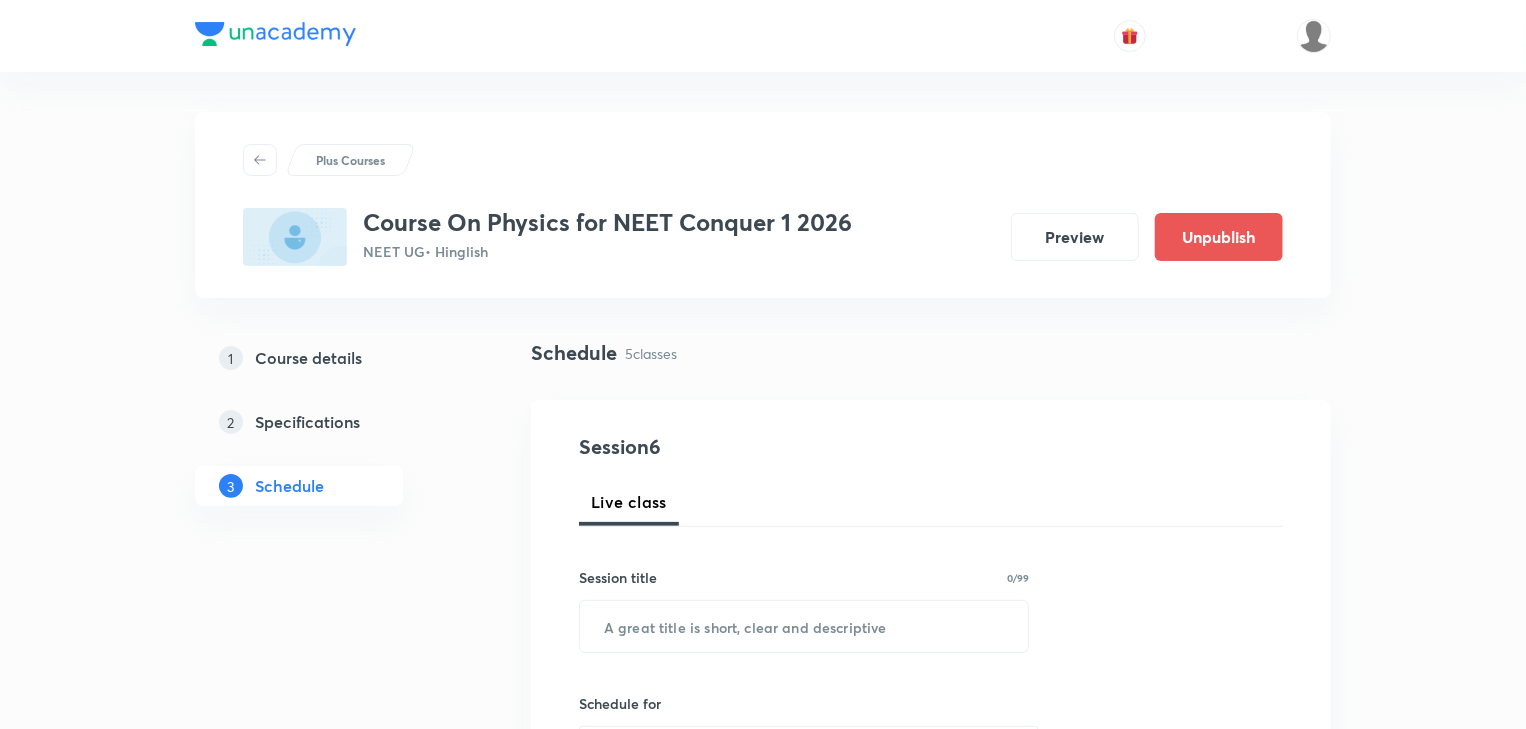 drag, startPoint x: 817, startPoint y: 656, endPoint x: 823, endPoint y: 328, distance: 328.05487 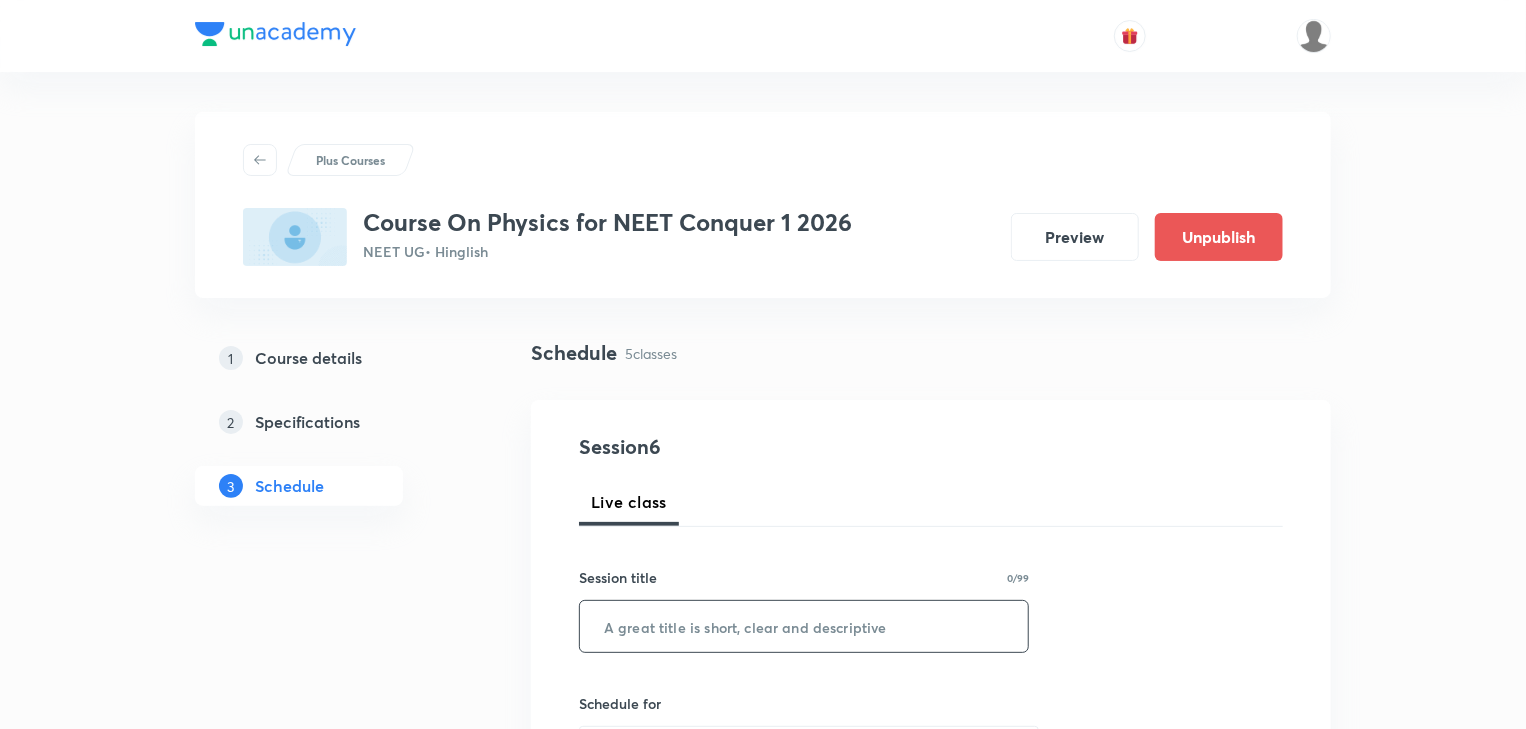 click at bounding box center (804, 626) 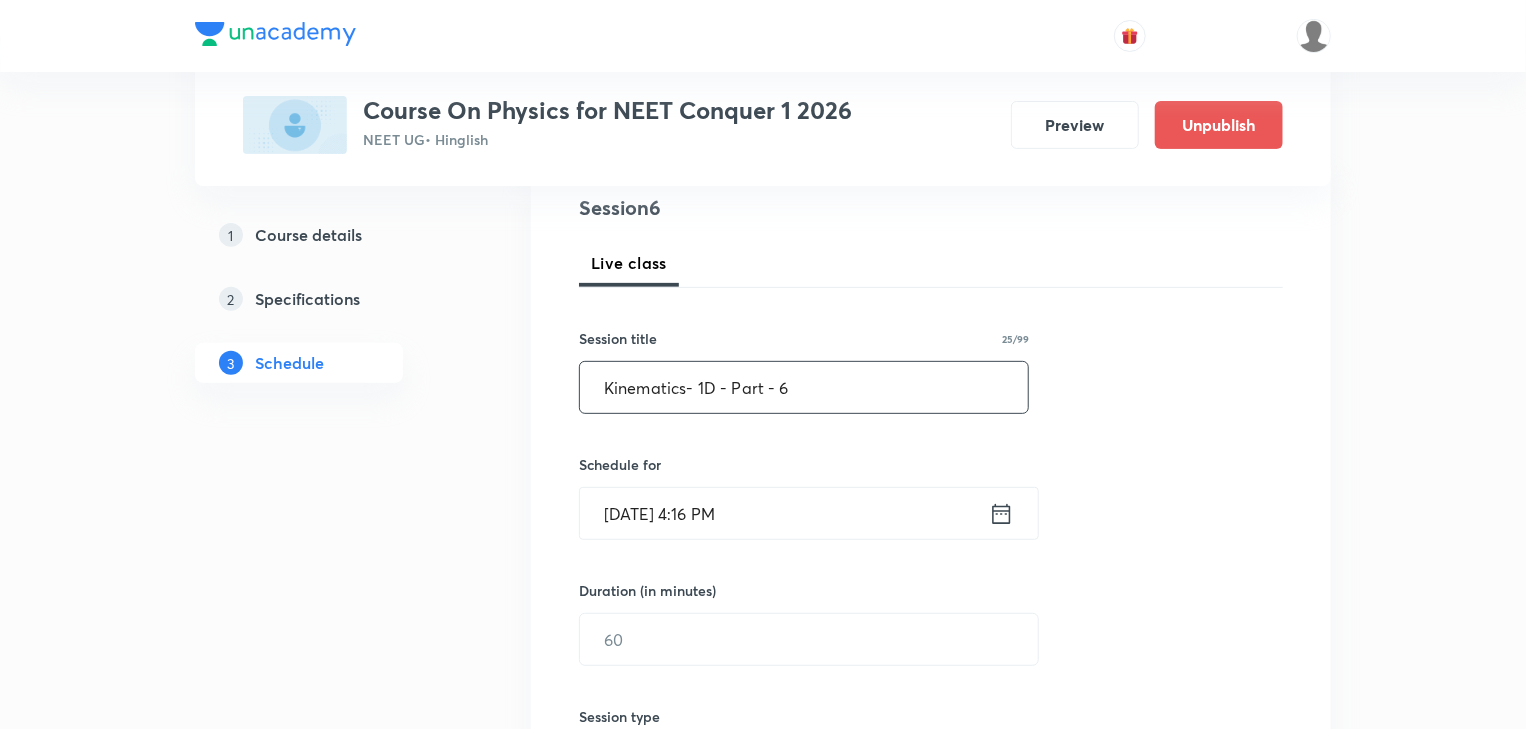 scroll, scrollTop: 240, scrollLeft: 0, axis: vertical 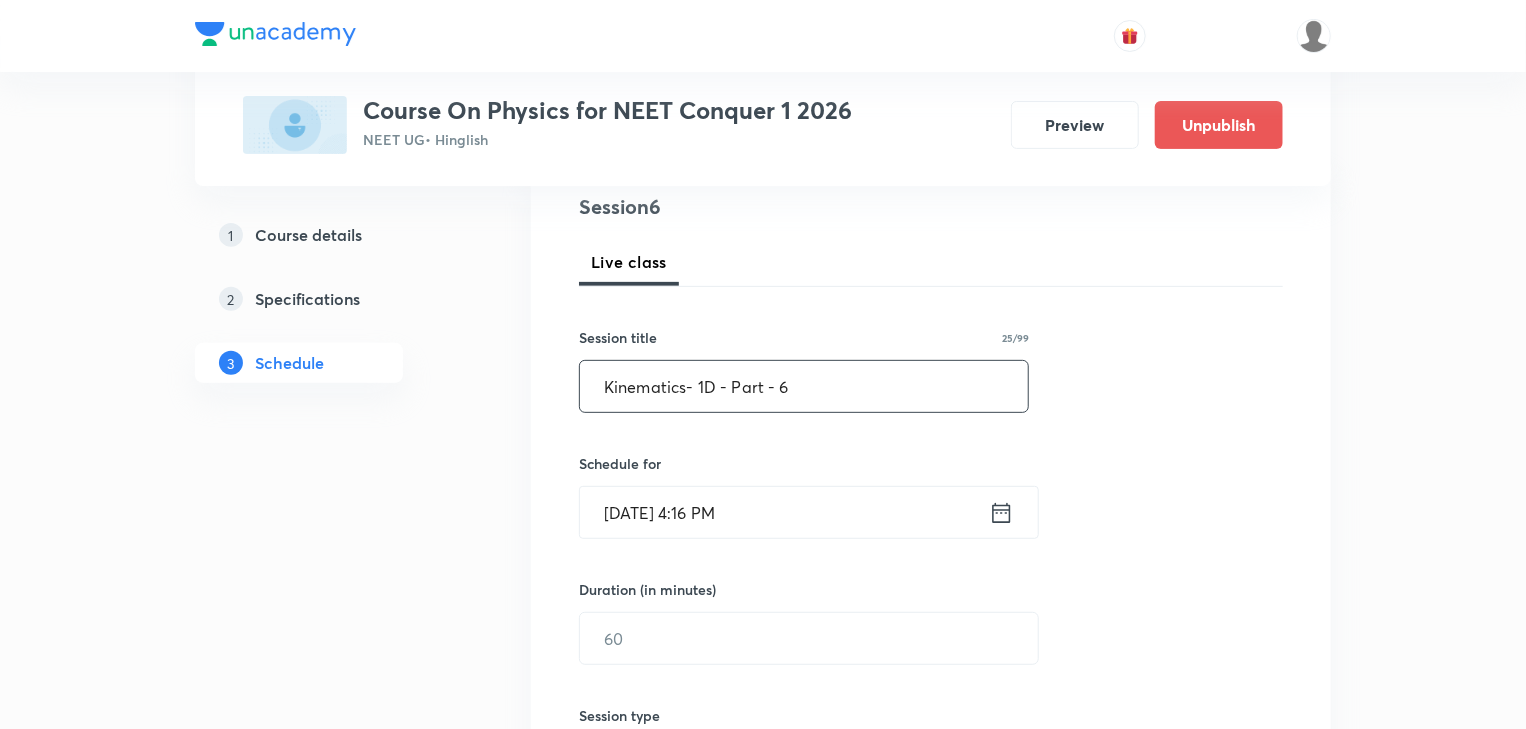type on "Kinematics- 1D - Part - 6" 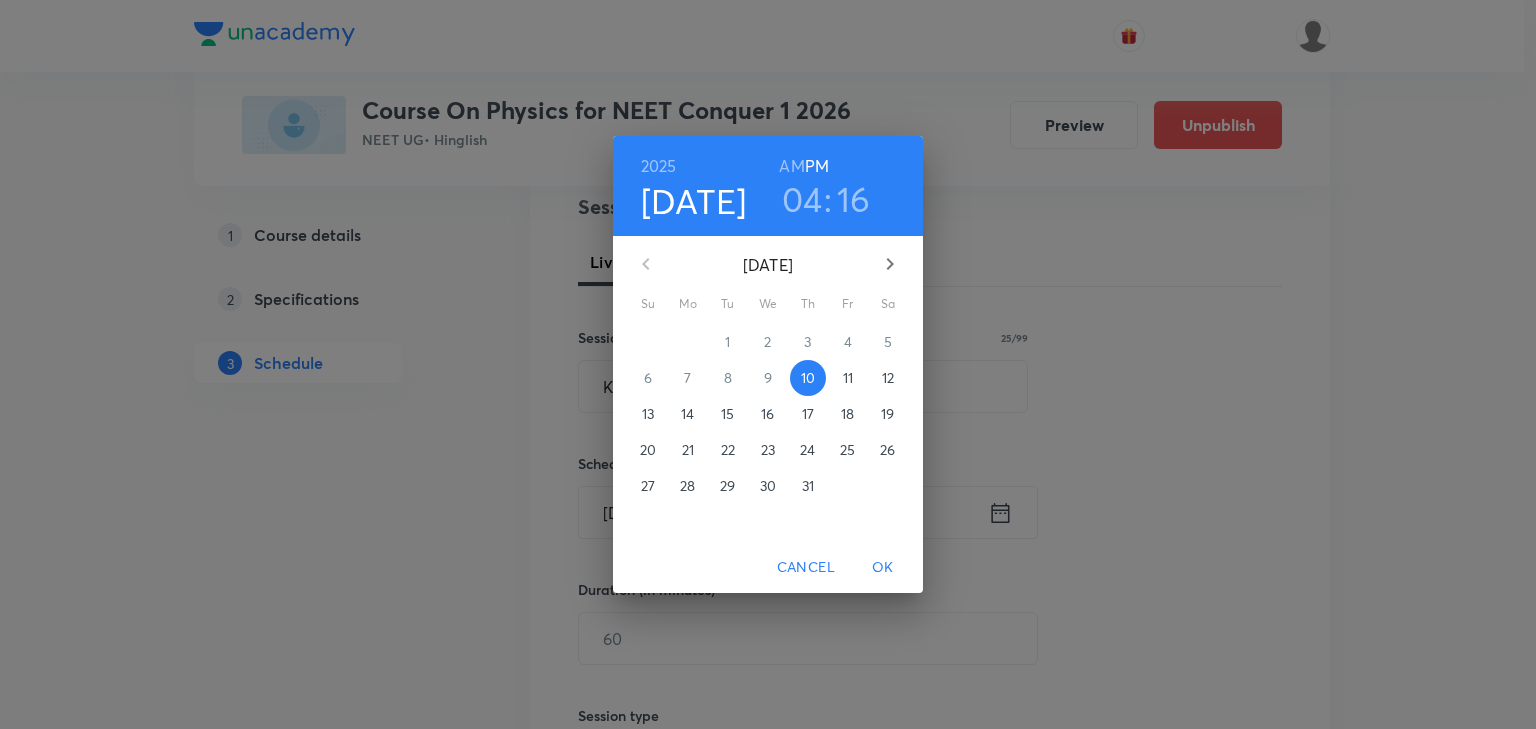 click on "11" at bounding box center [848, 378] 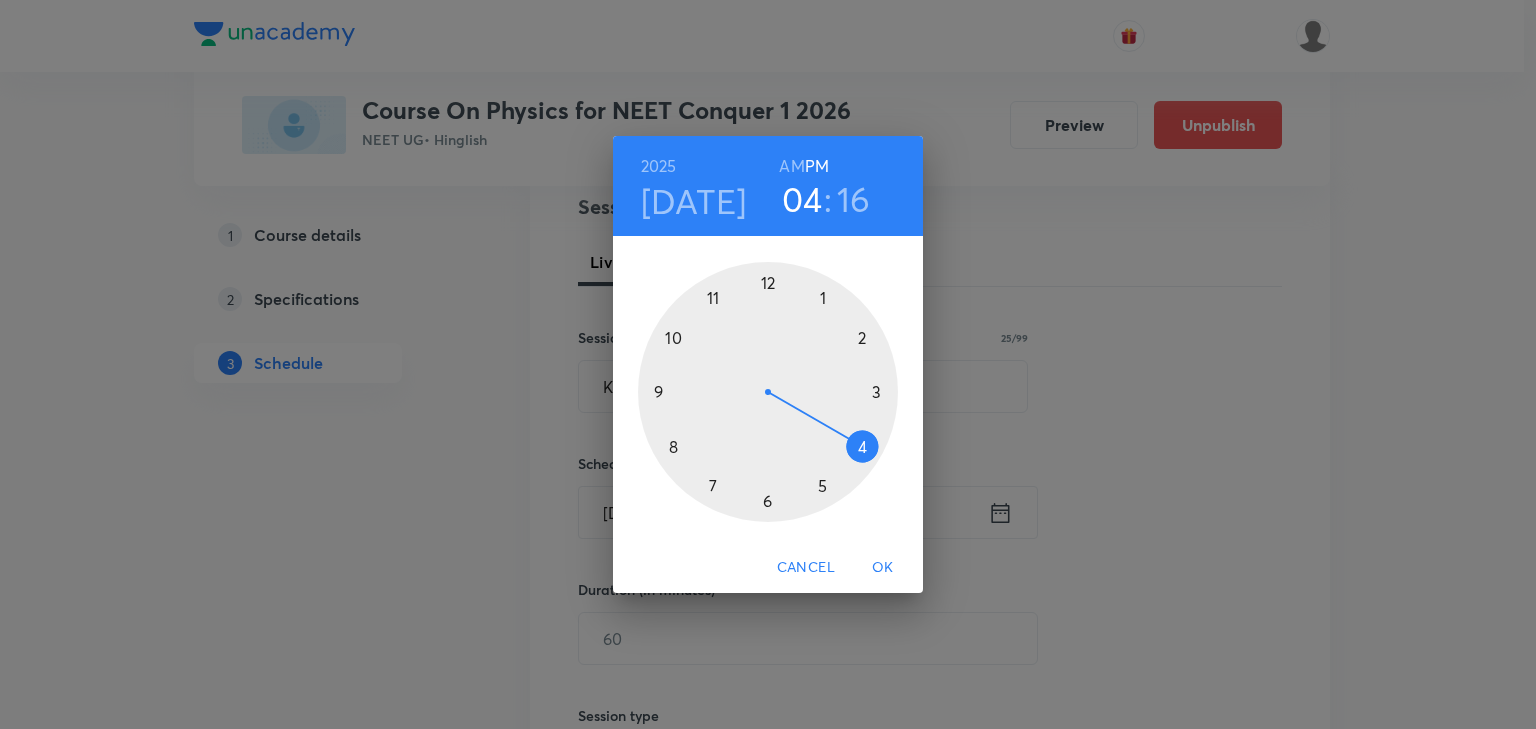 click at bounding box center [768, 392] 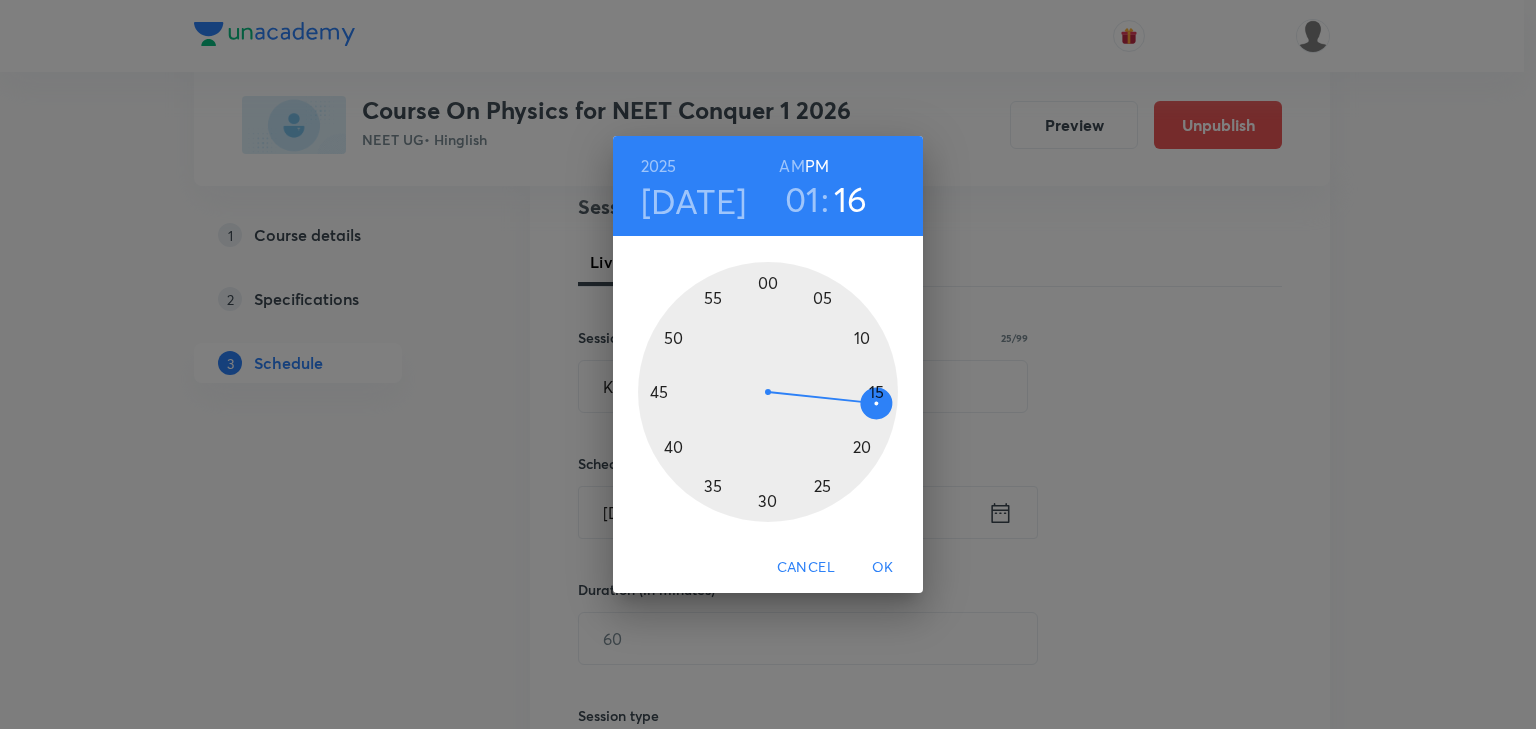 click at bounding box center [768, 392] 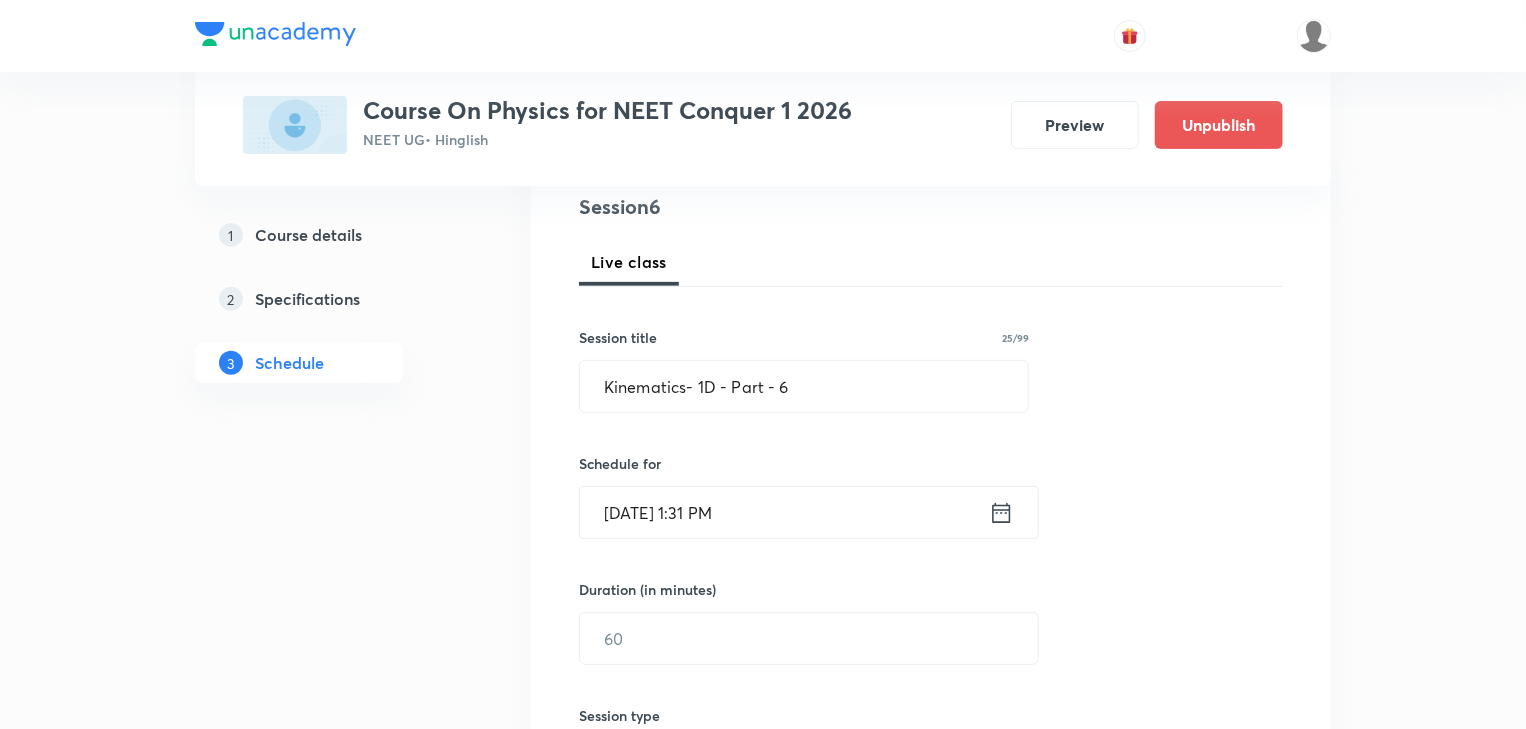click 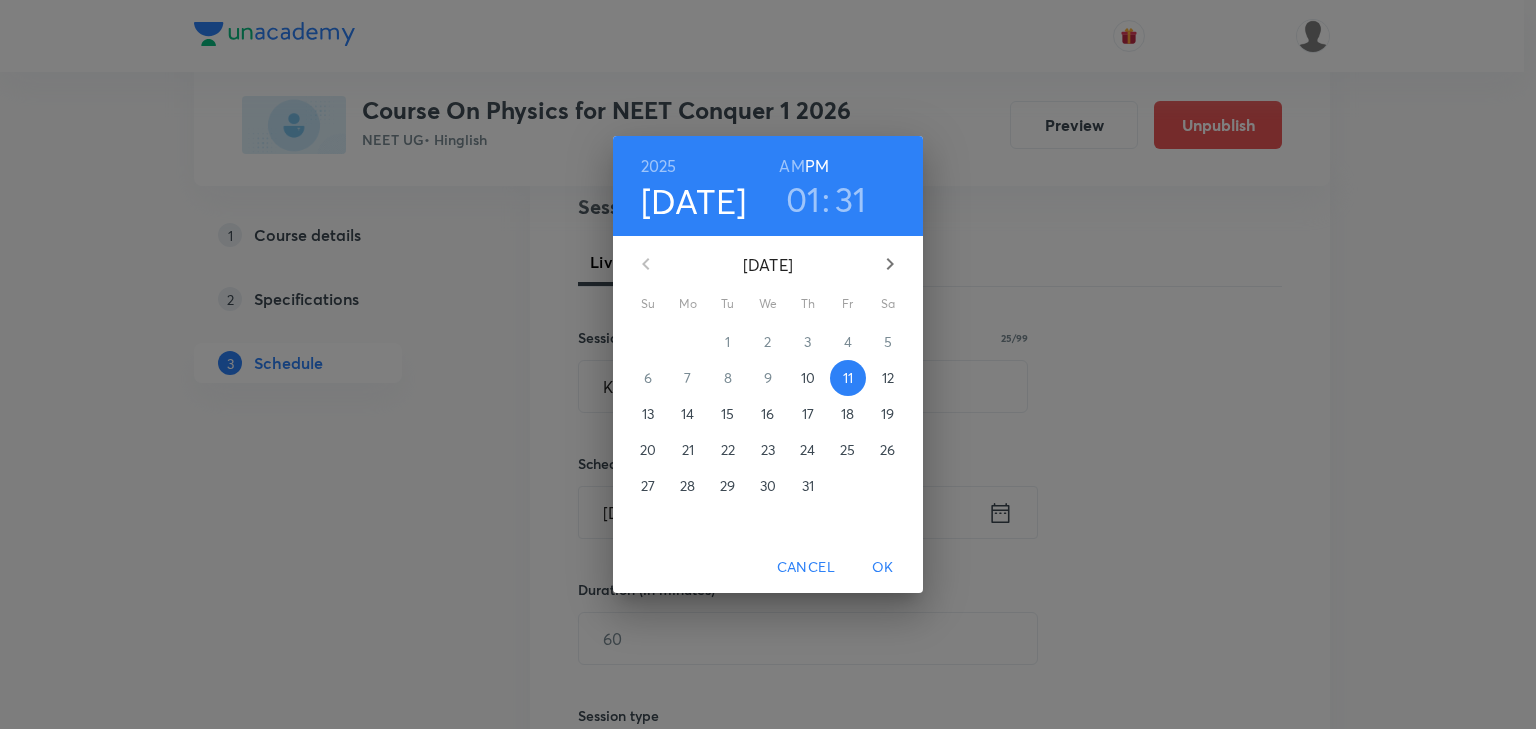 click on "31" at bounding box center [851, 199] 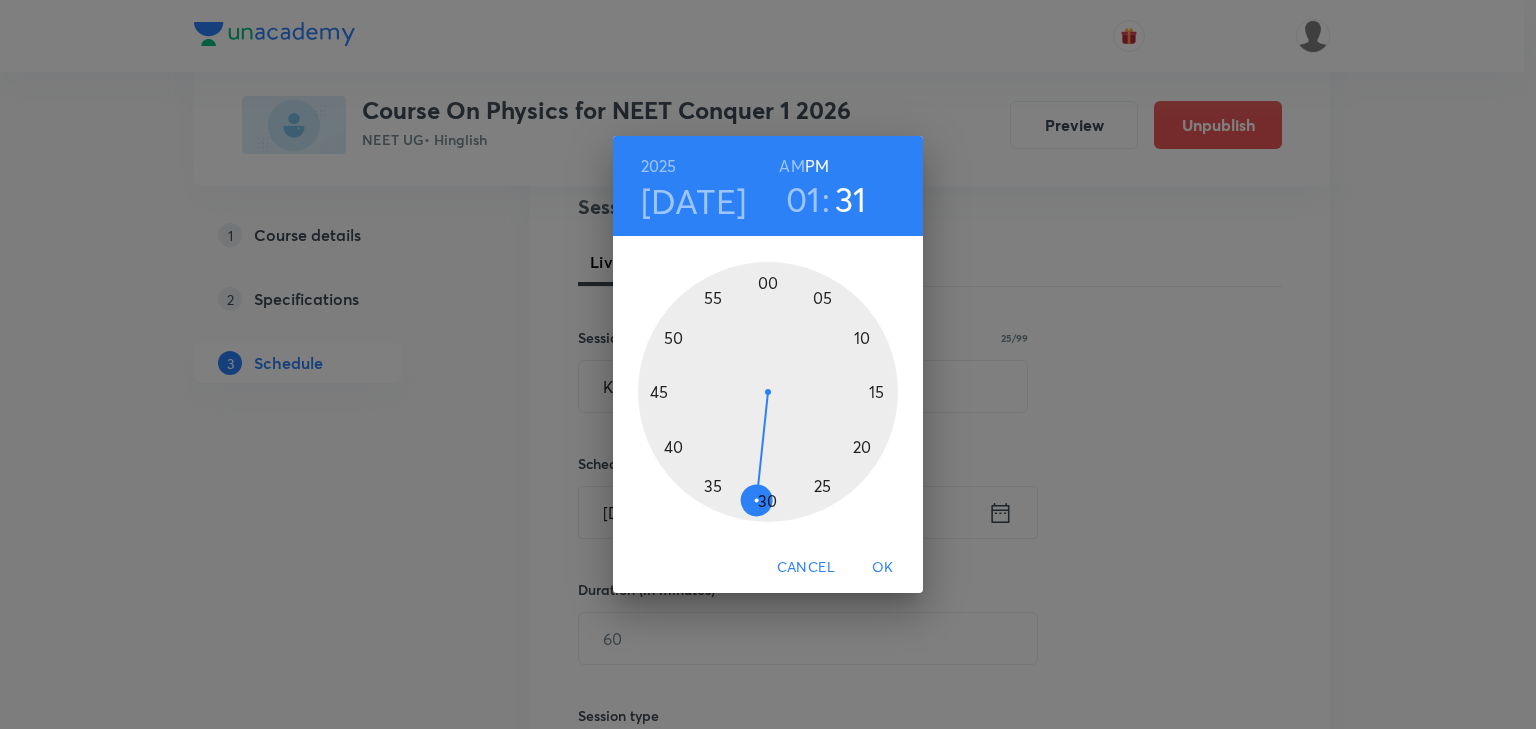 click at bounding box center [768, 392] 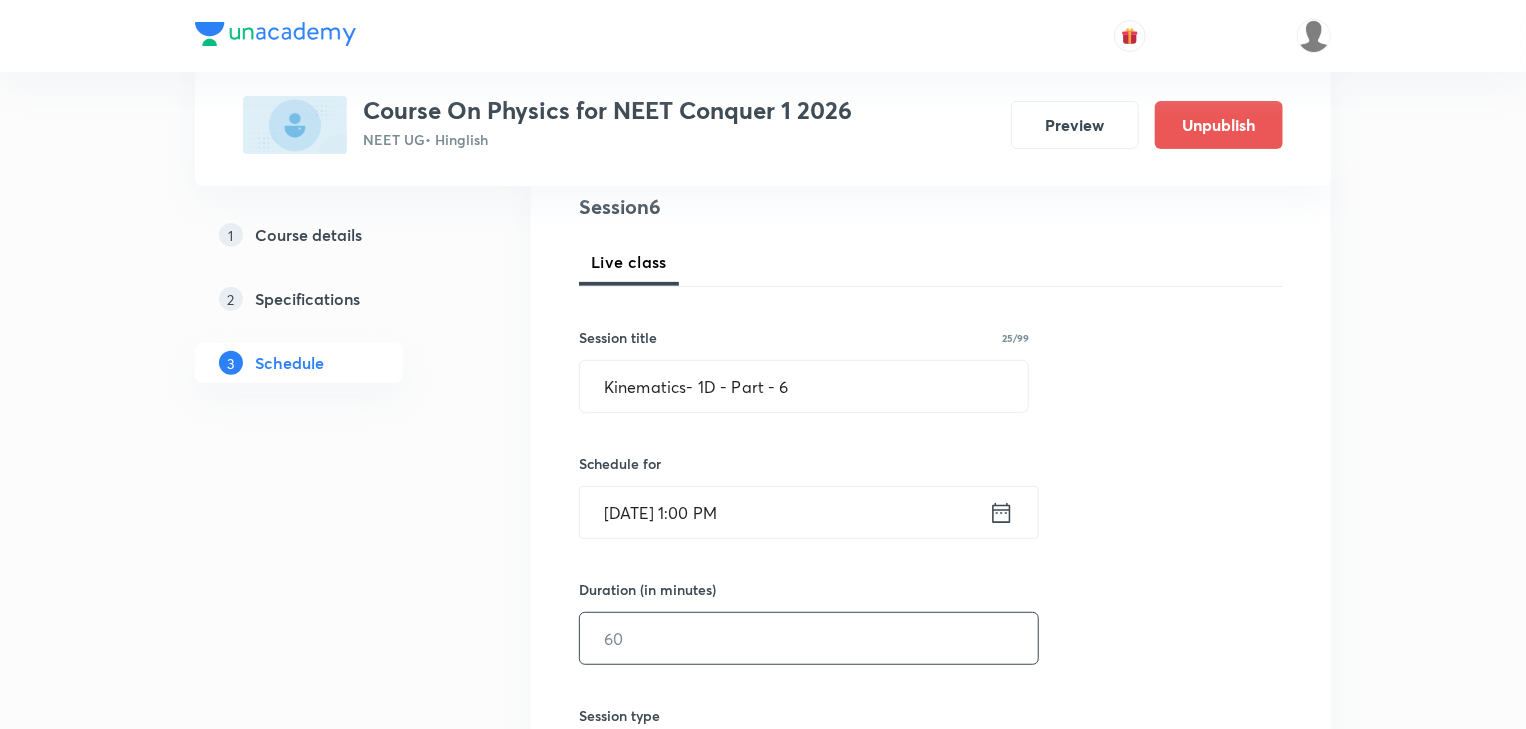 click at bounding box center (809, 638) 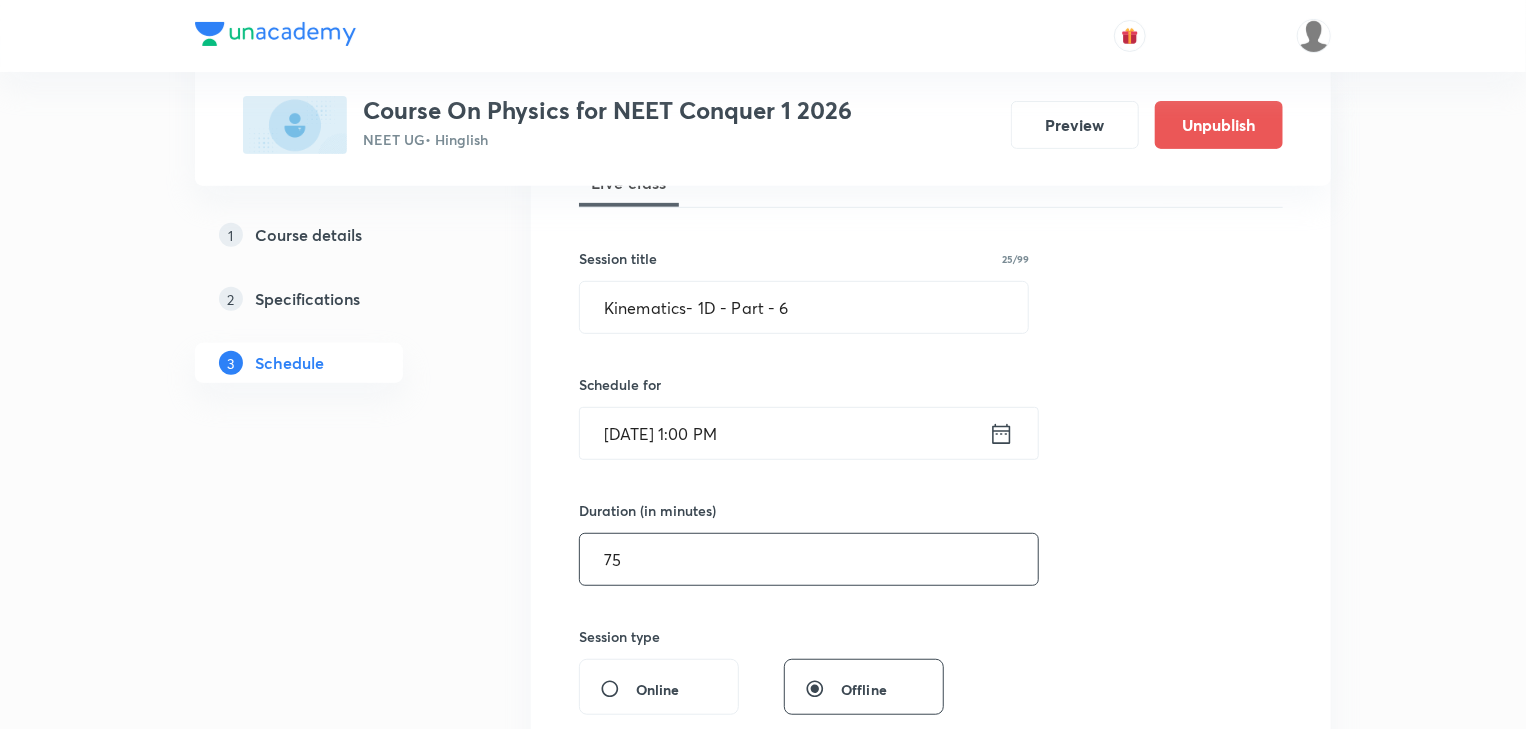 scroll, scrollTop: 640, scrollLeft: 0, axis: vertical 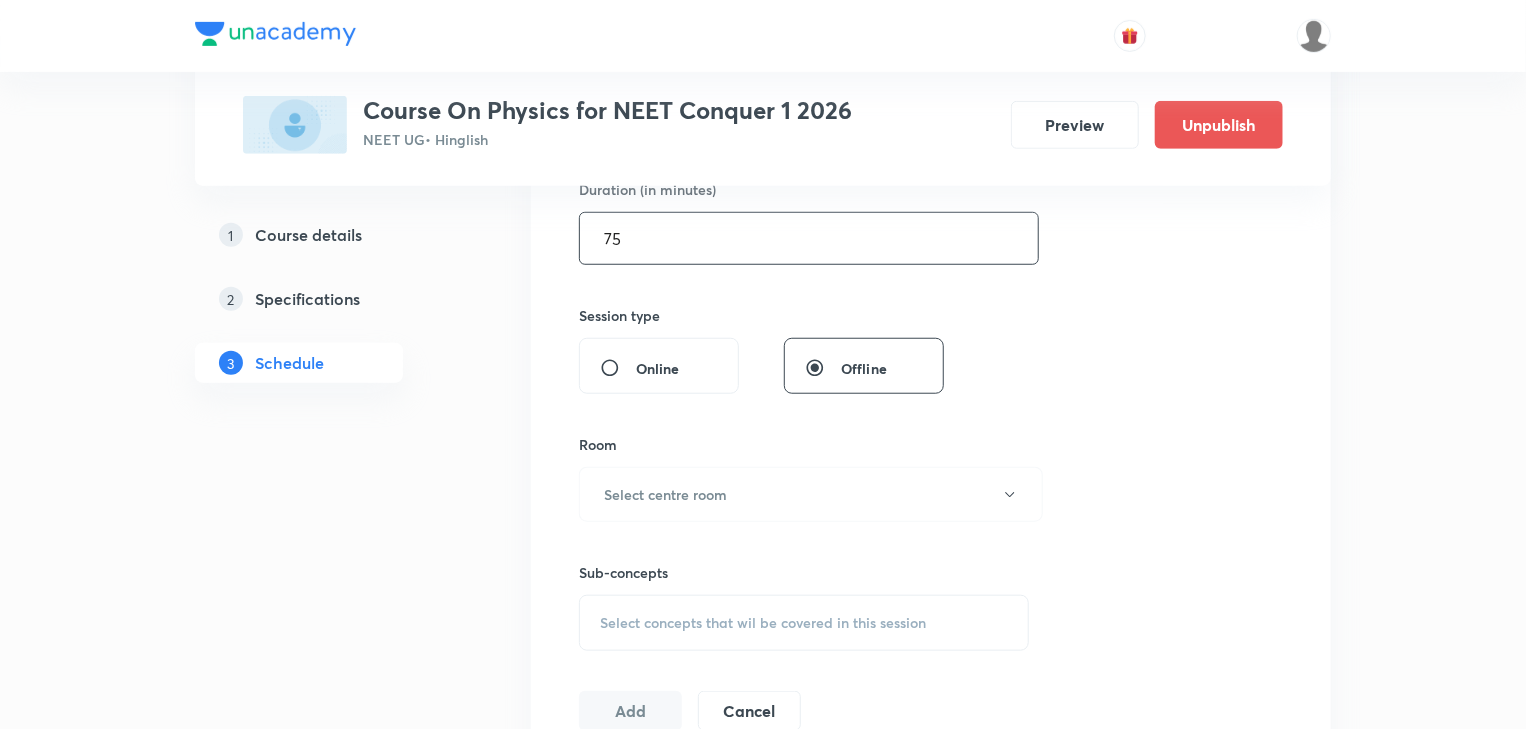 type on "75" 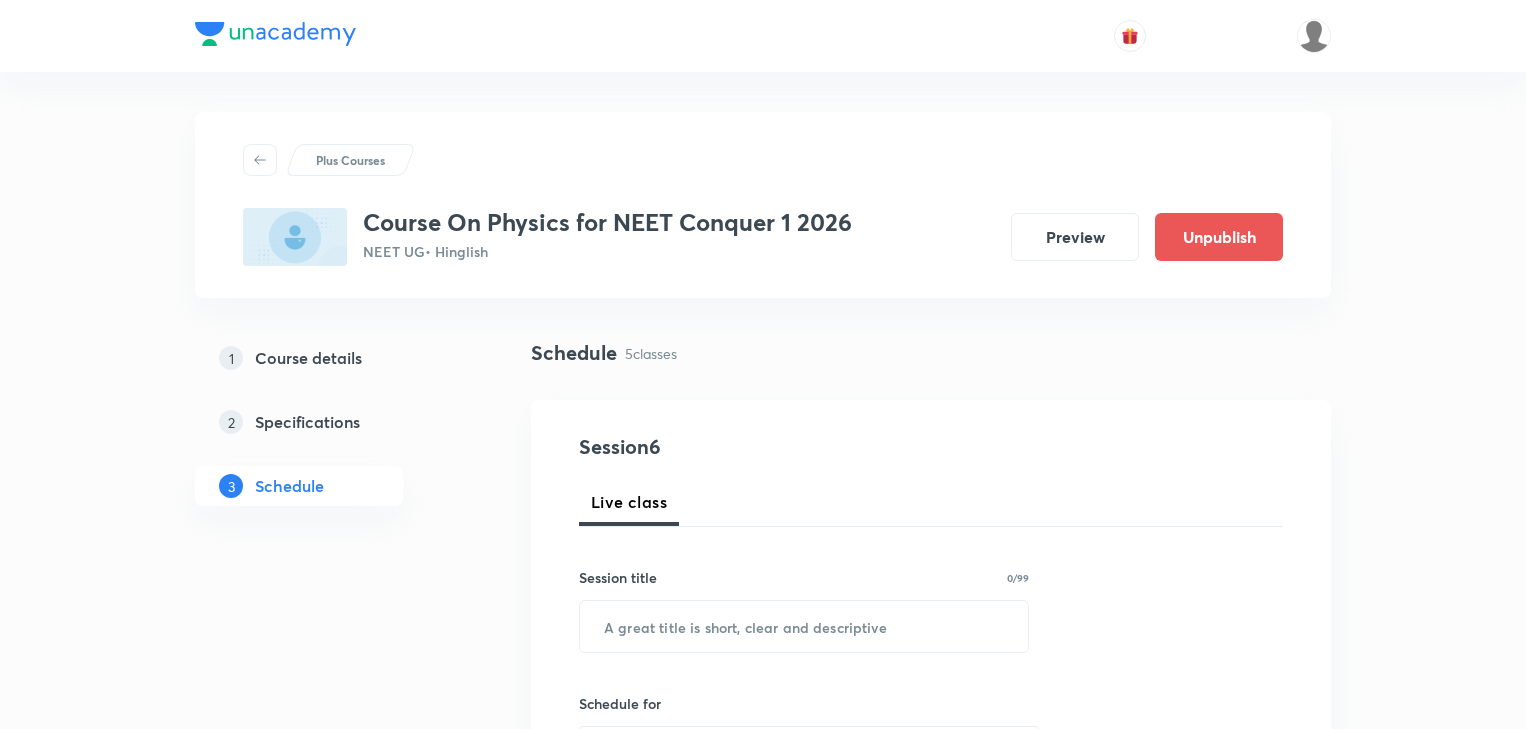 scroll, scrollTop: 320, scrollLeft: 0, axis: vertical 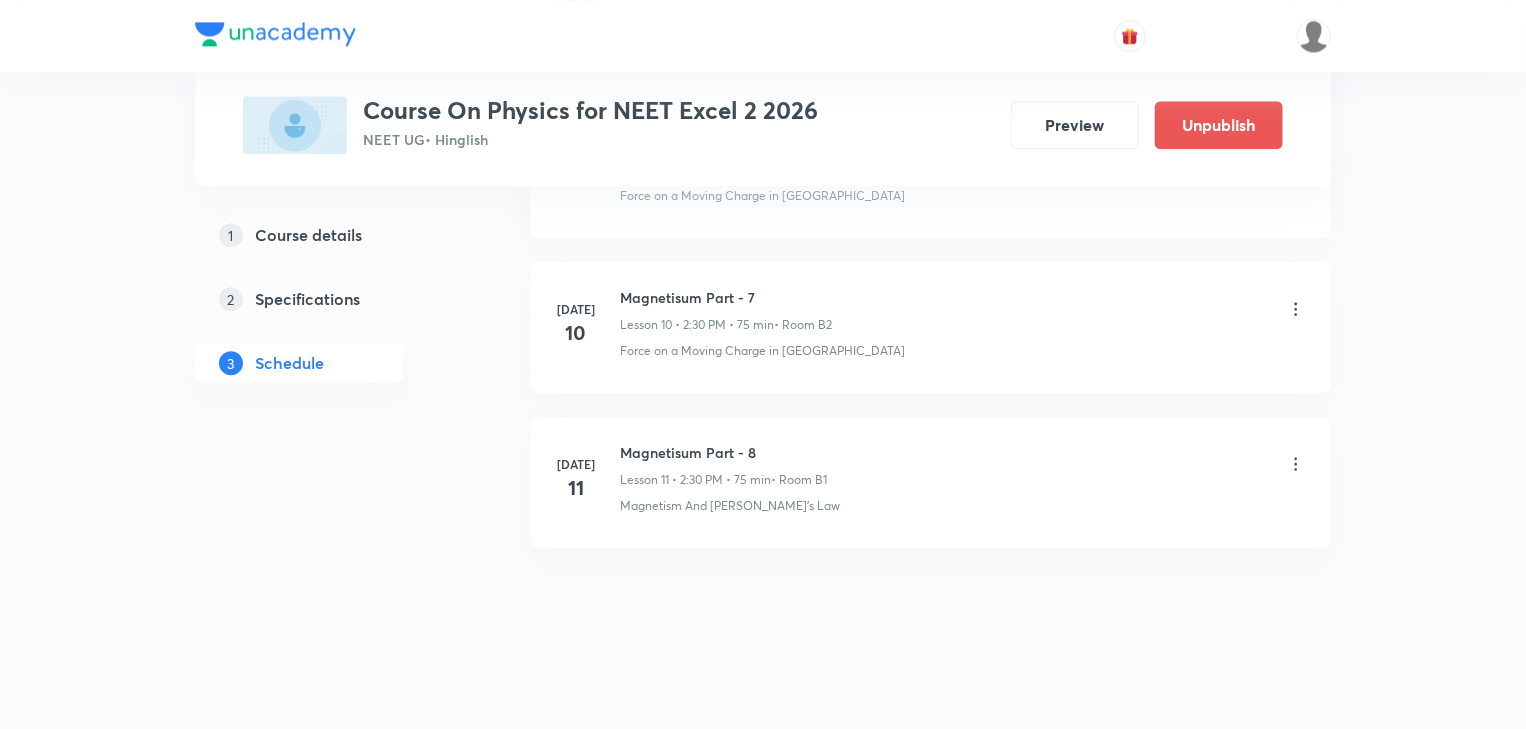 drag, startPoint x: 636, startPoint y: 33, endPoint x: 673, endPoint y: 648, distance: 616.112 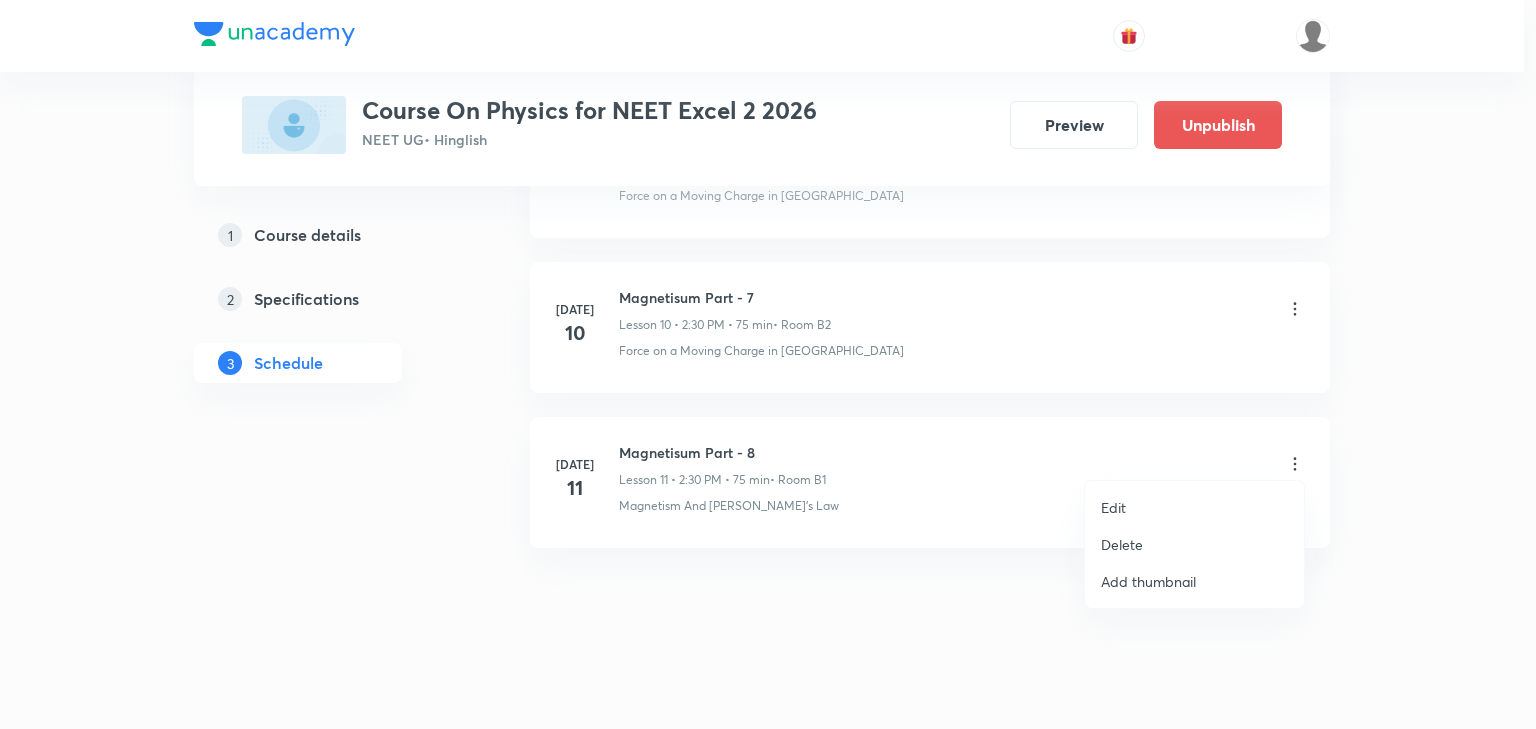 click on "Edit" at bounding box center [1113, 507] 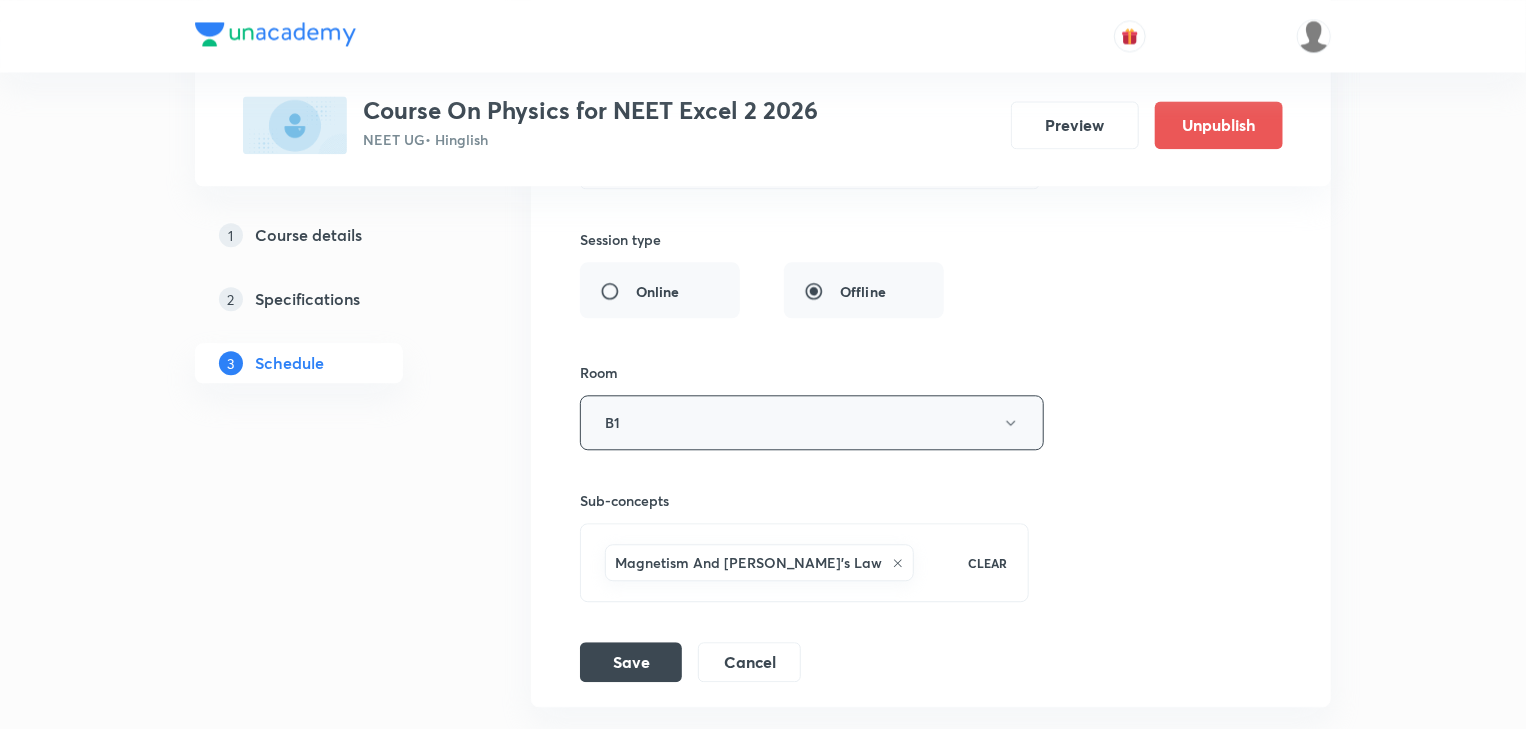 scroll, scrollTop: 2262, scrollLeft: 0, axis: vertical 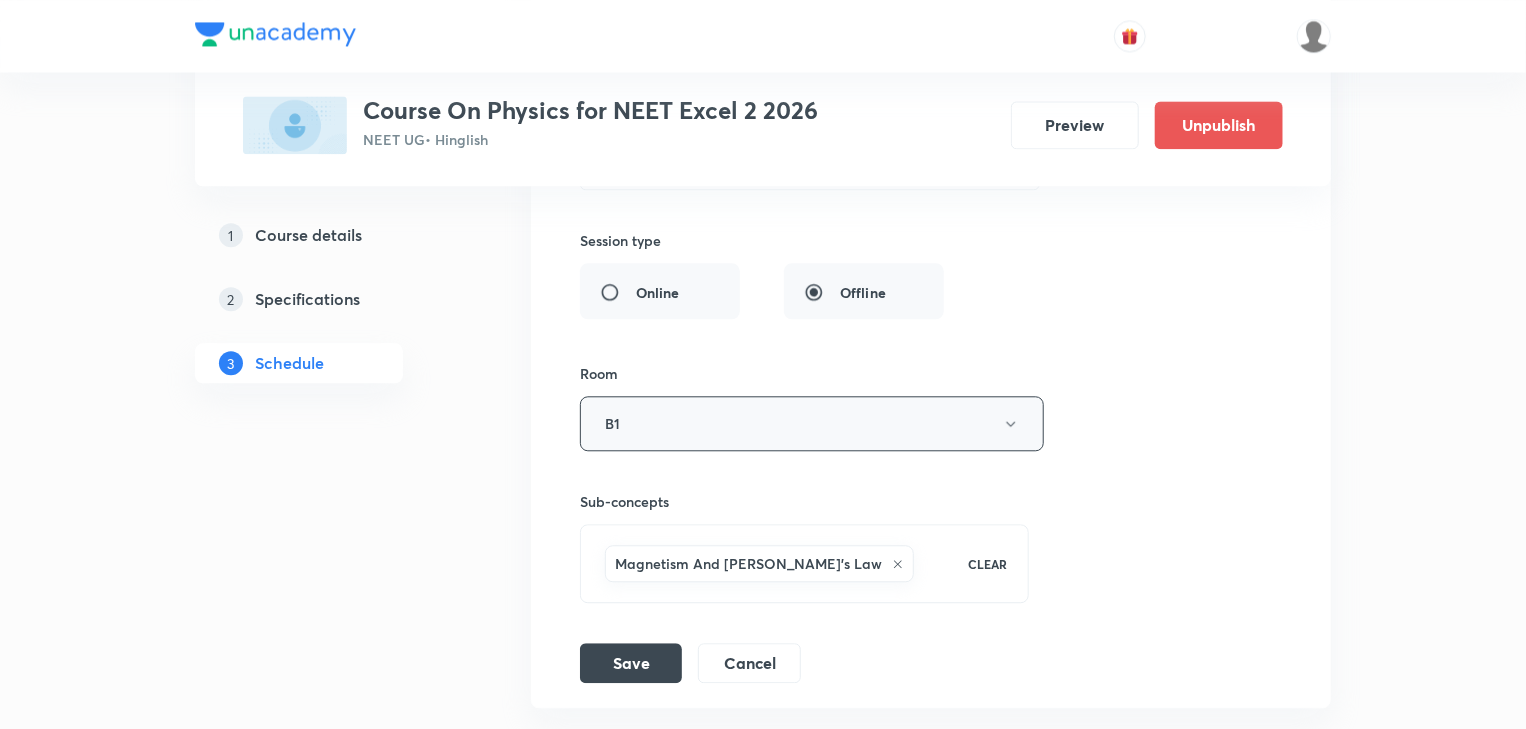 click on "B1" at bounding box center (812, 423) 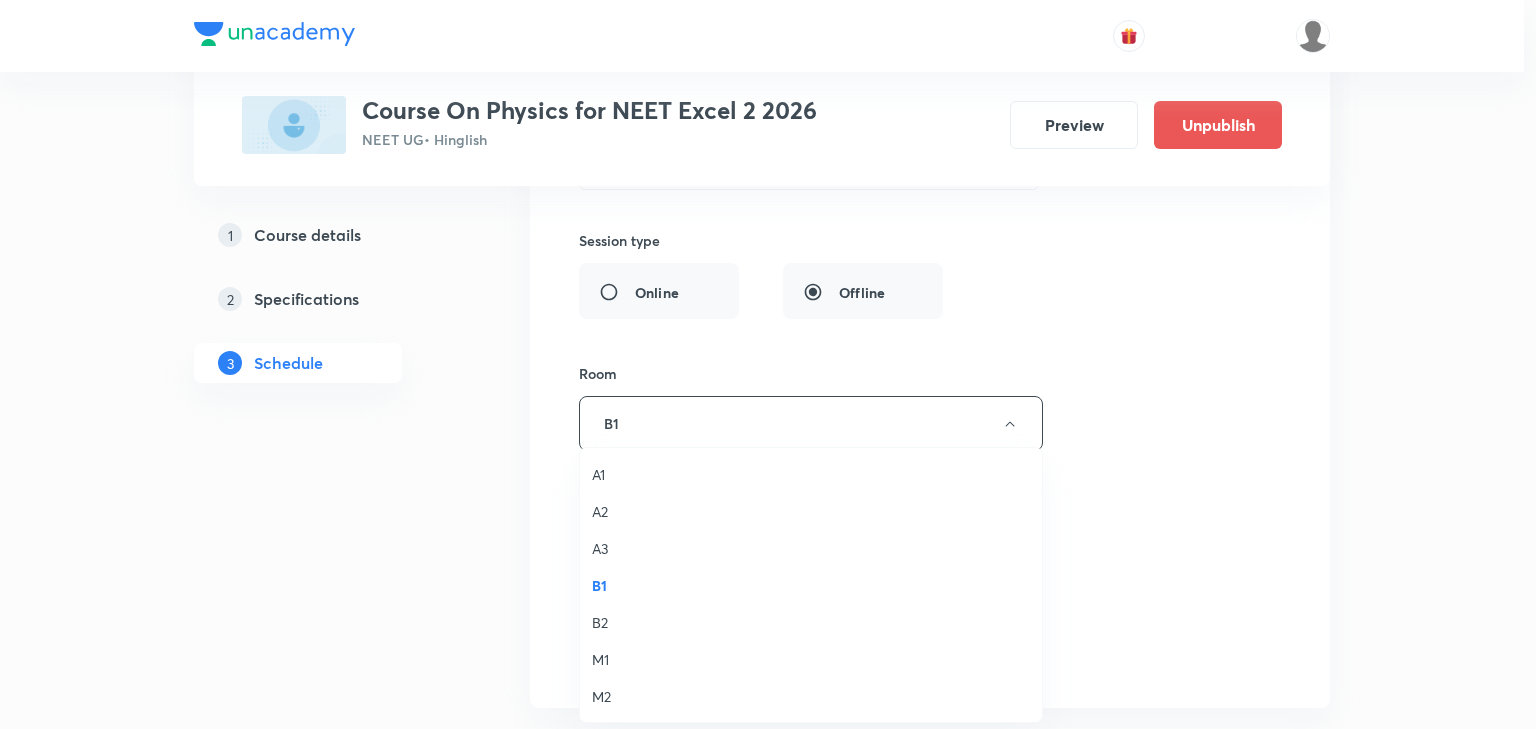 click on "B2" at bounding box center [811, 622] 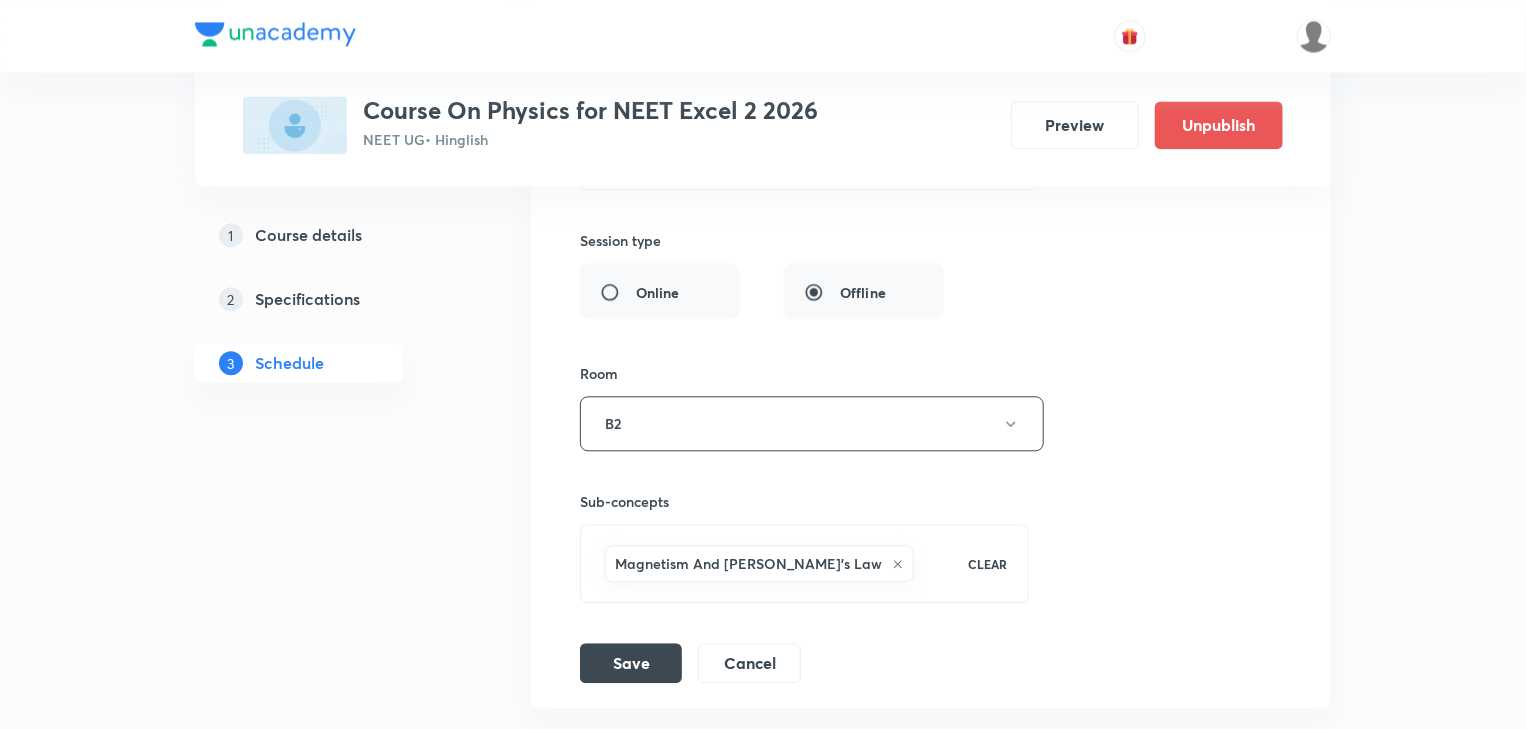 click on "1 Course details 2 Specifications 3 Schedule" at bounding box center (331, -532) 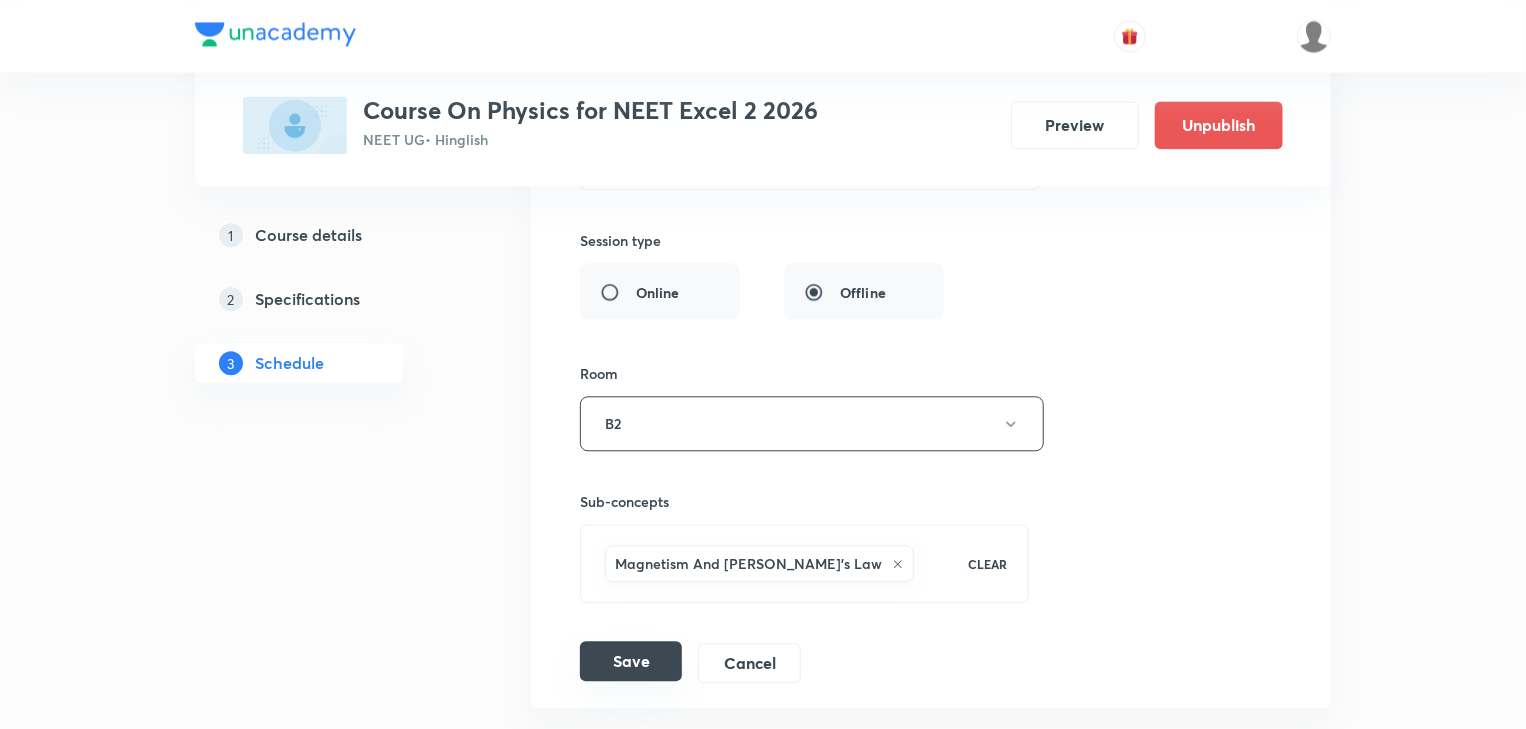click on "Save" at bounding box center (631, 661) 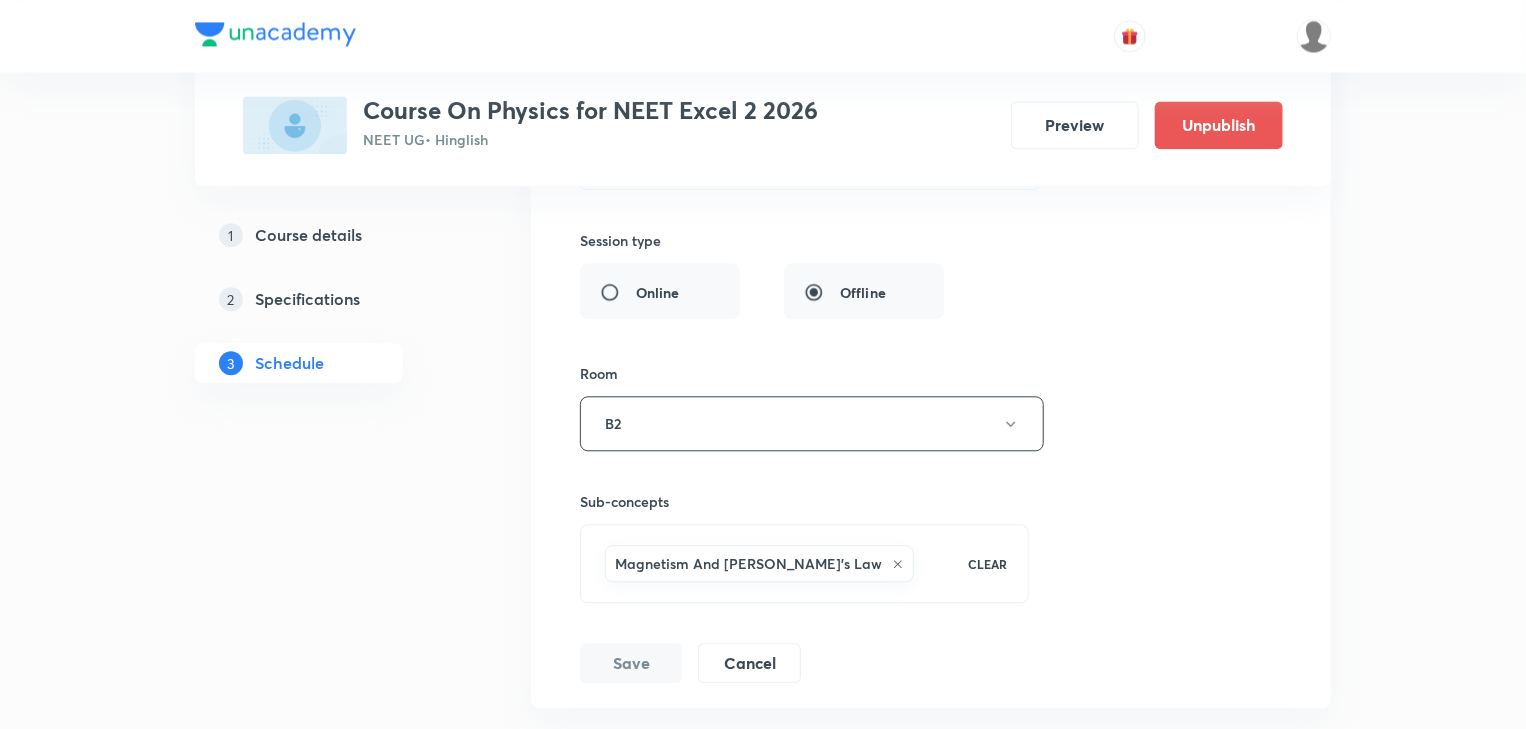 scroll, scrollTop: 1656, scrollLeft: 0, axis: vertical 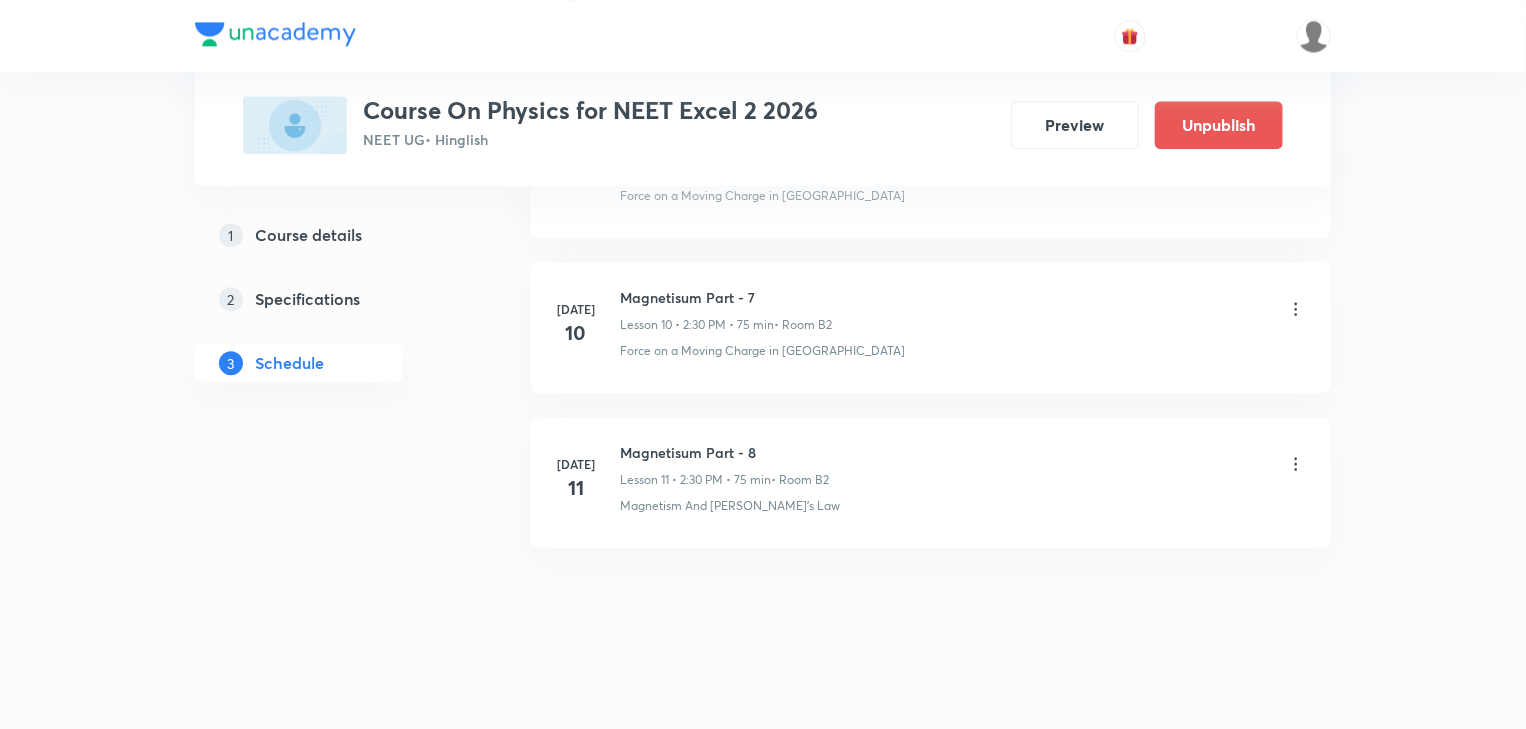drag, startPoint x: 615, startPoint y: 48, endPoint x: 620, endPoint y: 656, distance: 608.02057 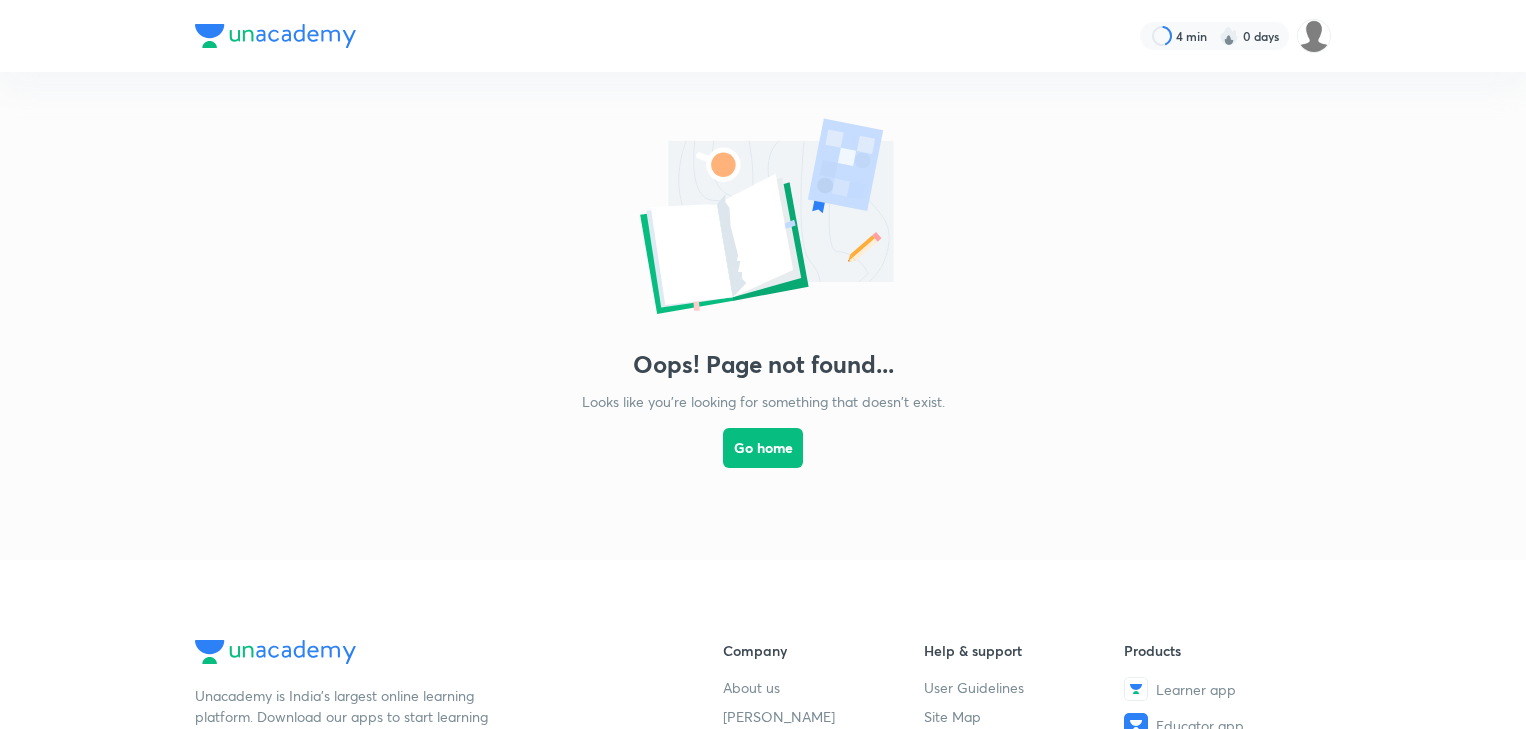 scroll, scrollTop: 0, scrollLeft: 0, axis: both 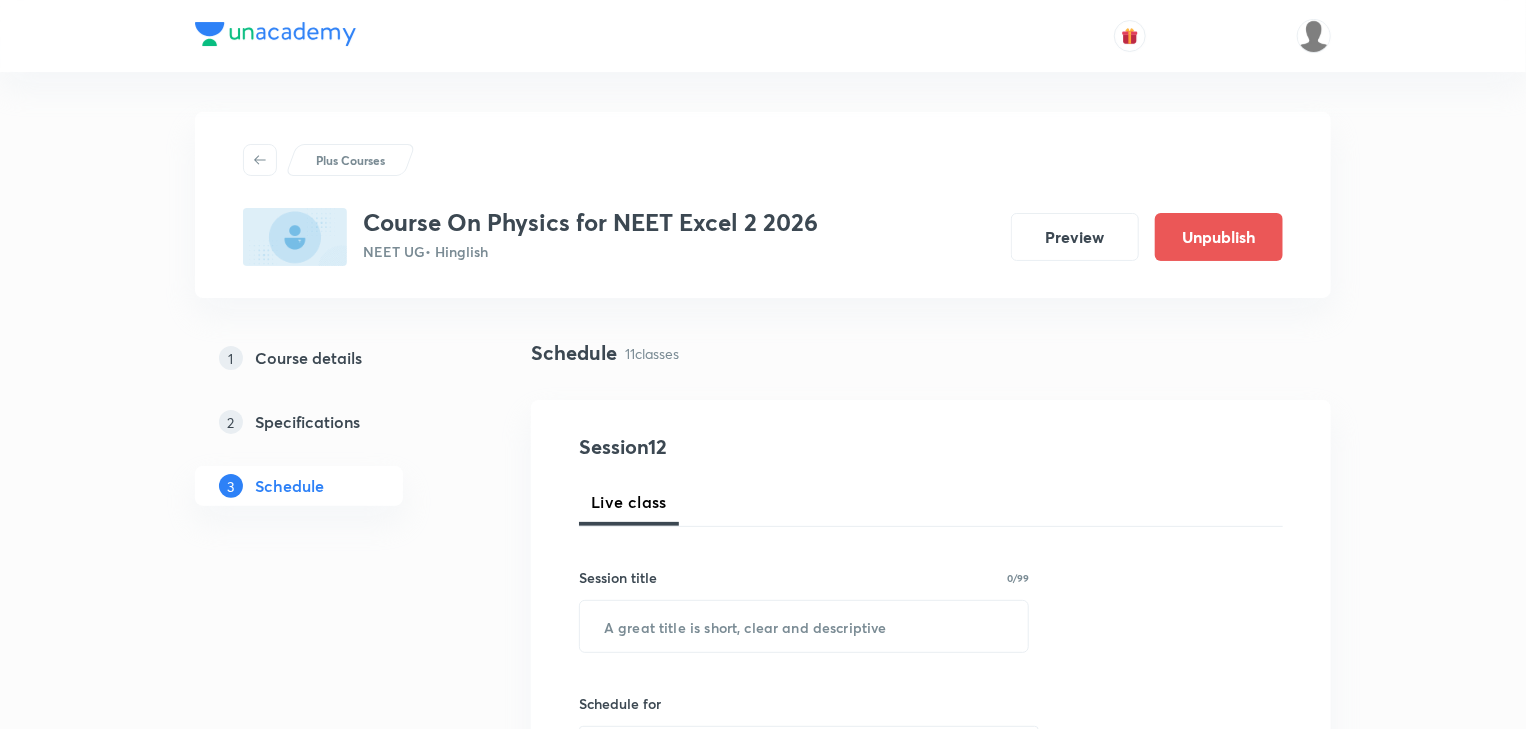 drag, startPoint x: 0, startPoint y: 0, endPoint x: 1018, endPoint y: 138, distance: 1027.311 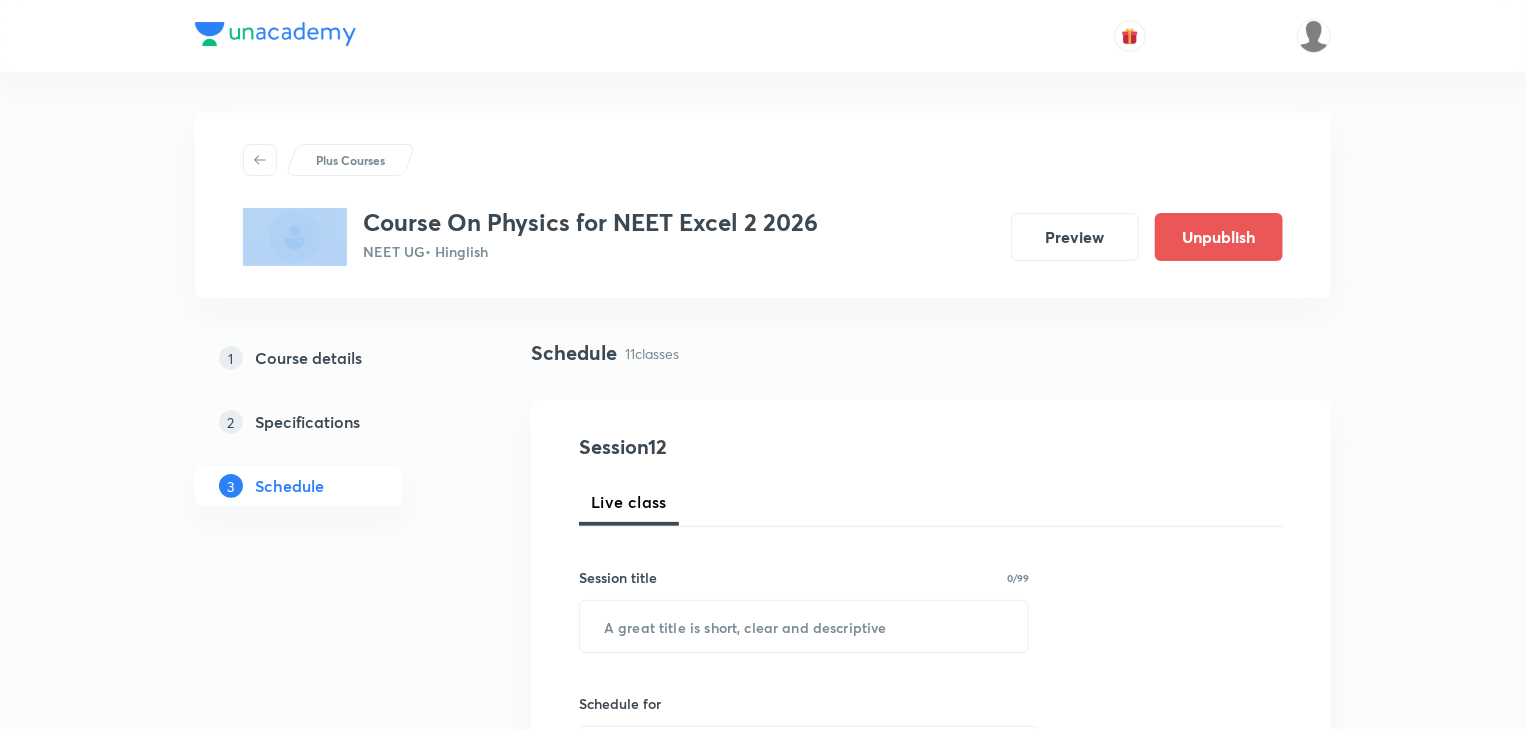 click on "Plus Courses Course On Physics for NEET Excel 2 2026 NEET UG  • Hinglish Preview Unpublish" at bounding box center (763, 205) 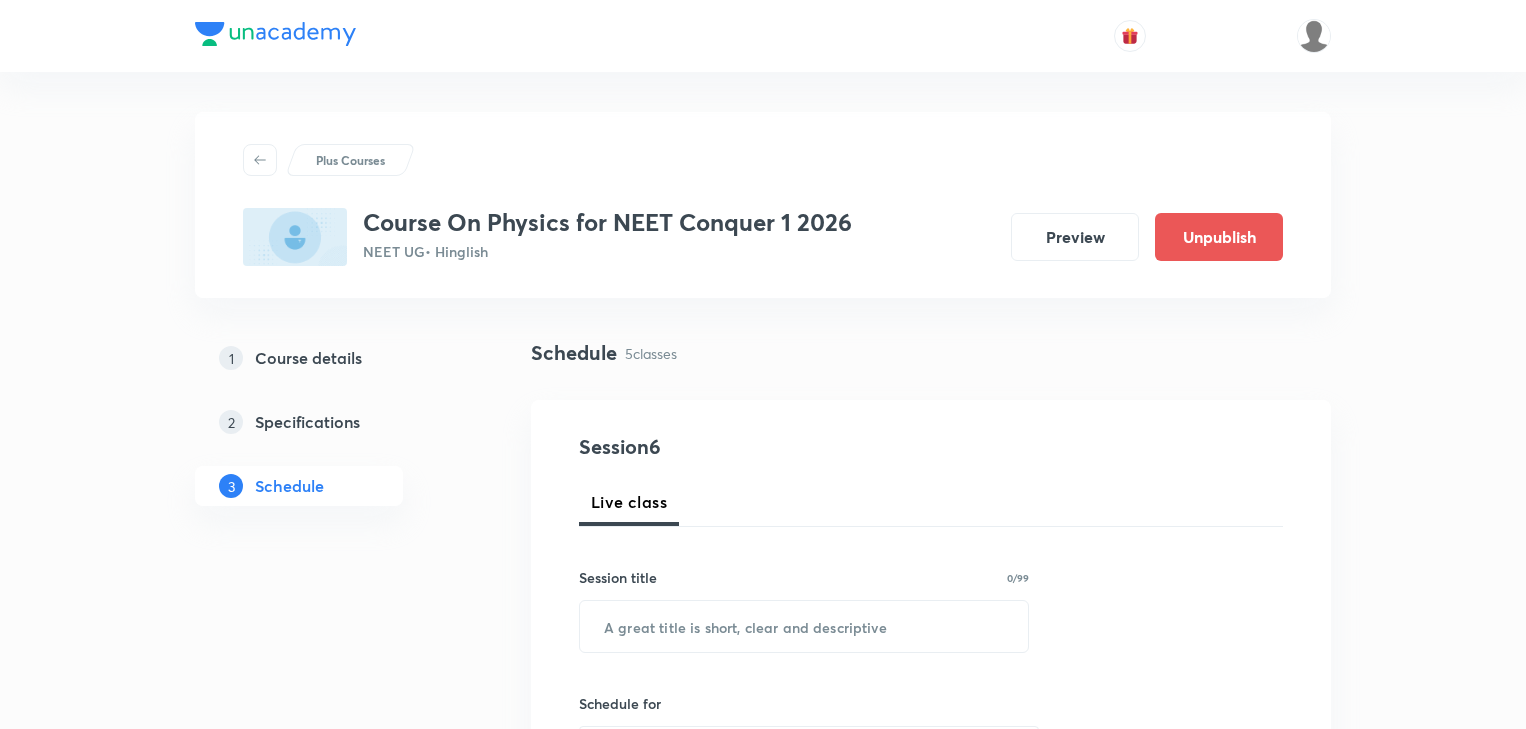 scroll, scrollTop: 1261, scrollLeft: 0, axis: vertical 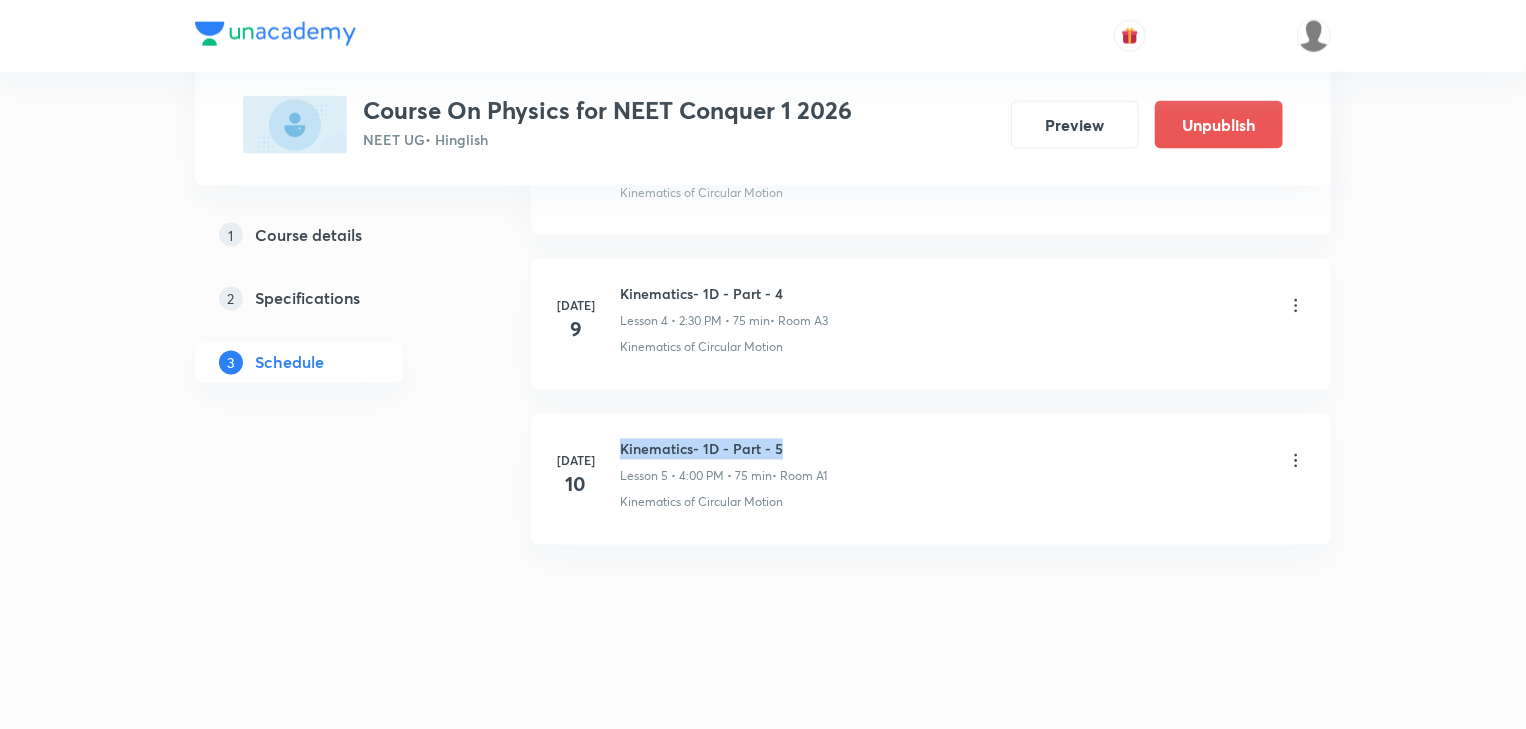 drag, startPoint x: 621, startPoint y: 446, endPoint x: 832, endPoint y: 441, distance: 211.05923 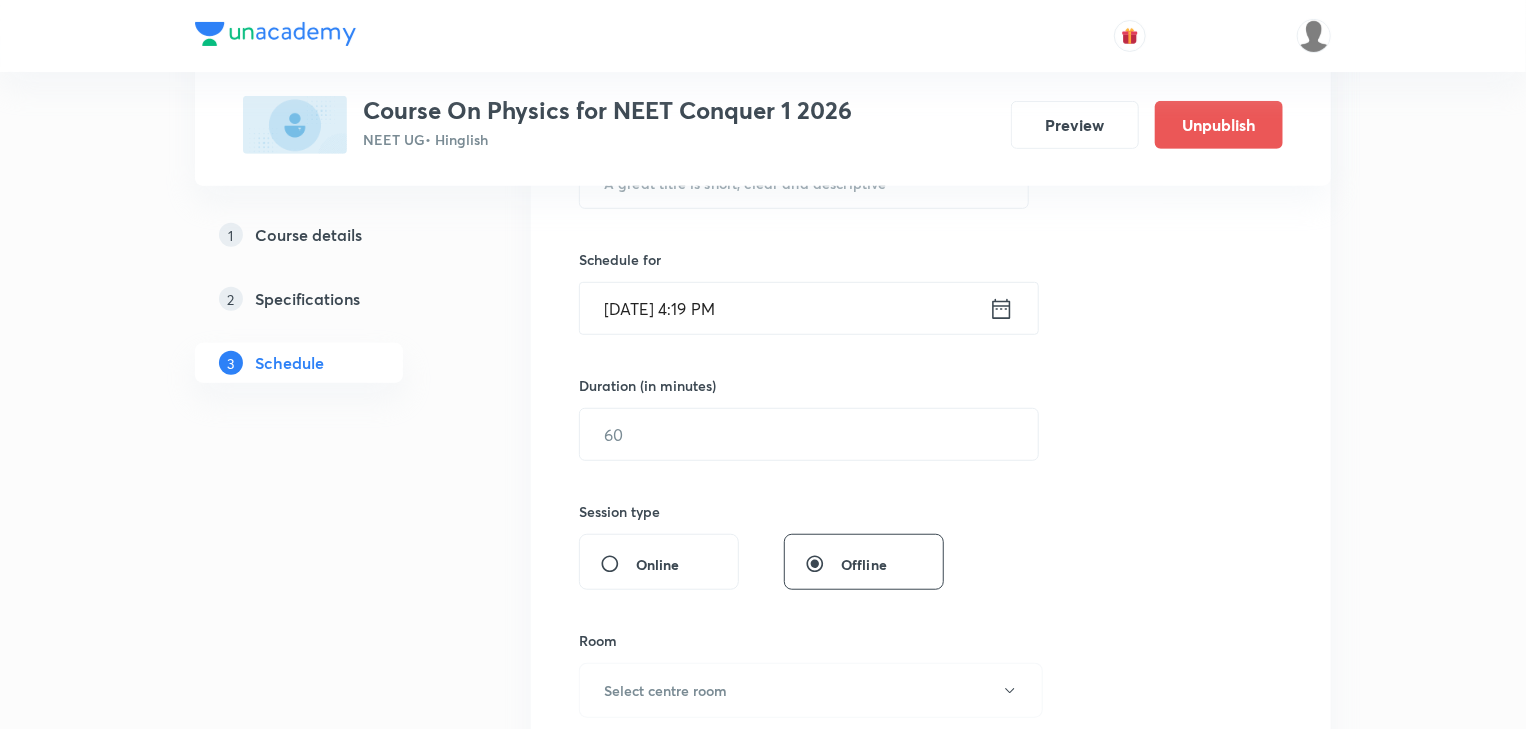 scroll, scrollTop: 0, scrollLeft: 0, axis: both 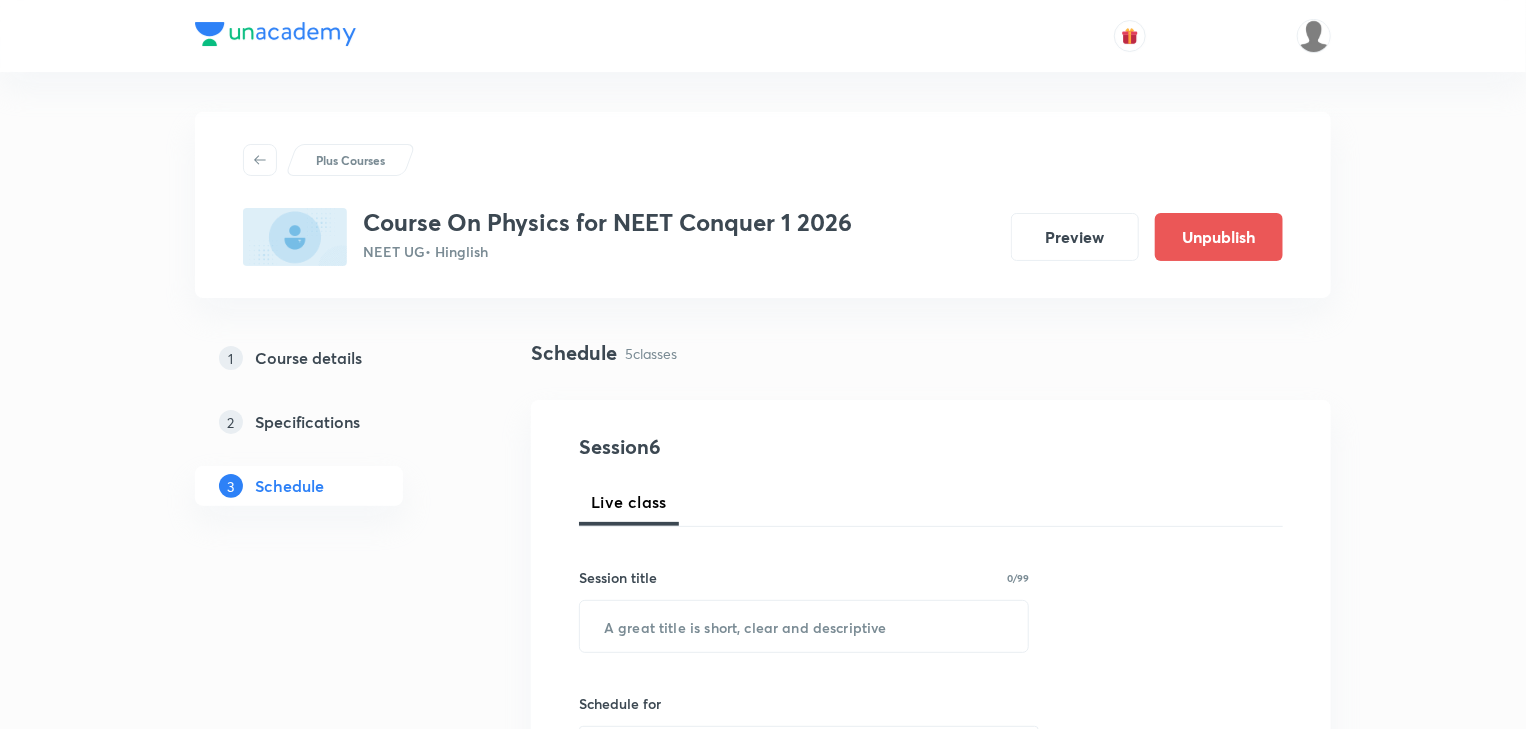 click on "Session title 0/99 ​" at bounding box center (804, 610) 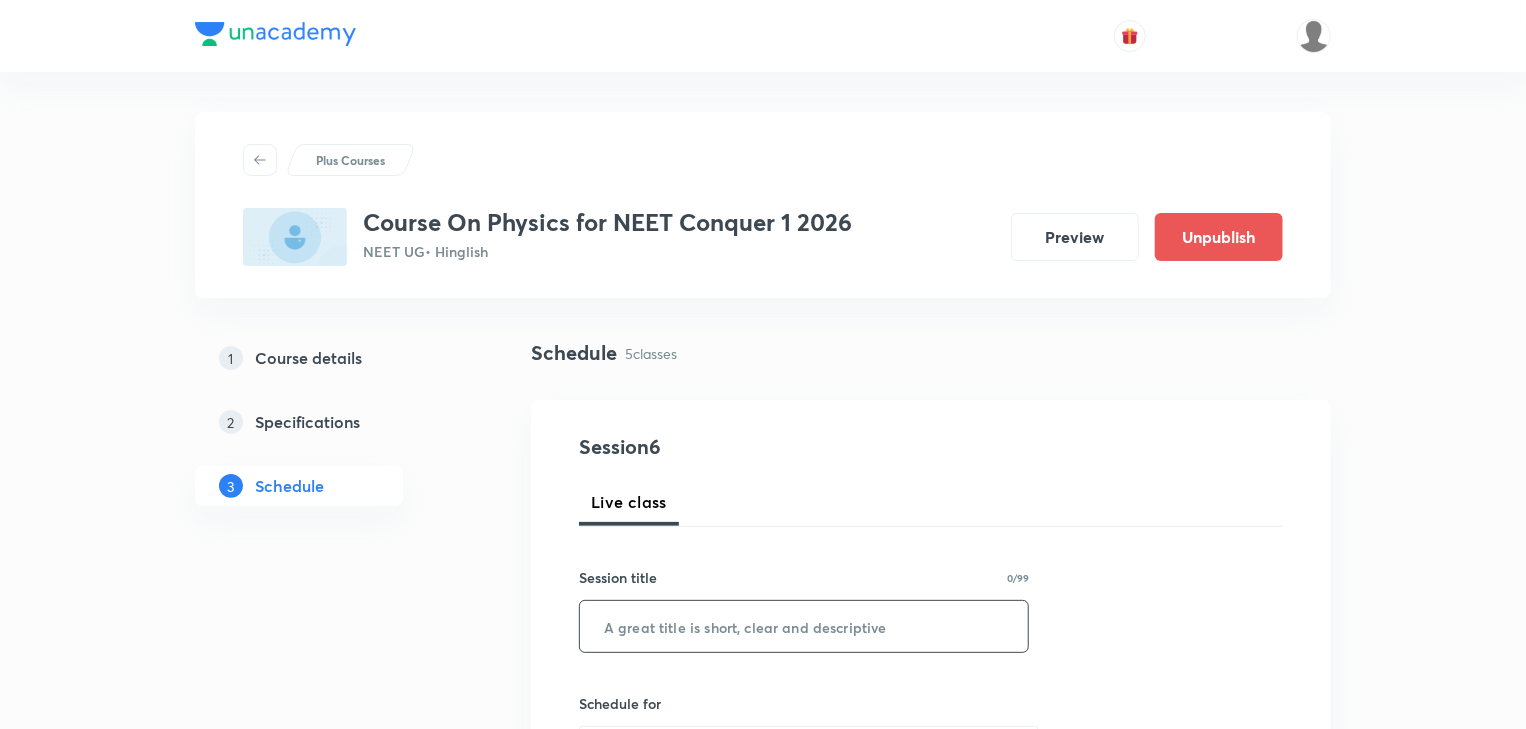 click on "​" at bounding box center (804, 626) 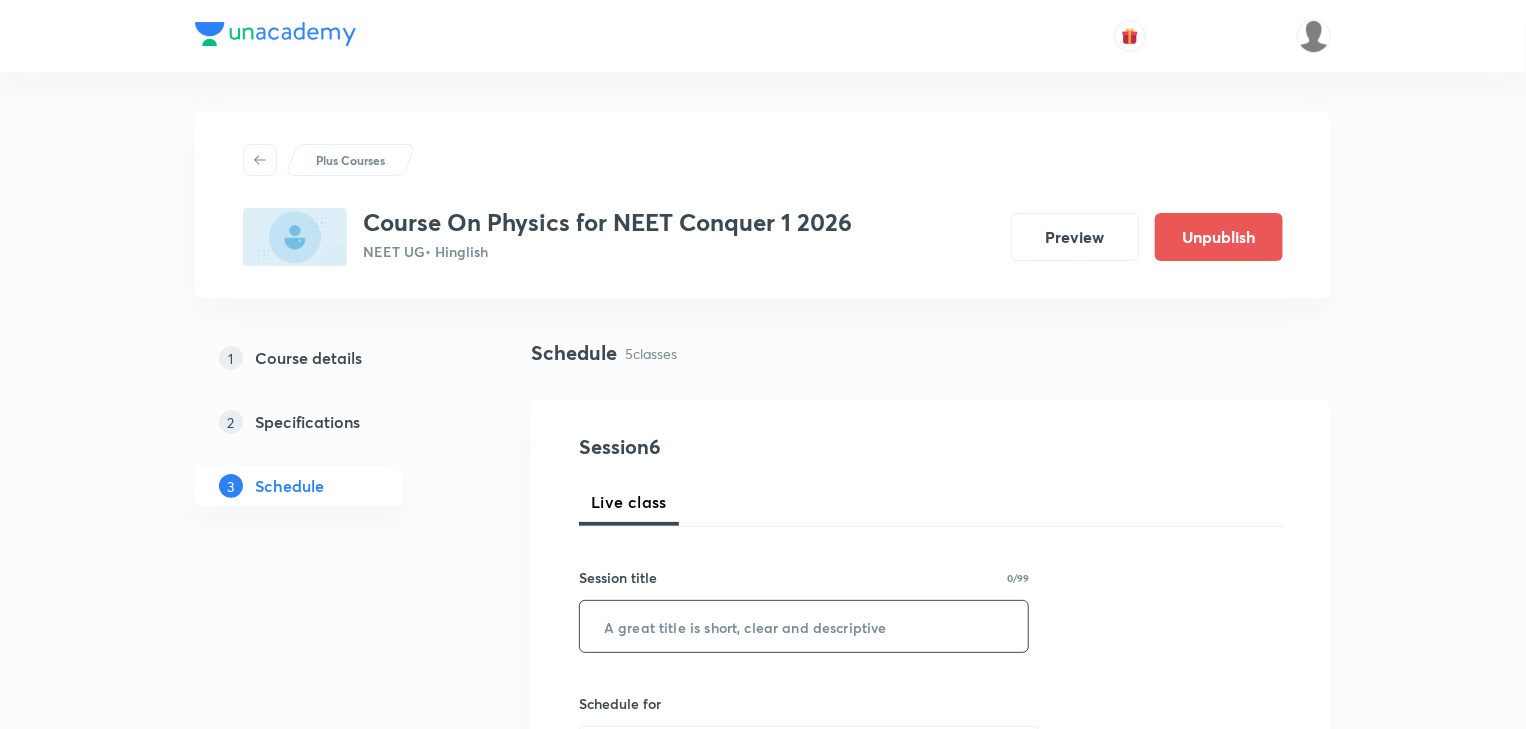 paste on "Kinematics- 1D - Part - 5" 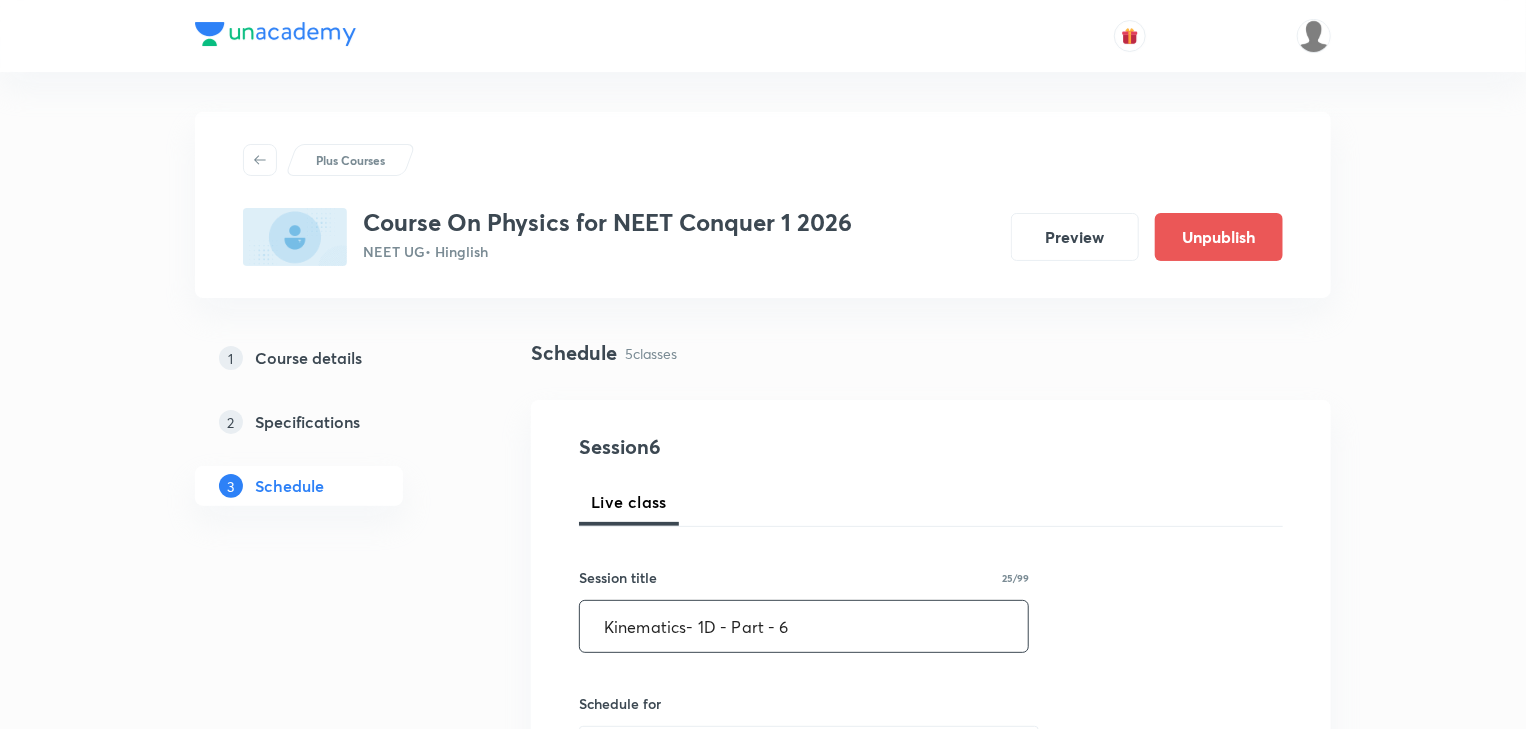 scroll, scrollTop: 400, scrollLeft: 0, axis: vertical 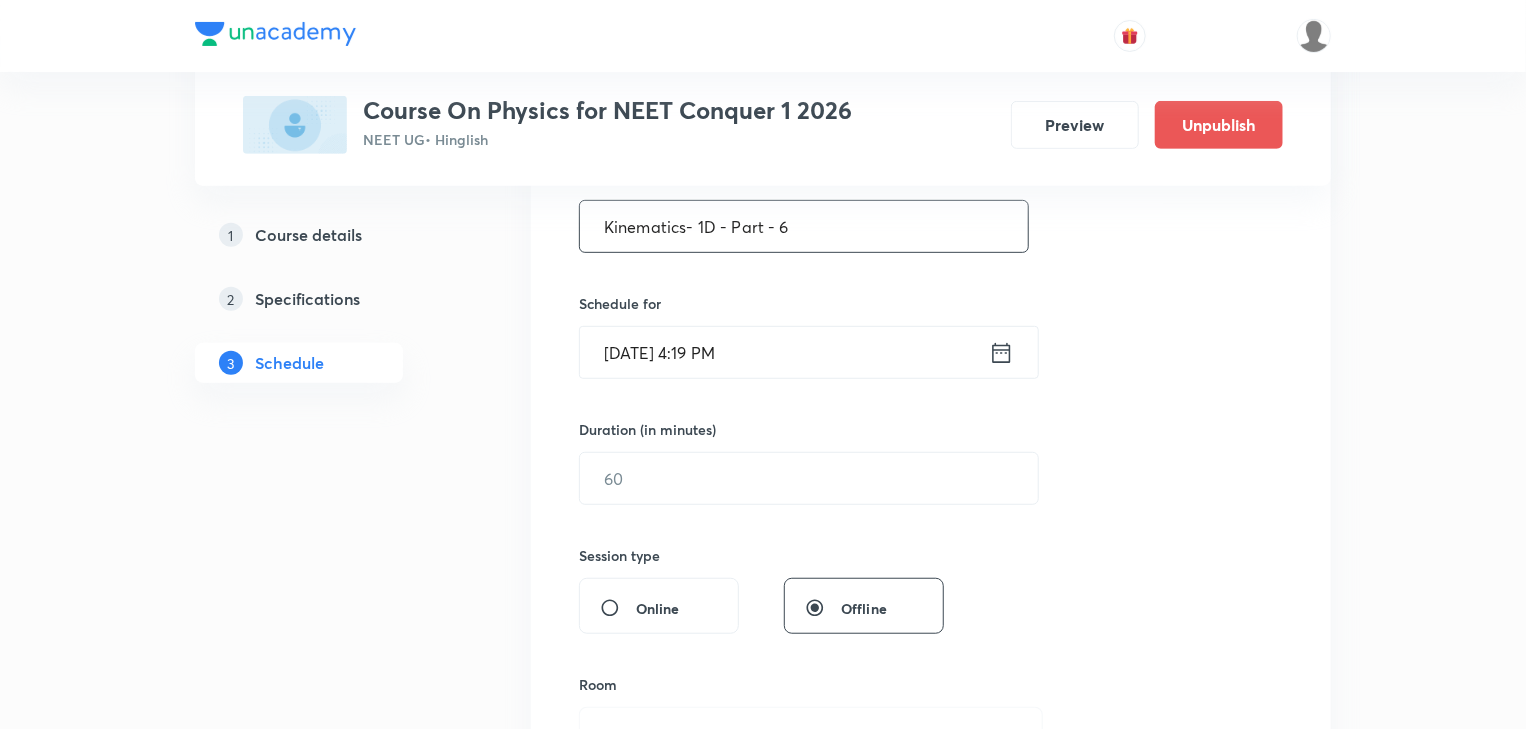 type on "Kinematics- 1D - Part - 6" 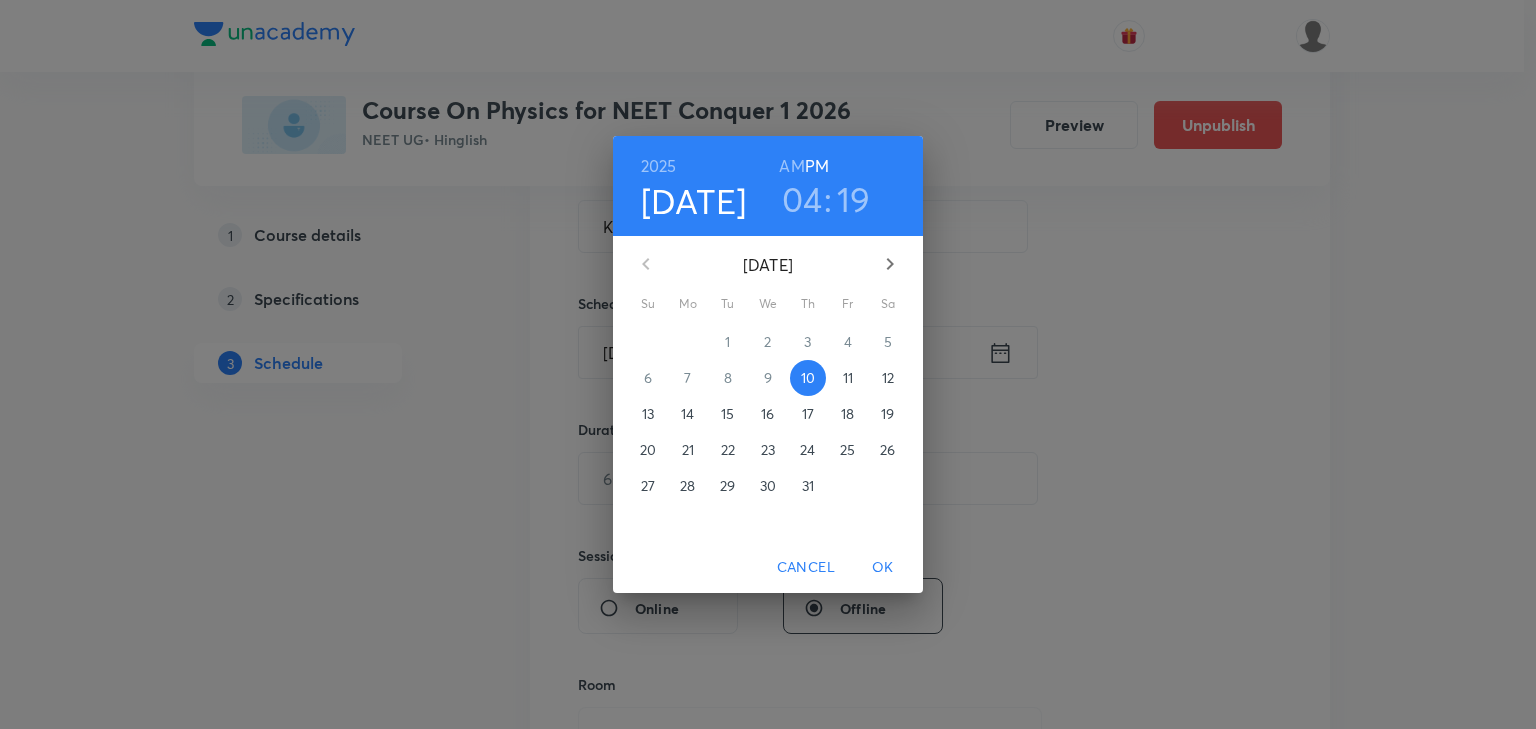 click on "11" at bounding box center [848, 378] 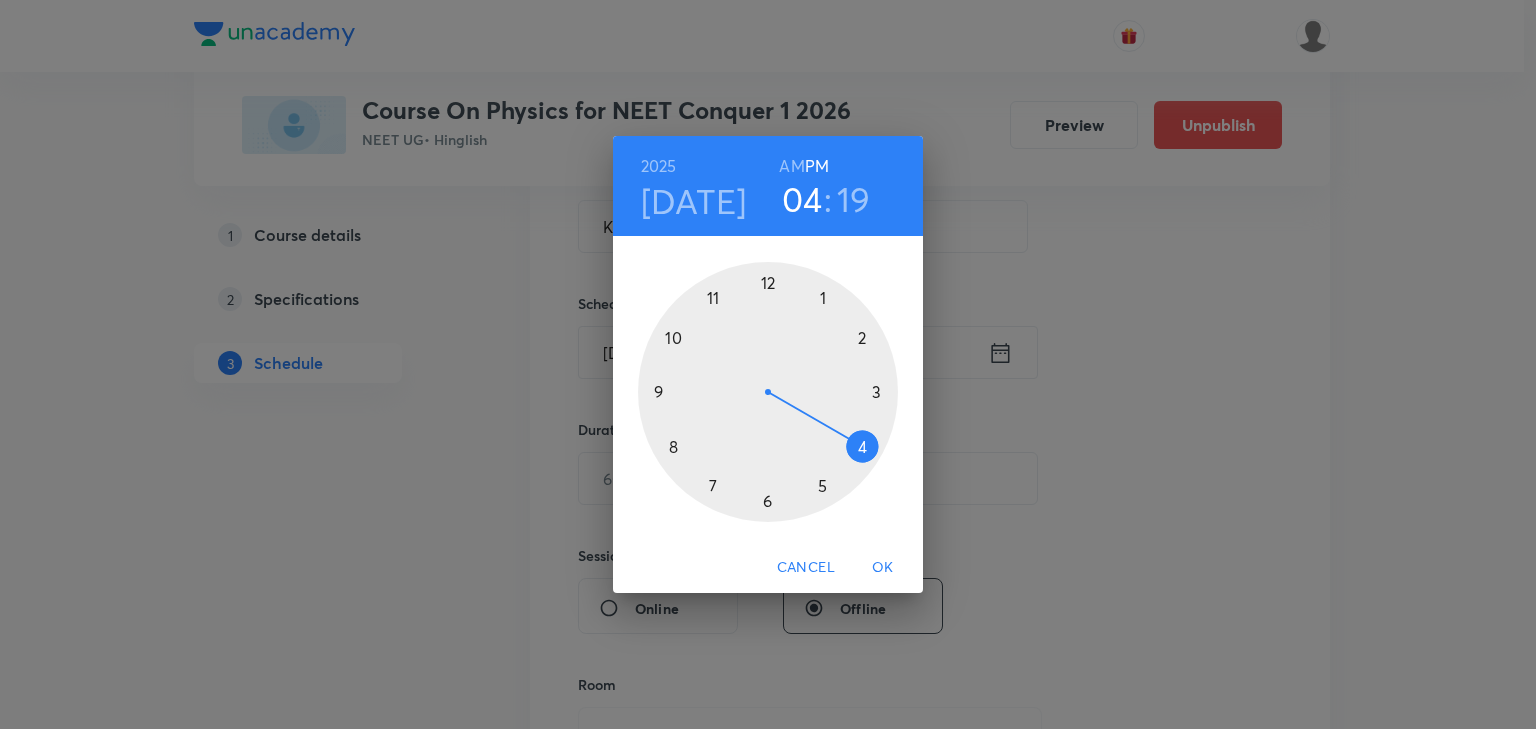 click at bounding box center (768, 392) 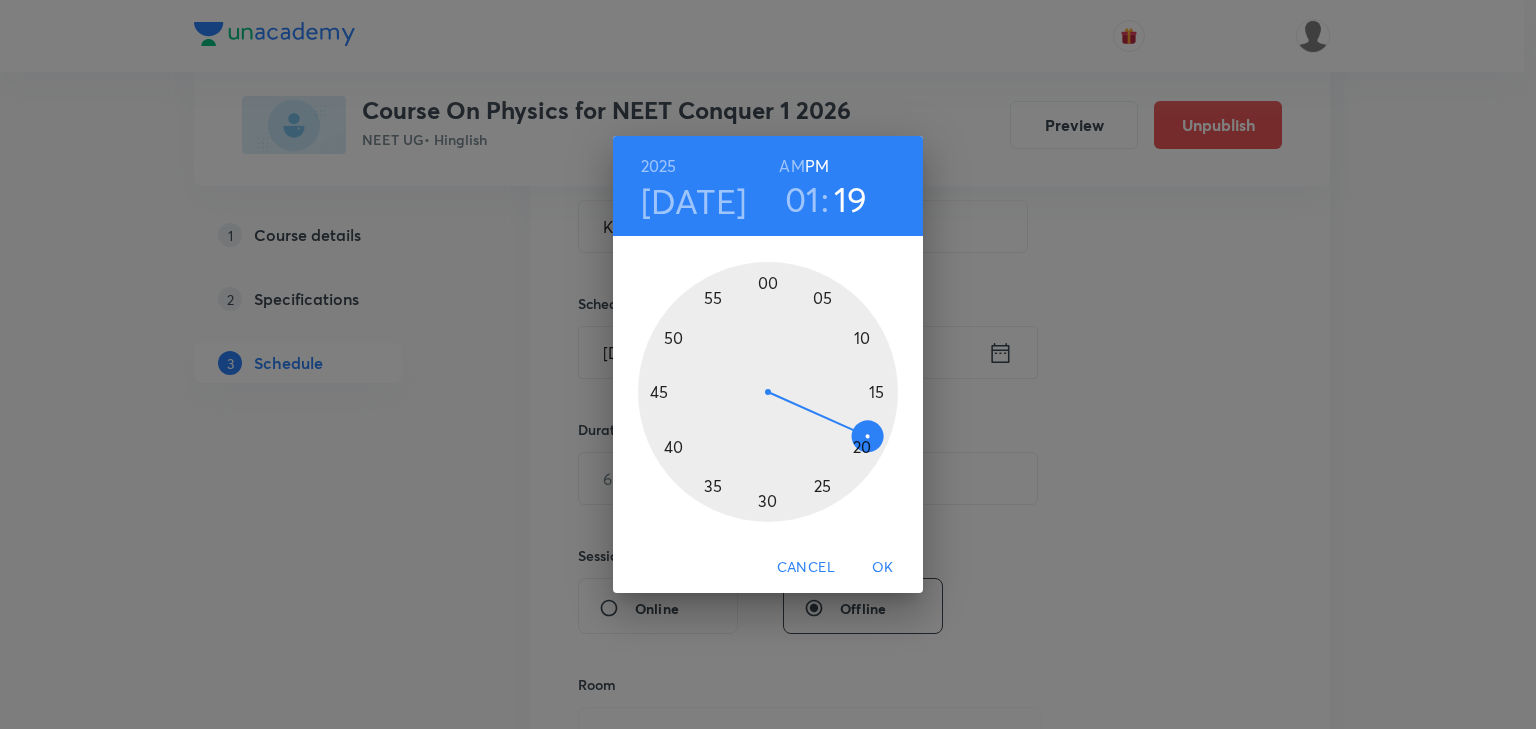 click at bounding box center [768, 392] 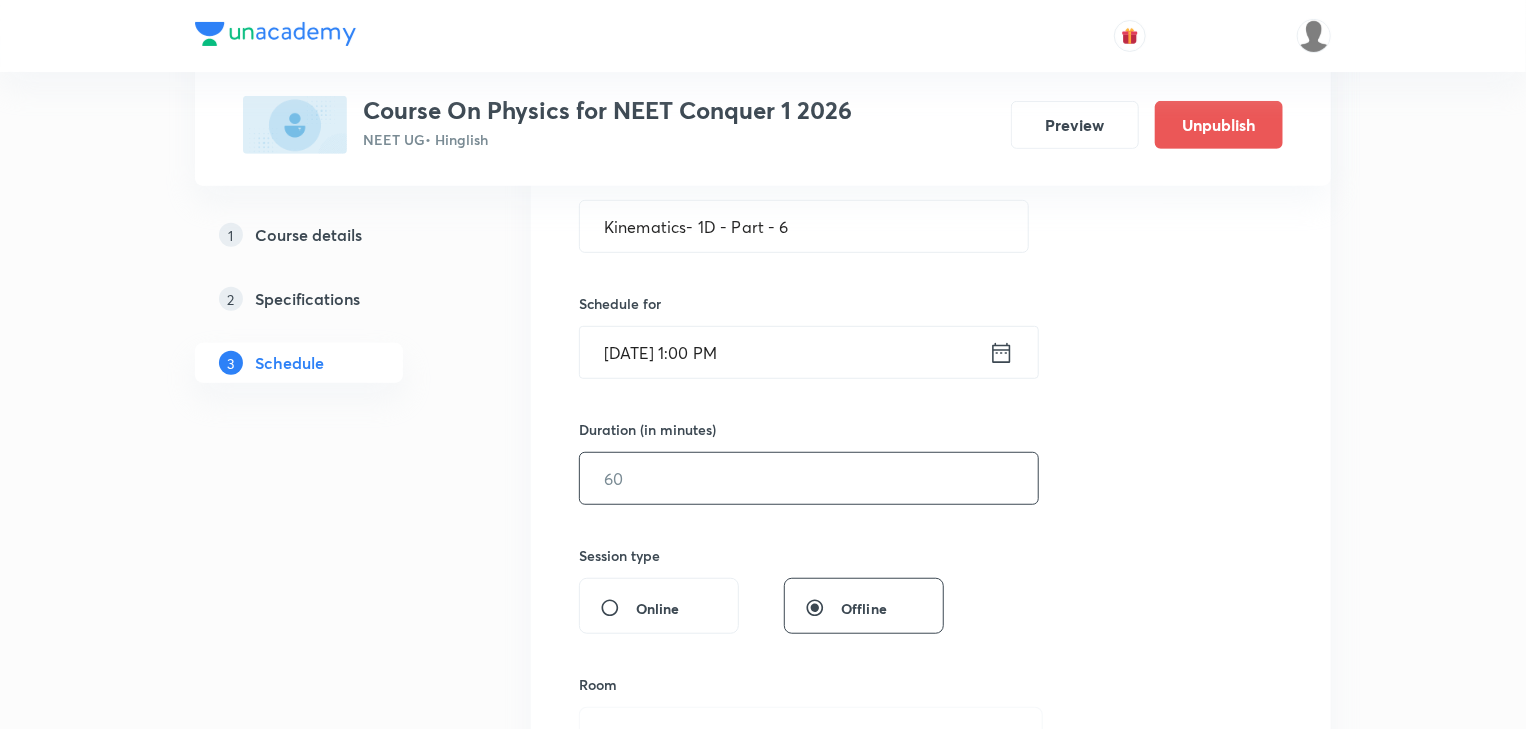 click at bounding box center (809, 478) 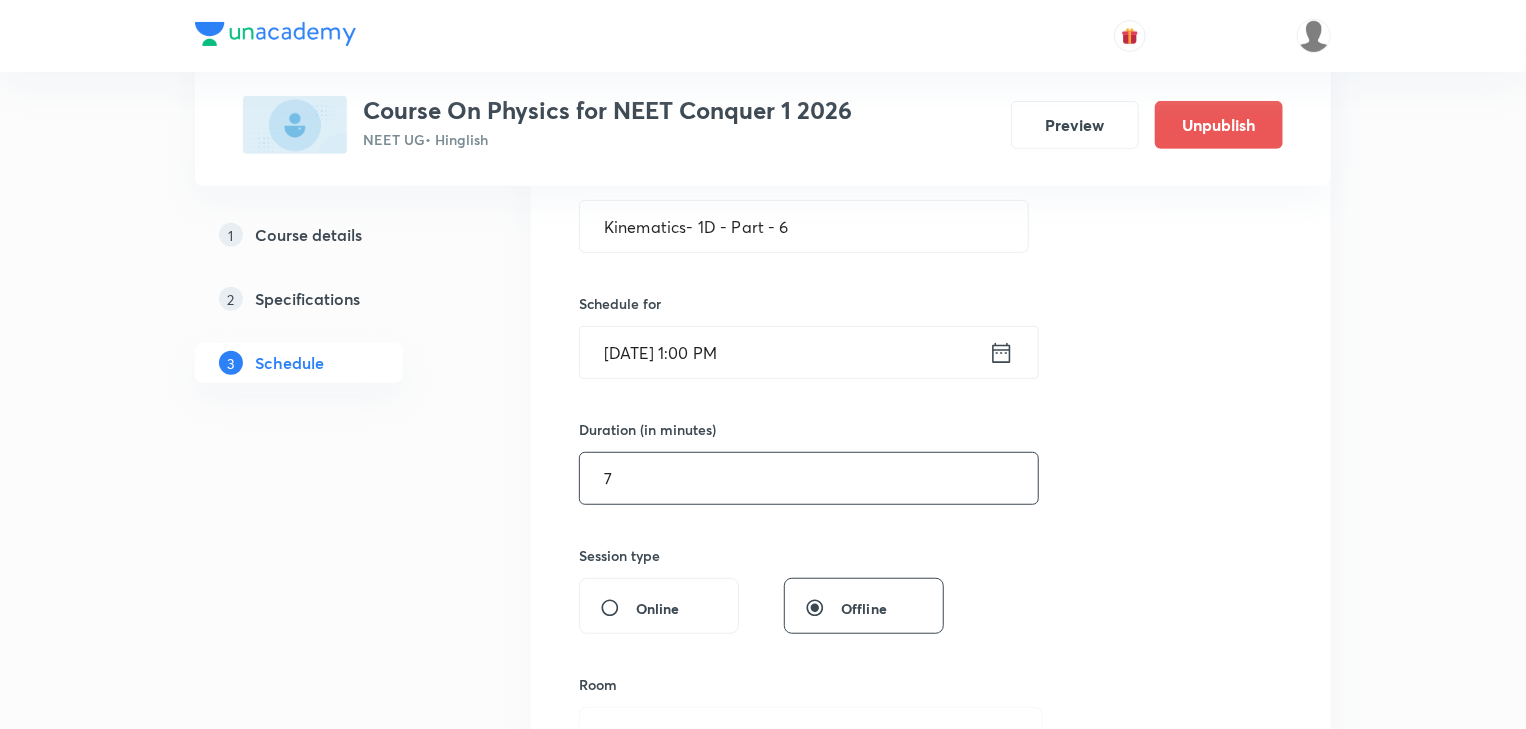 click on "7" at bounding box center [809, 478] 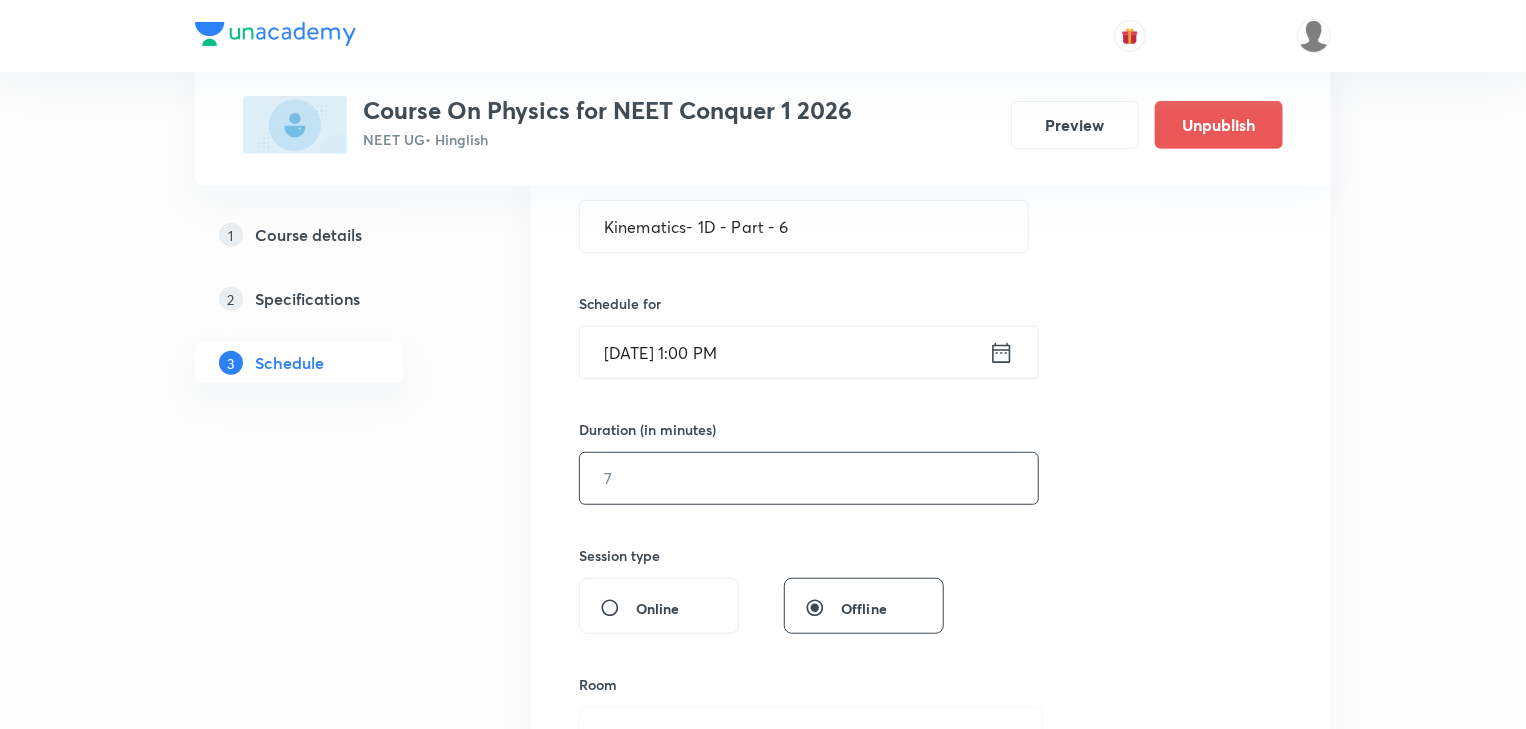 type on "0" 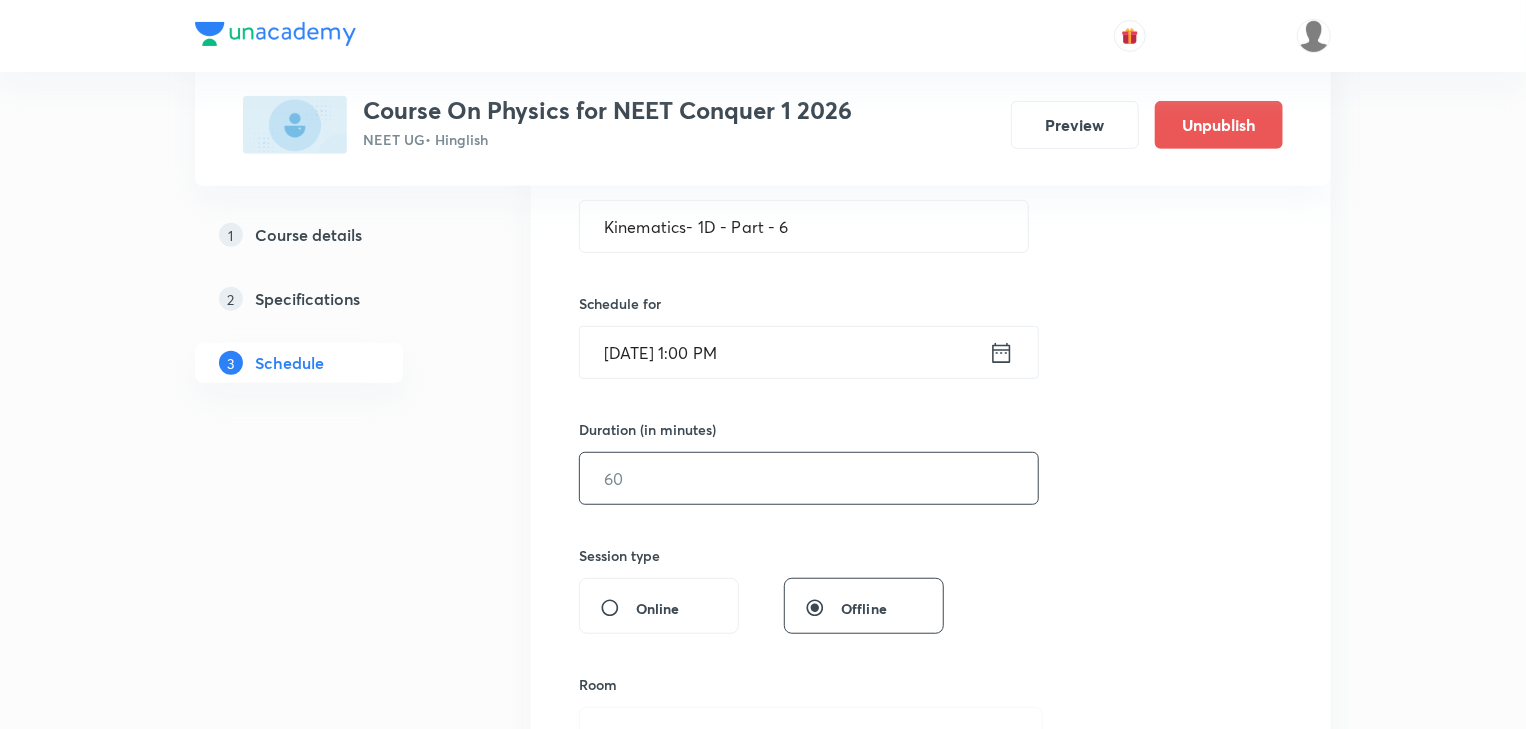 click at bounding box center (809, 478) 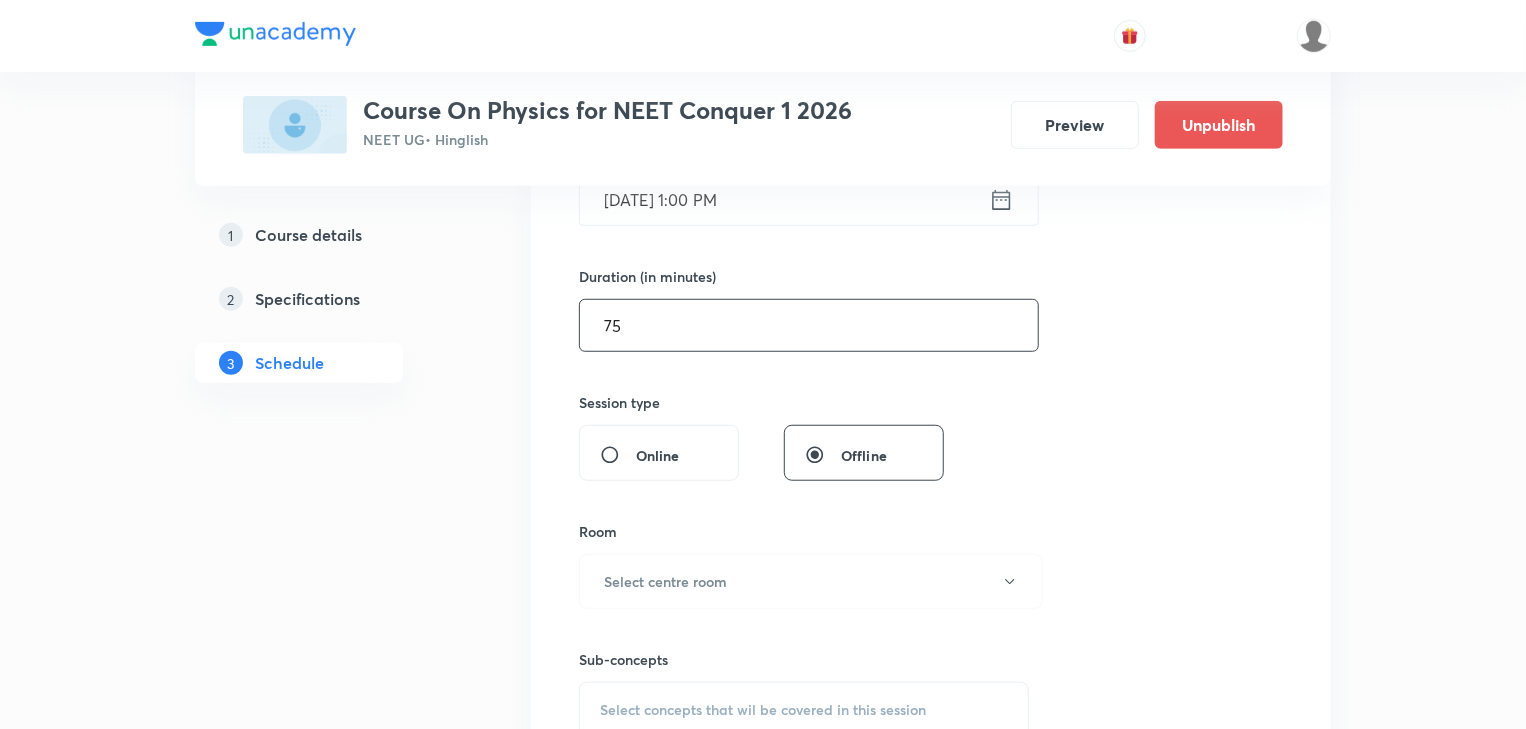 scroll, scrollTop: 560, scrollLeft: 0, axis: vertical 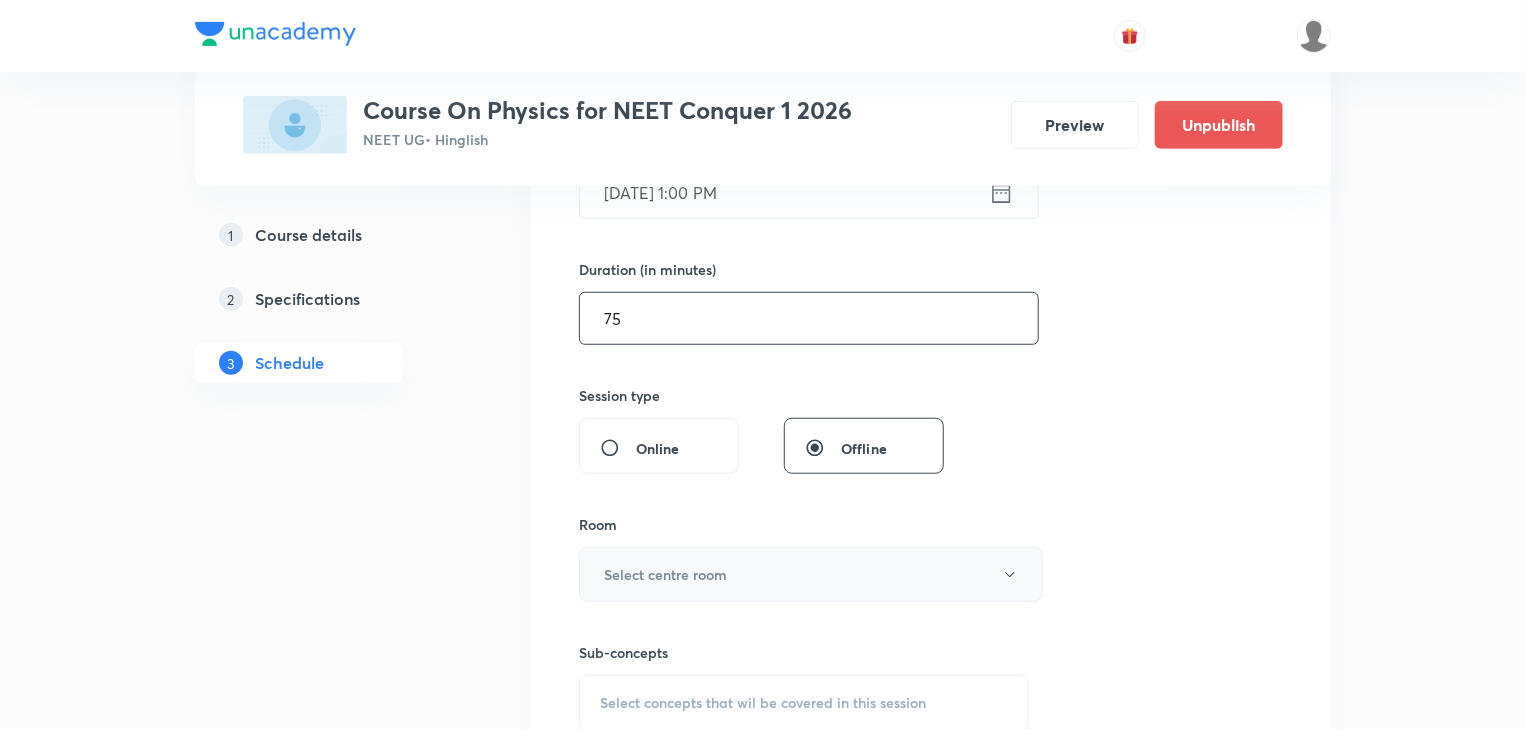 type on "75" 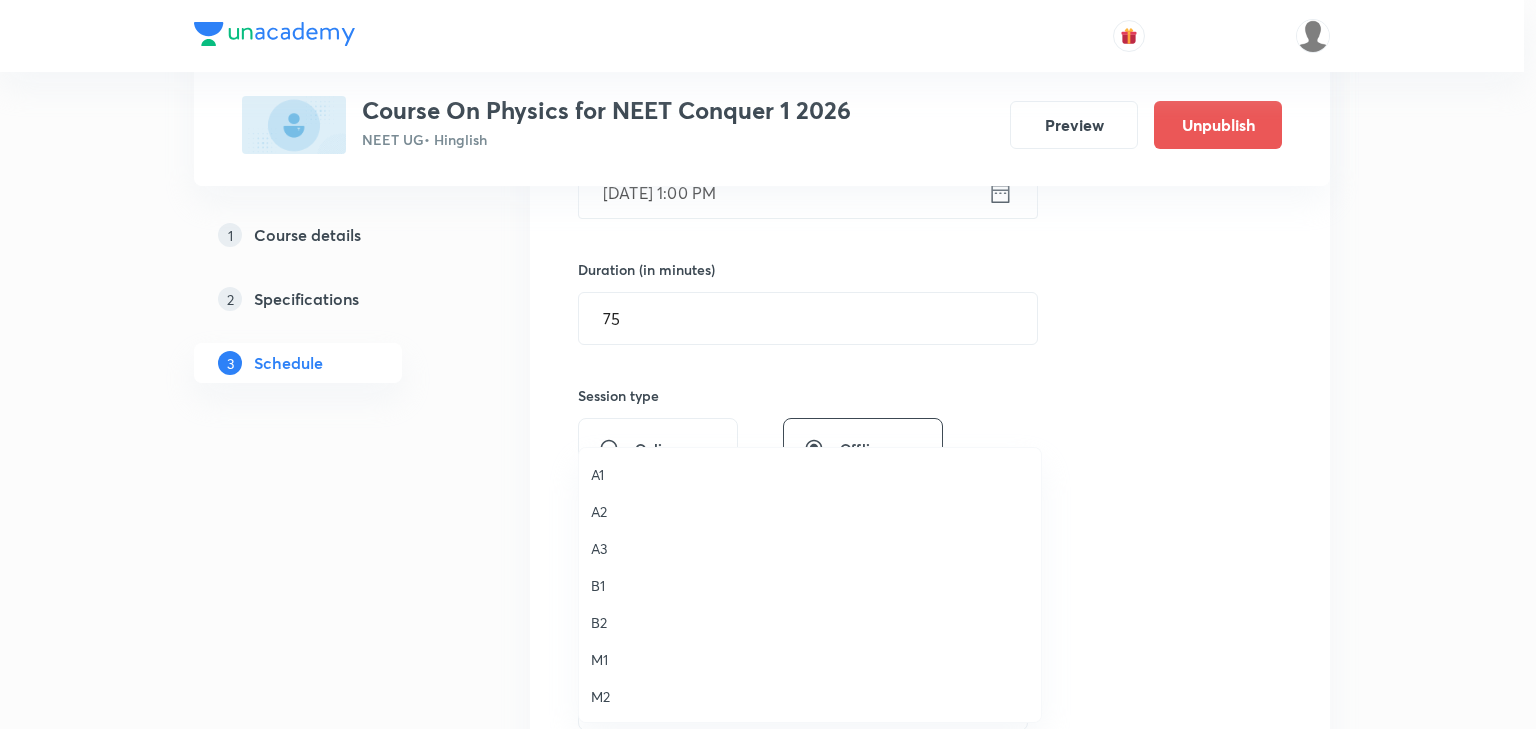 click on "B2" at bounding box center (810, 622) 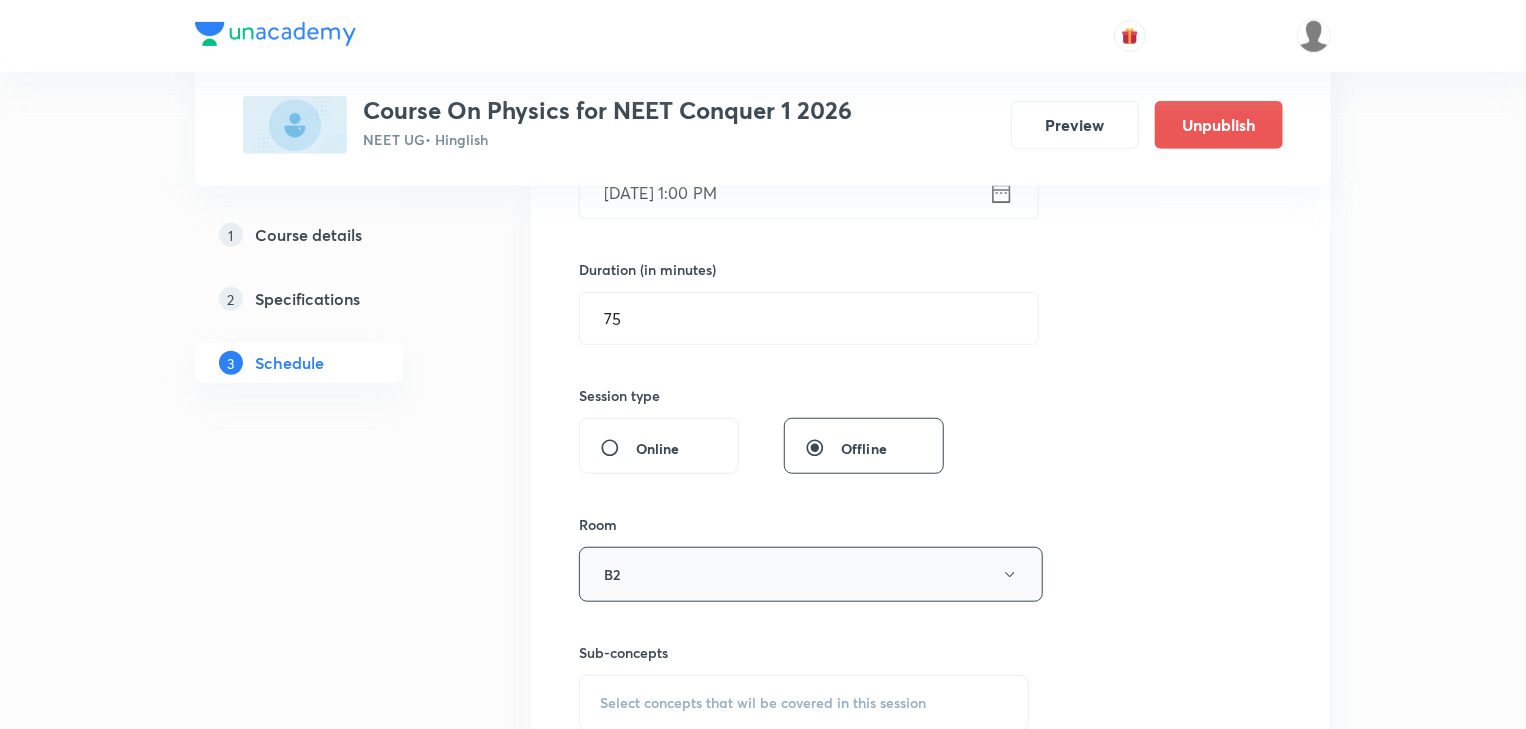 click on "B2" at bounding box center (811, 574) 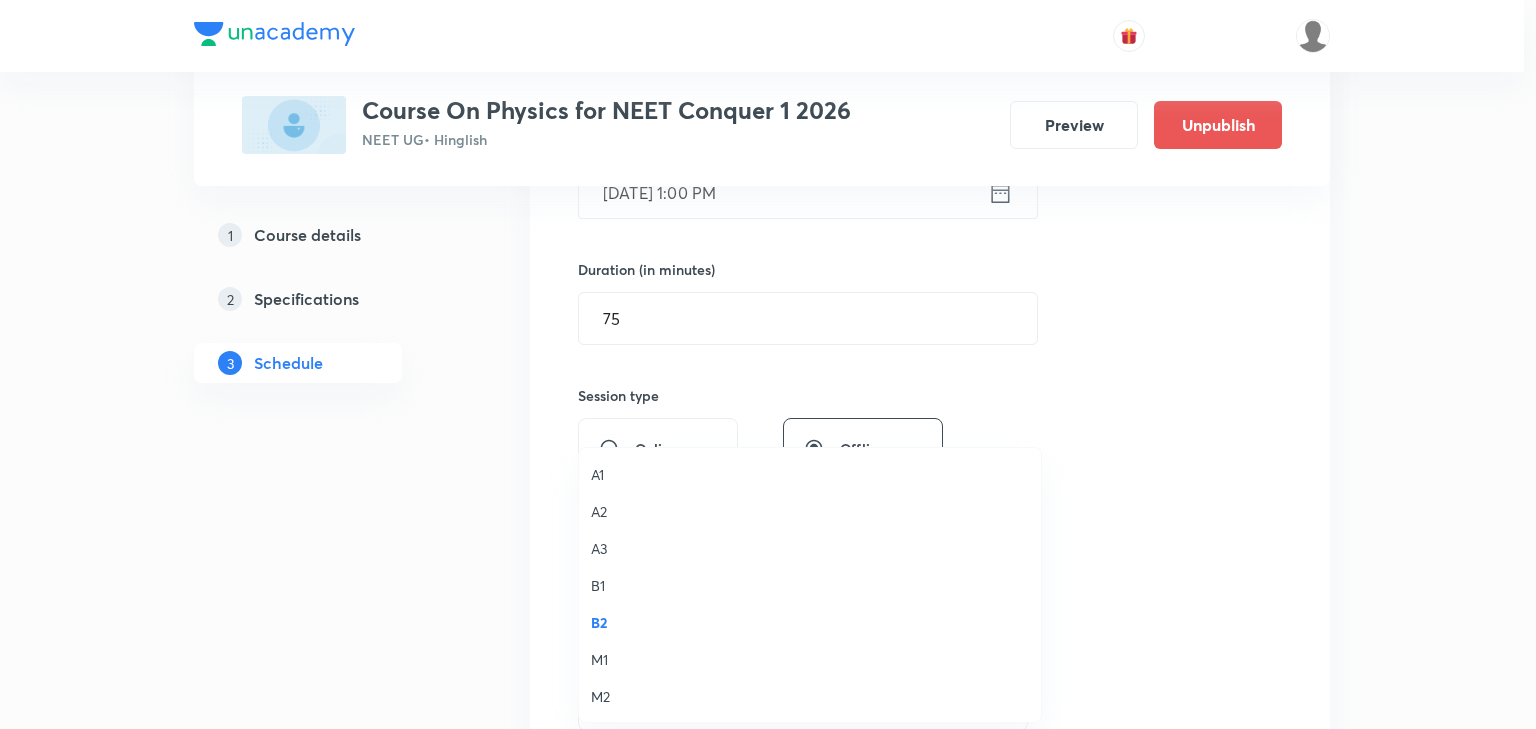 drag, startPoint x: 615, startPoint y: 562, endPoint x: 612, endPoint y: 580, distance: 18.248287 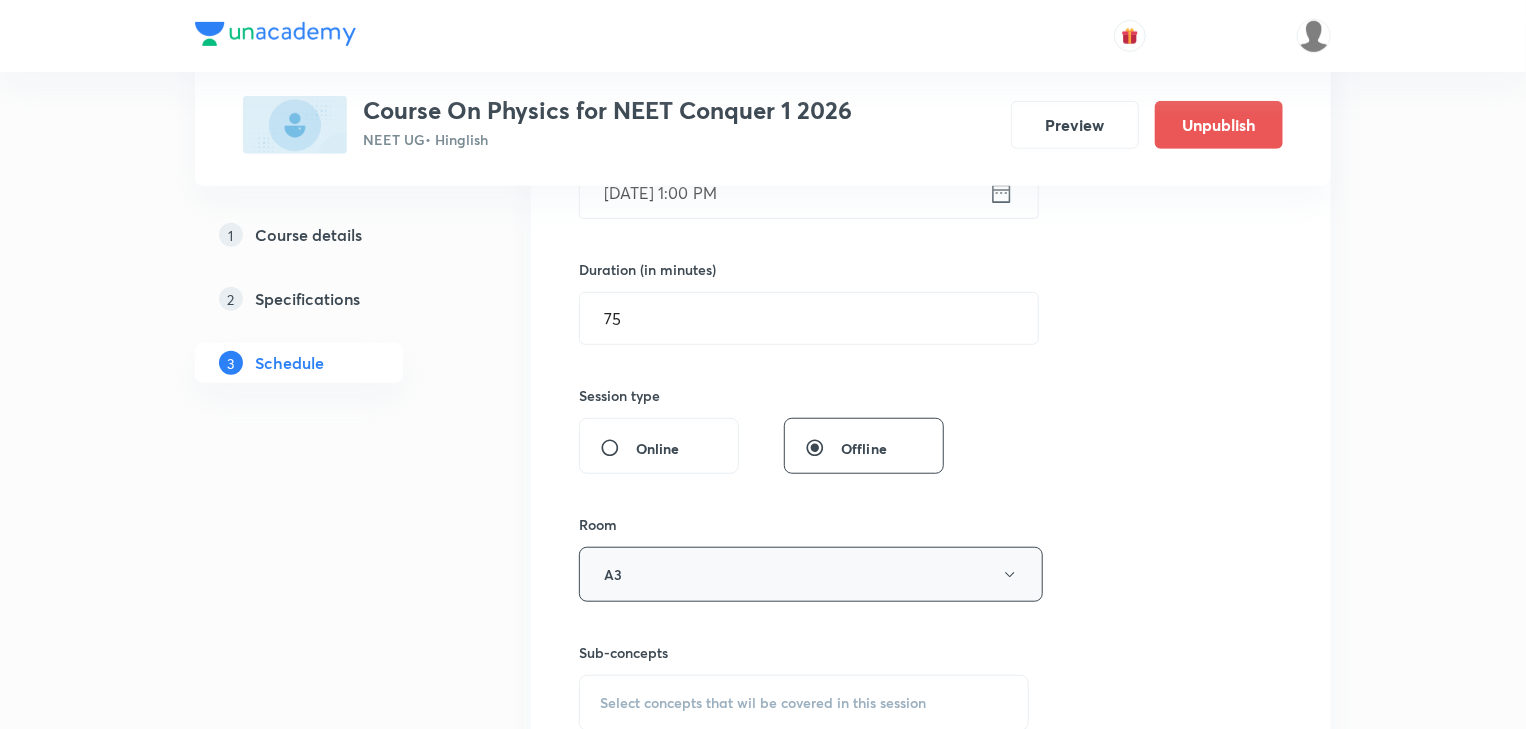 click on "A3" at bounding box center [811, 574] 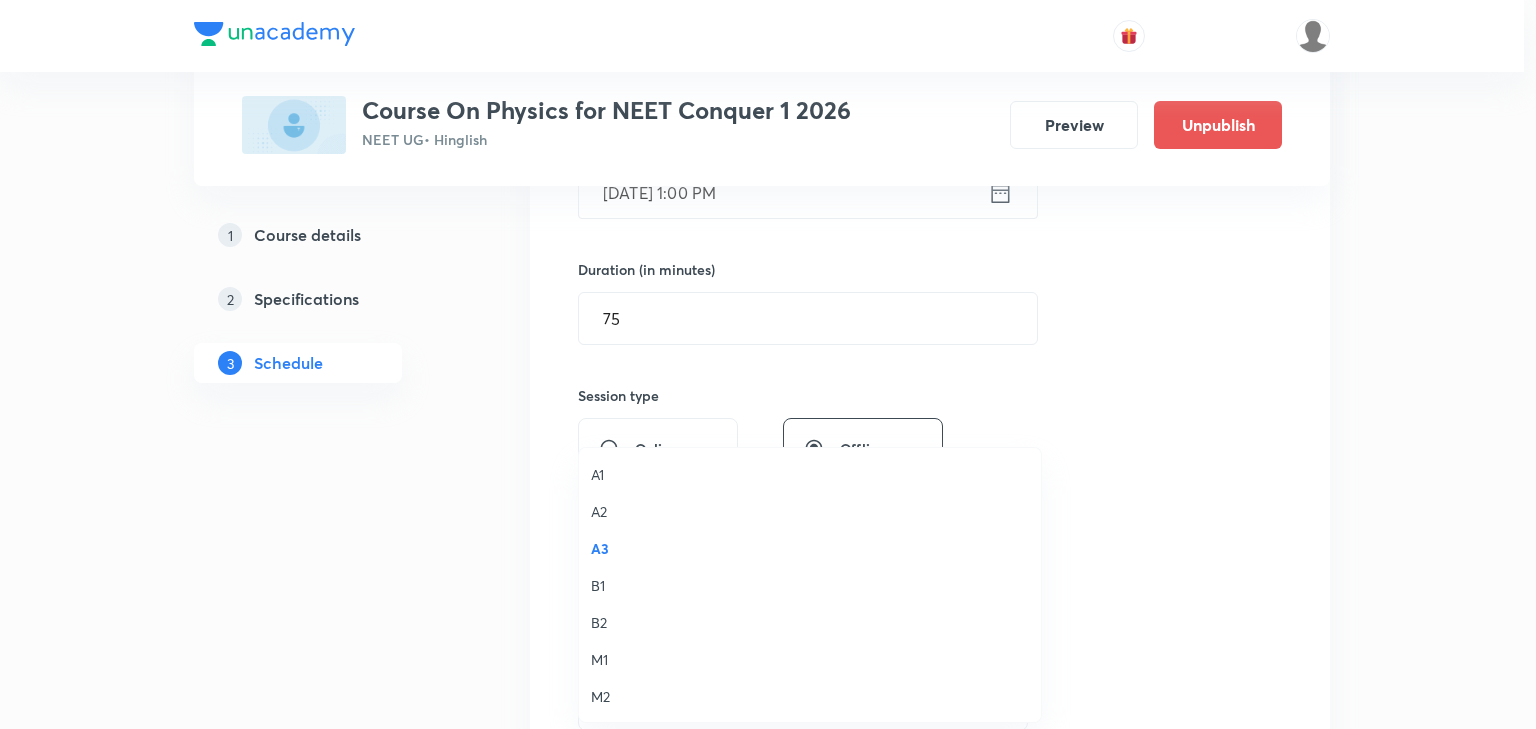 click on "B1" at bounding box center [810, 585] 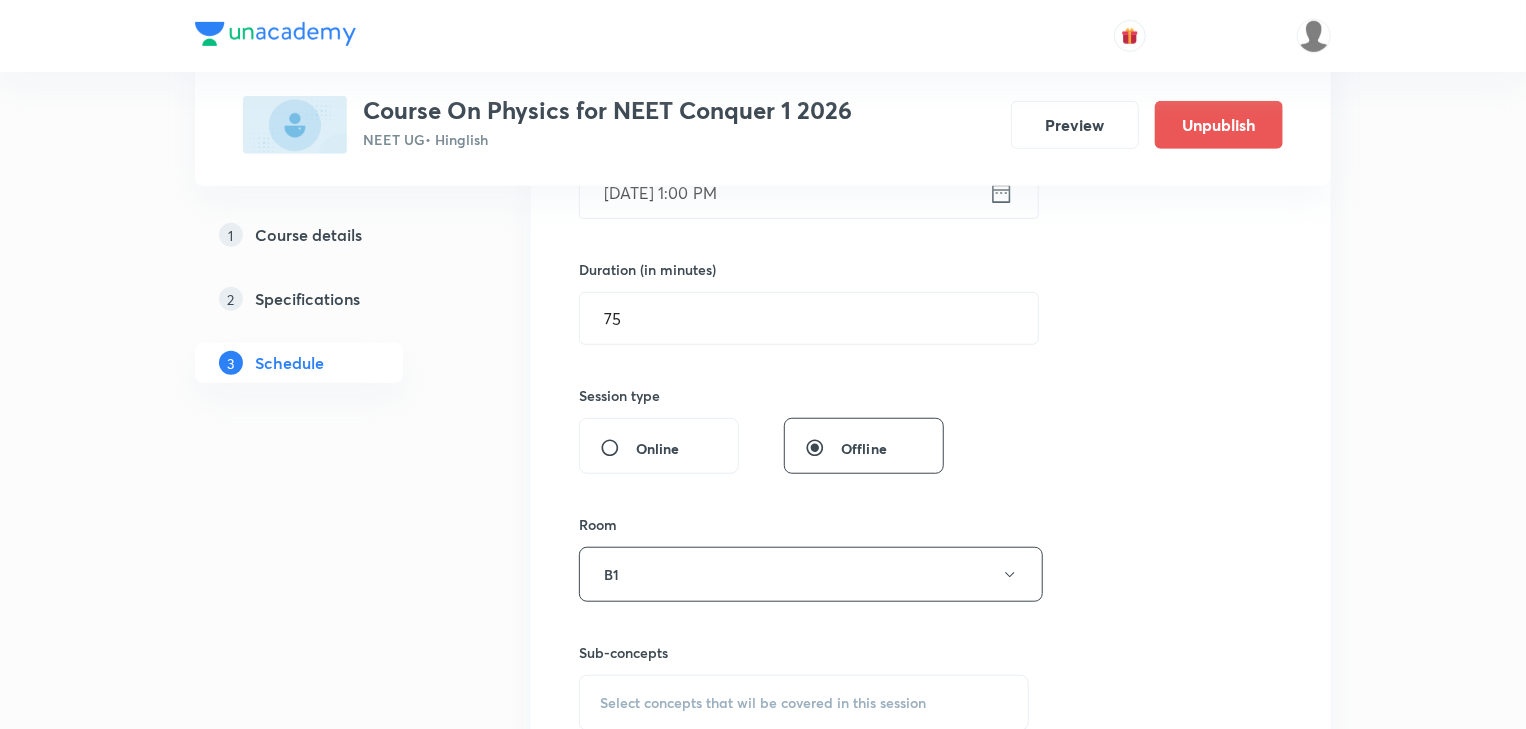click on "1 Course details 2 Specifications 3 Schedule" at bounding box center (331, 780) 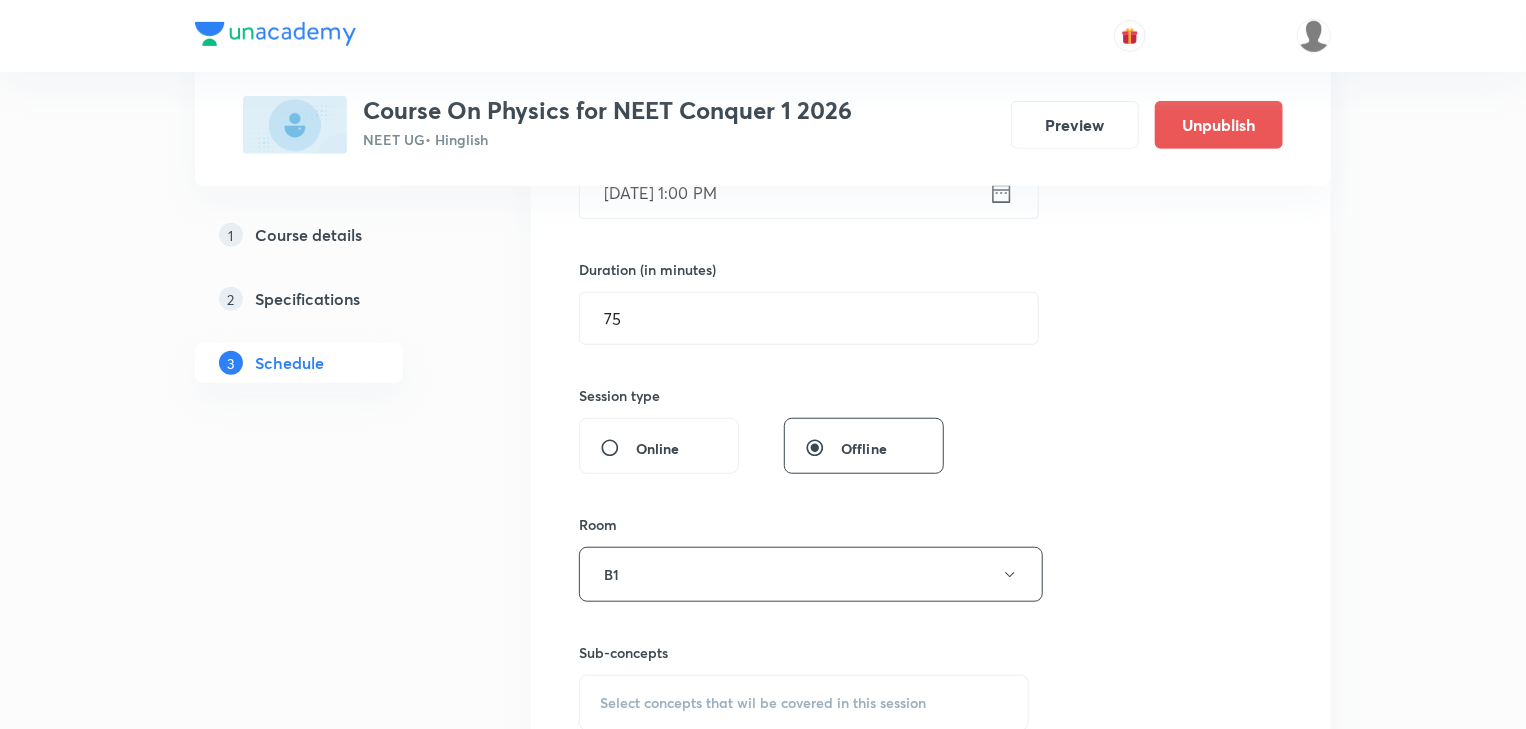 click on "Select concepts that wil be covered in this session" at bounding box center [804, 703] 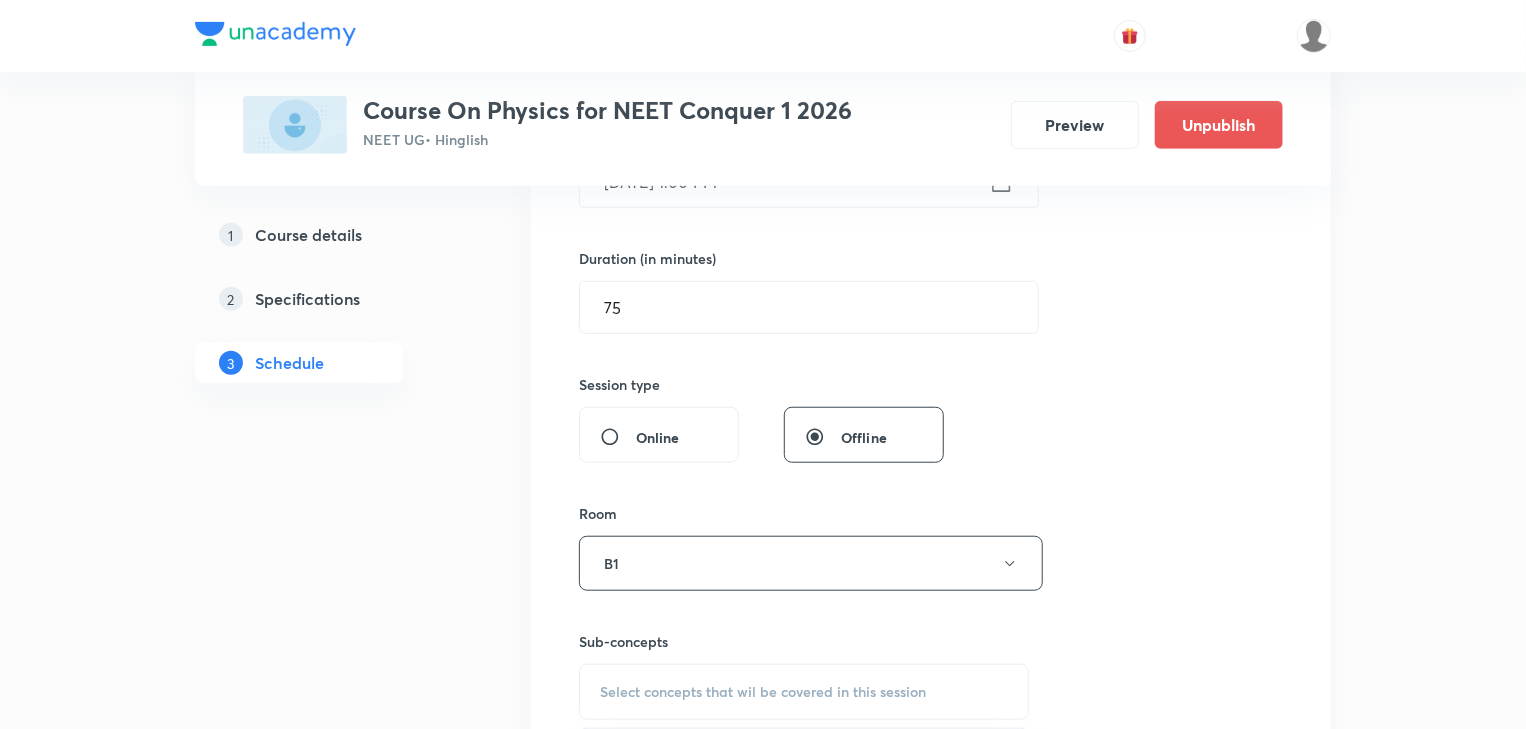 scroll, scrollTop: 880, scrollLeft: 0, axis: vertical 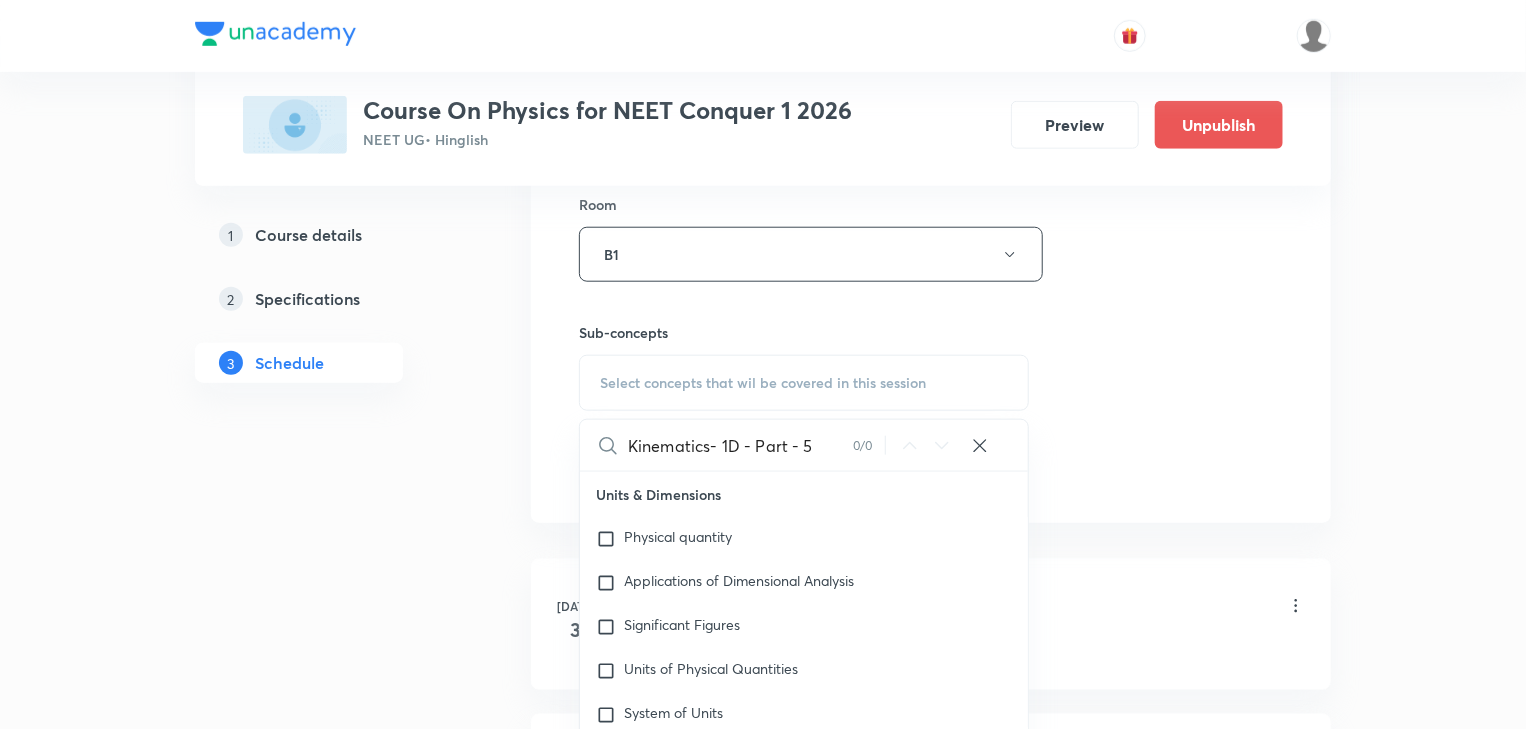drag, startPoint x: 737, startPoint y: 444, endPoint x: 850, endPoint y: 444, distance: 113 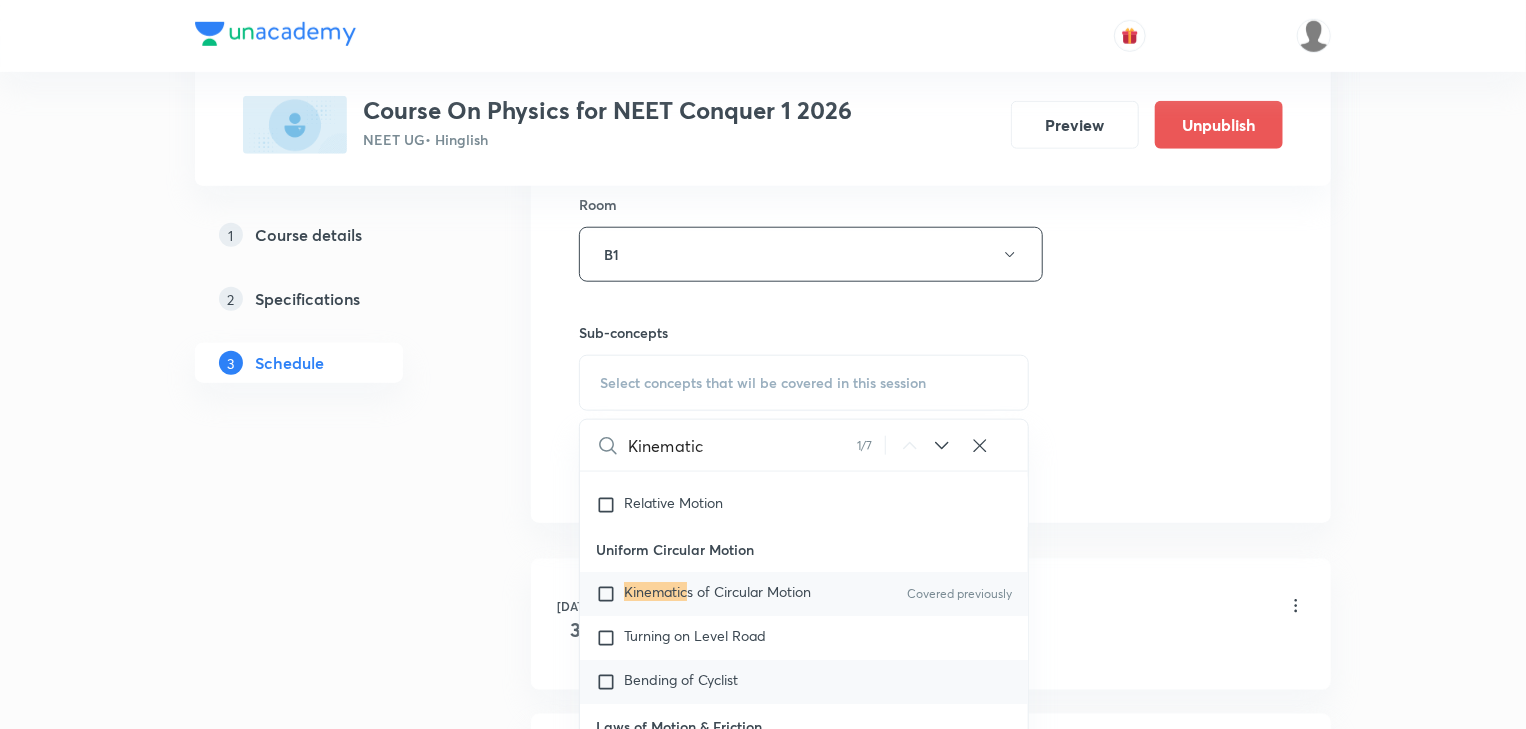 scroll, scrollTop: 3731, scrollLeft: 0, axis: vertical 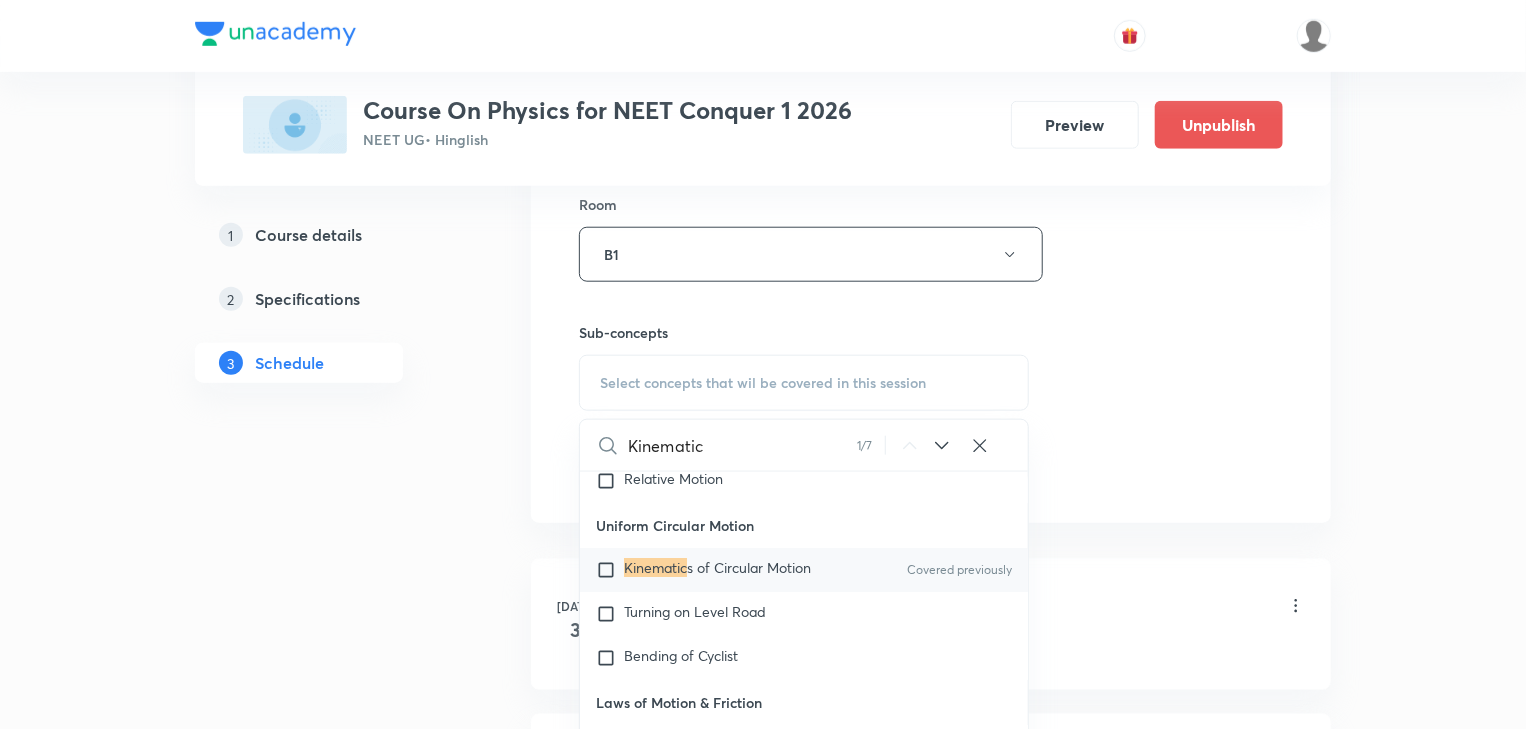type on "Kinematic" 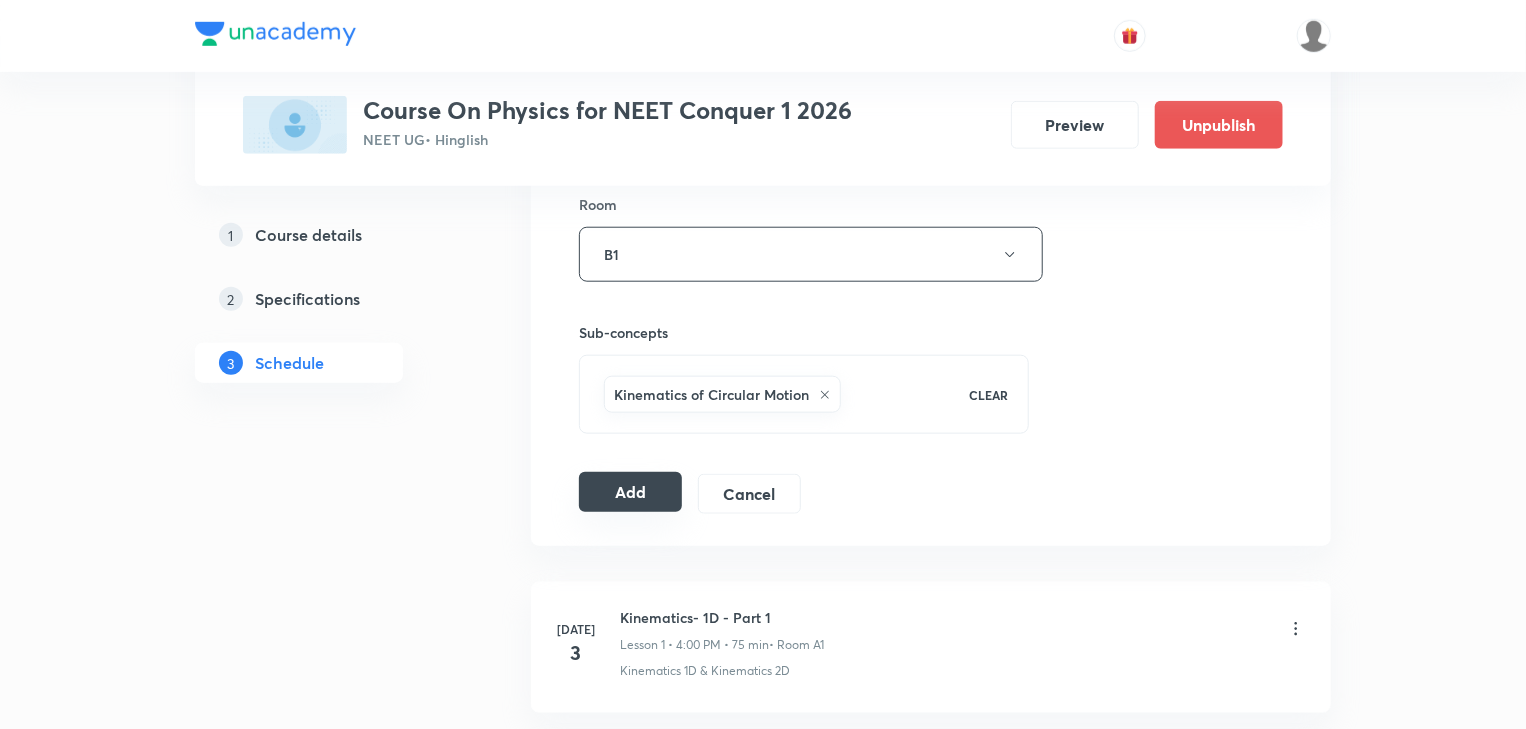 click on "Add" at bounding box center [630, 492] 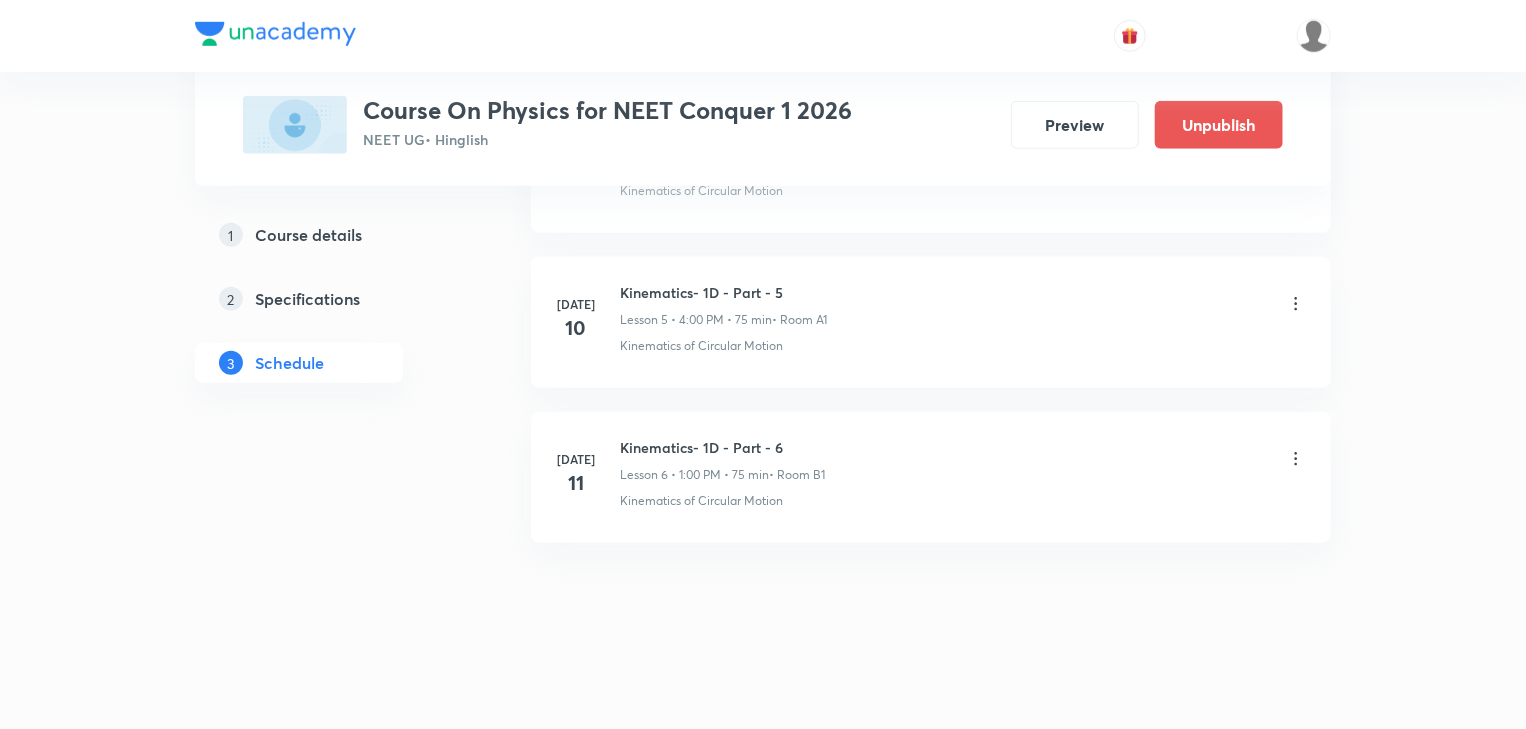 scroll, scrollTop: 803, scrollLeft: 0, axis: vertical 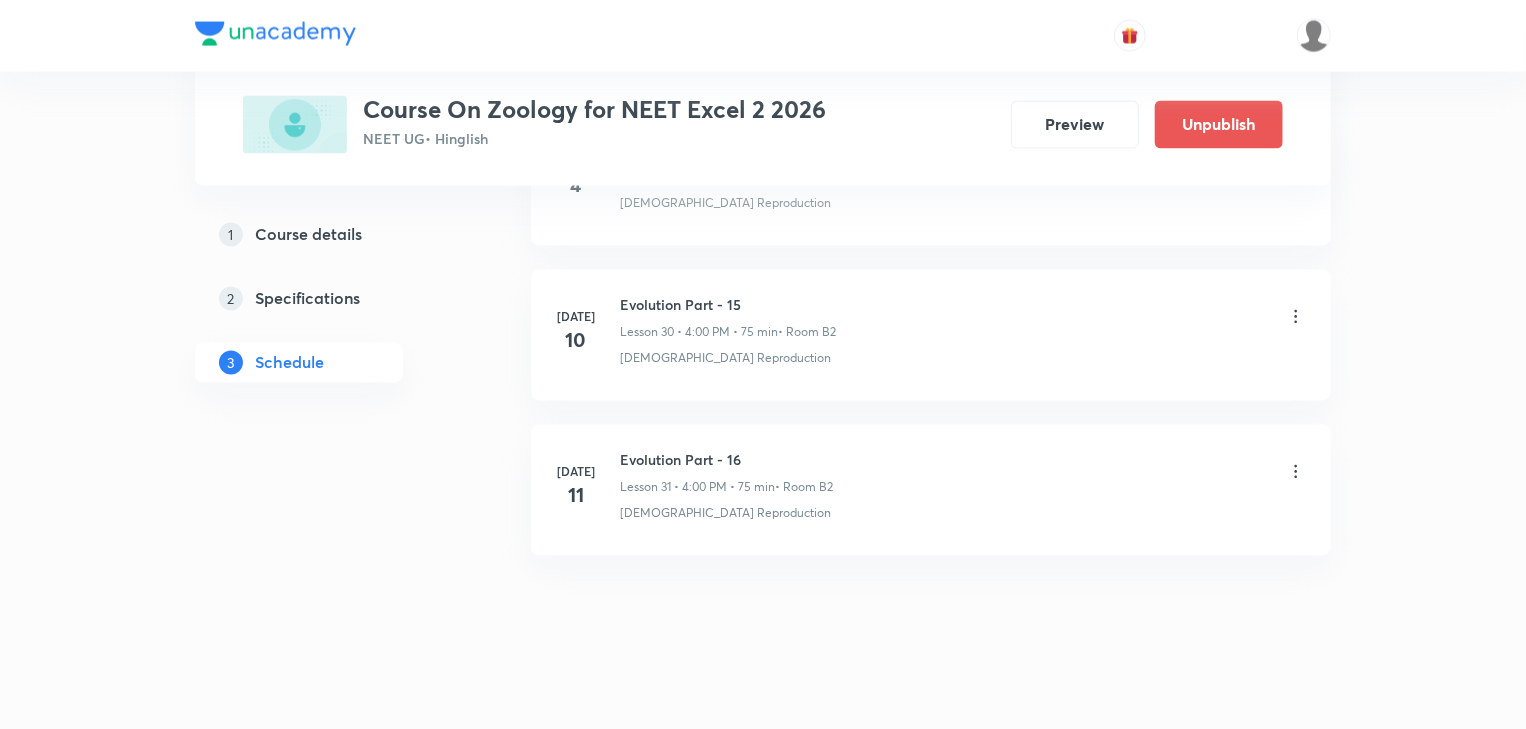 click on "Schedule 31  classes Session  32 Live class Session title 0/99 ​ Schedule for Jul 10, 2025, 4:21 PM ​ Duration (in minutes) ​   Session type Online Offline Room Select centre room Sub-concepts Select concepts that wil be covered in this session Add Cancel Mar 22 Human Reproduction Part - 1 Lesson 1 • 8:30 AM • 75 min  • Room B1 Human Reproduction Mar 24 Human Reproduction Part - 2 Lesson 2 • 4:00 PM • 75 min  • Room B1 Human Reproduction Mar 25 Human Reproduction Part - 3 Lesson 3 • 4:00 PM • 75 min  • Room B1 Human Reproduction Mar 28 Human Reproduction Part - 4 Lesson 4 • 4:00 PM • 75 min  • Room B1 Human Reproduction Apr 3 Human Reproduction Part - 5 Lesson 5 • 10:00 AM • 75 min  • Room B2 Human Reproduction Apr 10 Human Reproduction Part - 6 Lesson 6 • 10:00 AM • 75 min  • Room B2 Human Reproduction Apr 17 Human Reproduction Part - 7 Lesson 7 • 10:00 AM • 75 min  • Room B2 Human Reproduction Apr 18 Human Reproduction Part - 8  • Room B2 Apr 22 Apr" at bounding box center [931, -2309] 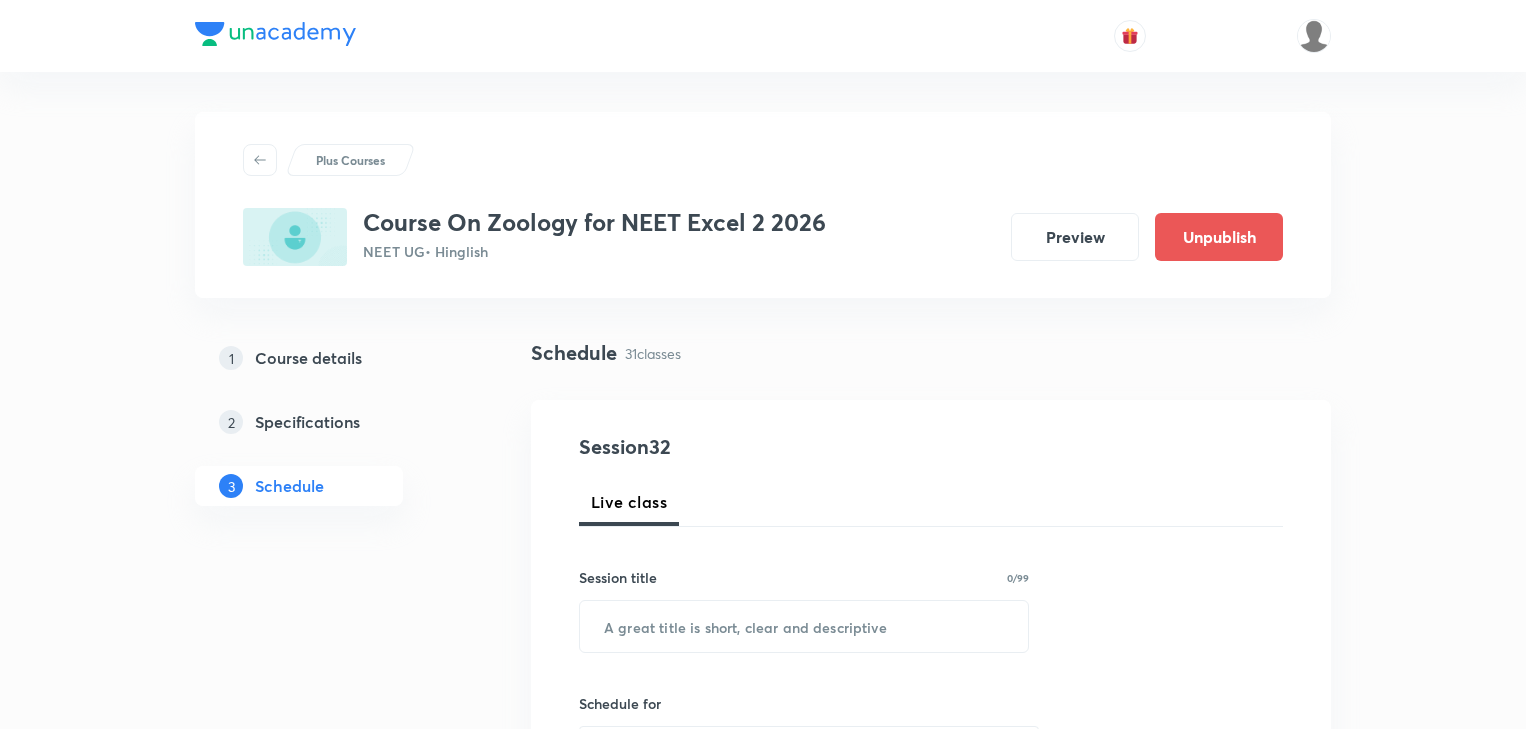 scroll, scrollTop: 5664, scrollLeft: 0, axis: vertical 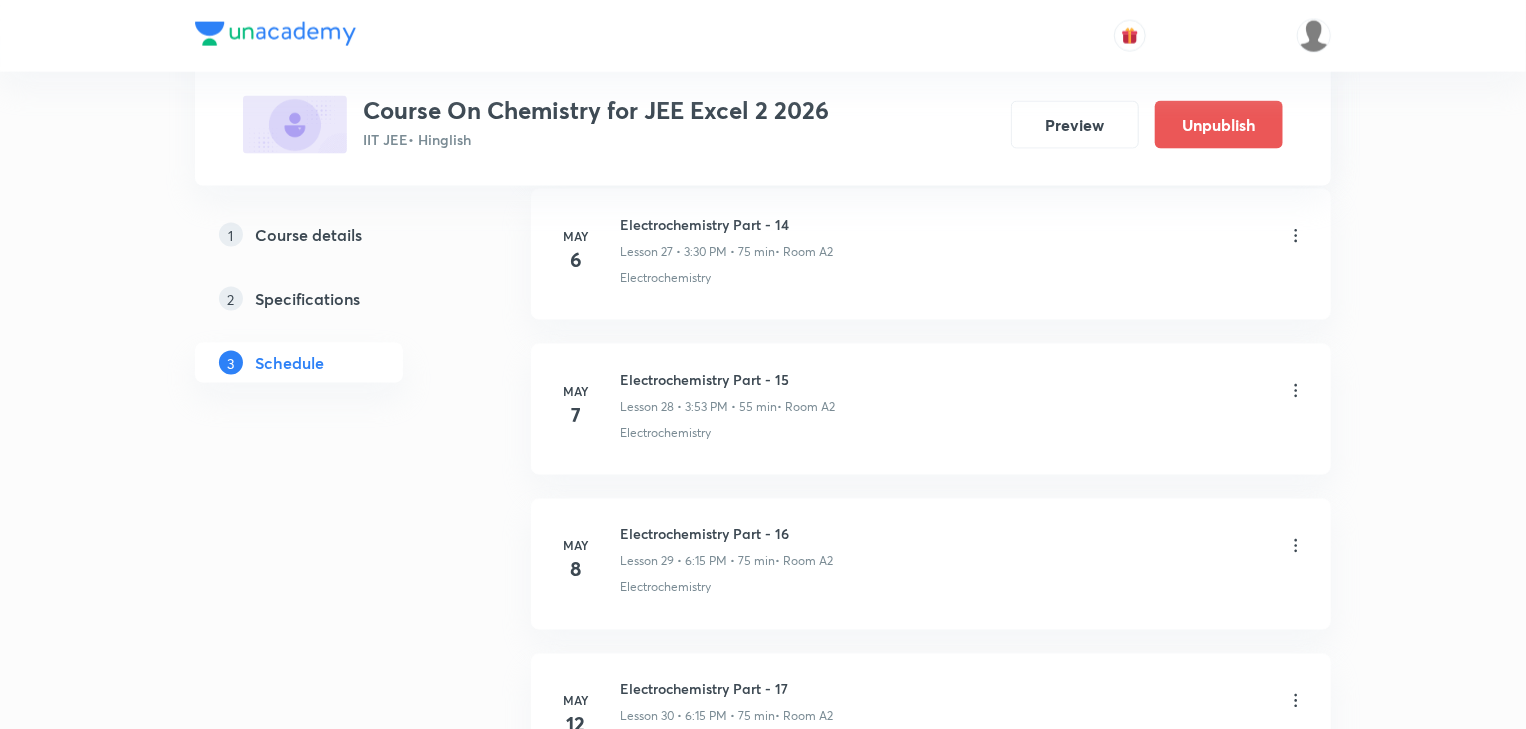 click on "Plus Courses Course On Chemistry for JEE Excel 2 2026 IIT JEE  • Hinglish Preview Unpublish 1 Course details 2 Specifications 3 Schedule Schedule 63  classes Session  64 Live class Session title 0/99 ​ Schedule for Jul 10, 2025, 5:07 PM ​ Duration (in minutes) ​   Session type Online Offline Room Select centre room Sub-concepts Select concepts that wil be covered in this session Add Cancel Mar 21 Solutions - Part 1 Lesson 1 • 6:10 PM • 75 min  • Room A2 Buffer Solutions Mar 22 Solutions - Part 2 Lesson 2 • 6:10 PM • 75 min  • Room A3 Buffer Solutions Mar 24 Solutions - Part 3 Lesson 3 • 6:45 PM • 75 min  • Room A2 Buffer Solutions Mar 25 Solutions - Part 4 Lesson 4 • 6:45 PM • 75 min  • Room A2 Buffer Solutions Mar 27 Solutions - Part 5 Lesson 5 • 6:45 PM • 75 min  • Room A2 Buffer Solutions Mar 28 Solutions - Part 6 Lesson 6 • 6:45 PM • 75 min  • Room A2 Buffer Solutions Apr 1 Solutions - Part 7 Lesson 7 • 6:15 PM • 75 min  • Room A2 Apr 2 Apr 3 Apr 4" at bounding box center [763, 404] 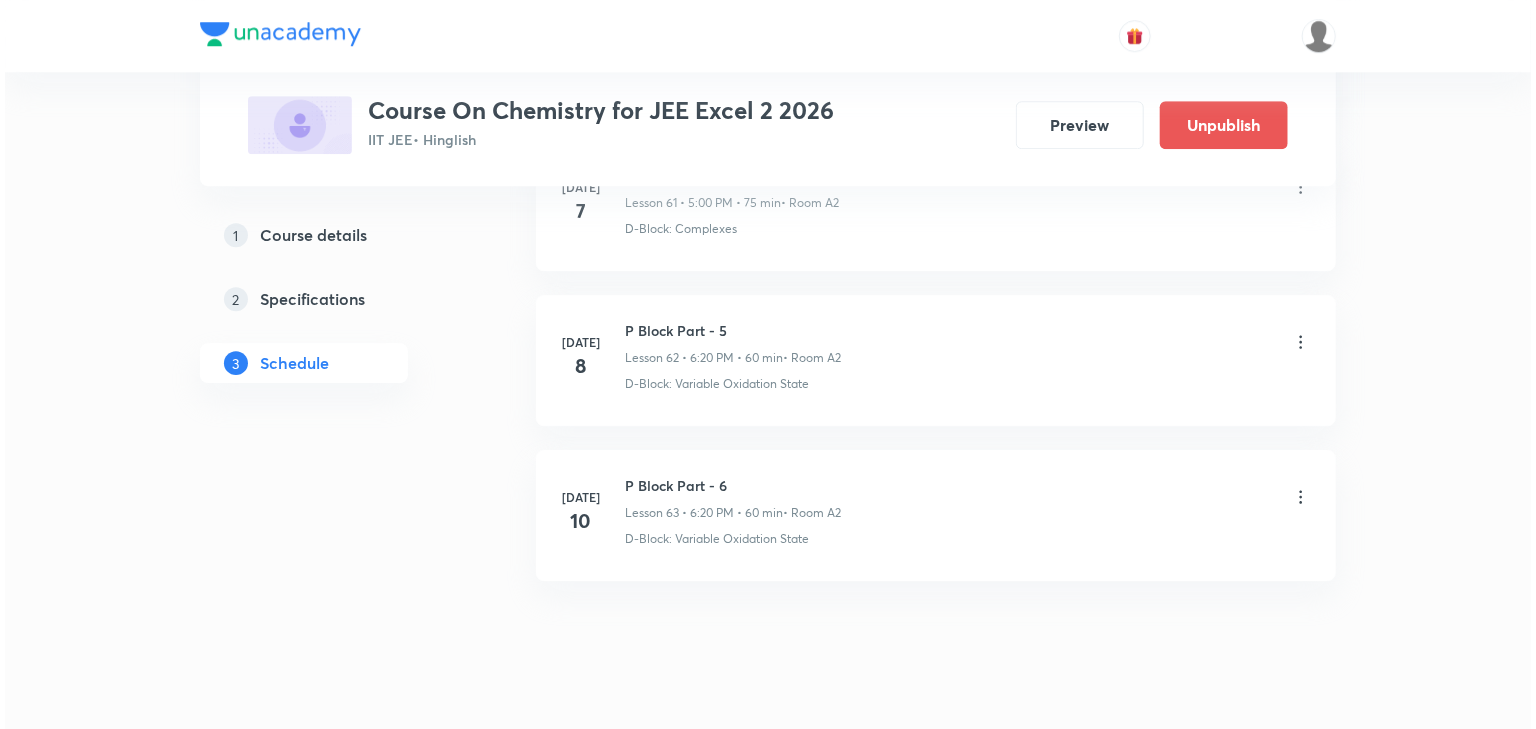 scroll, scrollTop: 10612, scrollLeft: 0, axis: vertical 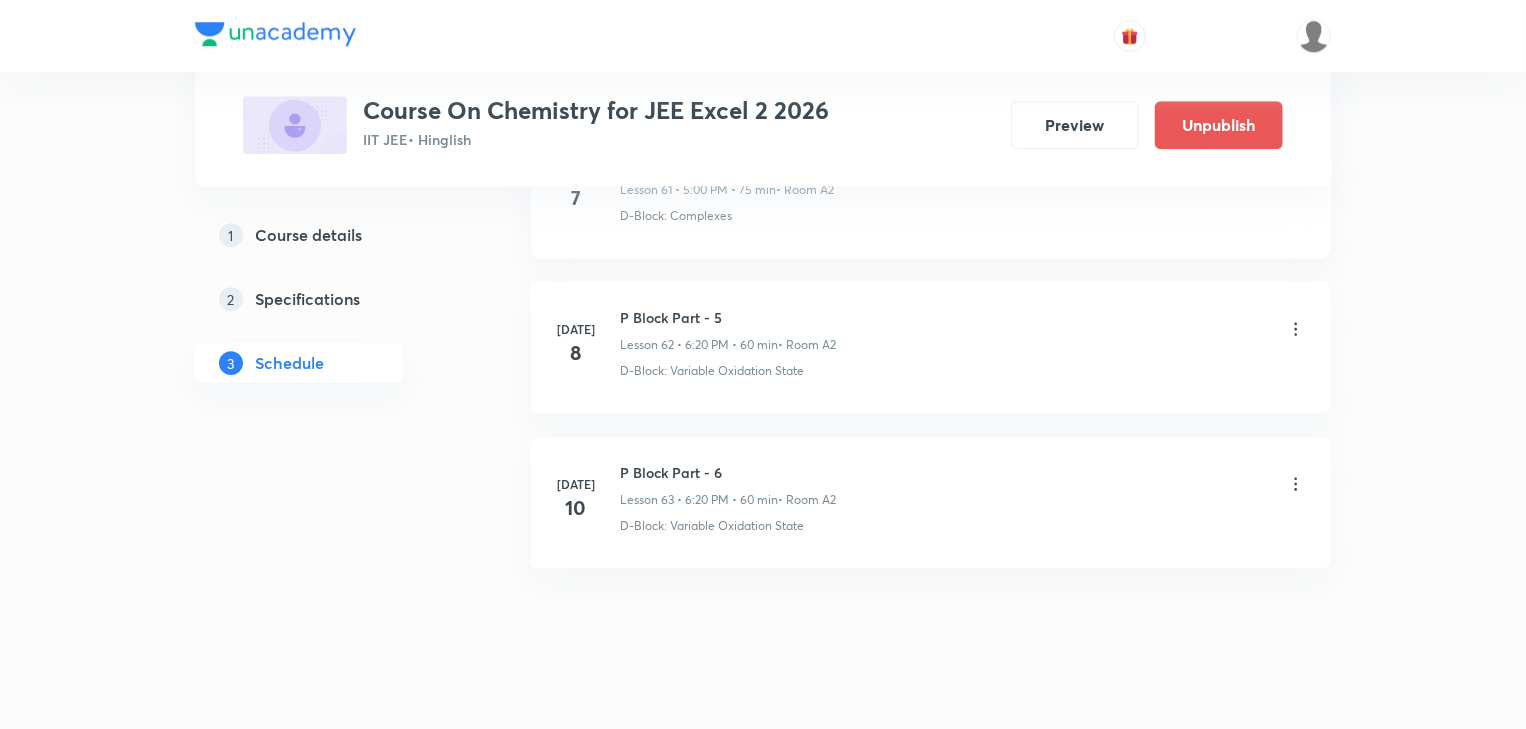 click 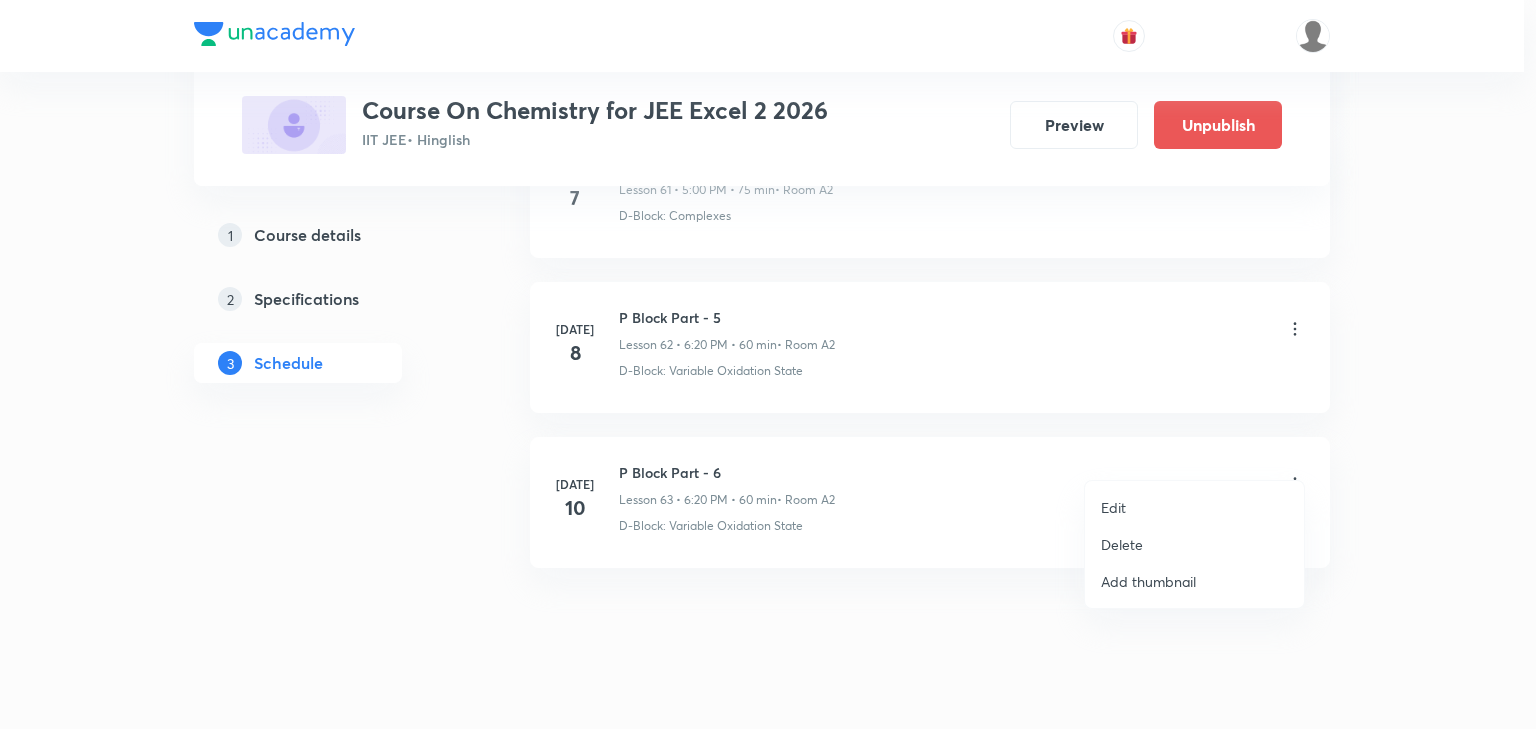 click on "Edit" at bounding box center [1194, 507] 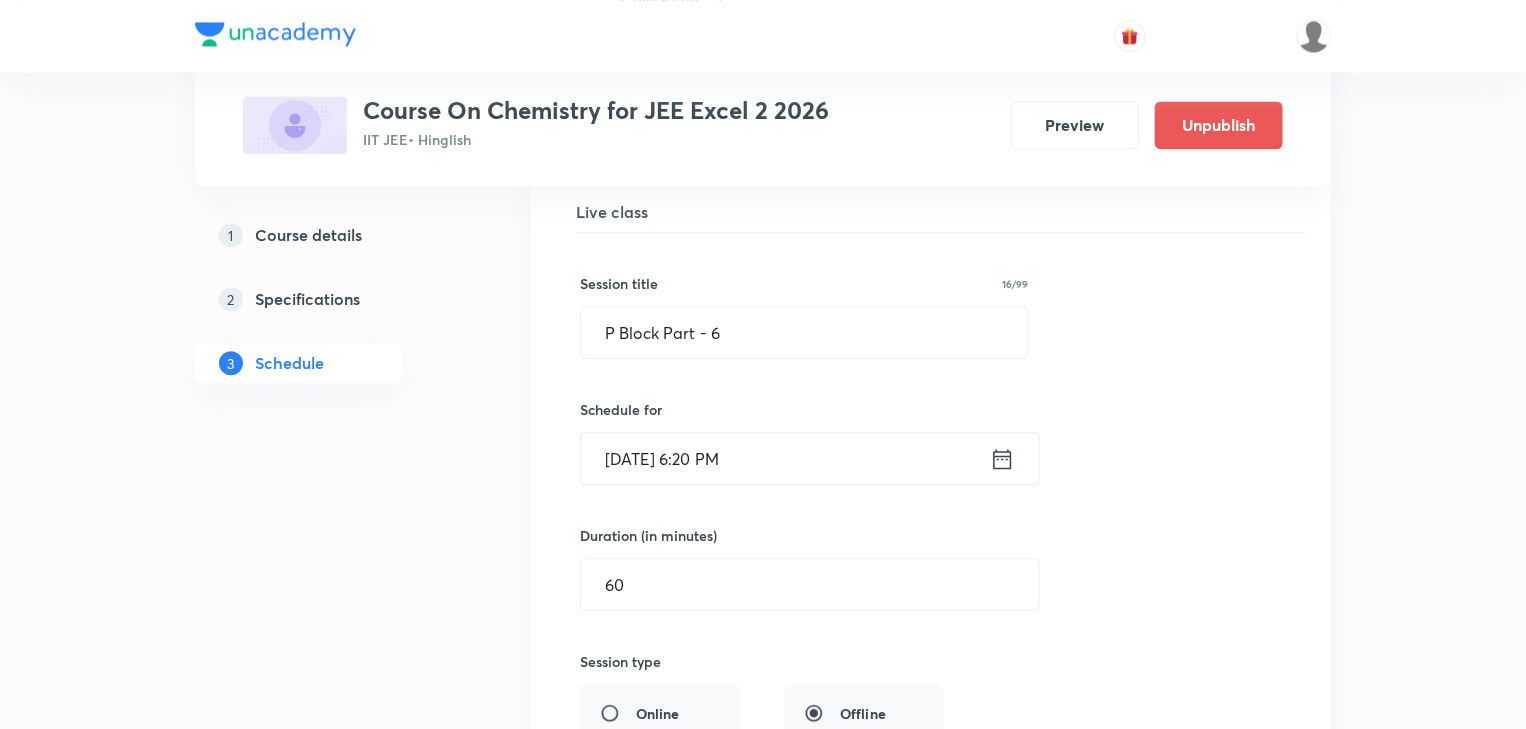 scroll, scrollTop: 9821, scrollLeft: 0, axis: vertical 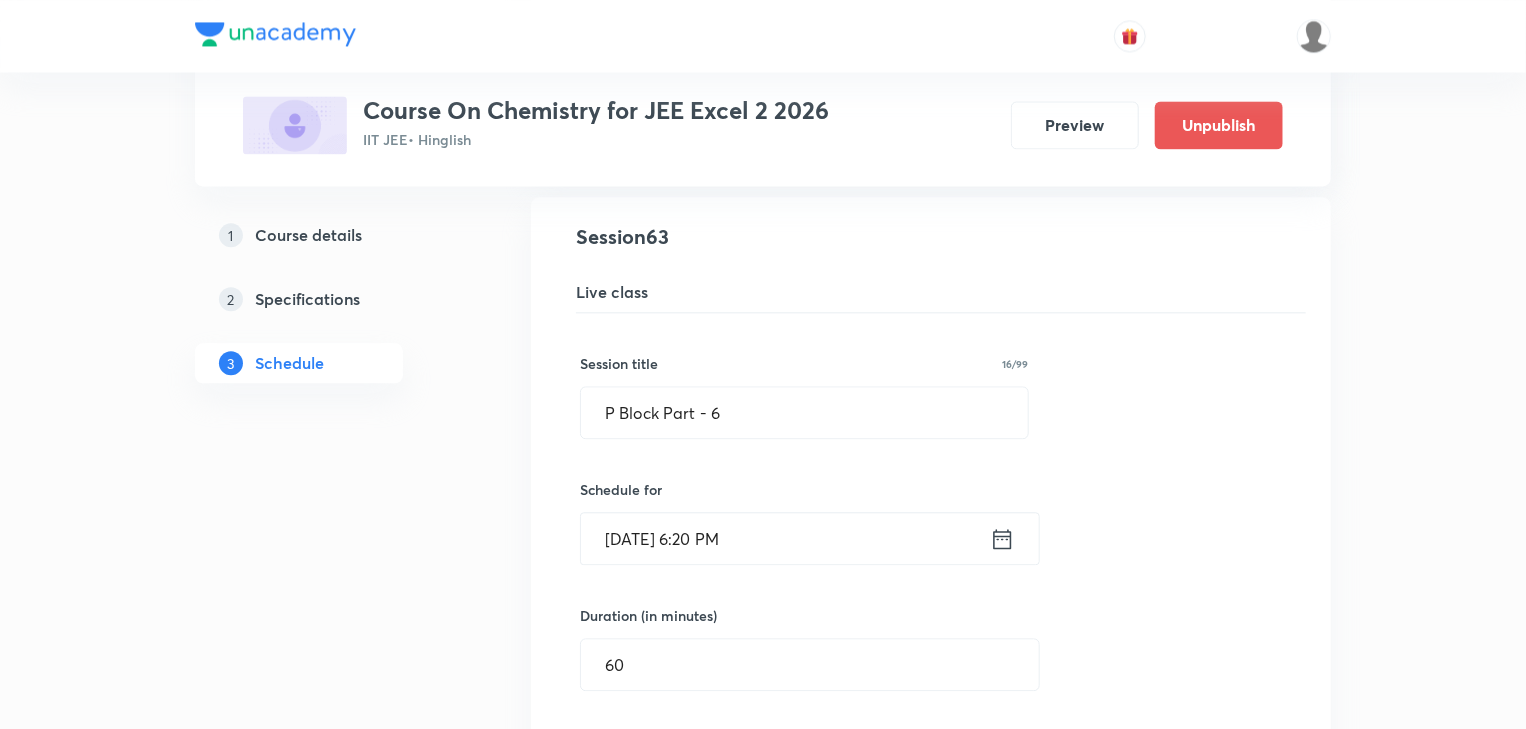 click 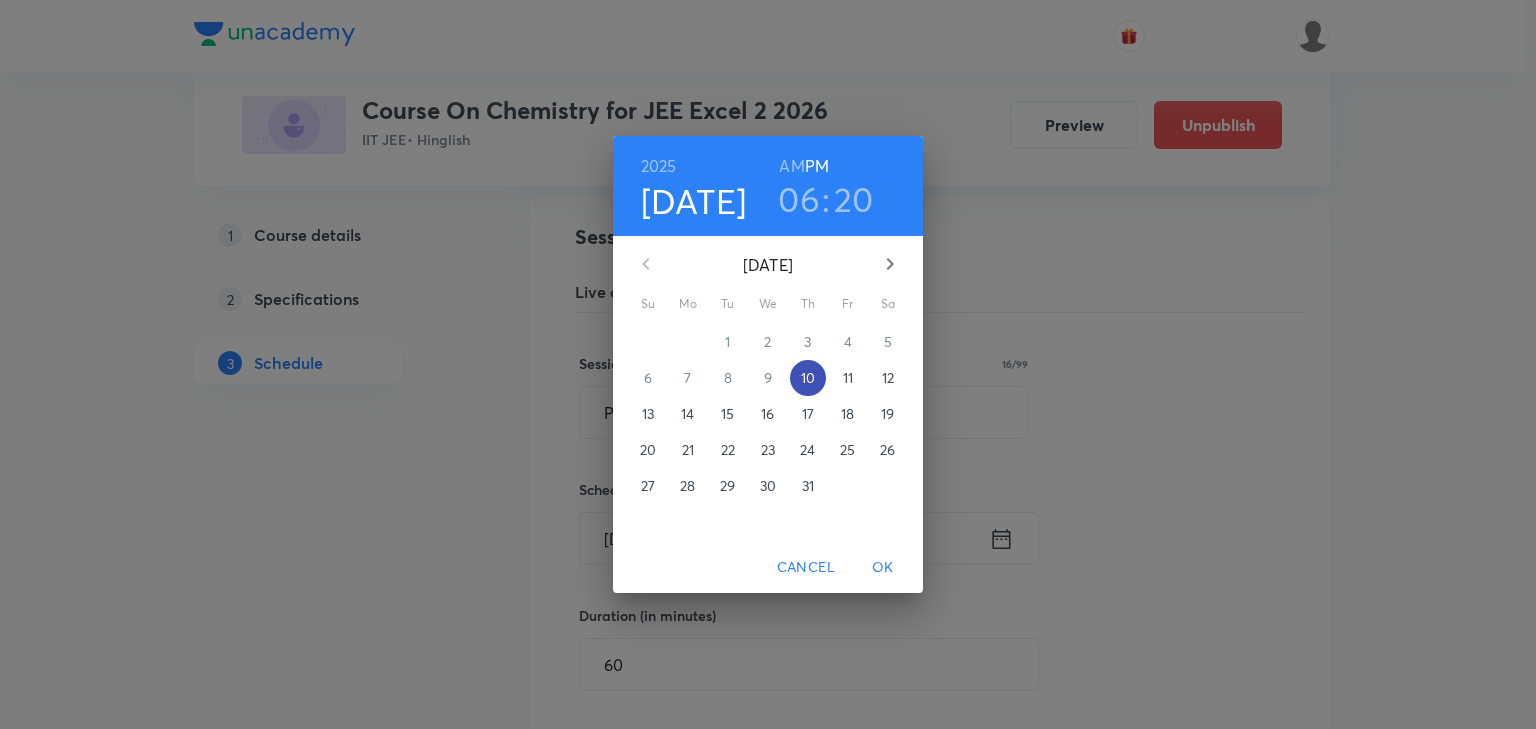 click on "10" at bounding box center (808, 378) 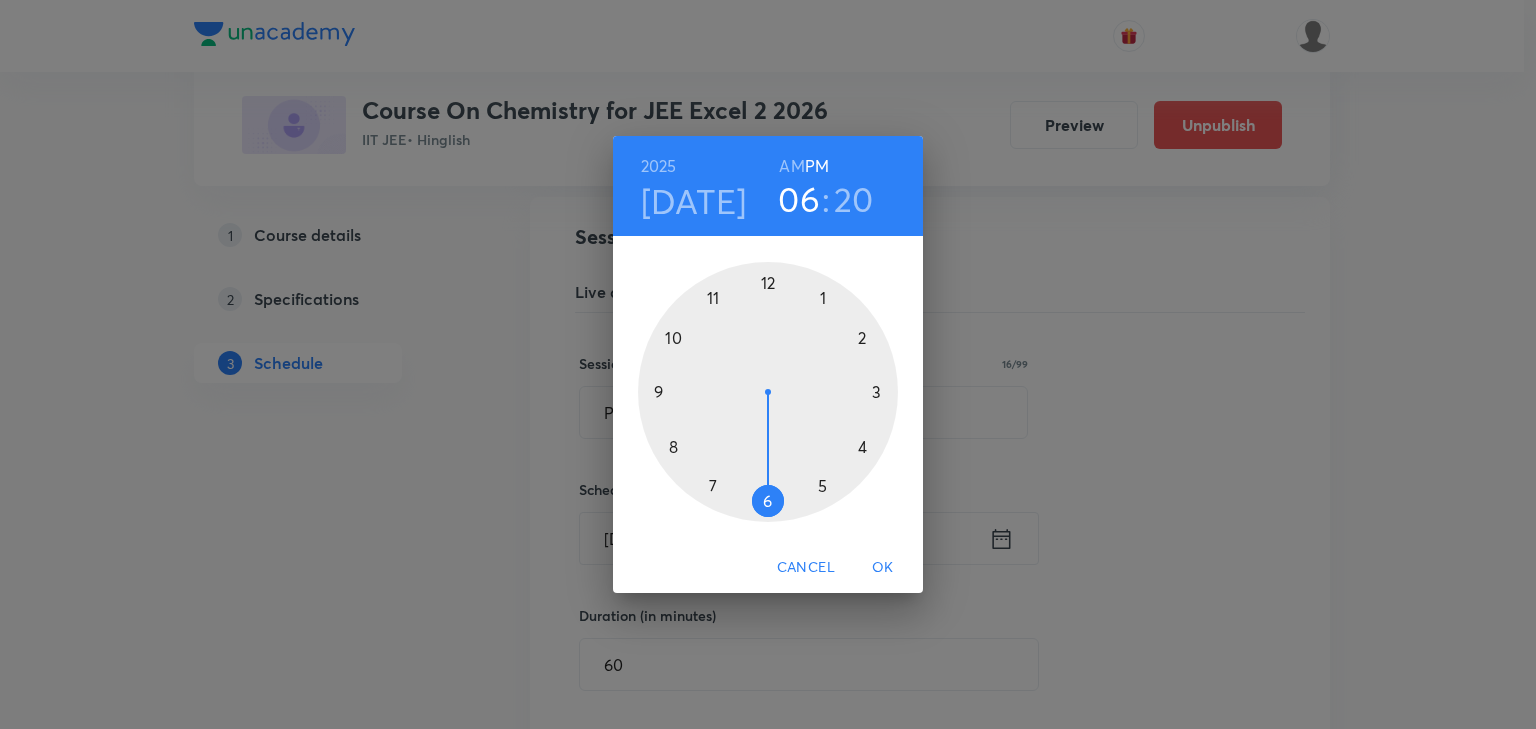 click at bounding box center [768, 392] 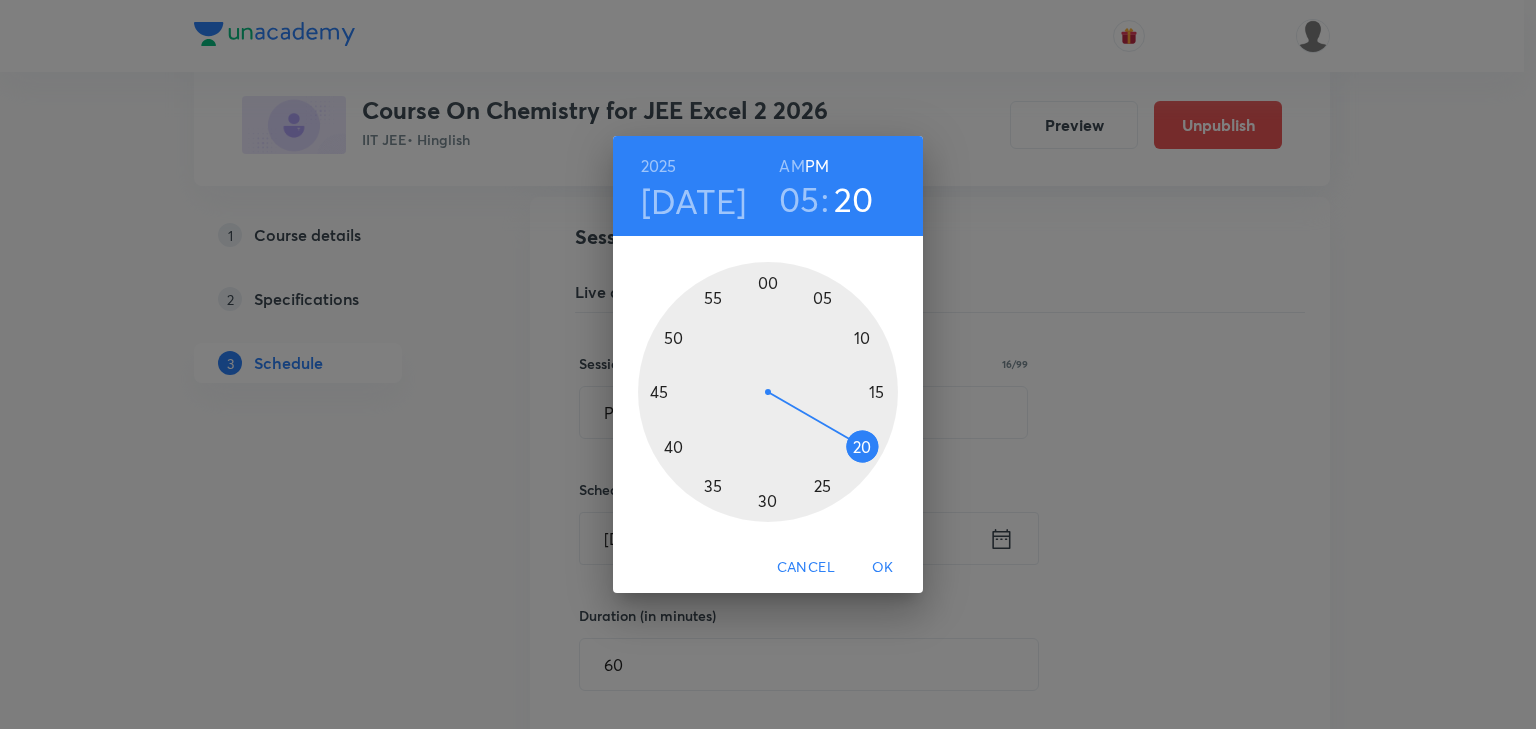 click at bounding box center (768, 392) 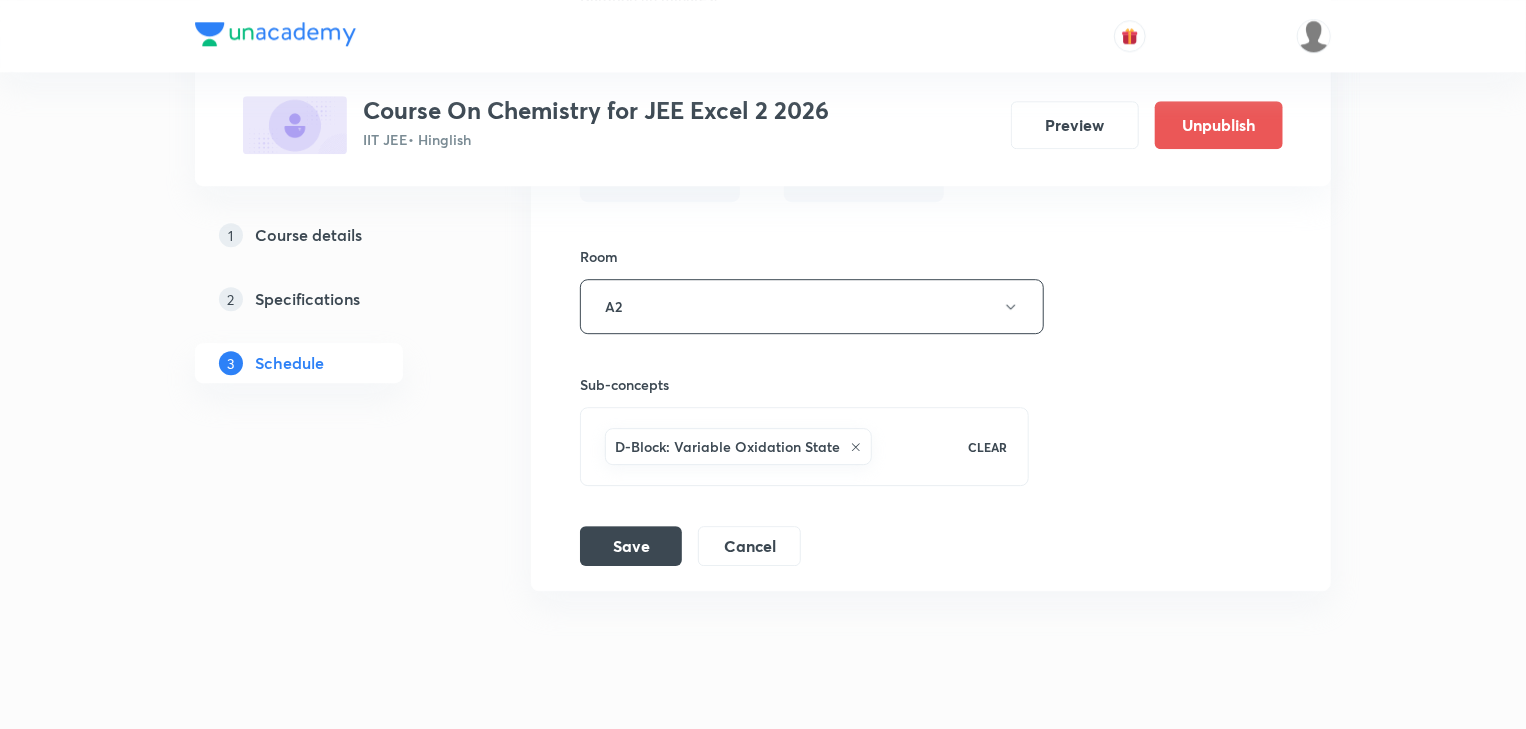 scroll, scrollTop: 10461, scrollLeft: 0, axis: vertical 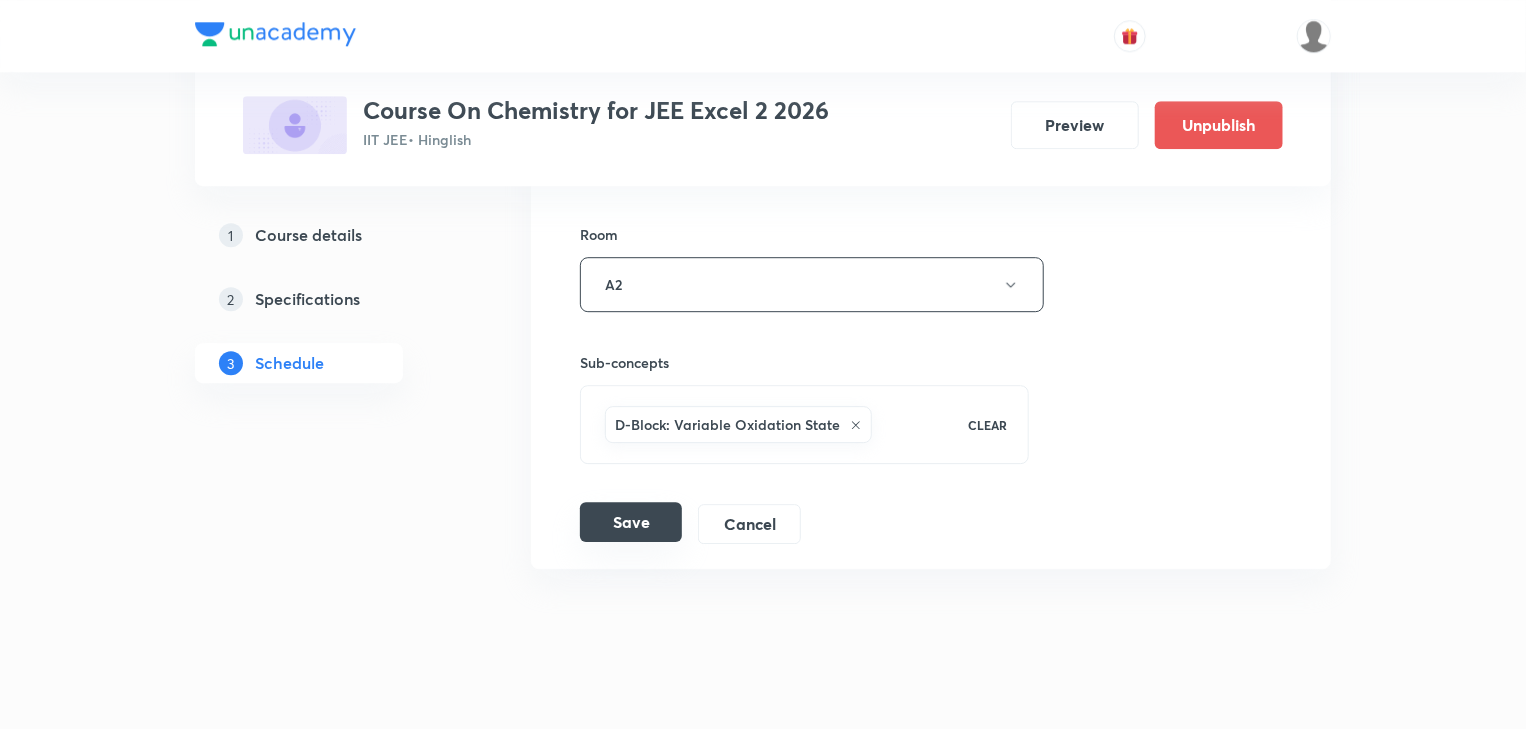 click on "Save" at bounding box center [631, 522] 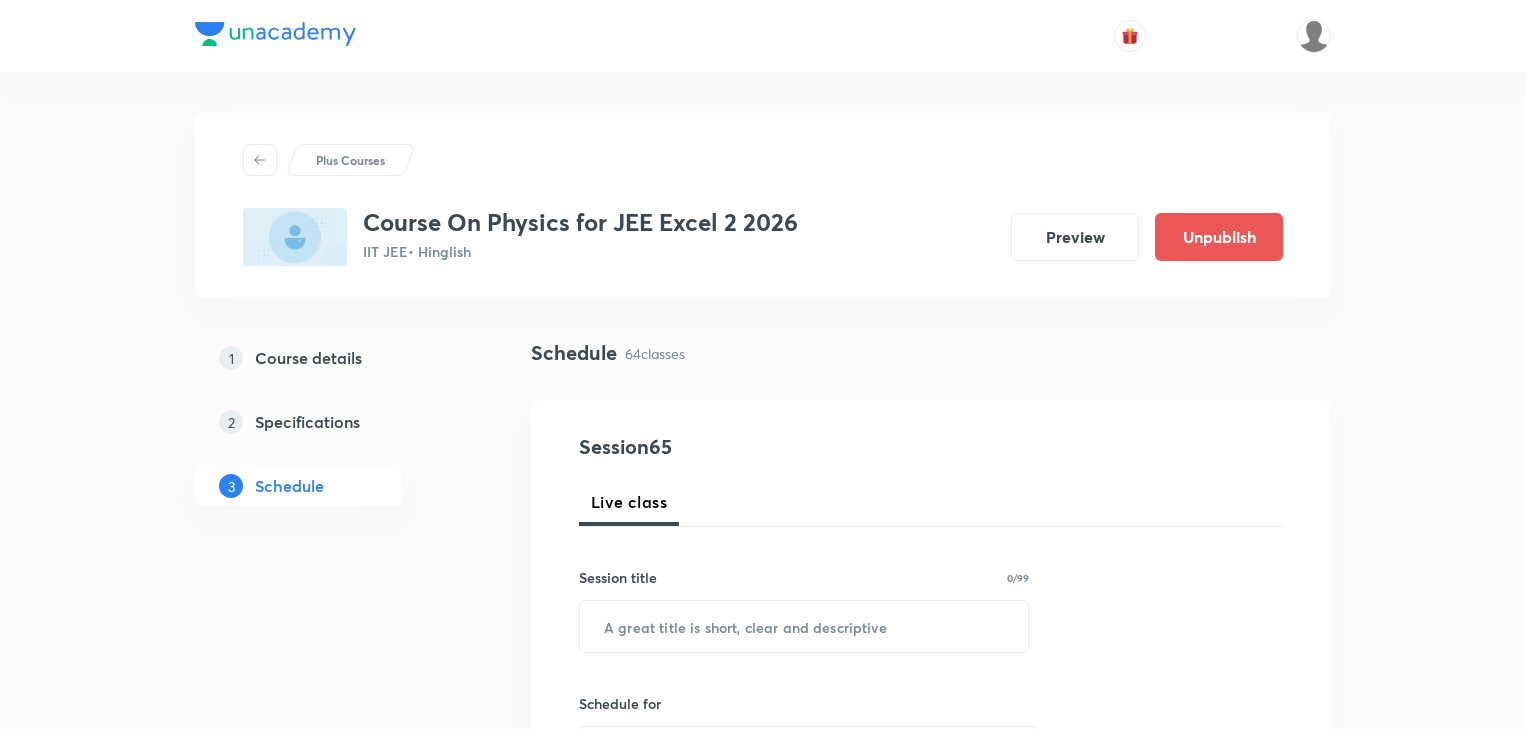 scroll, scrollTop: 0, scrollLeft: 0, axis: both 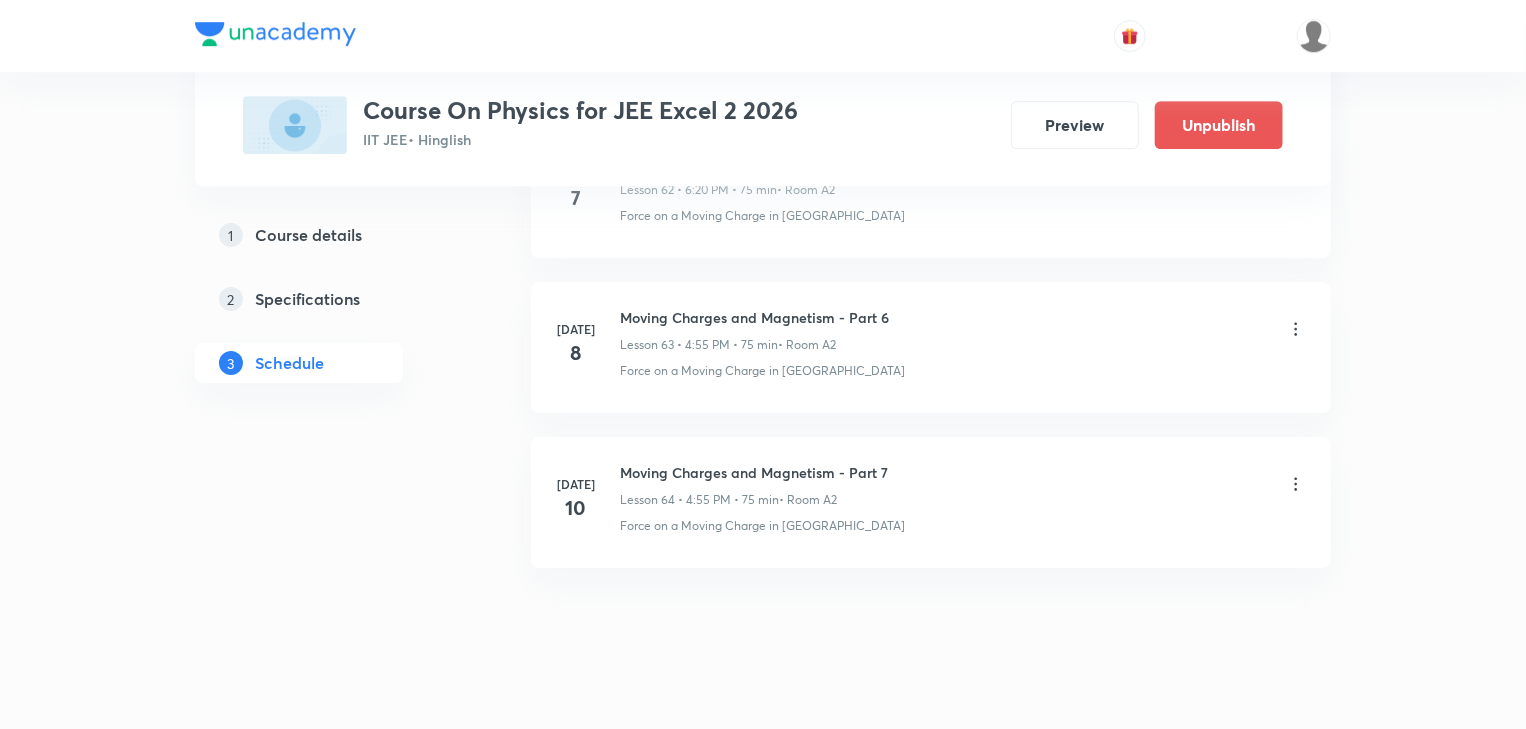click 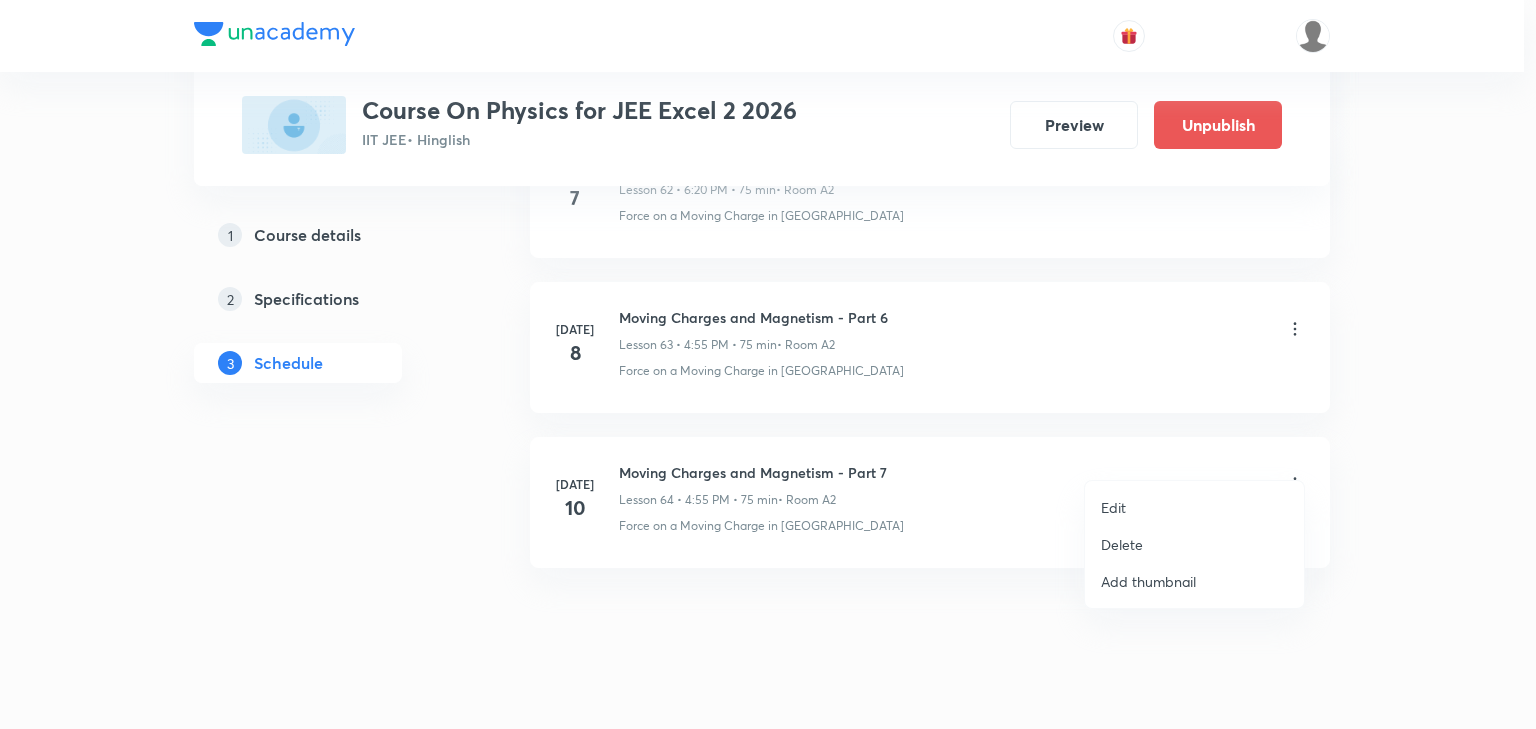 click at bounding box center (768, 364) 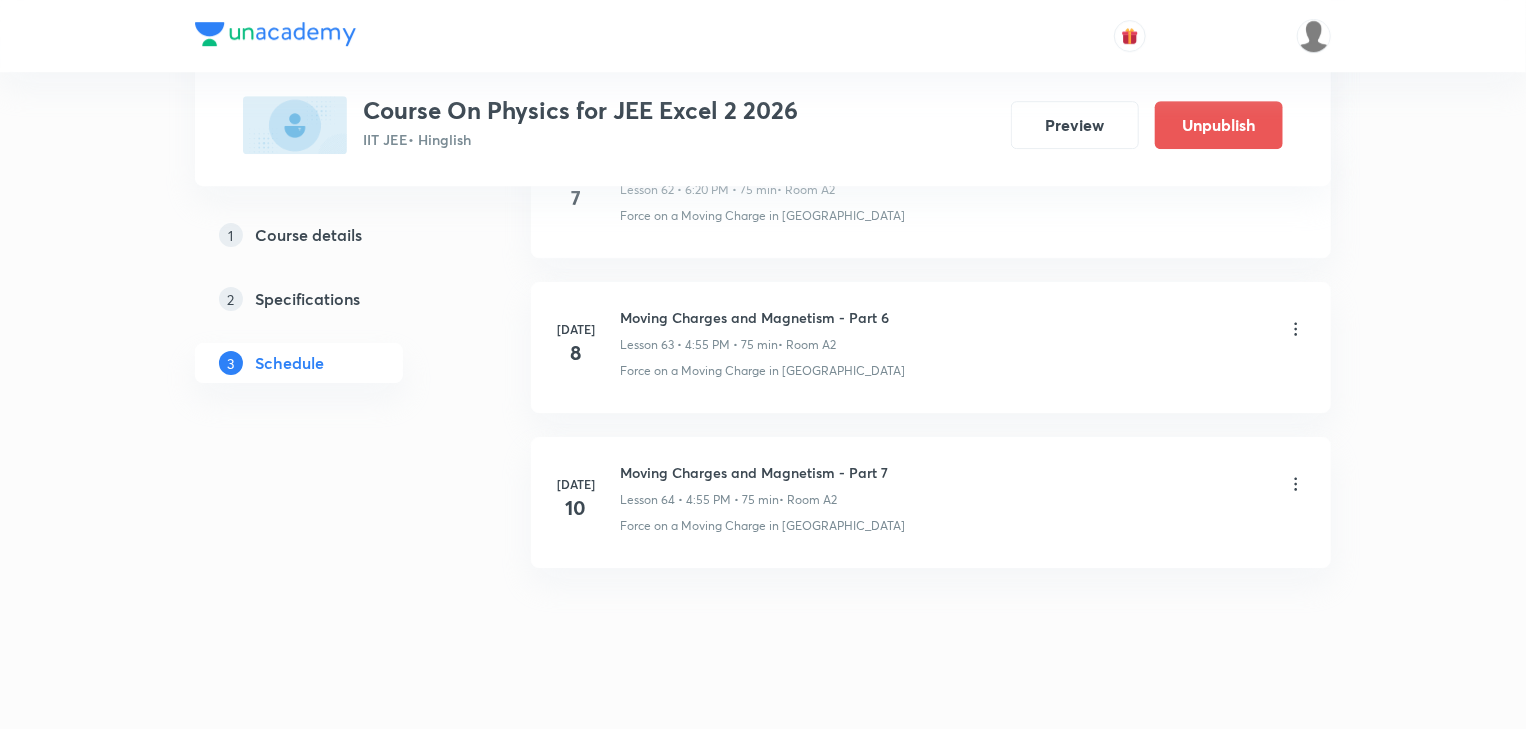 click 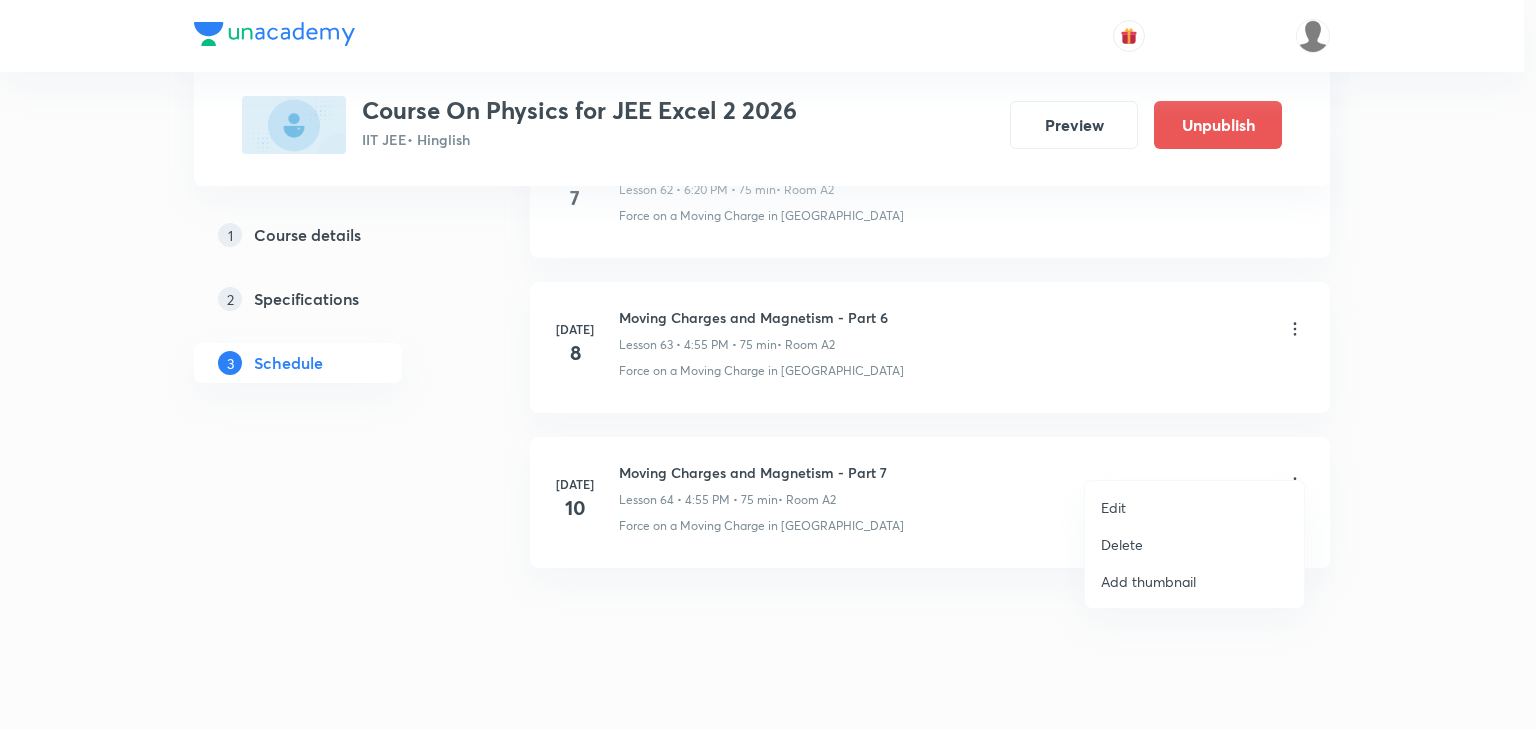 click on "Edit" at bounding box center (1113, 507) 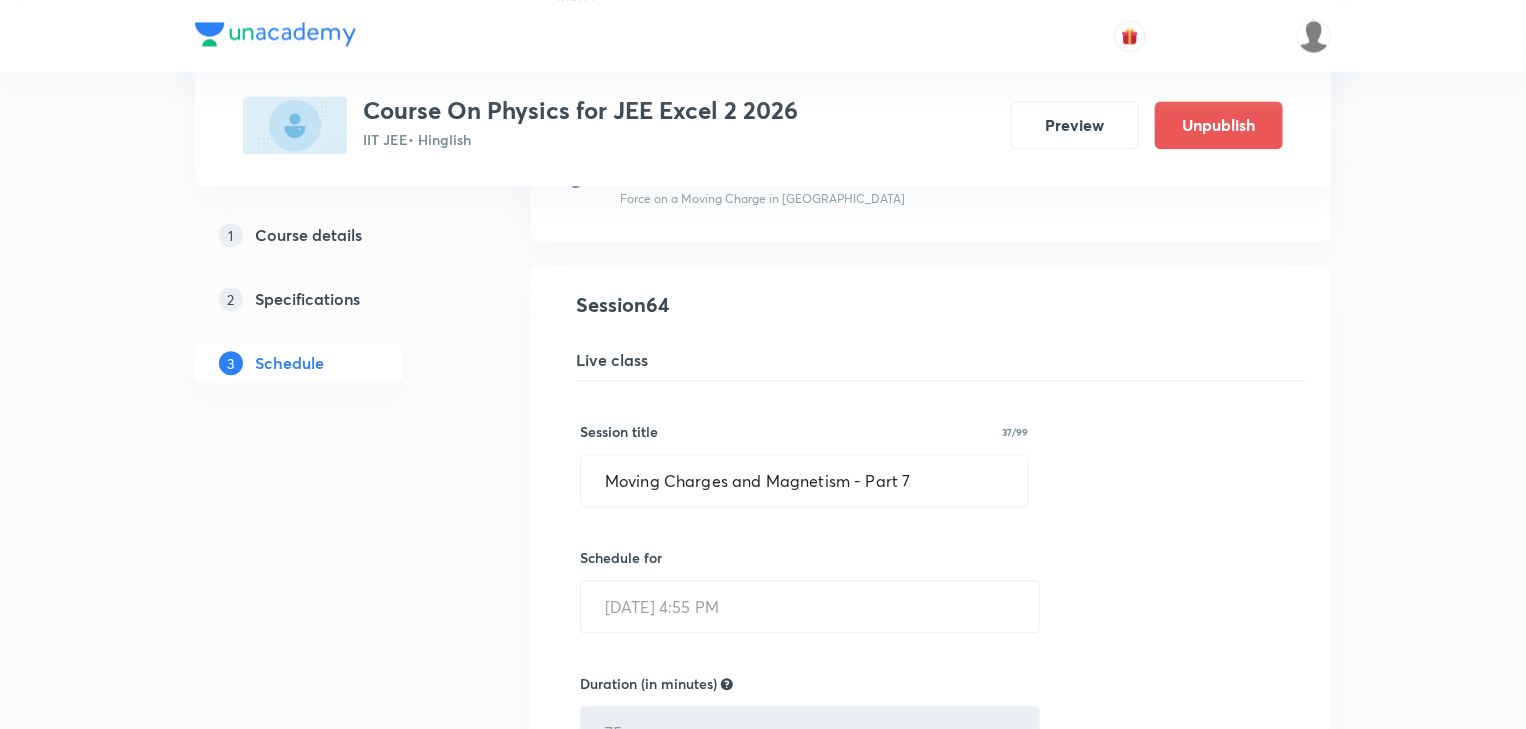 scroll, scrollTop: 10456, scrollLeft: 0, axis: vertical 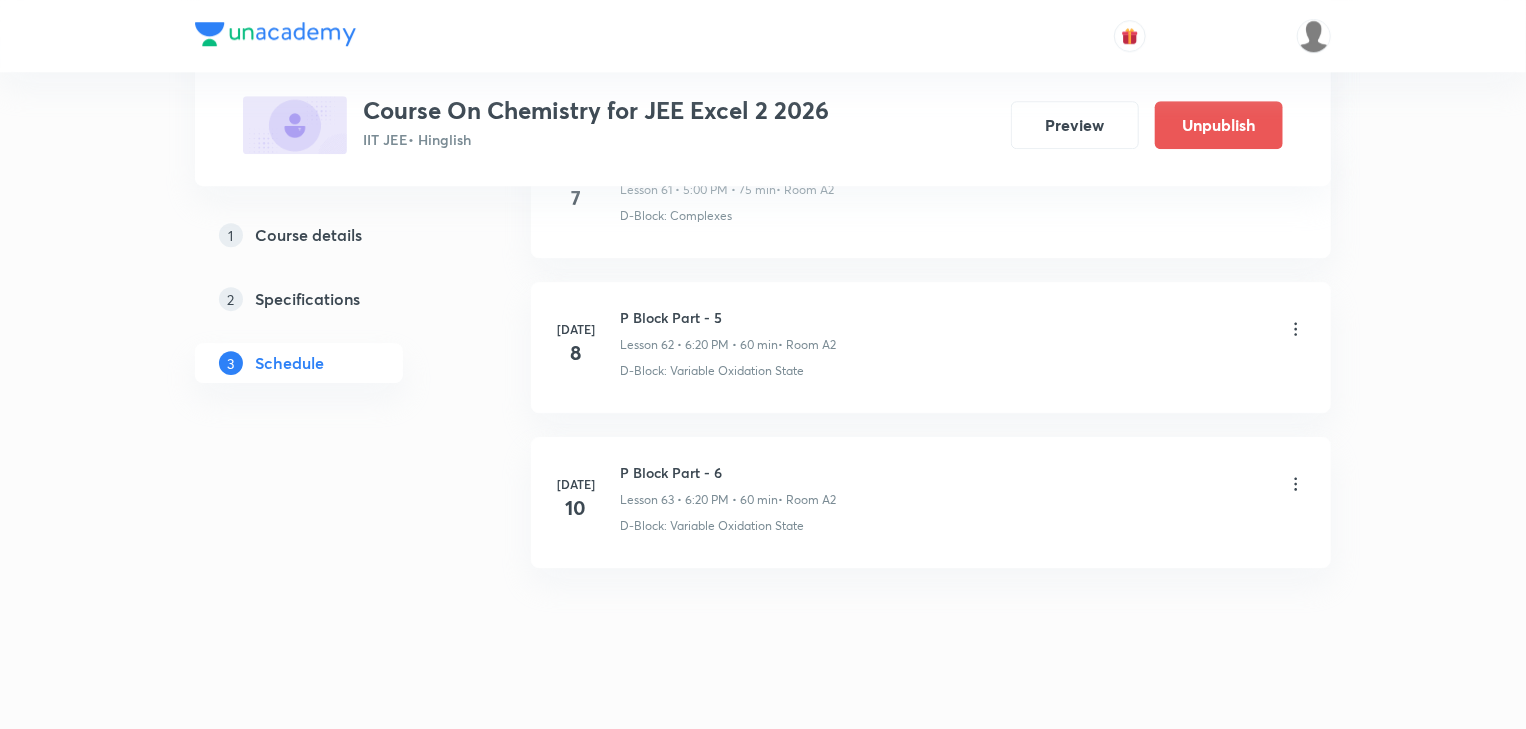 click 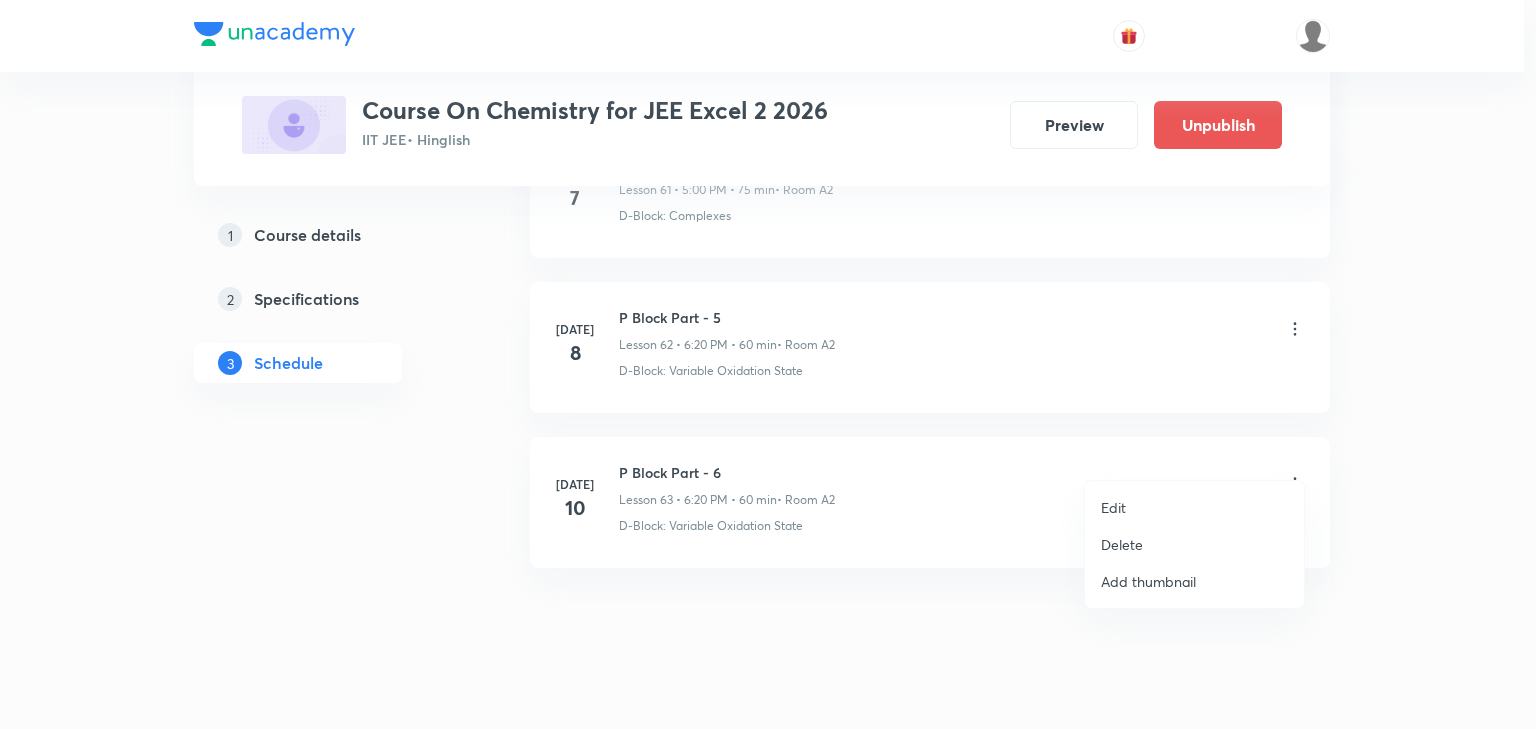 click on "Edit" at bounding box center [1194, 507] 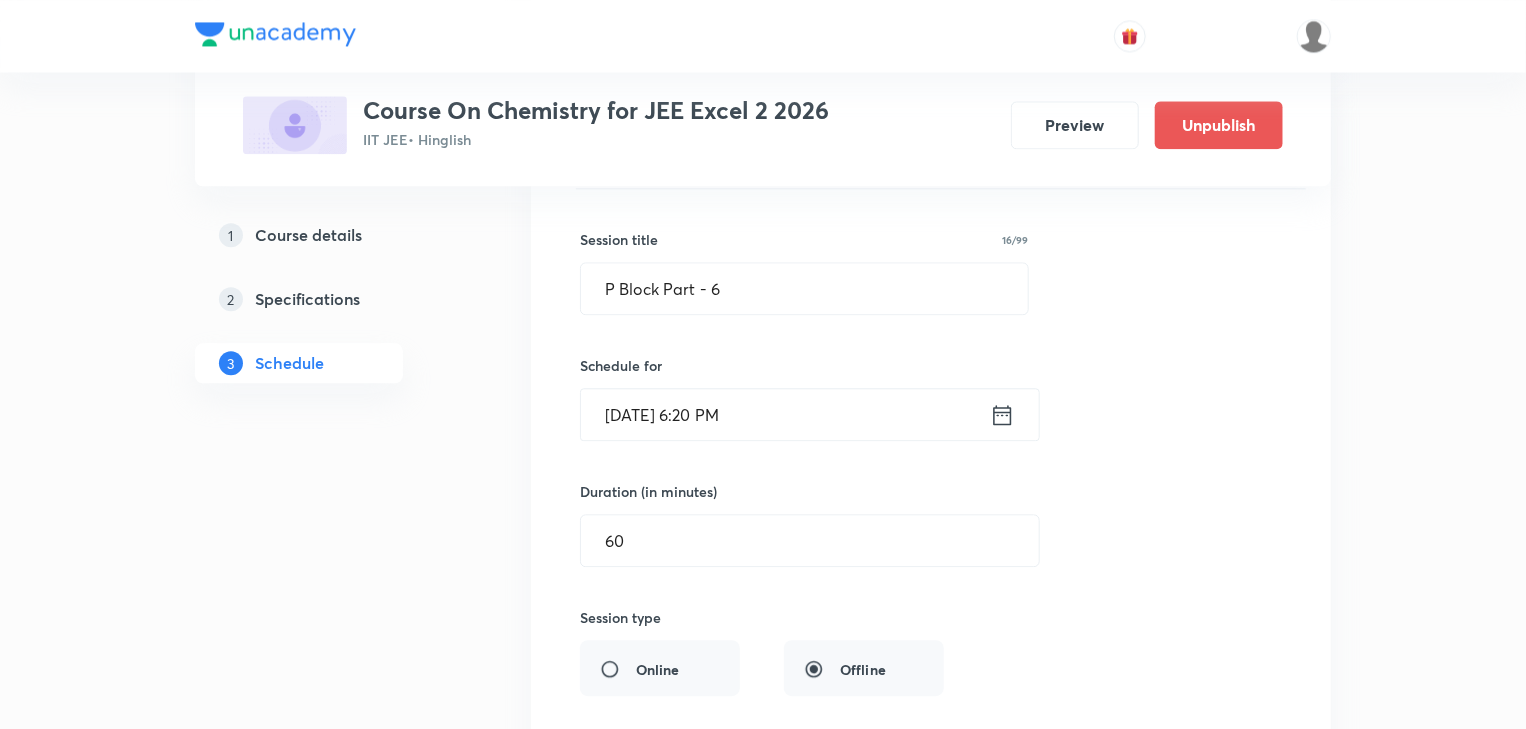 scroll, scrollTop: 9901, scrollLeft: 0, axis: vertical 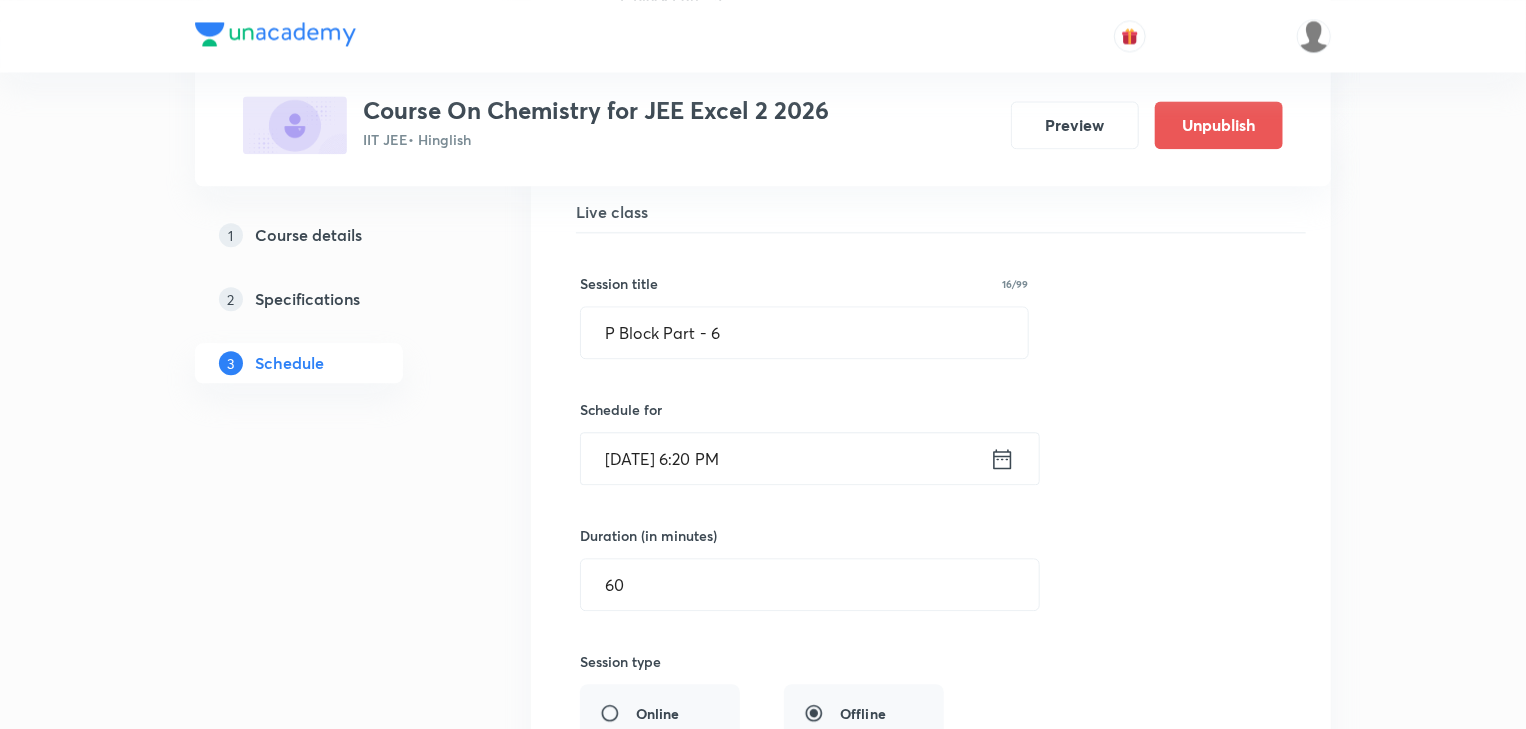 click 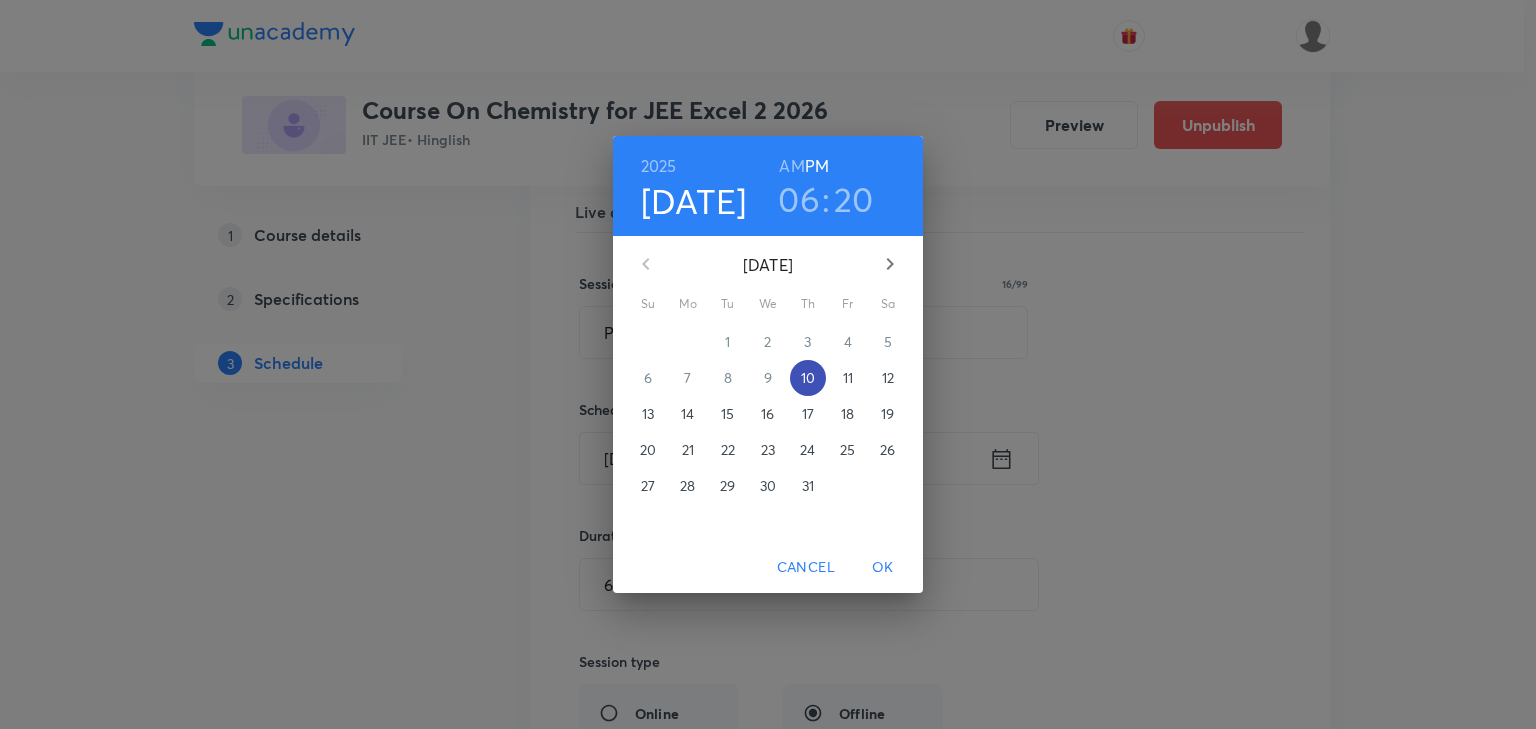 click on "10" at bounding box center [808, 378] 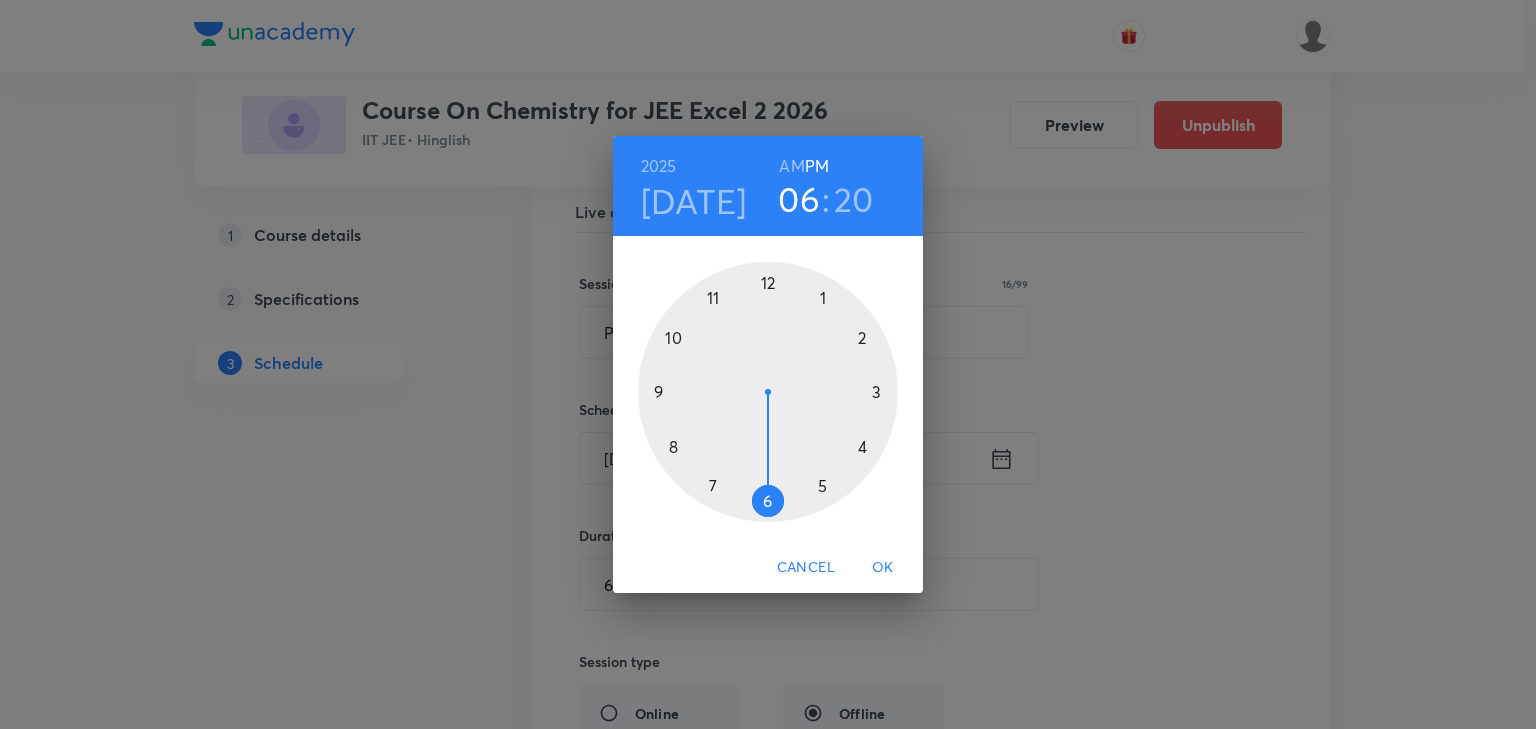 click at bounding box center (768, 392) 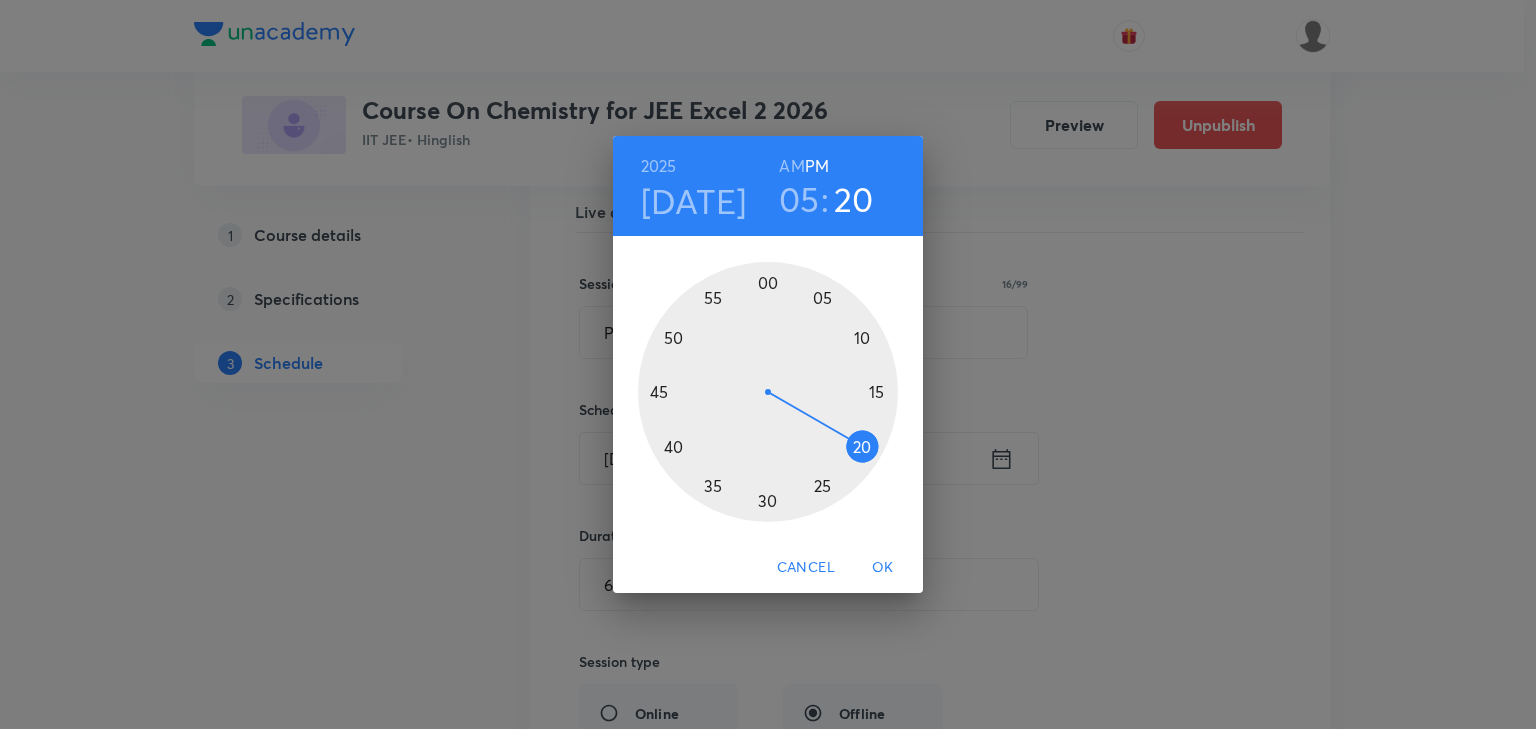 click at bounding box center (768, 392) 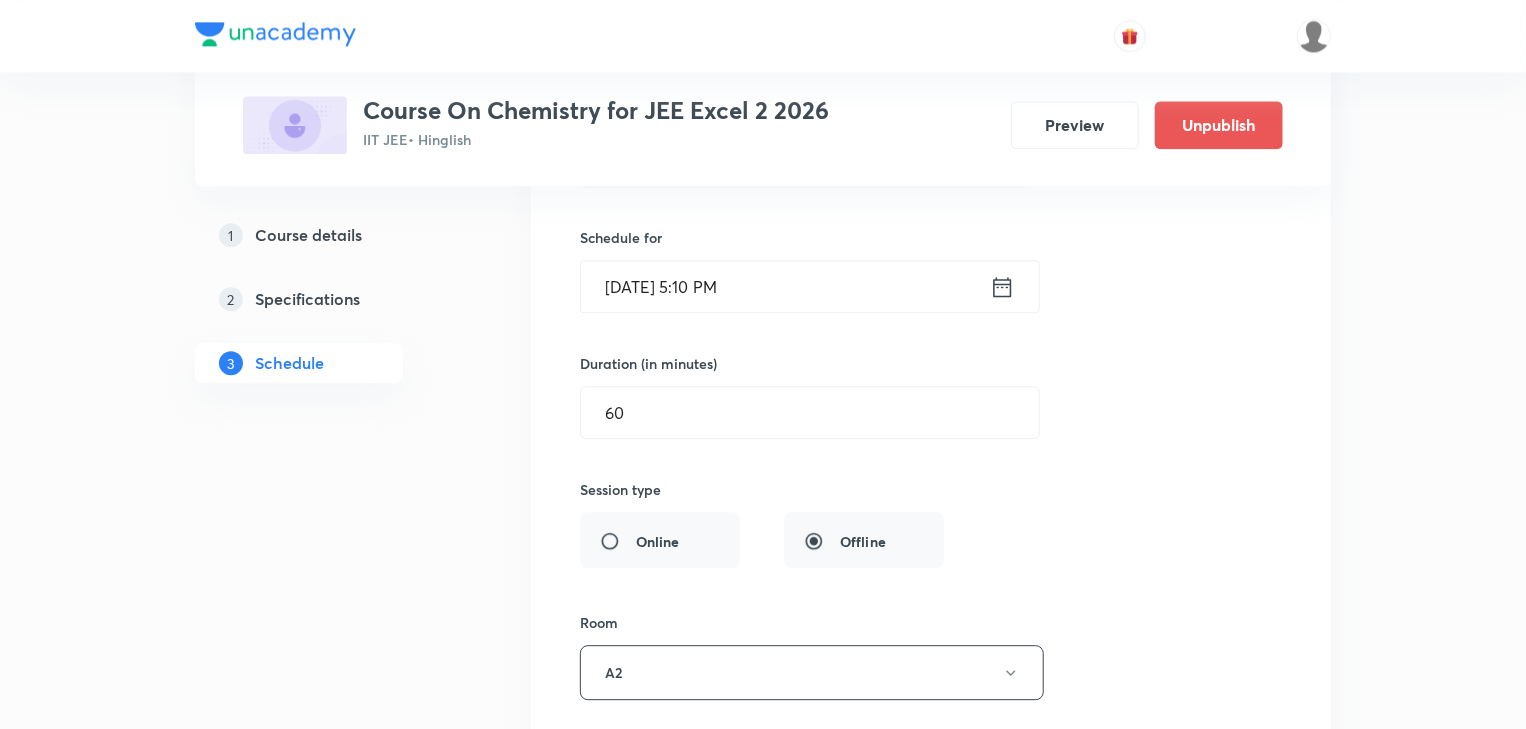 scroll, scrollTop: 10461, scrollLeft: 0, axis: vertical 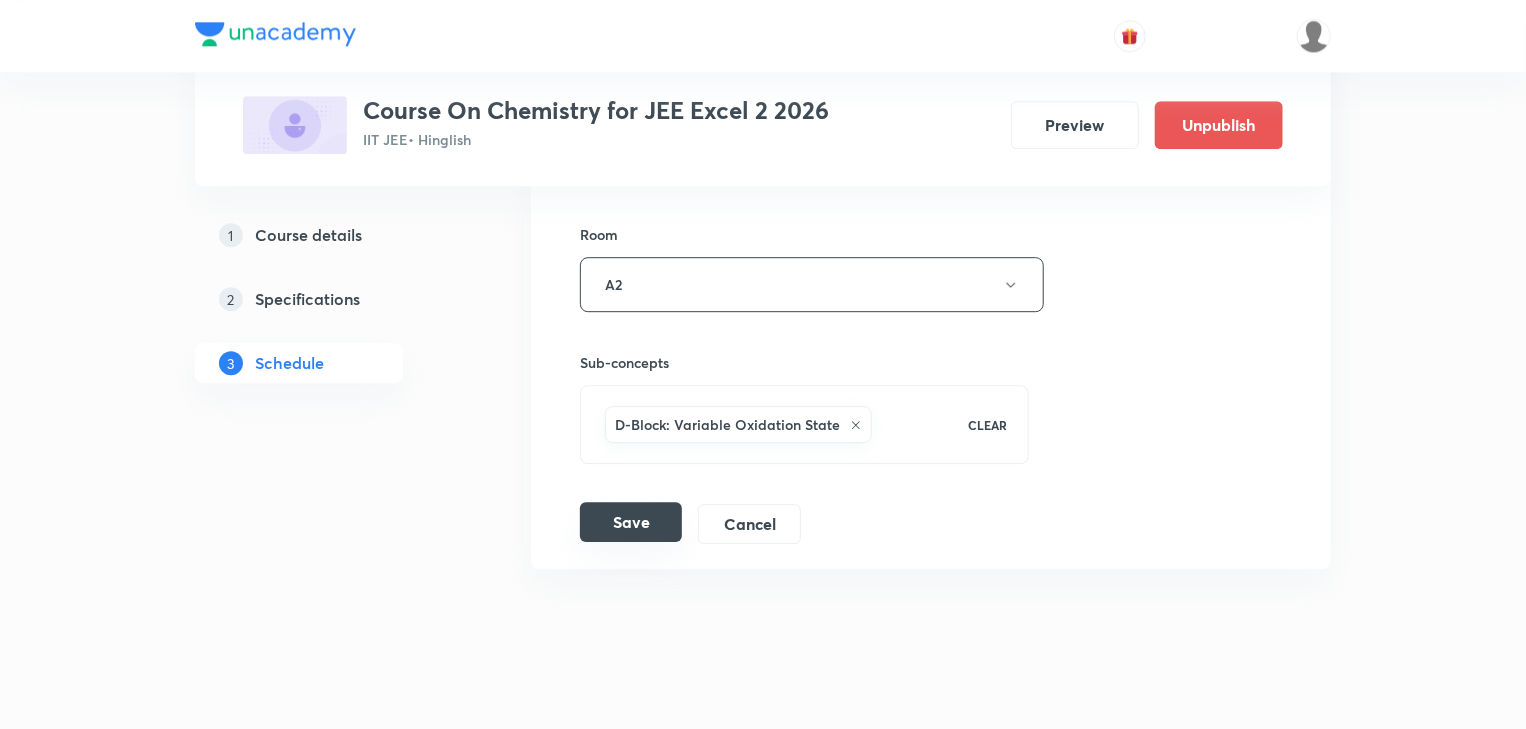 click on "Save" at bounding box center [631, 522] 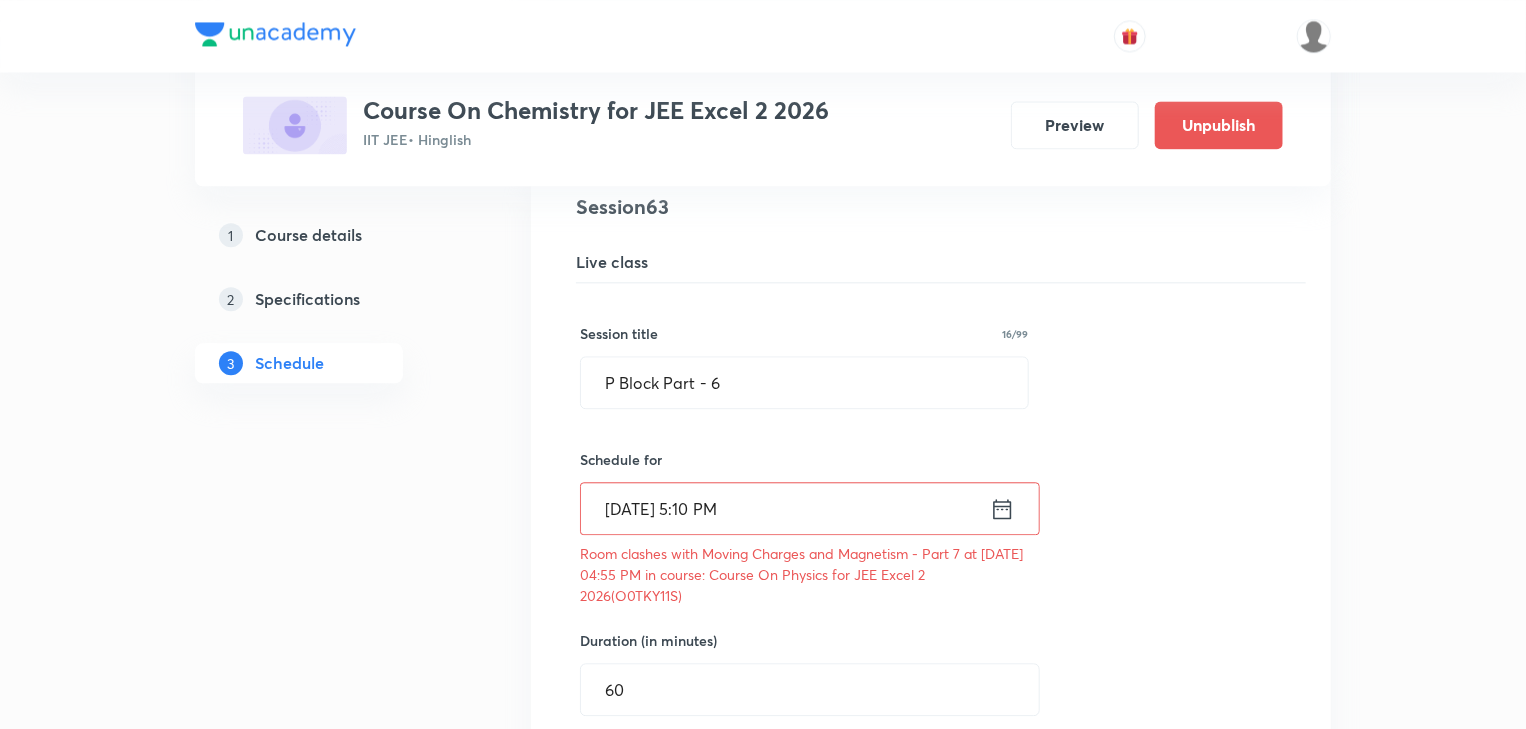 scroll, scrollTop: 9821, scrollLeft: 0, axis: vertical 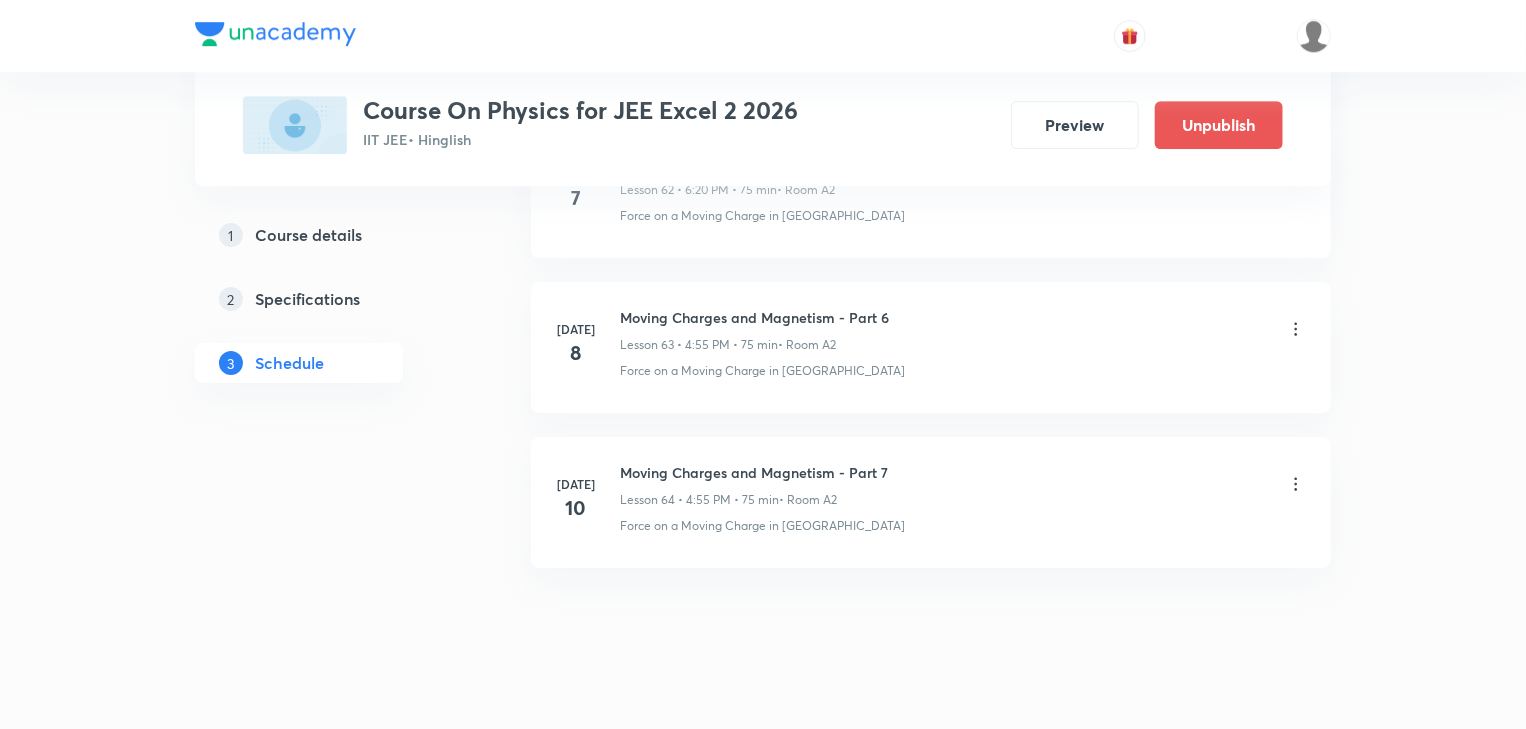 click 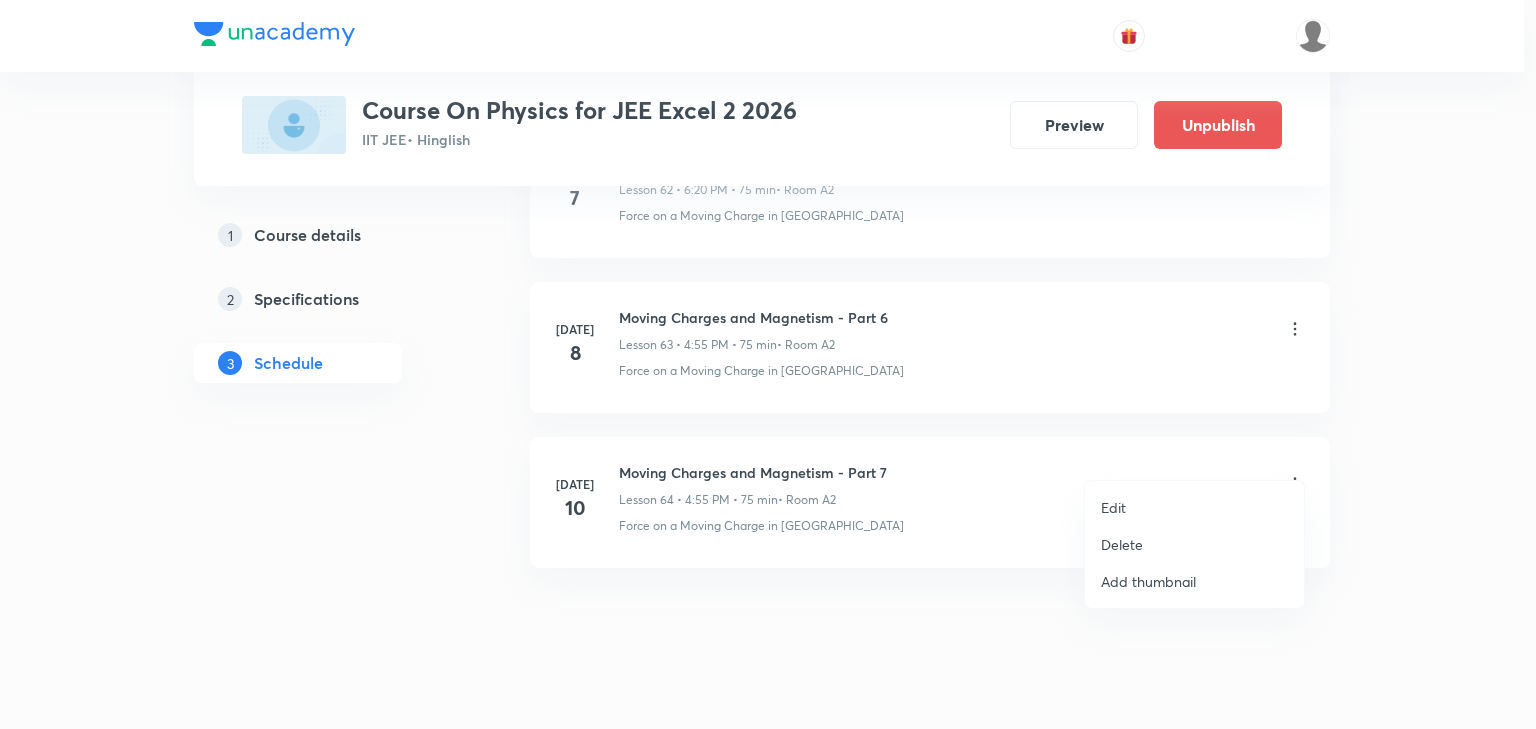click on "Delete" at bounding box center (1194, 544) 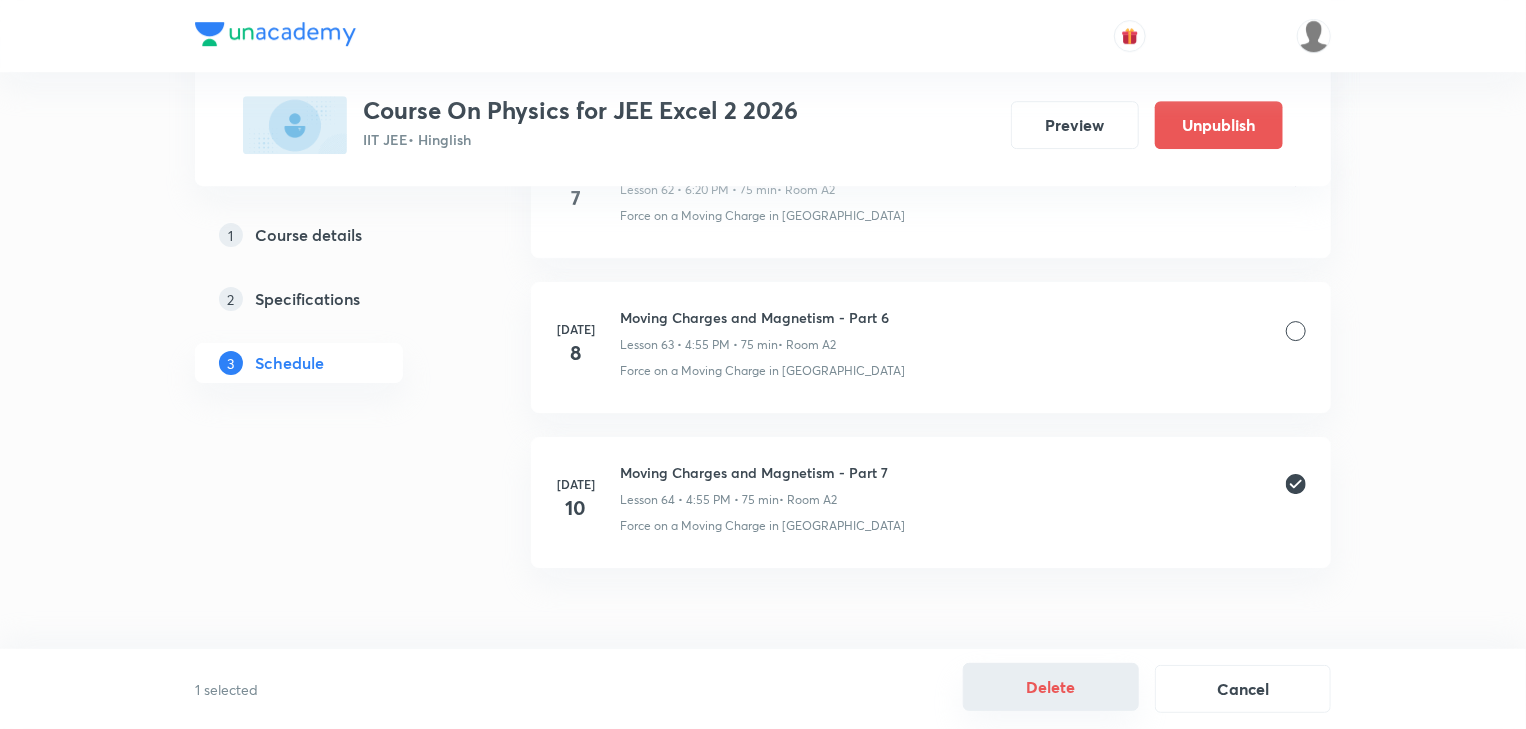 click on "Delete" at bounding box center (1051, 687) 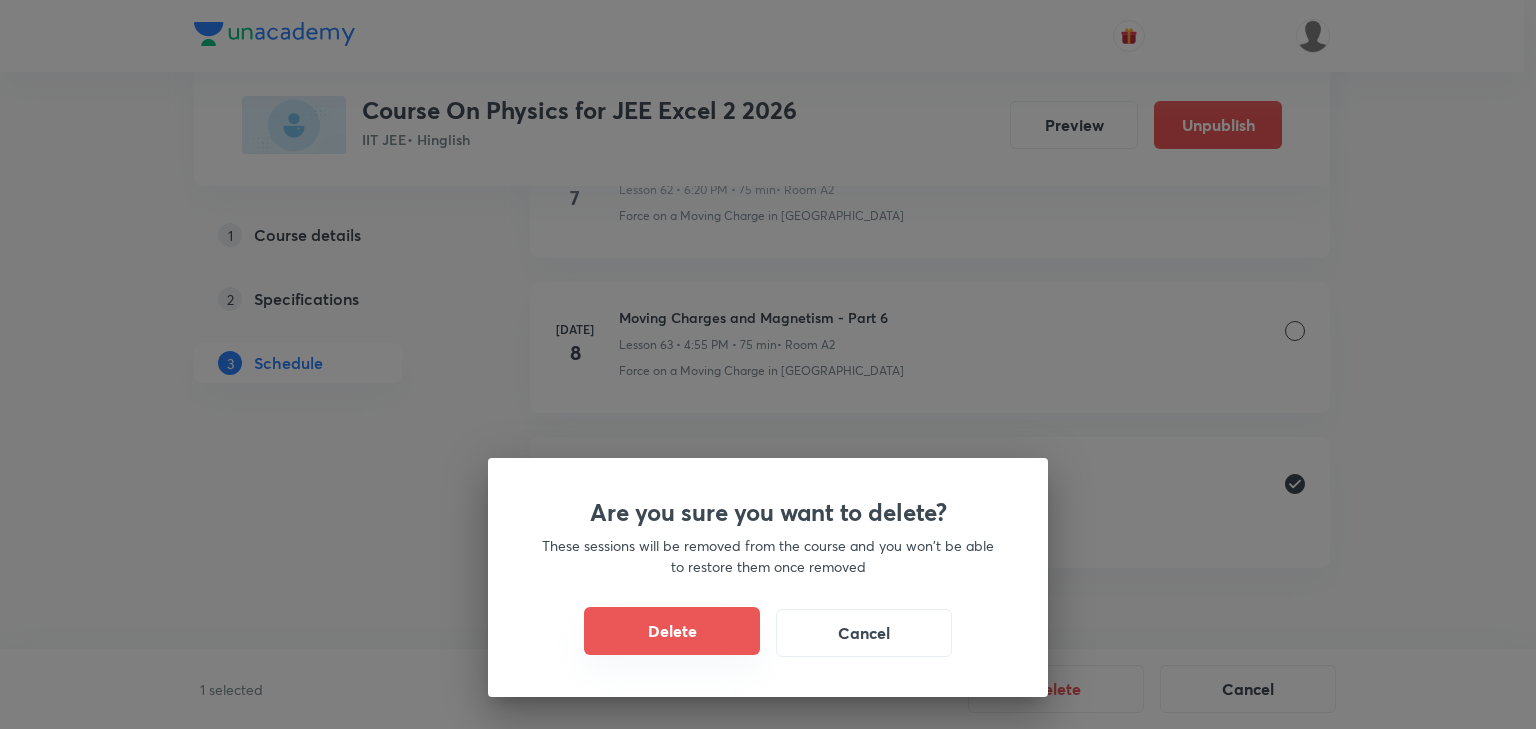 click on "Delete" at bounding box center (672, 631) 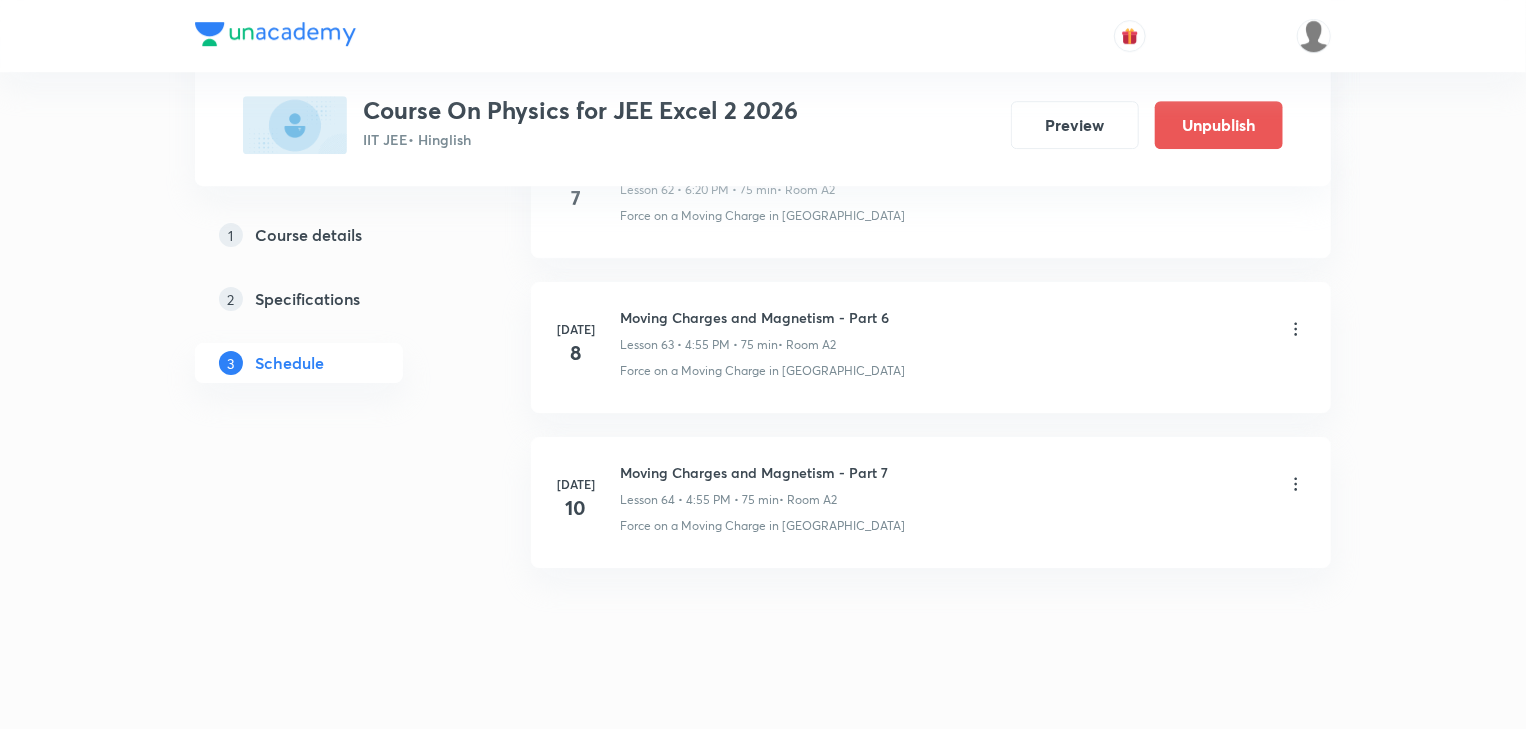 scroll, scrollTop: 10612, scrollLeft: 0, axis: vertical 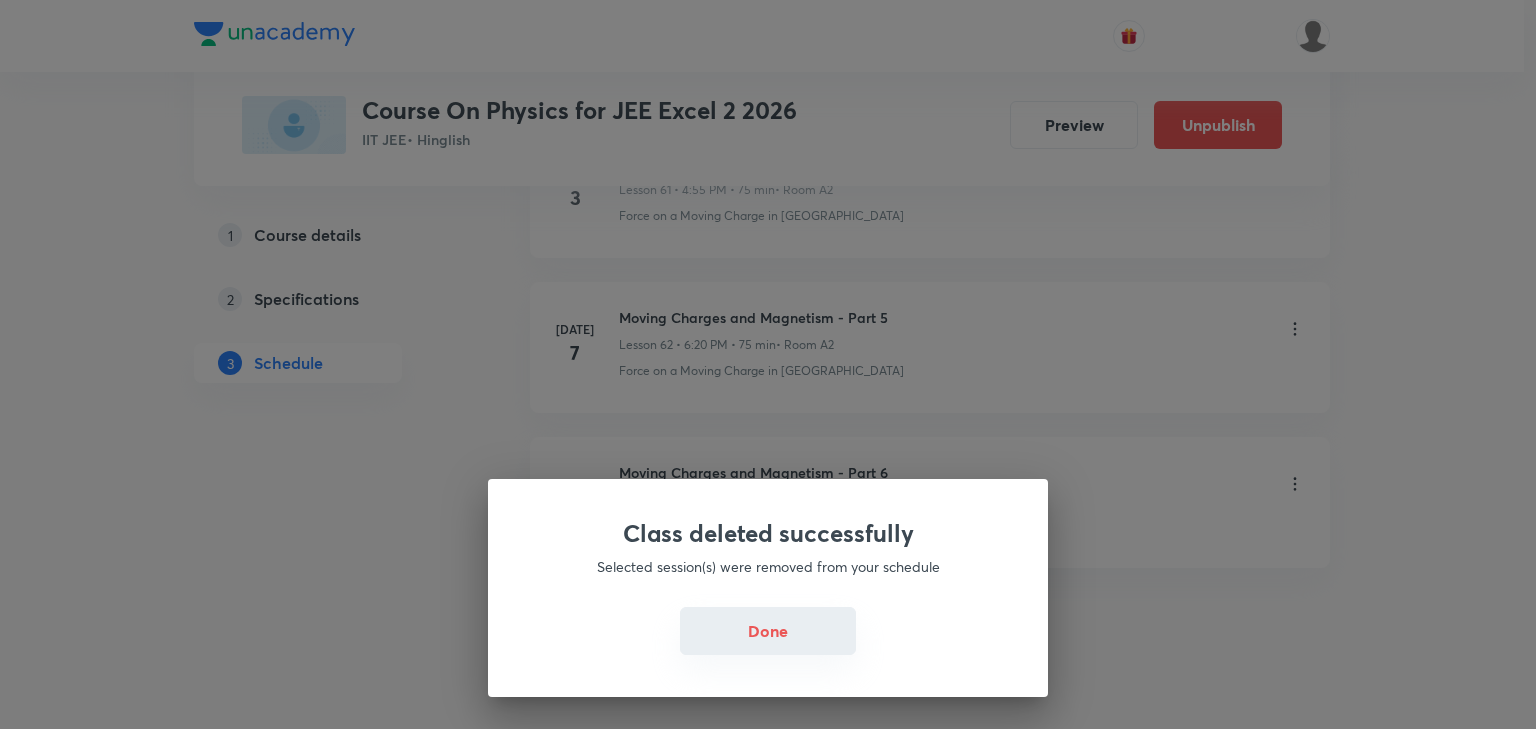 click on "Done" at bounding box center [768, 631] 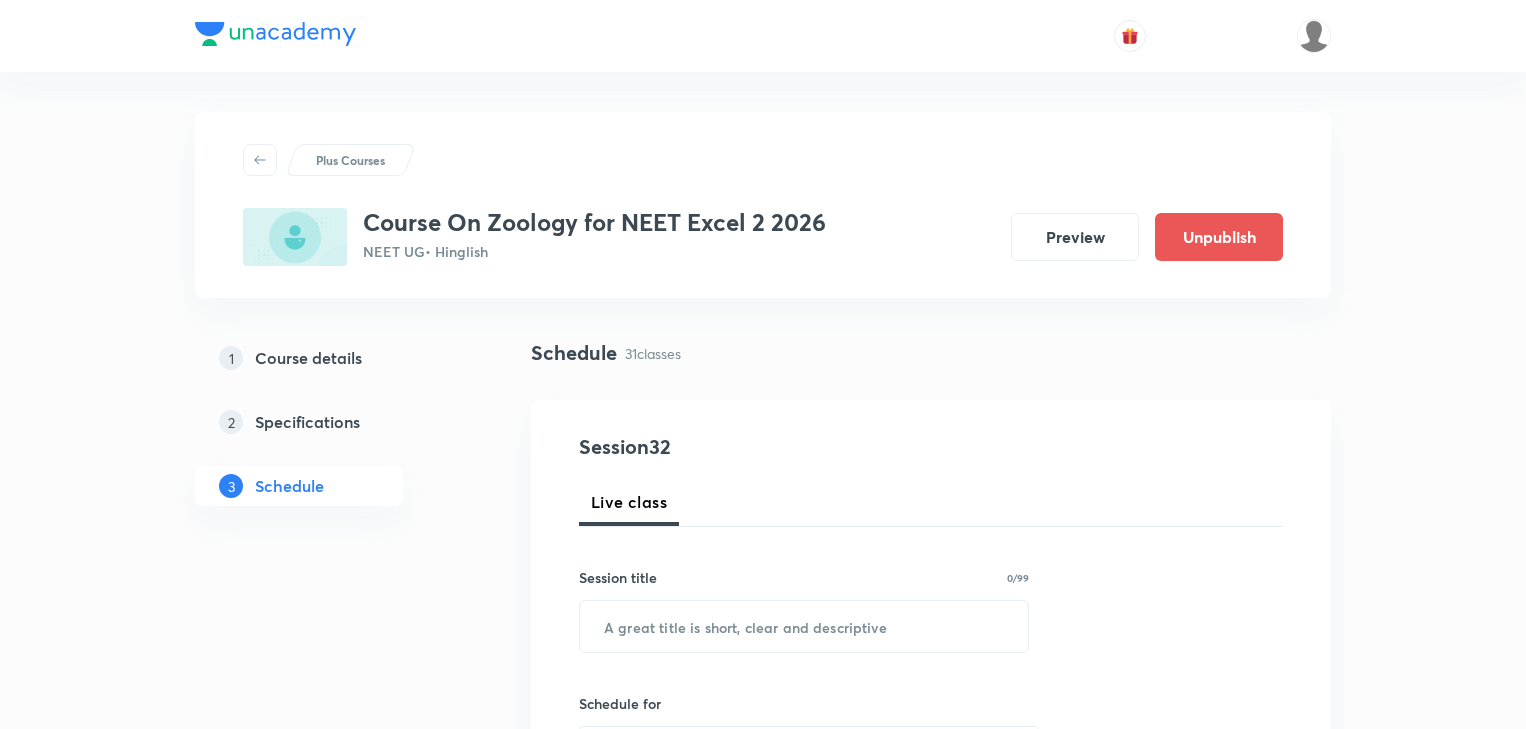 scroll, scrollTop: 5664, scrollLeft: 0, axis: vertical 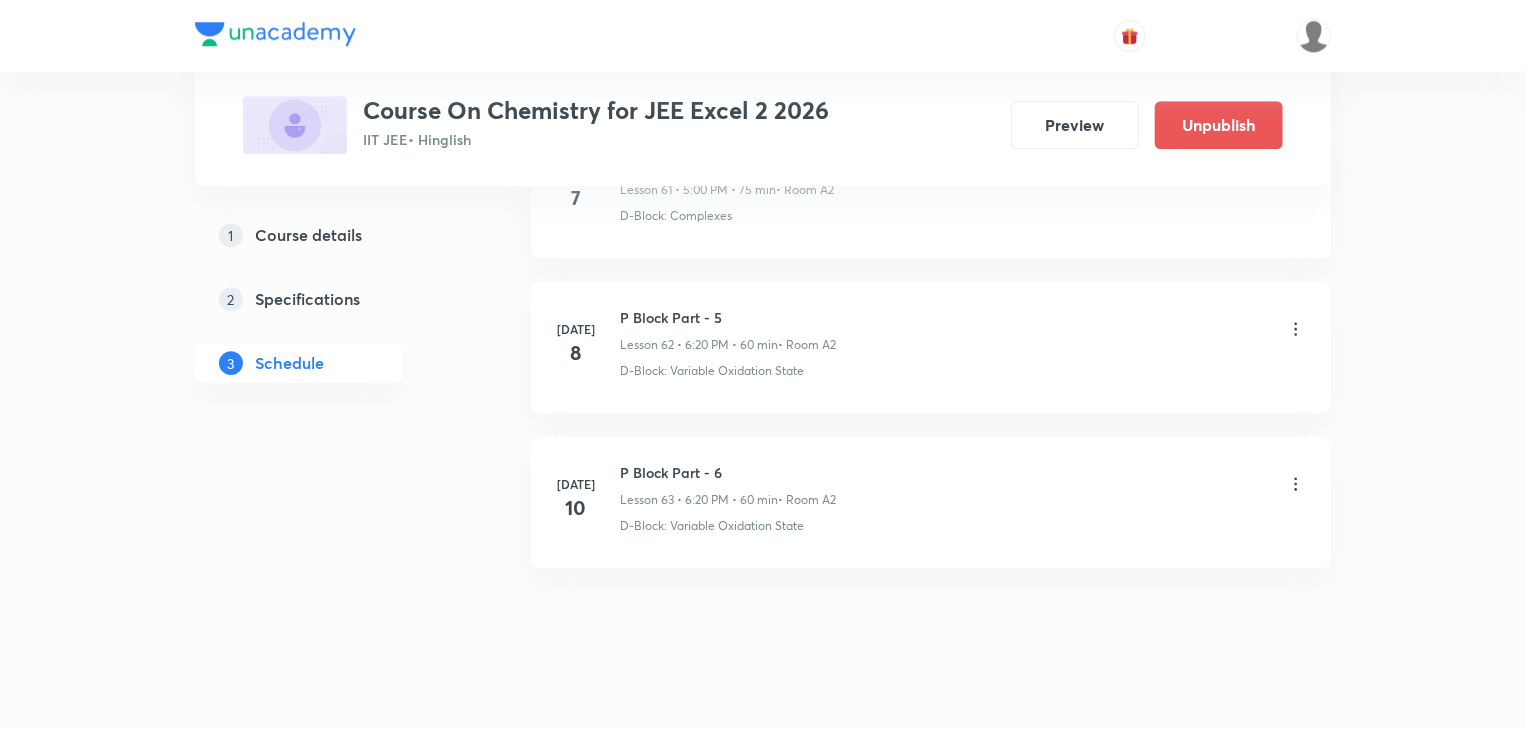 click 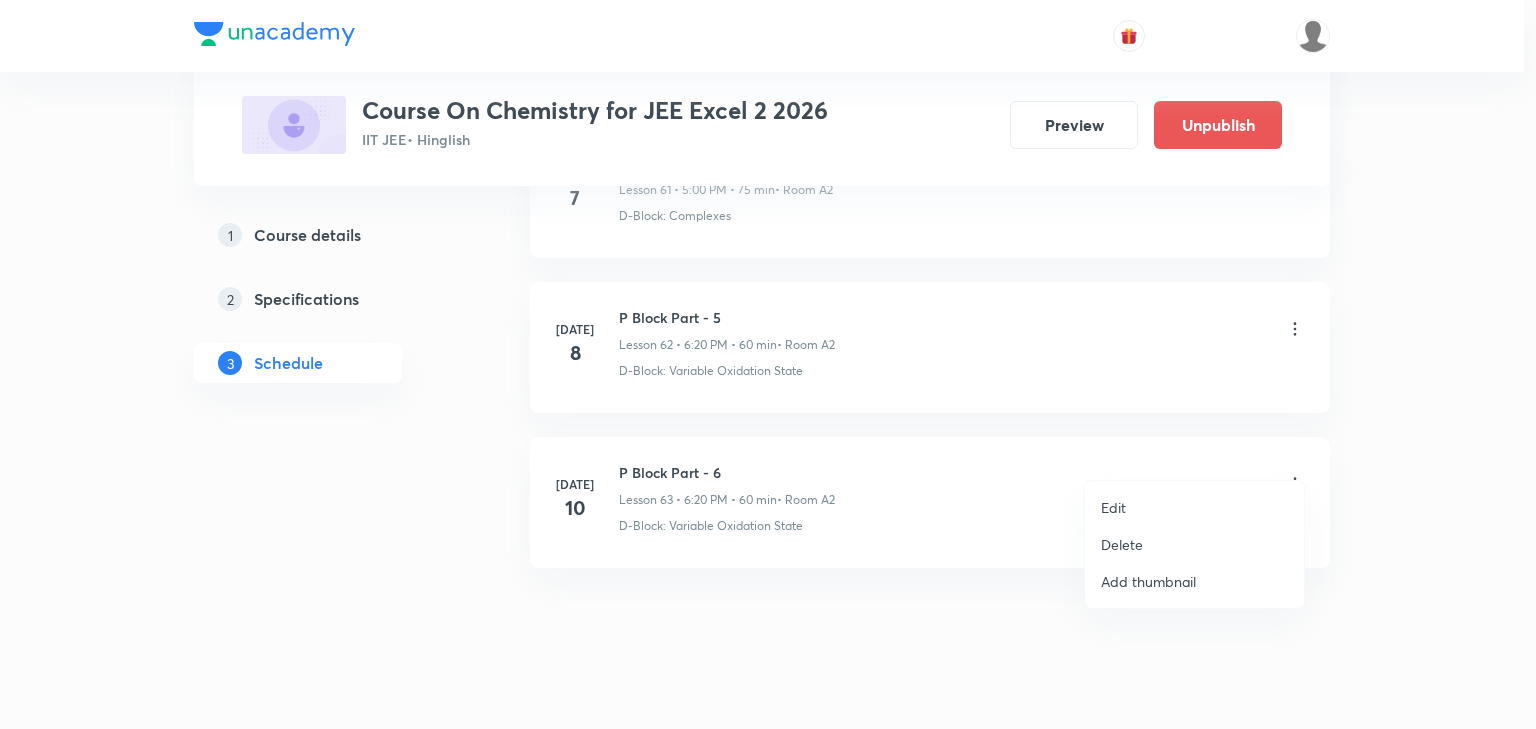 click on "Edit" at bounding box center [1194, 507] 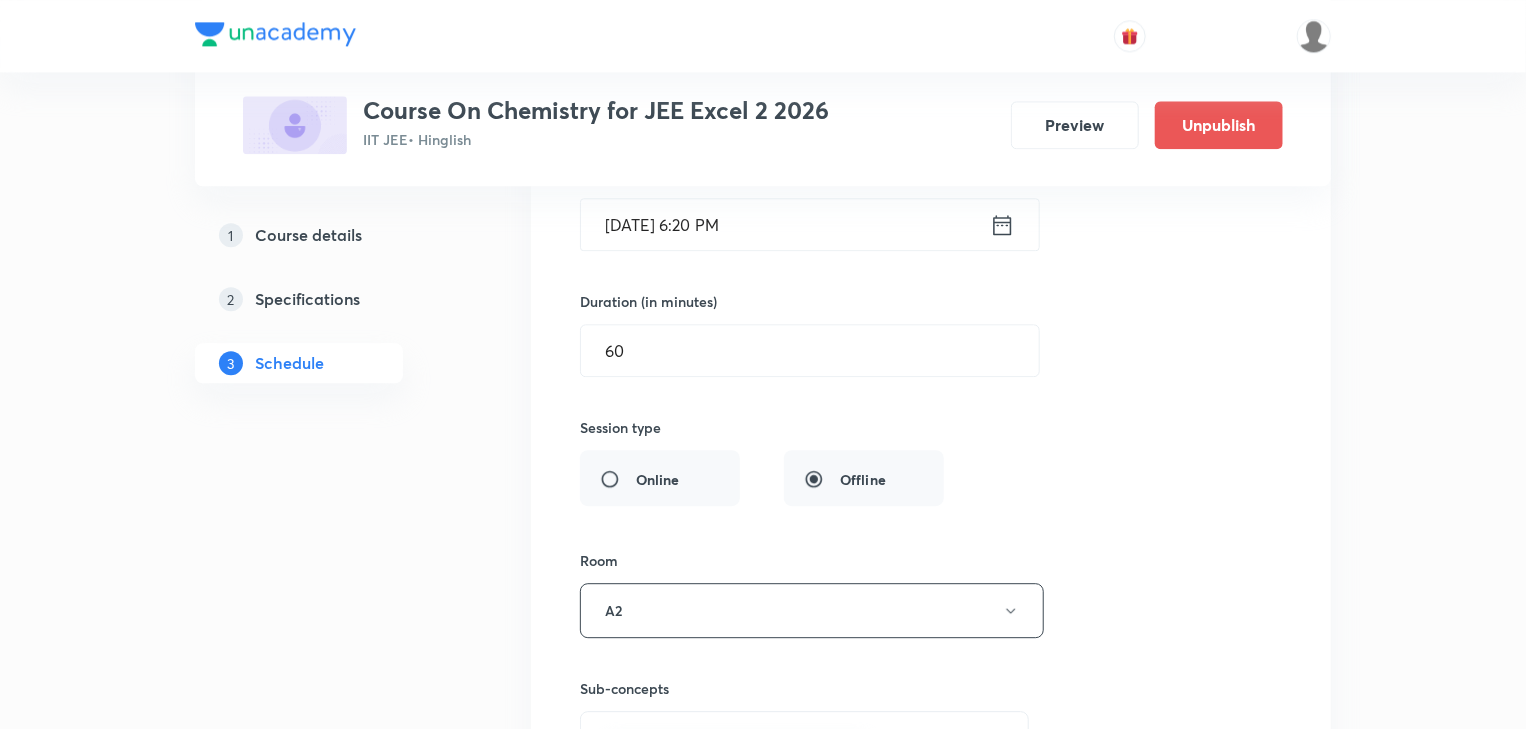 scroll, scrollTop: 9981, scrollLeft: 0, axis: vertical 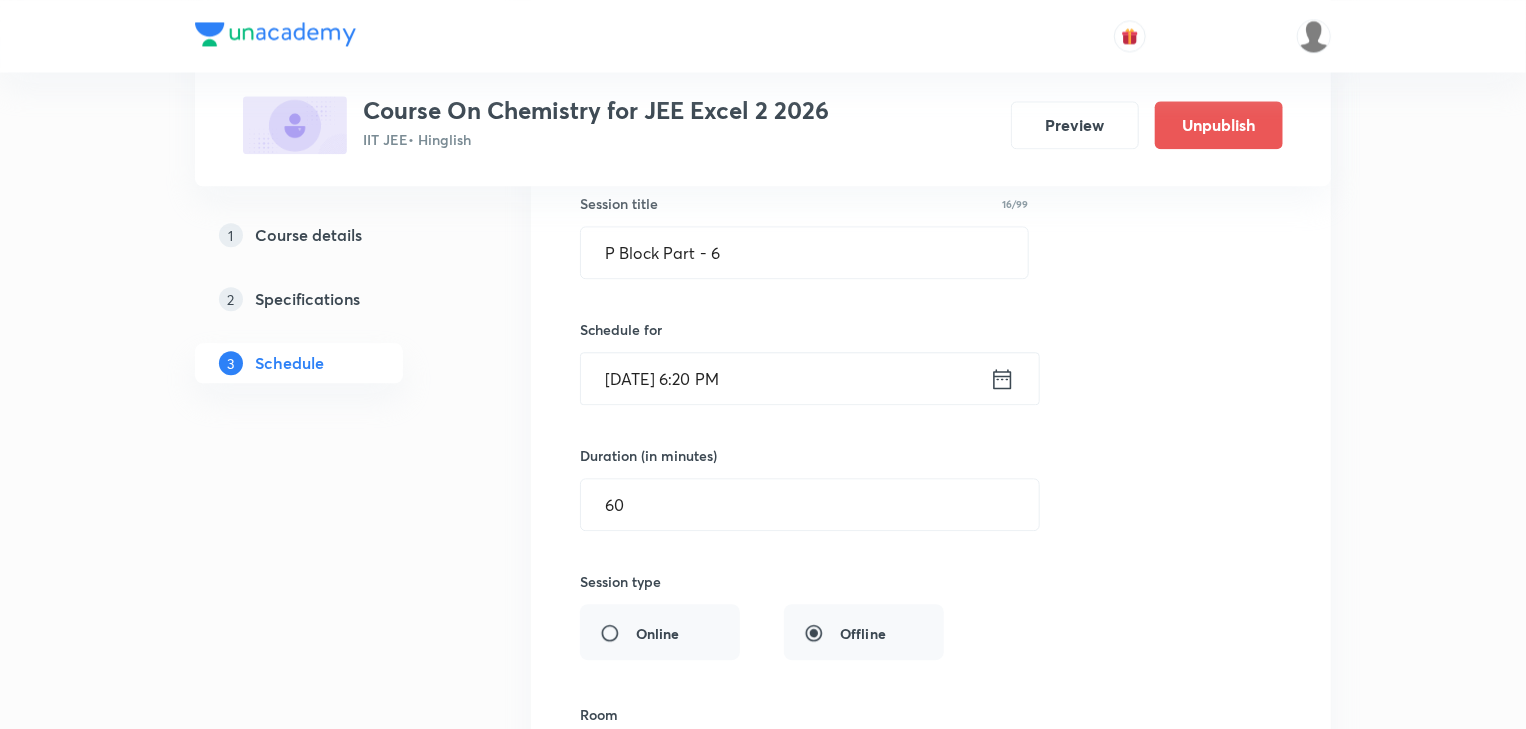 click 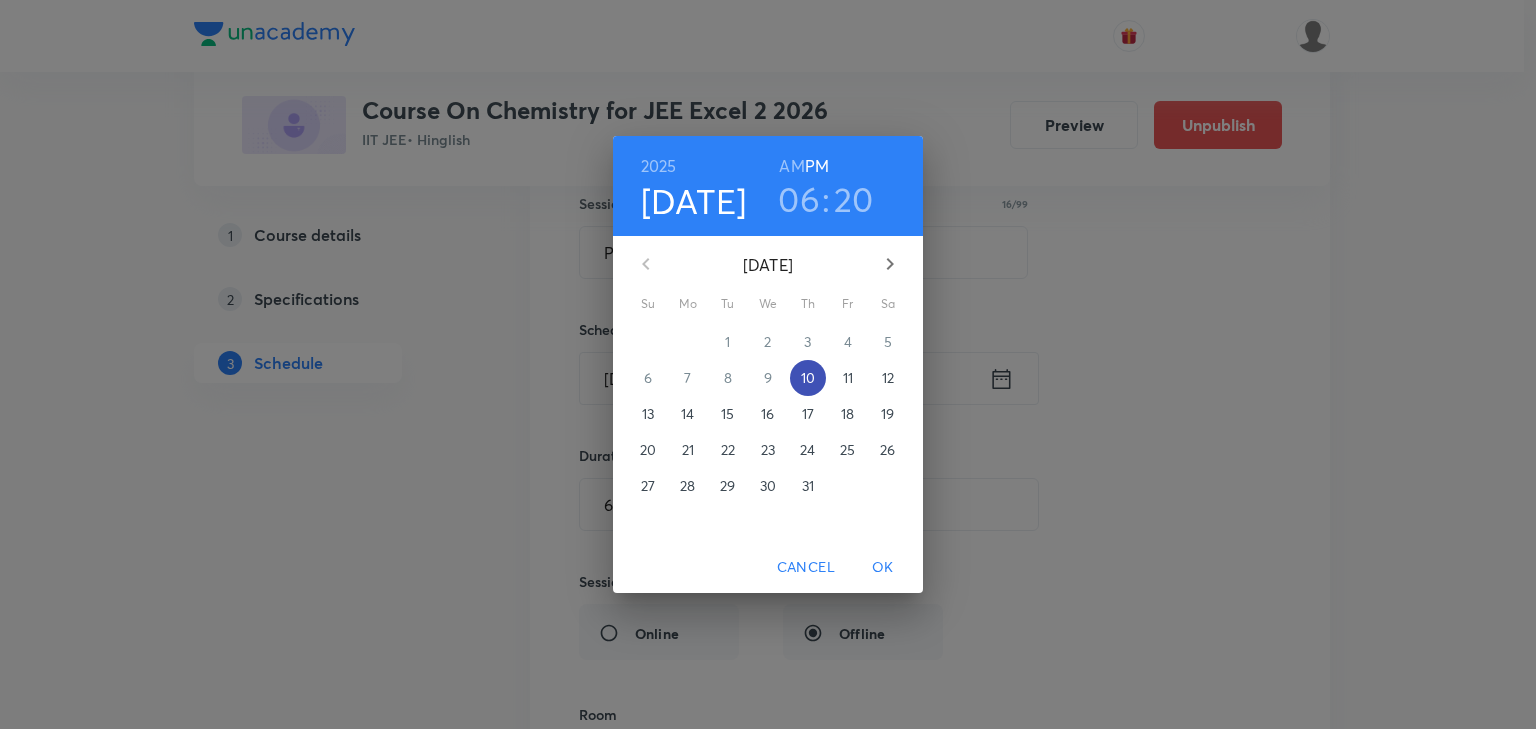 click on "10" at bounding box center (808, 378) 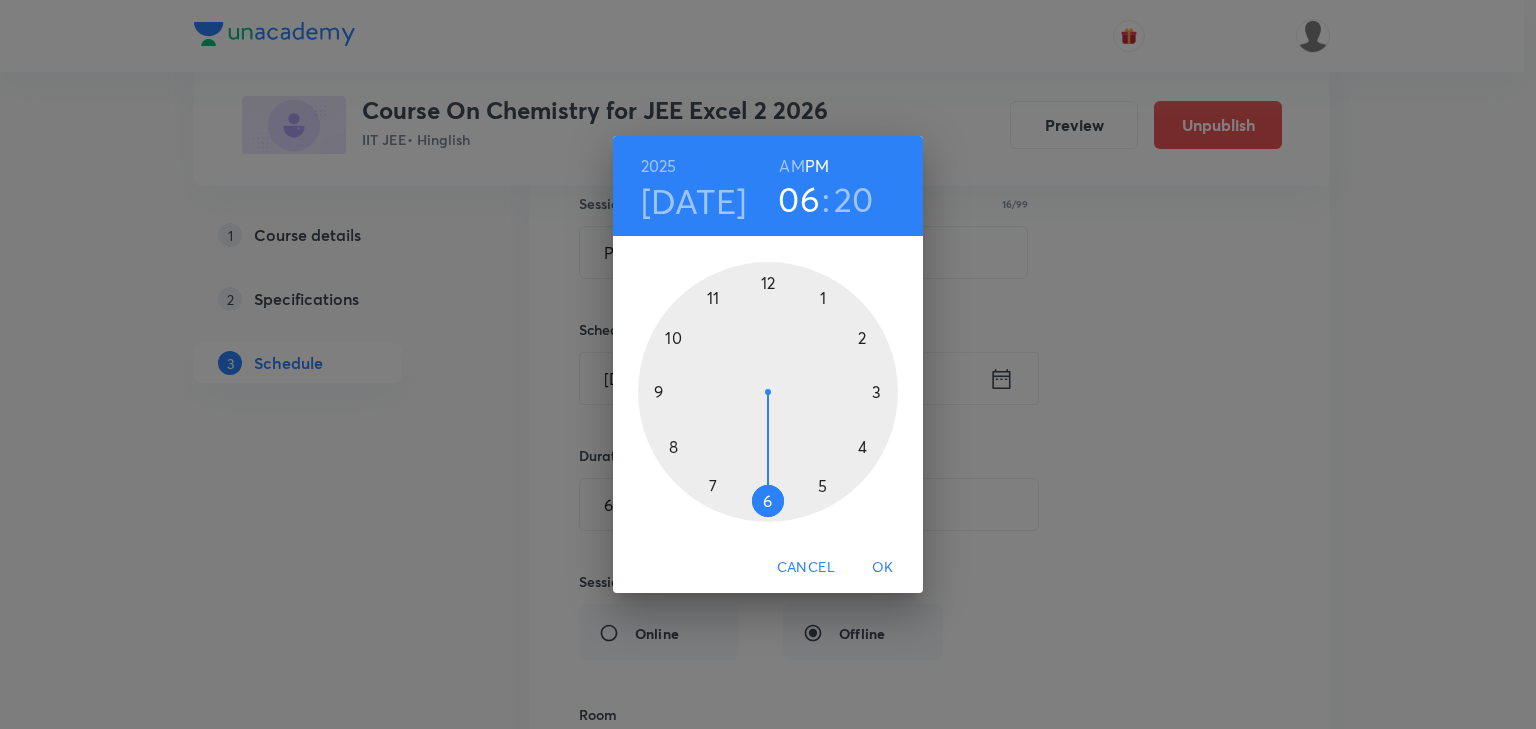 click at bounding box center [768, 392] 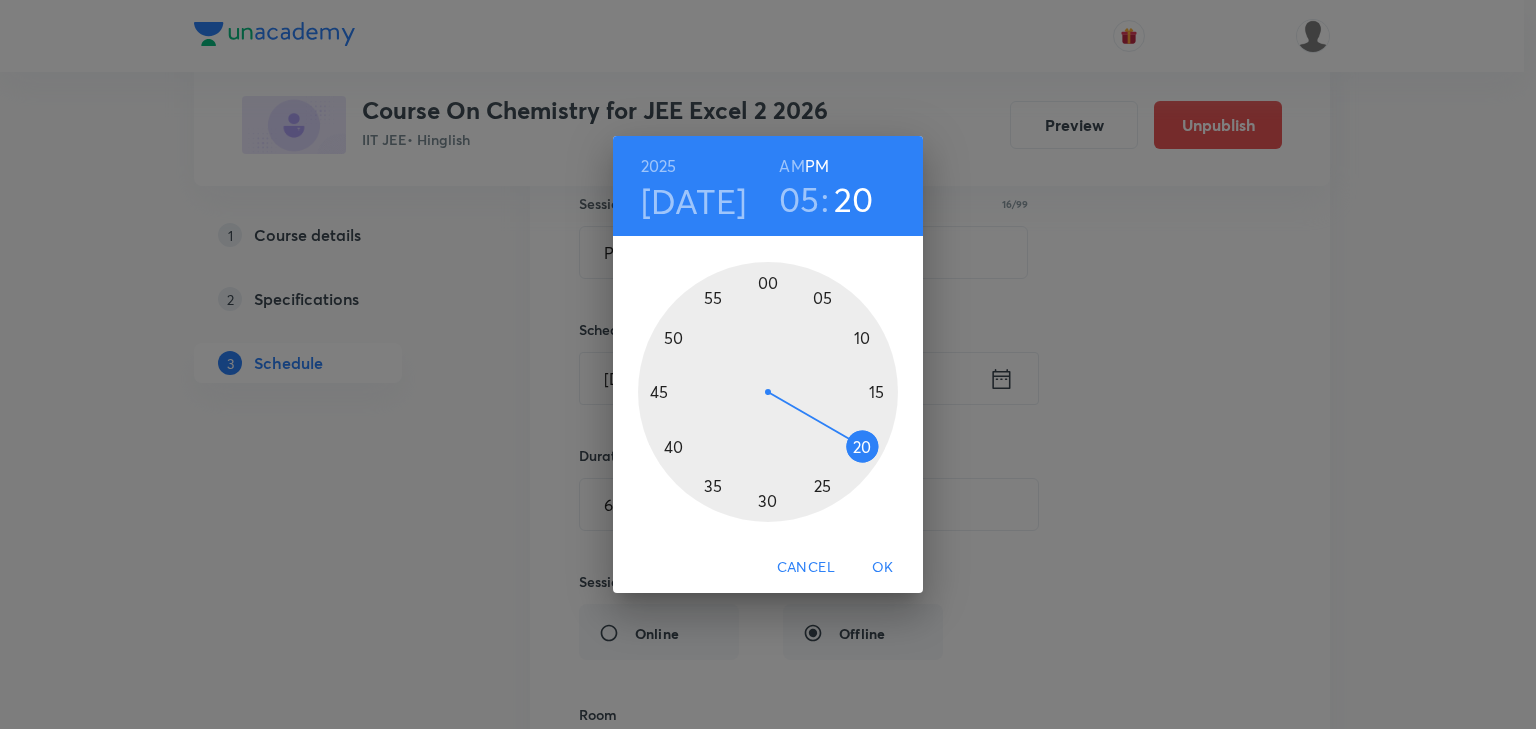 click at bounding box center (768, 392) 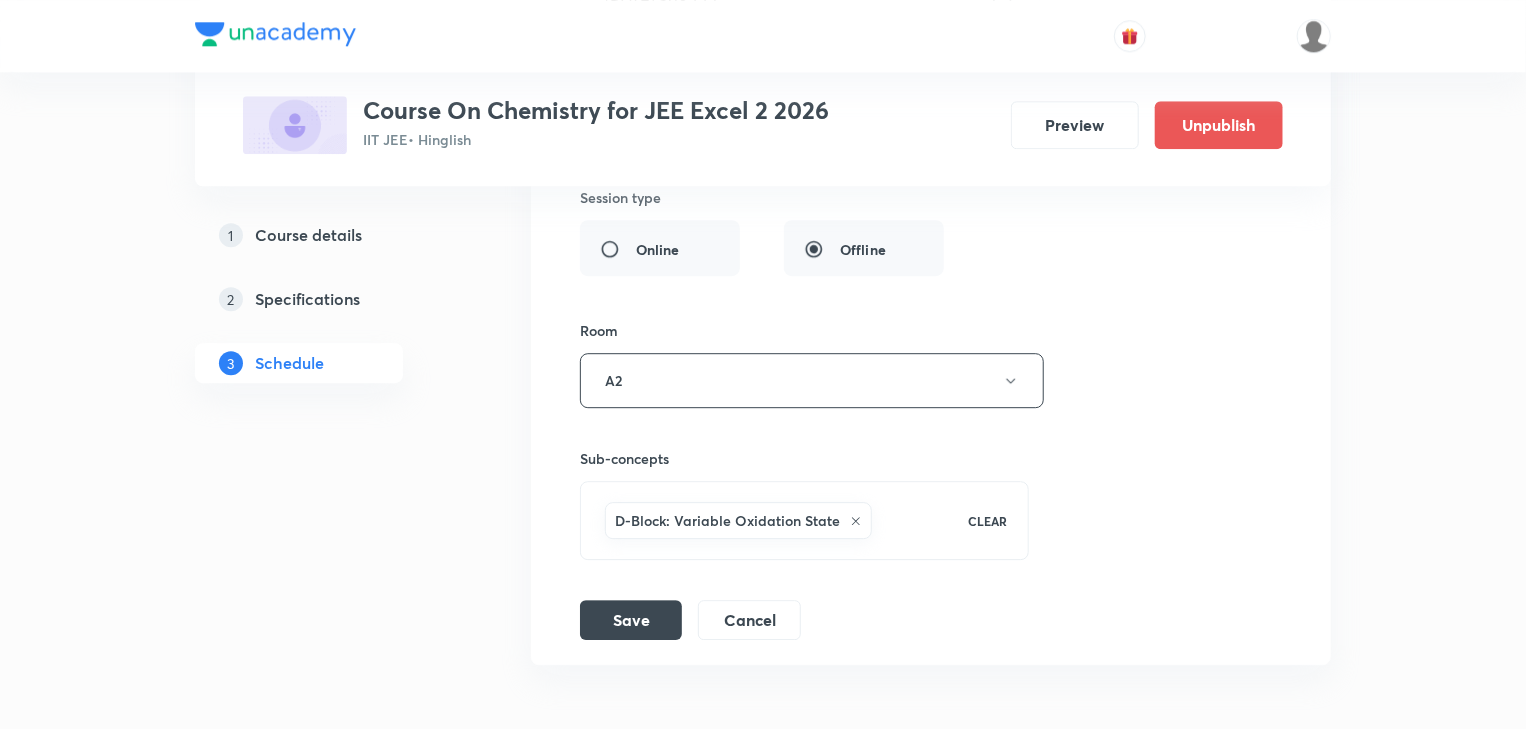 scroll, scrollTop: 10461, scrollLeft: 0, axis: vertical 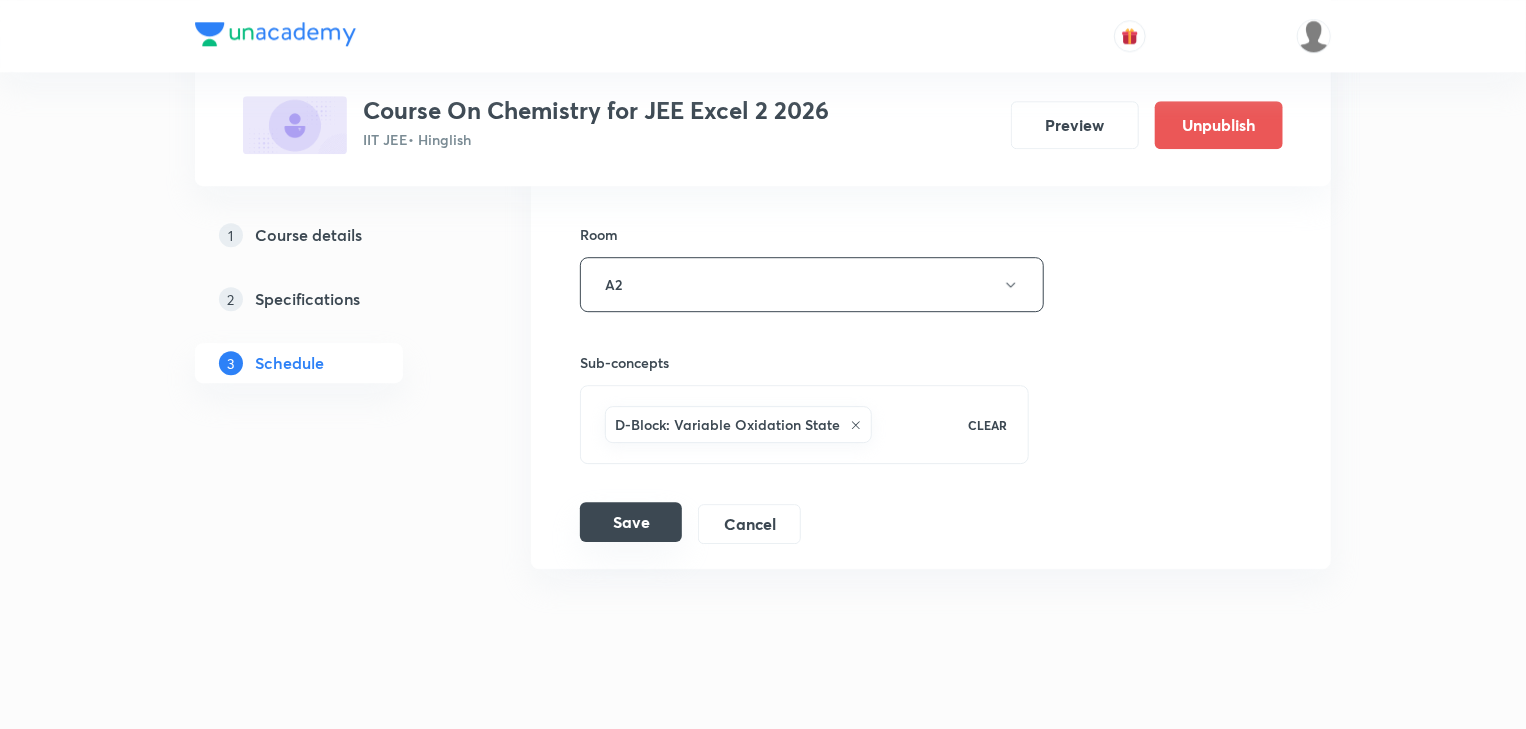 click on "Save" at bounding box center [631, 522] 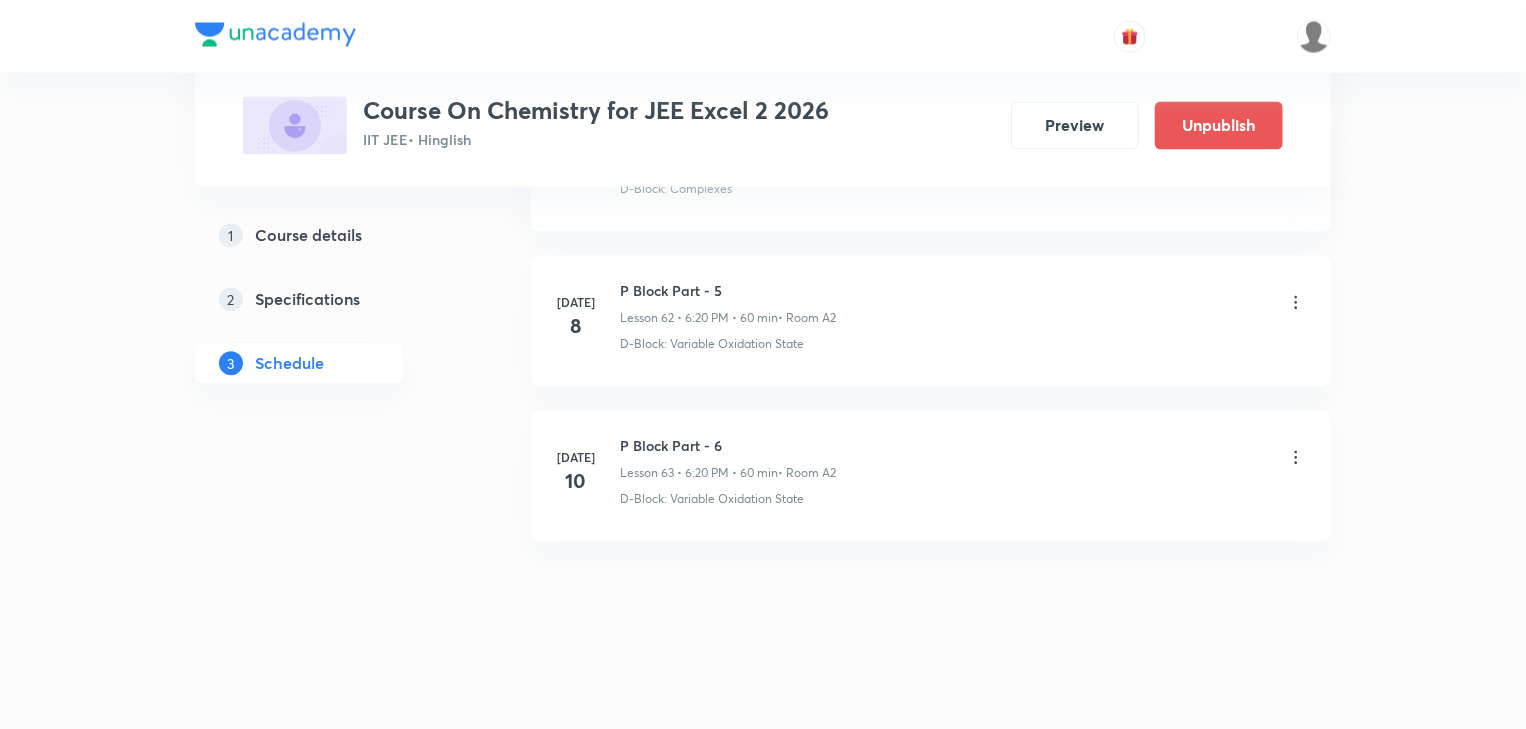 scroll, scrollTop: 9695, scrollLeft: 0, axis: vertical 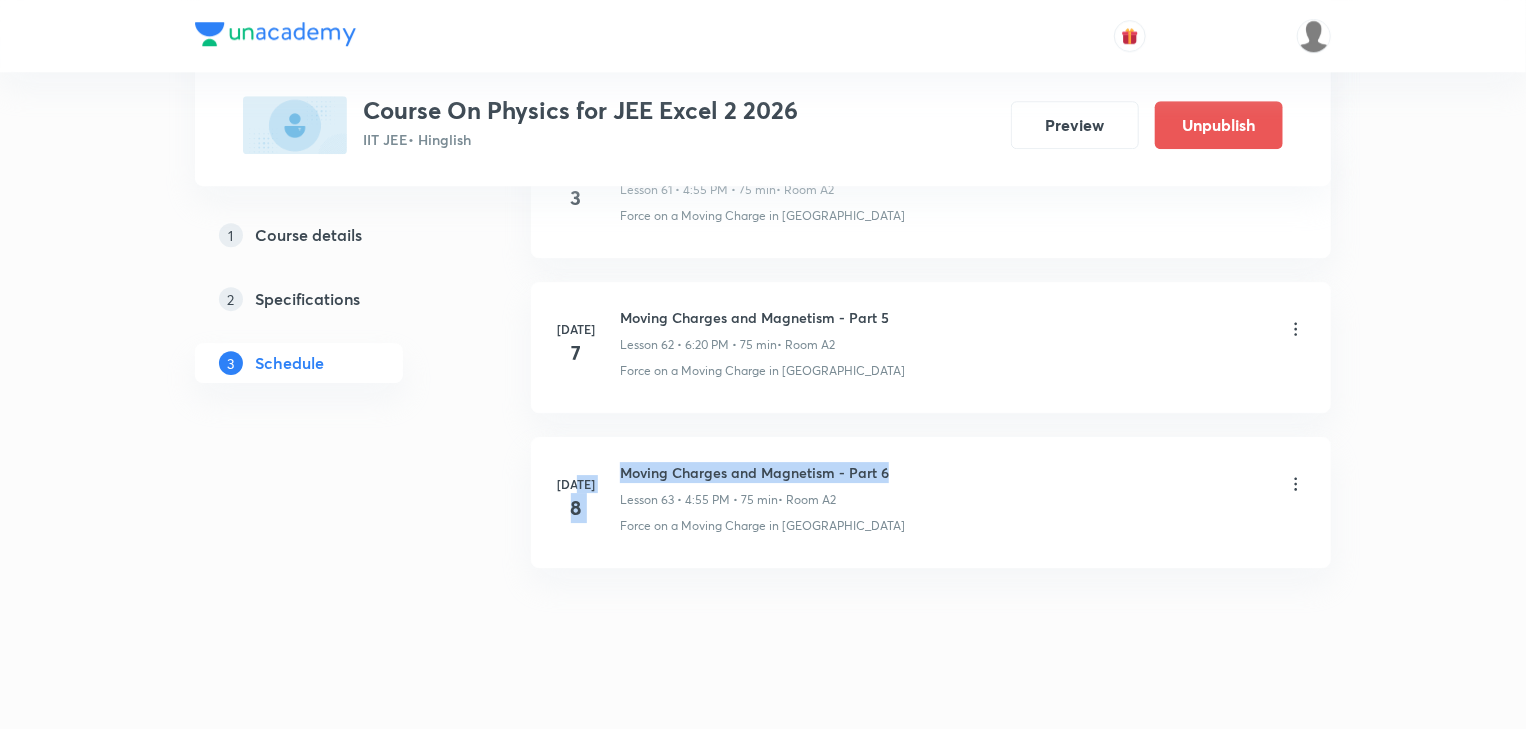 drag, startPoint x: 891, startPoint y: 447, endPoint x: 618, endPoint y: 453, distance: 273.06592 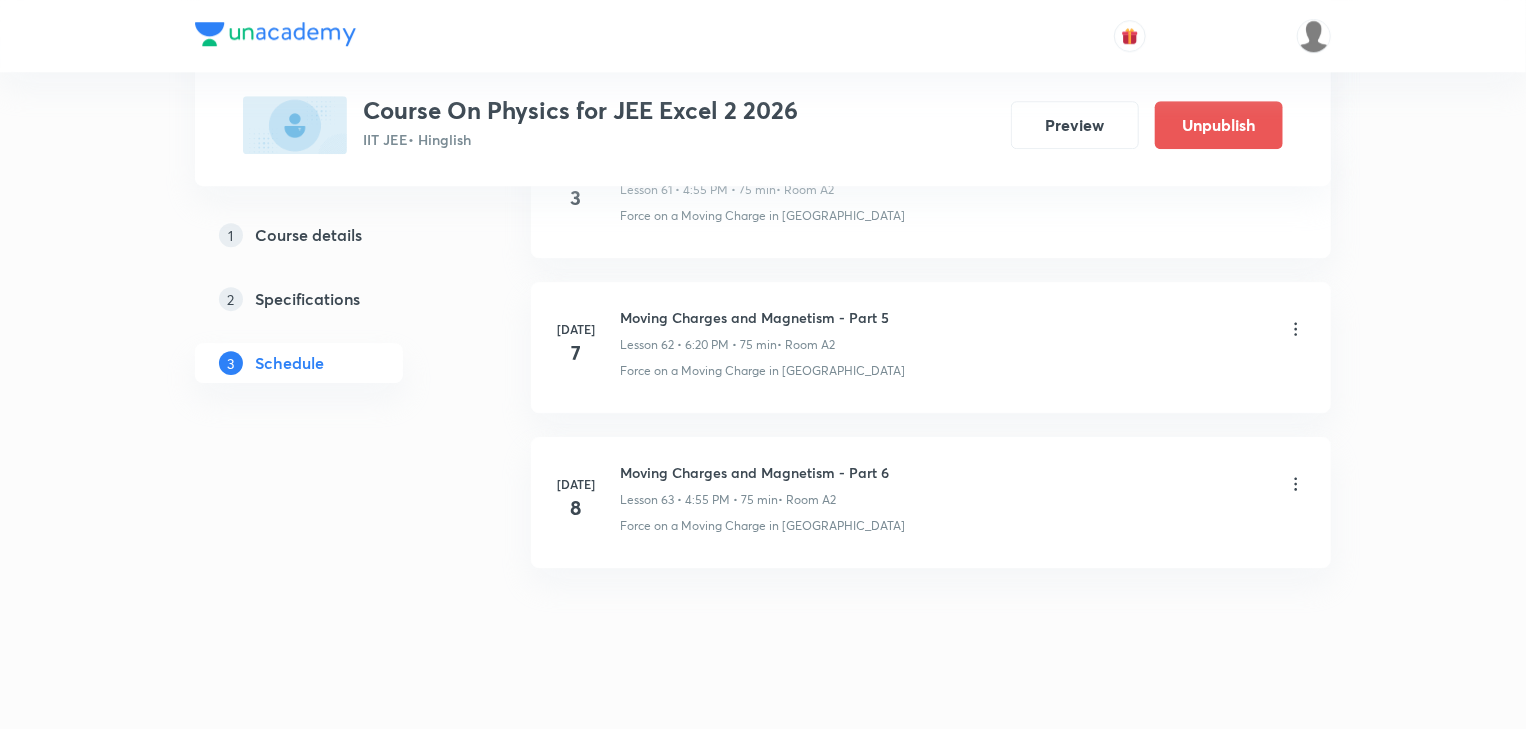 click on "Moving Charges and Magnetism - Part 6 Lesson 63 • 4:55 PM • 75 min  • Room A2" at bounding box center (963, 485) 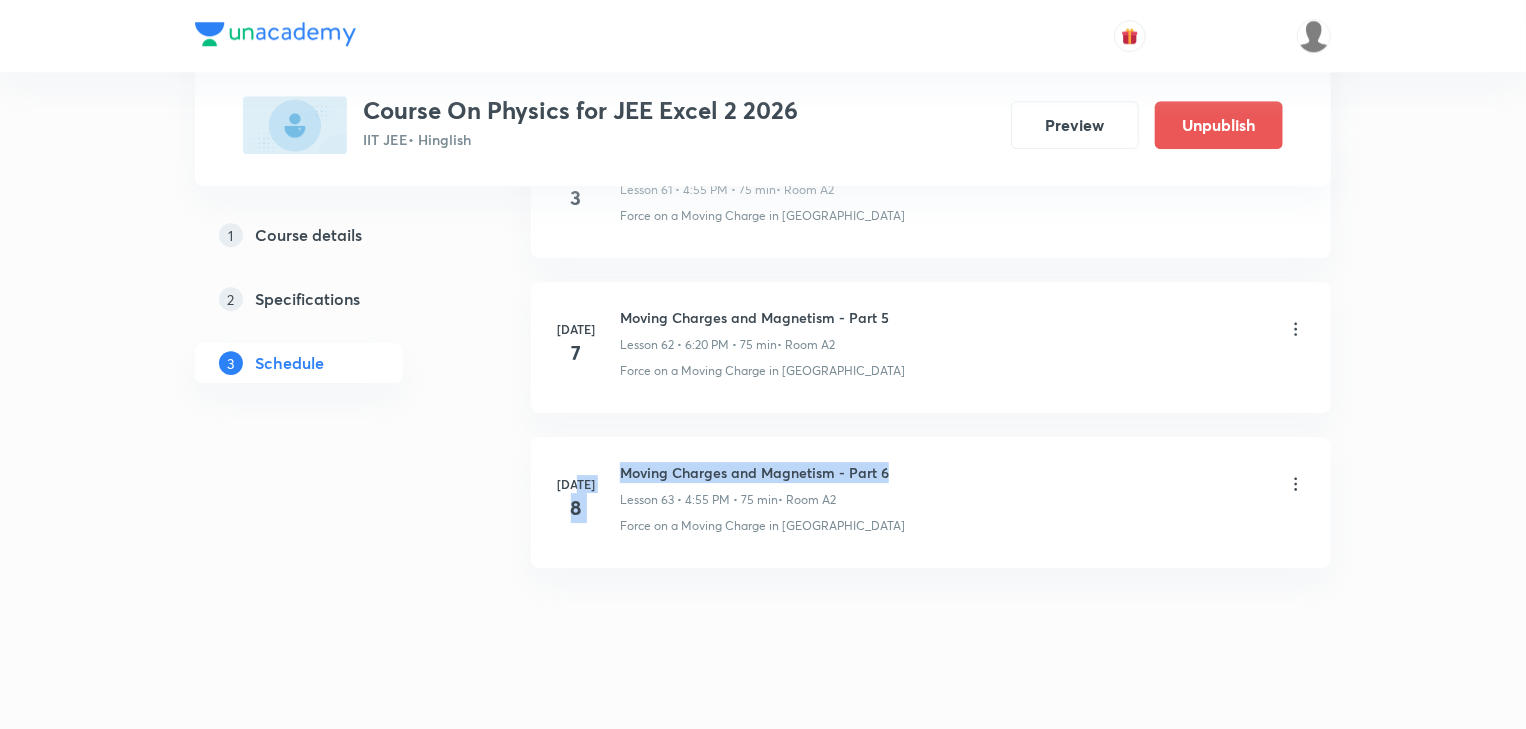 drag, startPoint x: 889, startPoint y: 445, endPoint x: 619, endPoint y: 452, distance: 270.09073 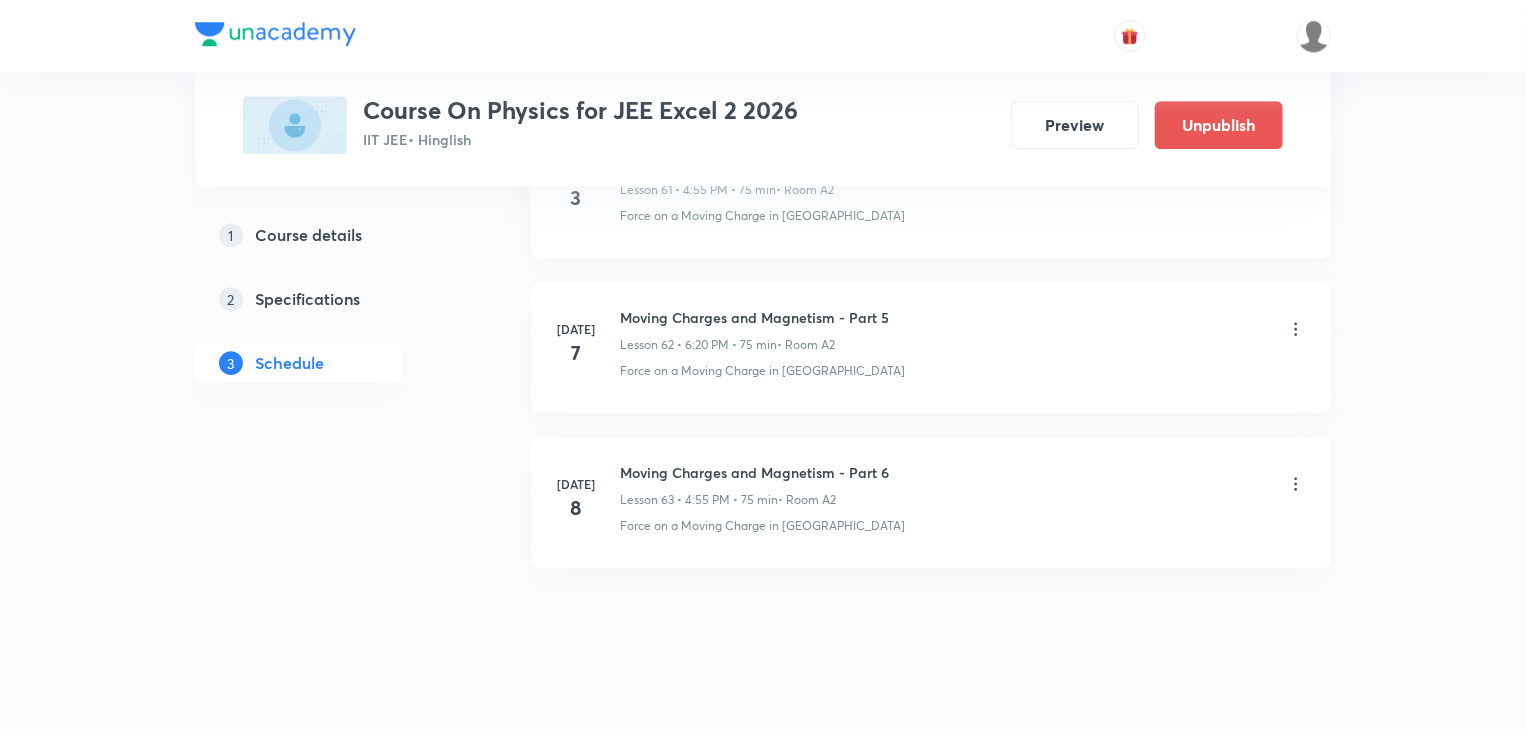 click on "Force on a Moving Charge in [GEOGRAPHIC_DATA]" at bounding box center (963, 526) 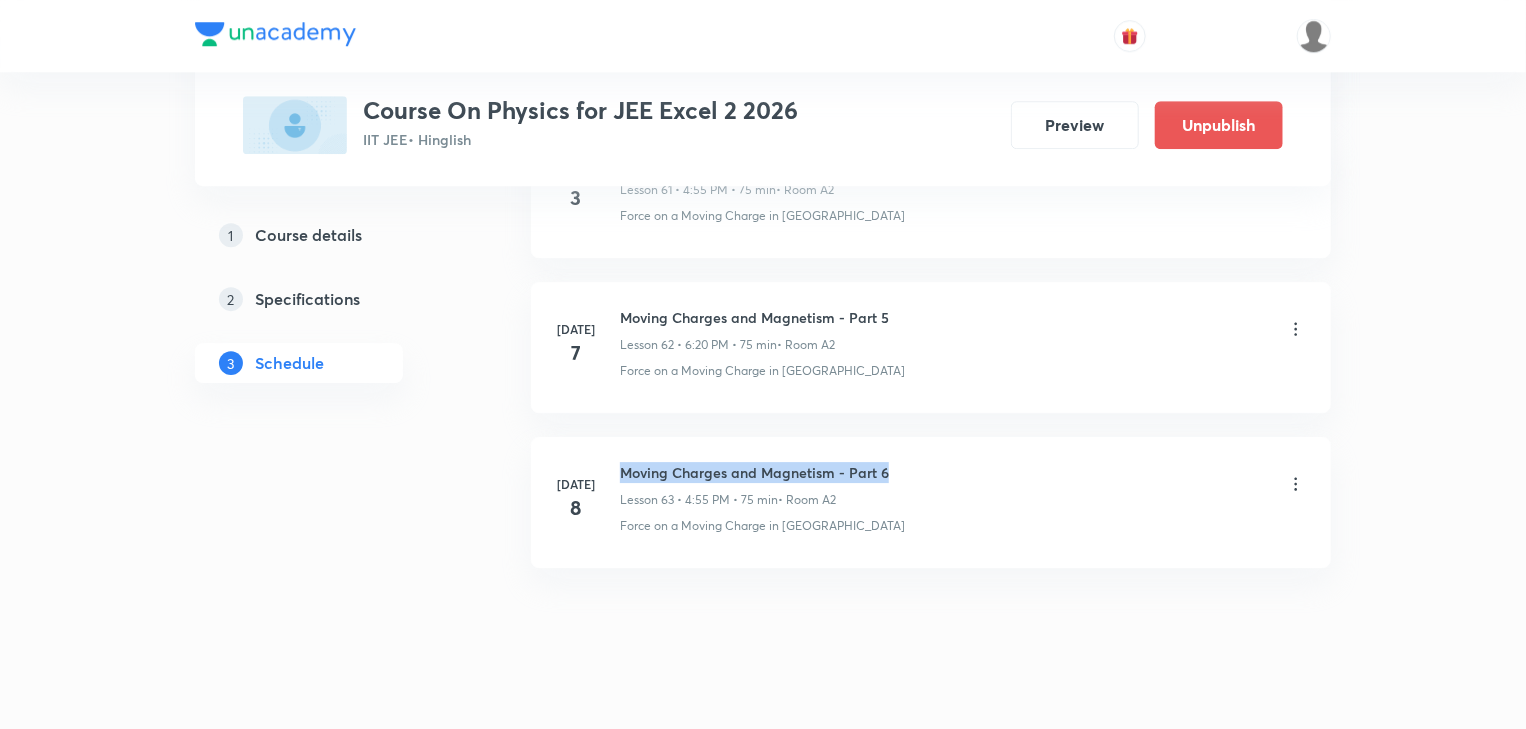 drag, startPoint x: 888, startPoint y: 441, endPoint x: 622, endPoint y: 440, distance: 266.0019 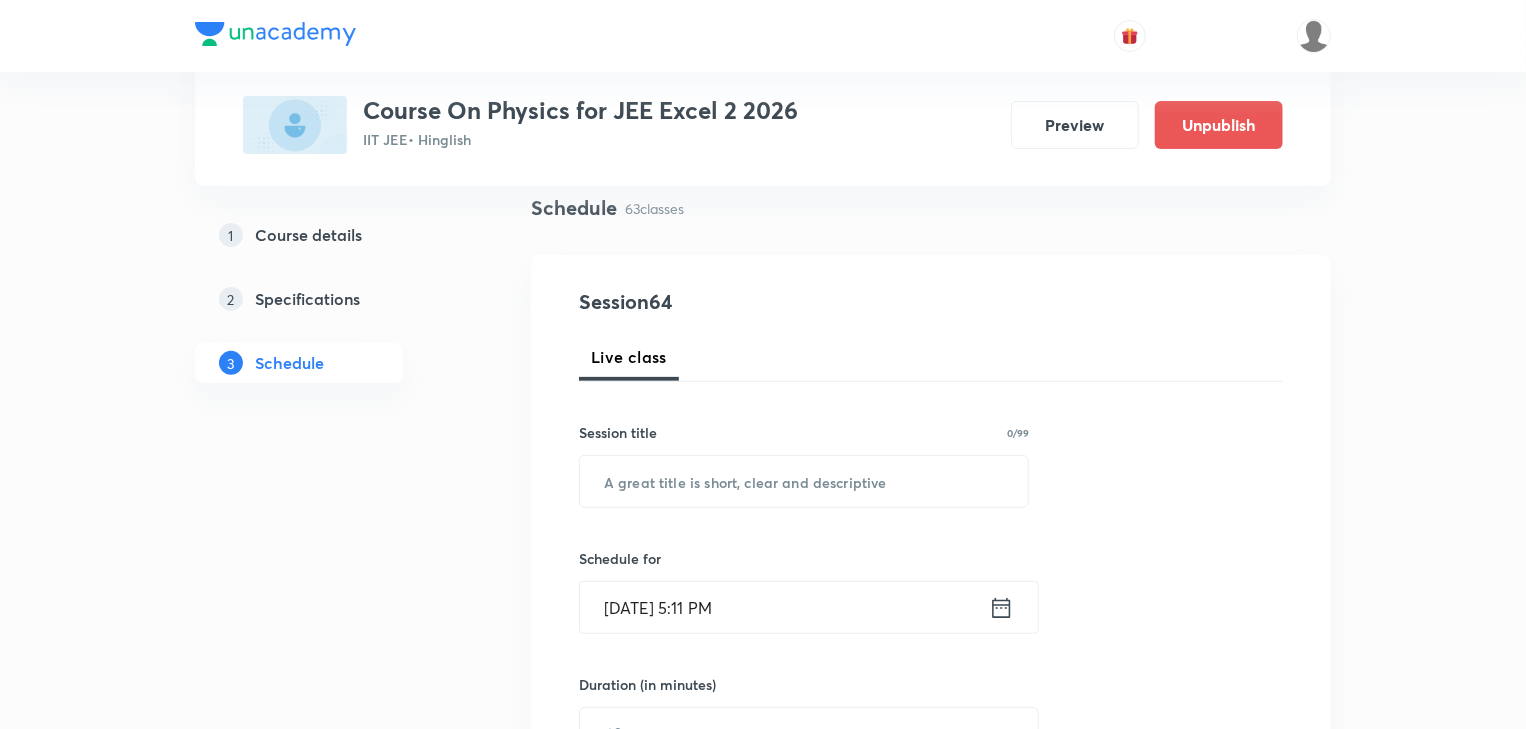 scroll, scrollTop: 160, scrollLeft: 0, axis: vertical 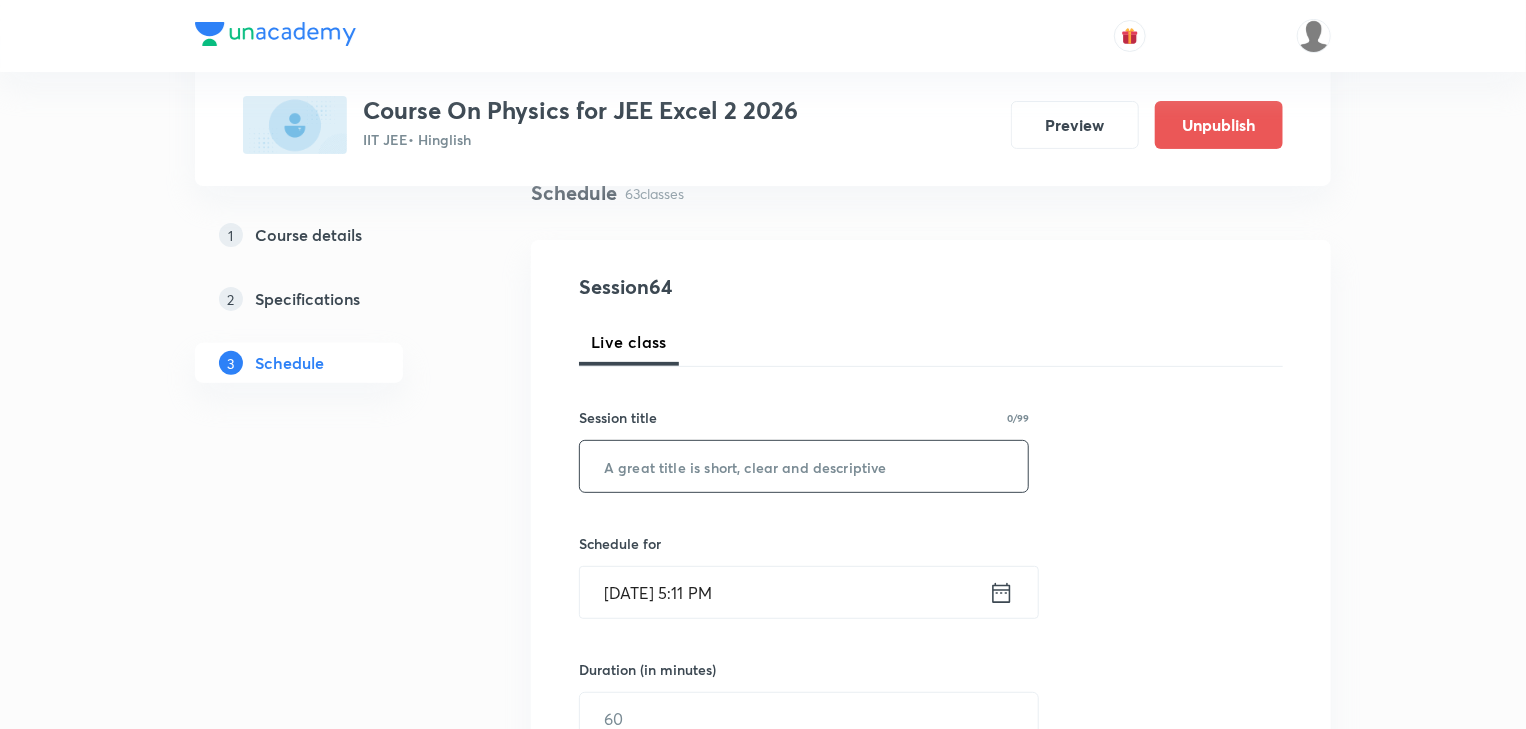 click at bounding box center (804, 466) 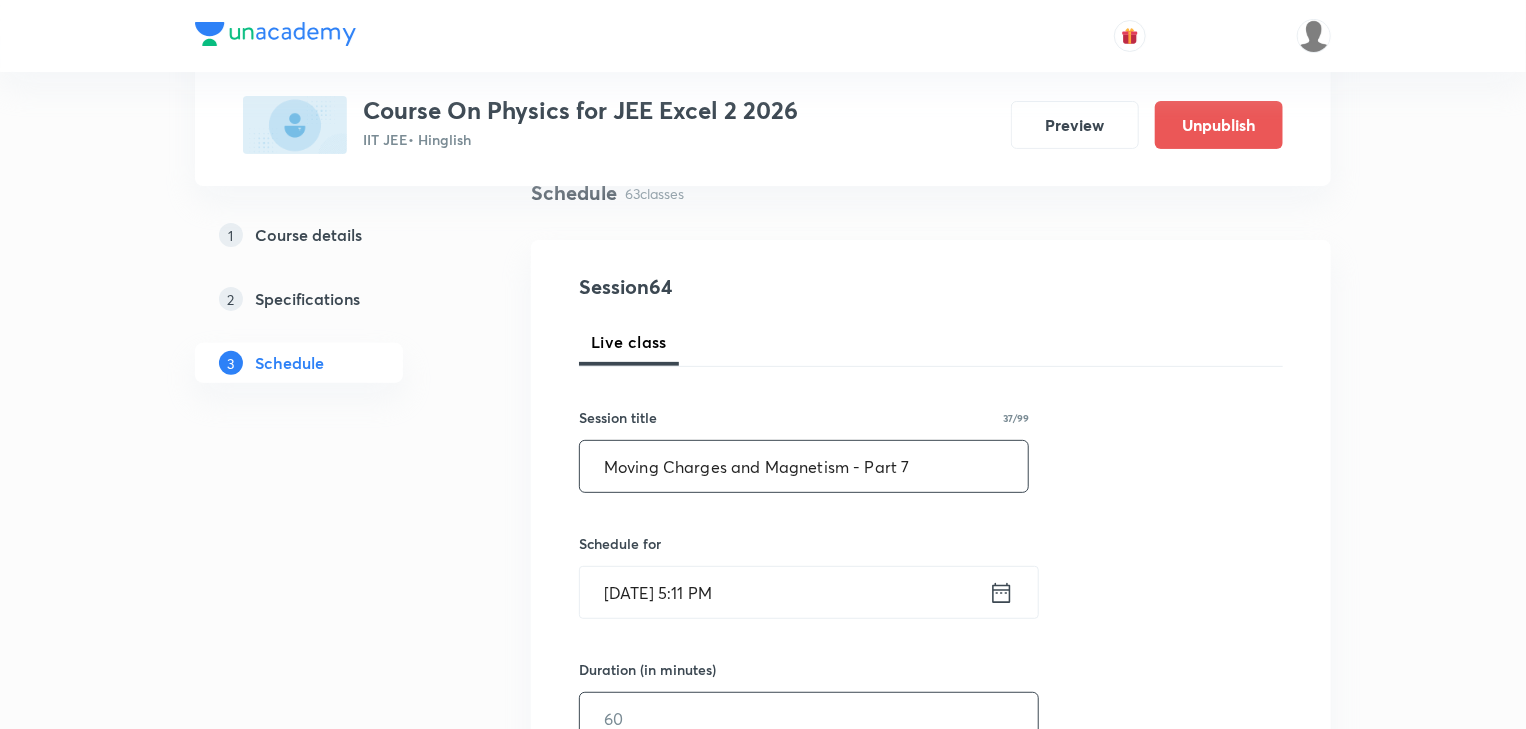 type on "Moving Charges and Magnetism - Part 7" 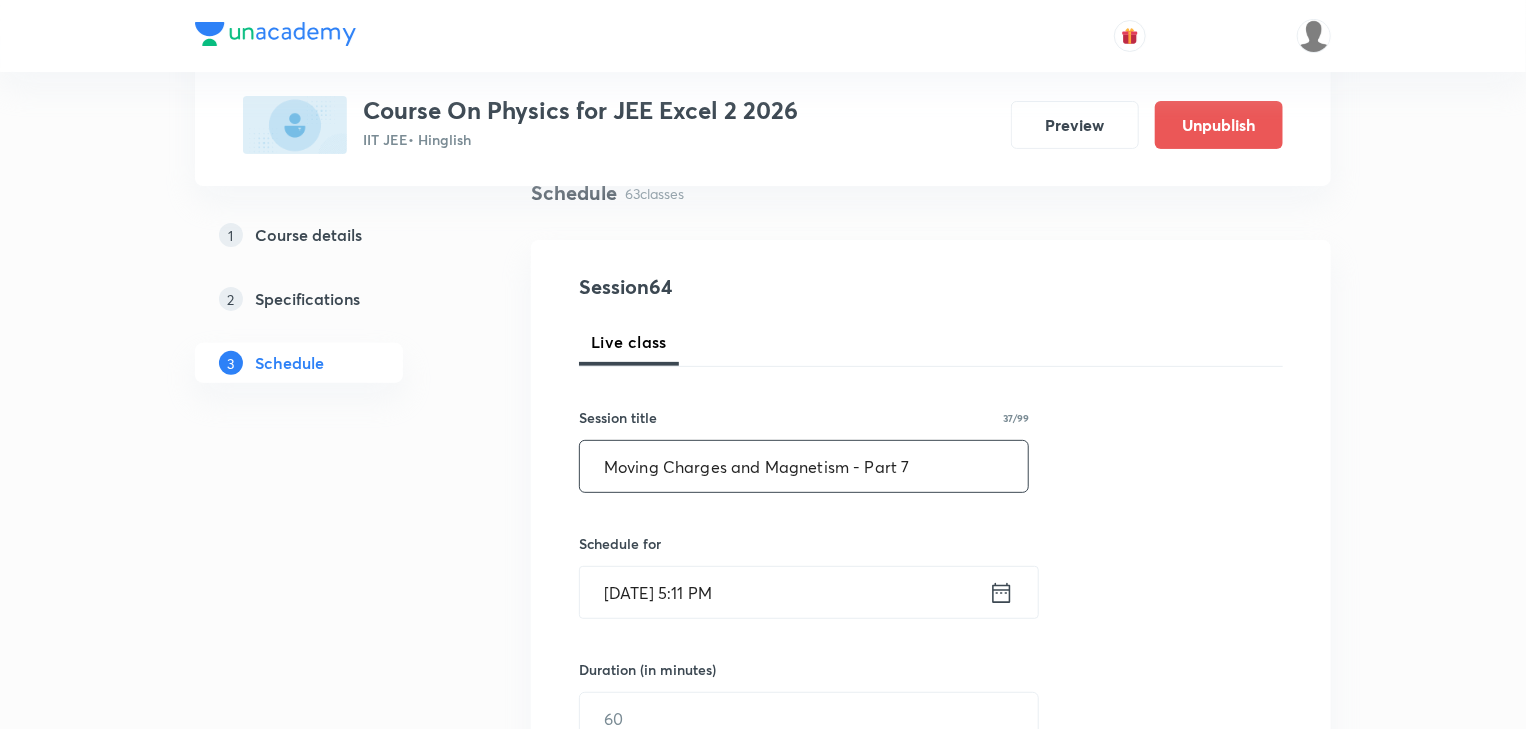 click 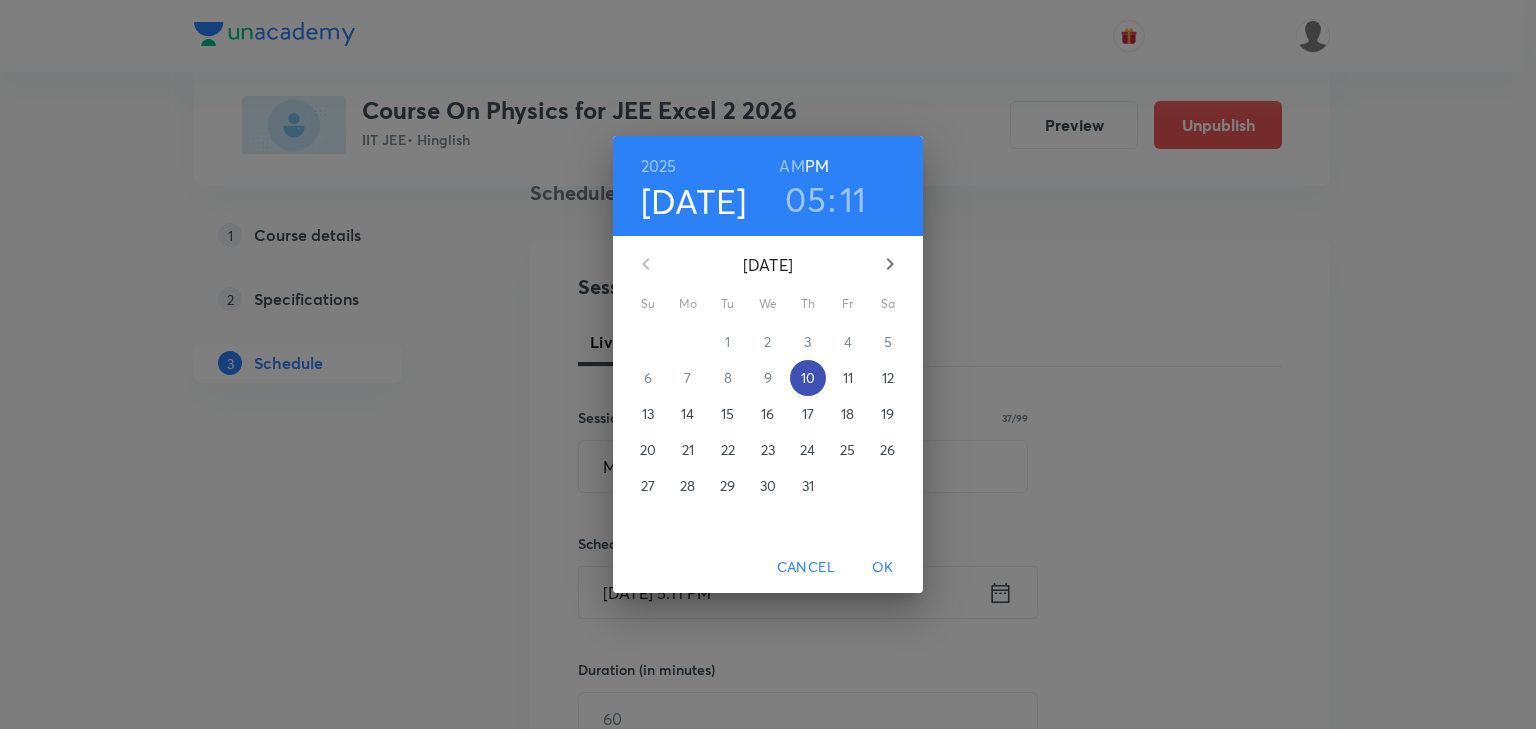 click on "10" at bounding box center [808, 378] 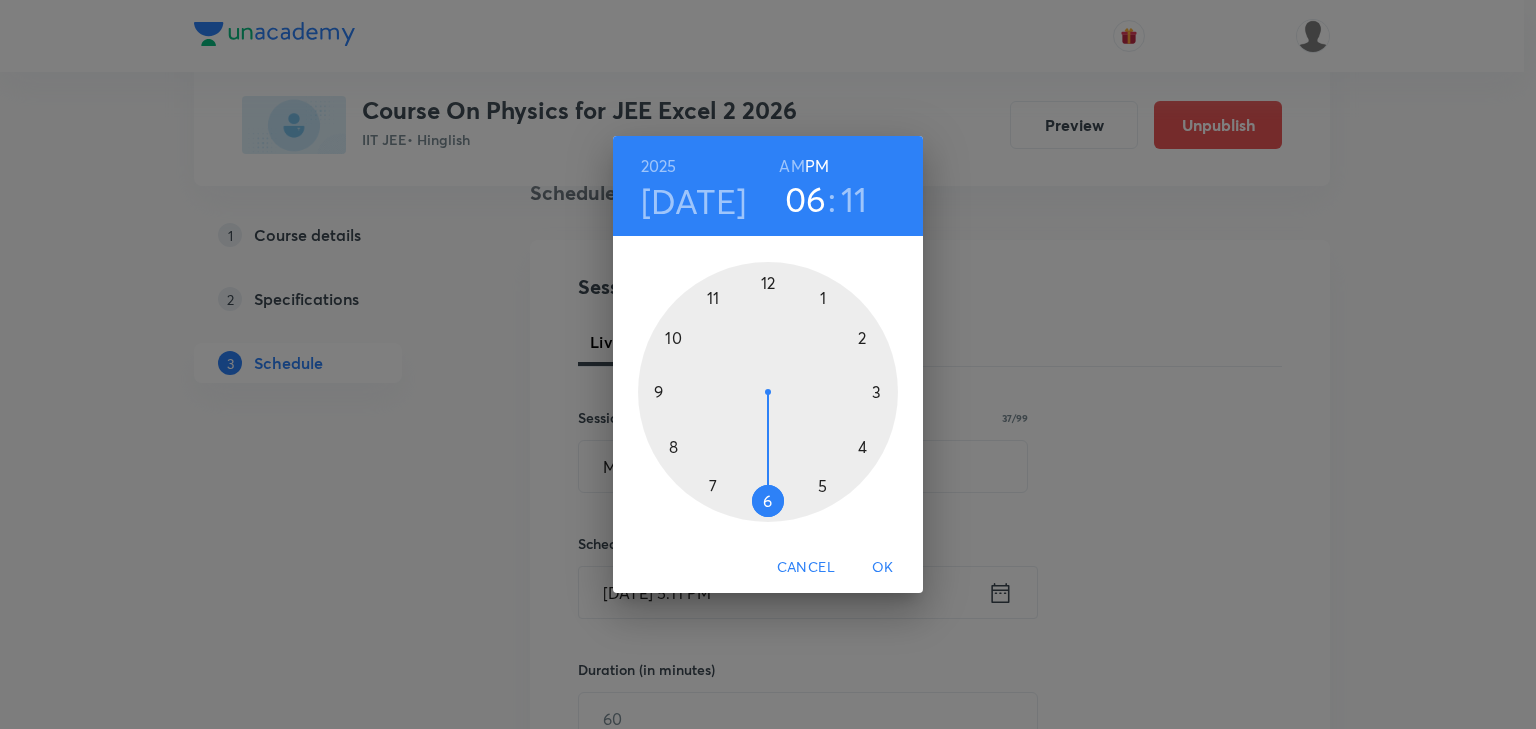 click at bounding box center [768, 392] 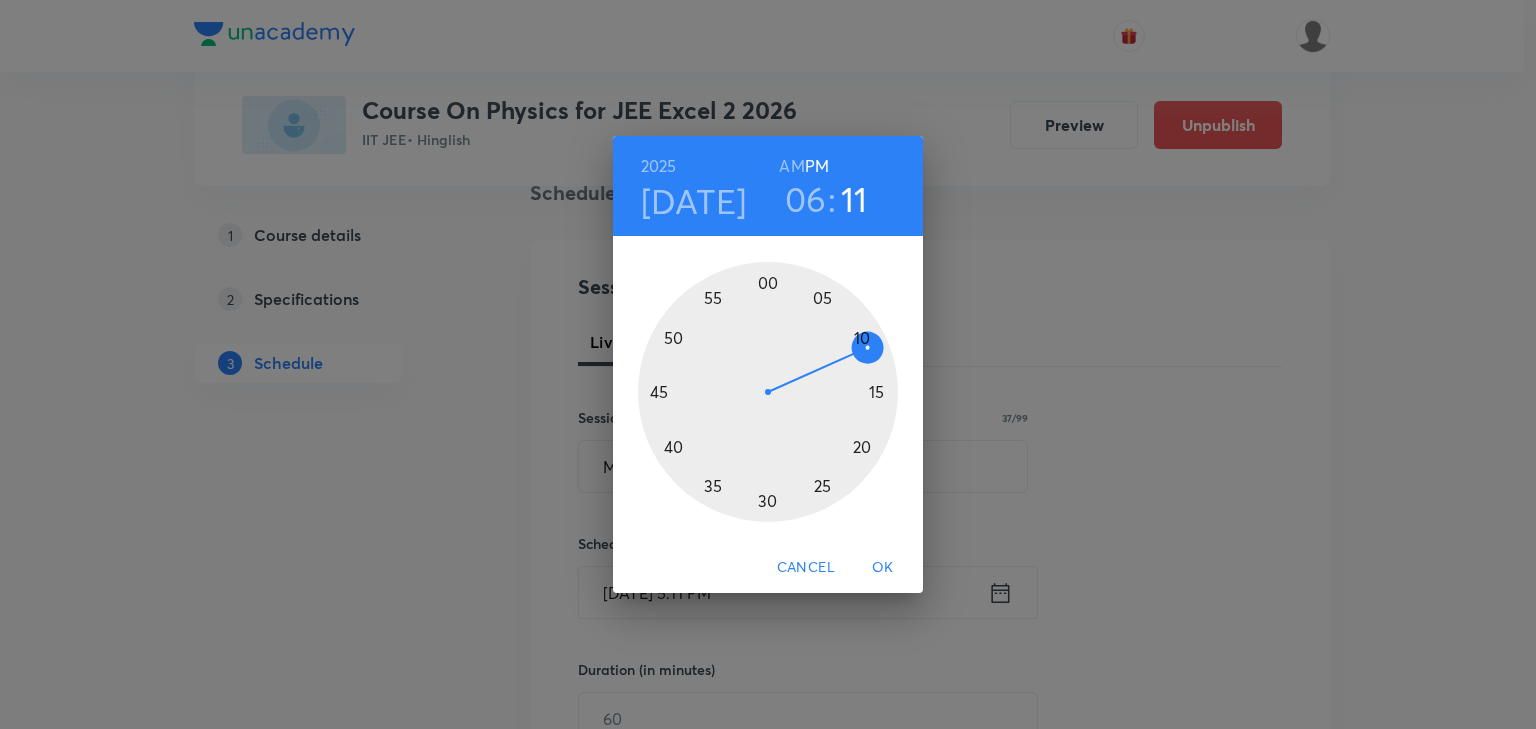 click at bounding box center [768, 392] 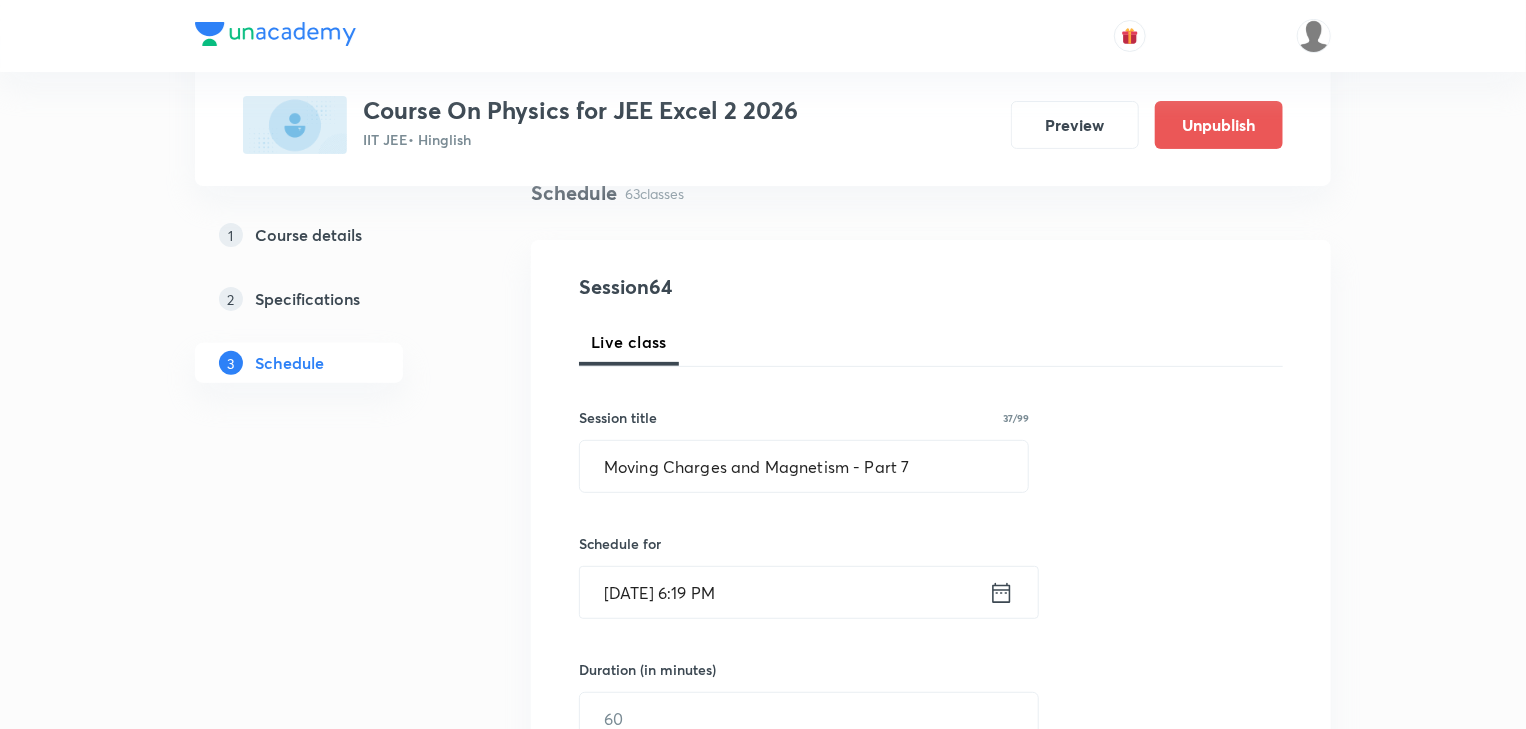 click 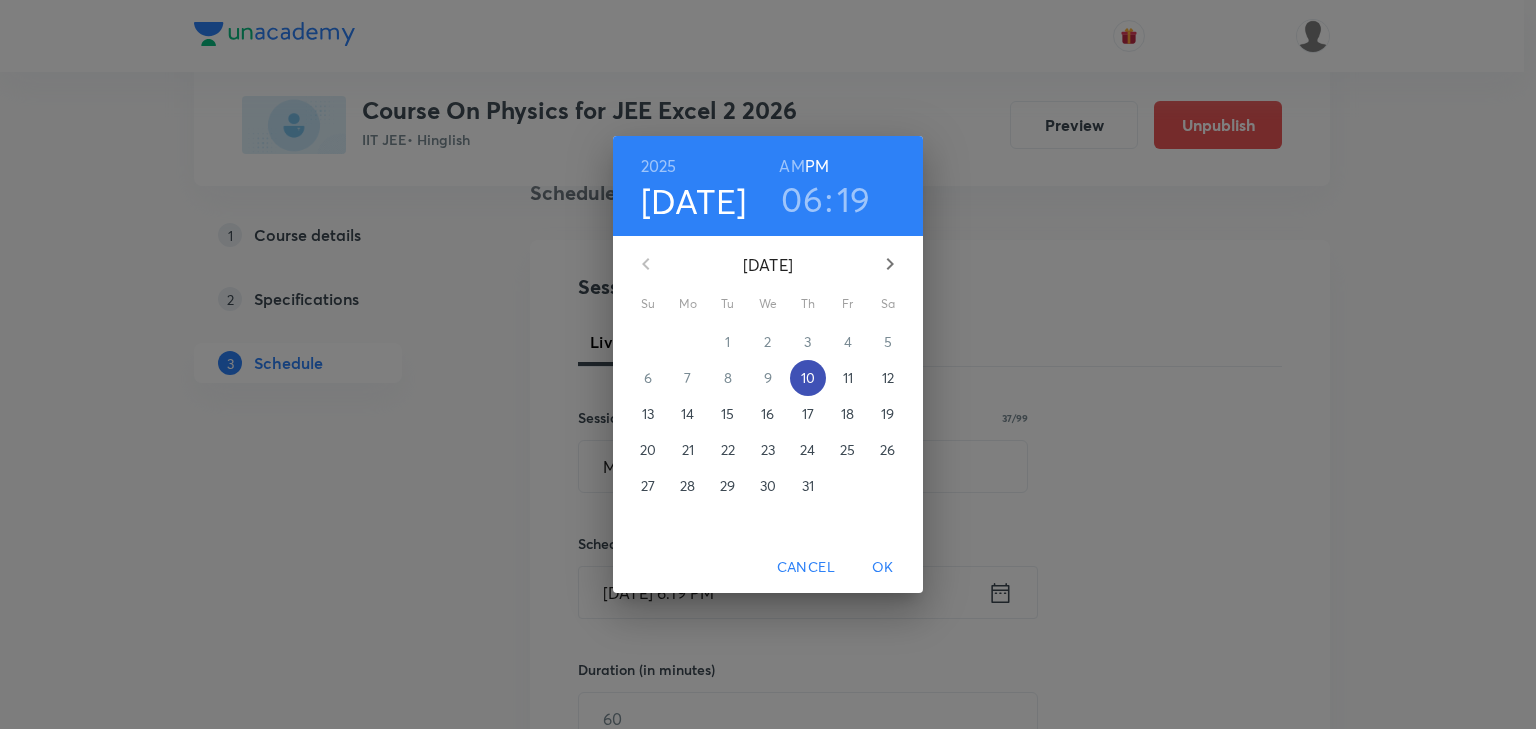 click on "10" at bounding box center (808, 378) 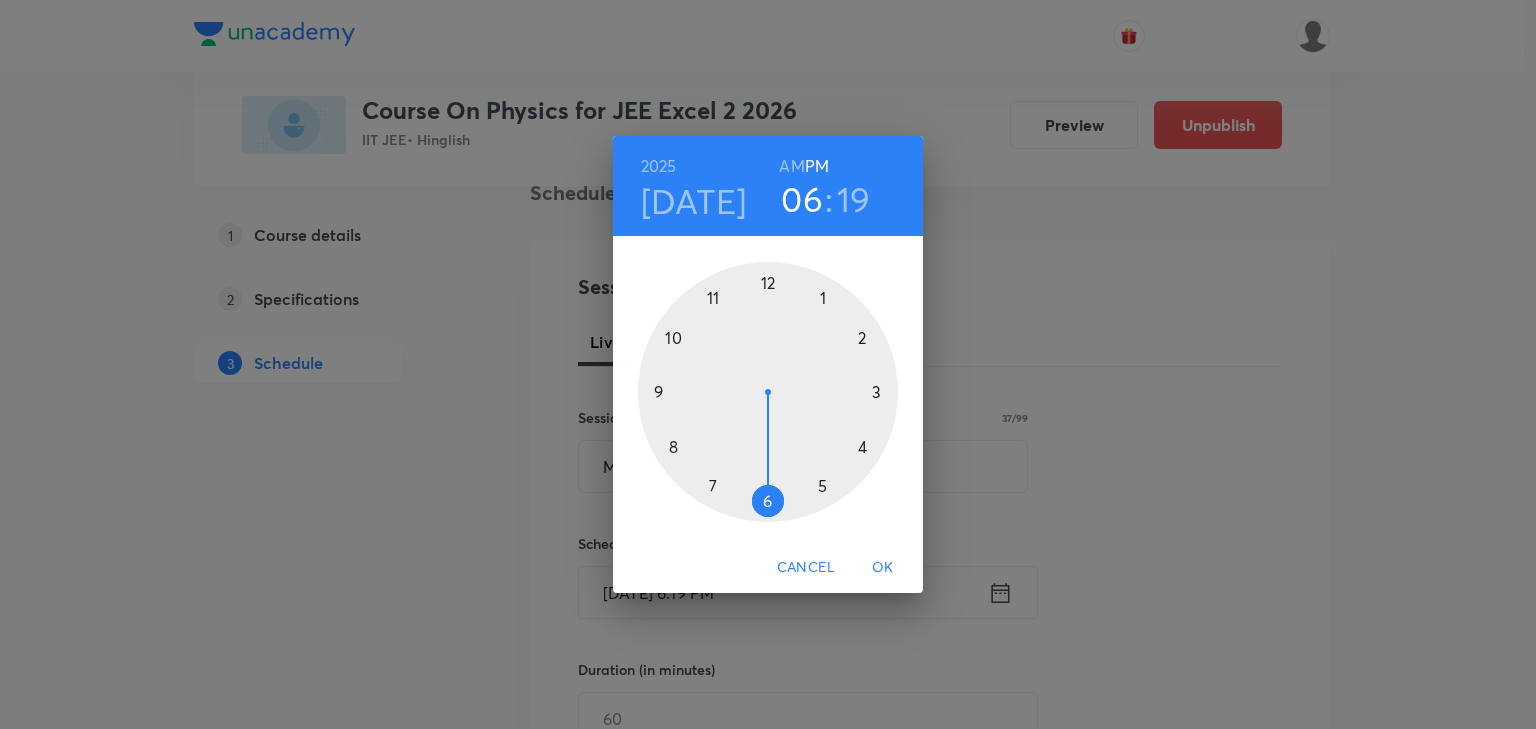 click at bounding box center [768, 392] 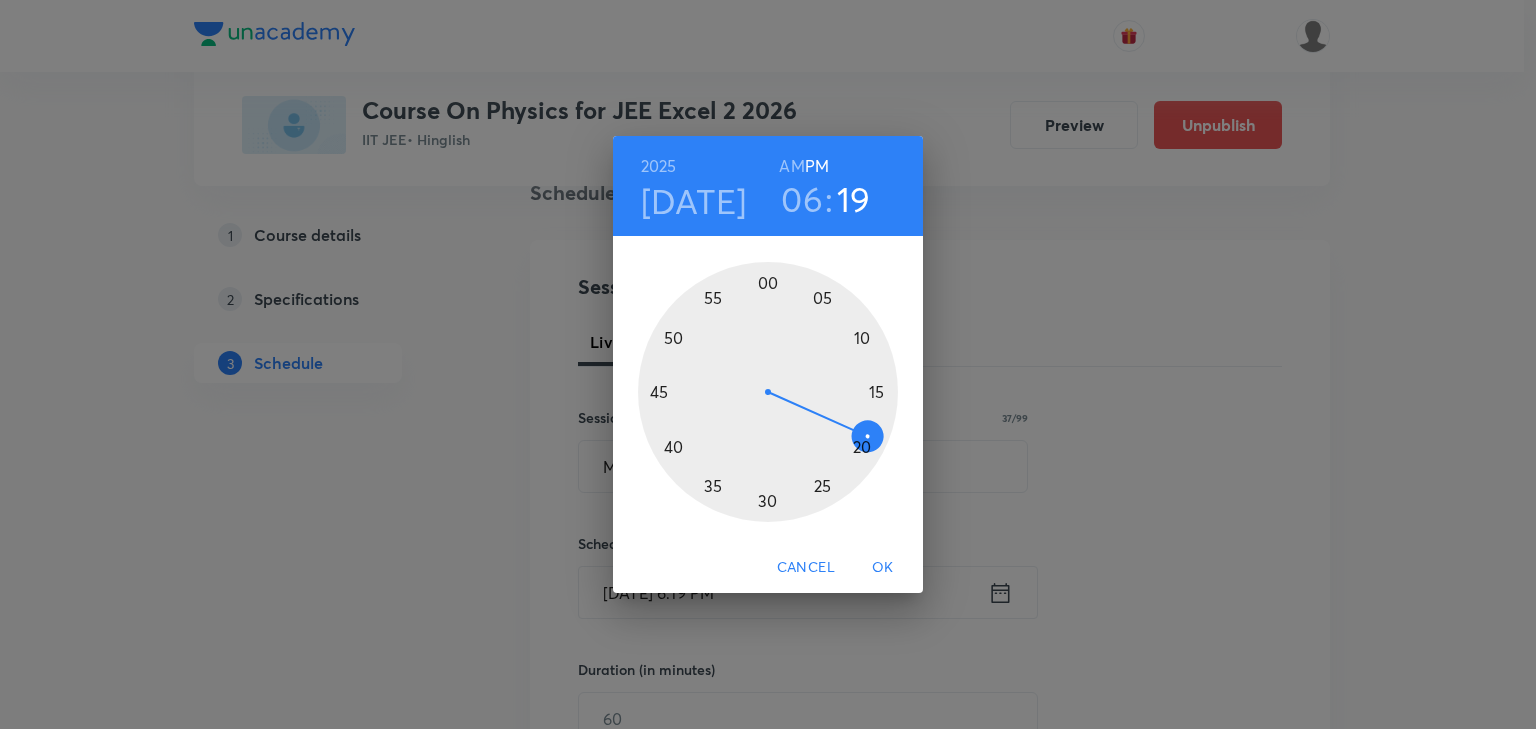 click at bounding box center [768, 392] 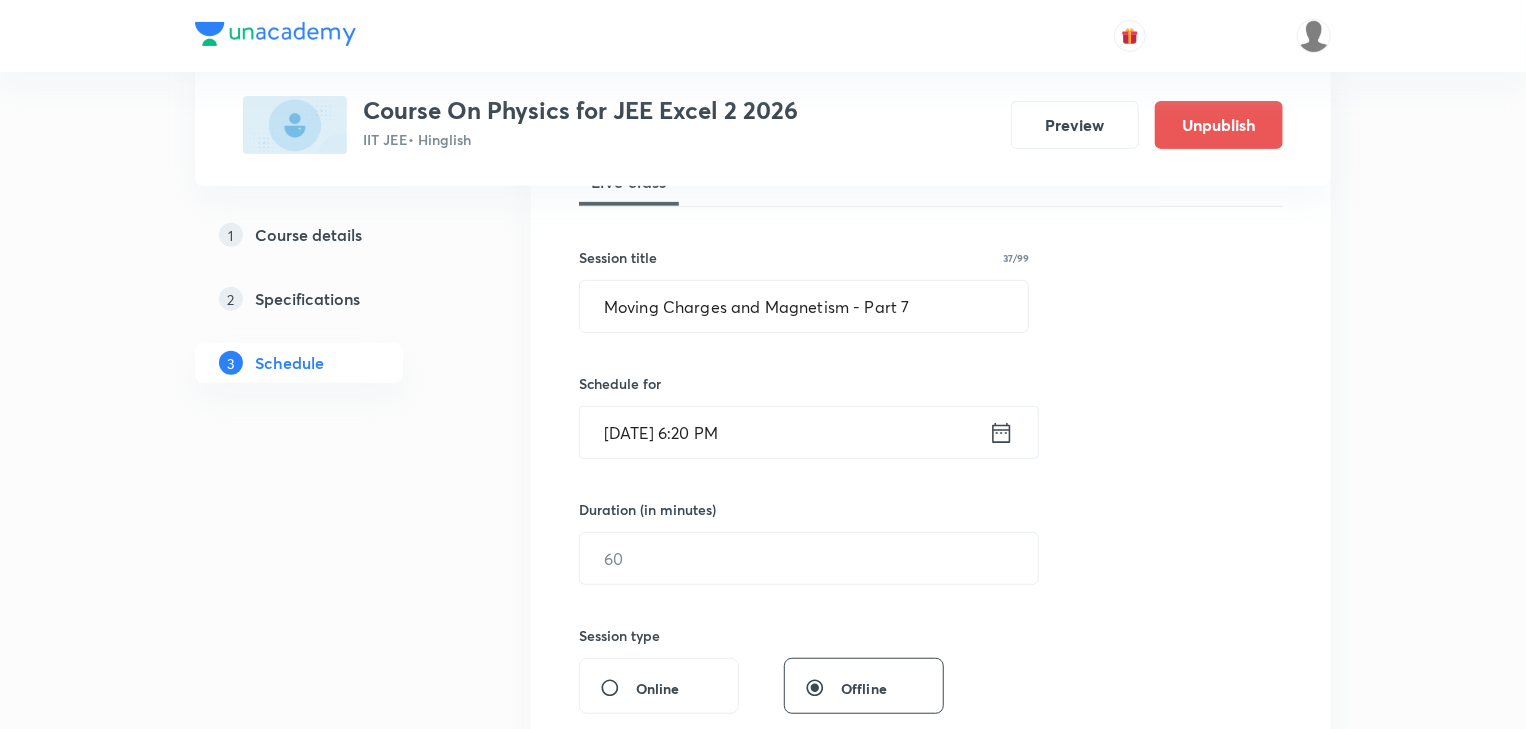 scroll, scrollTop: 480, scrollLeft: 0, axis: vertical 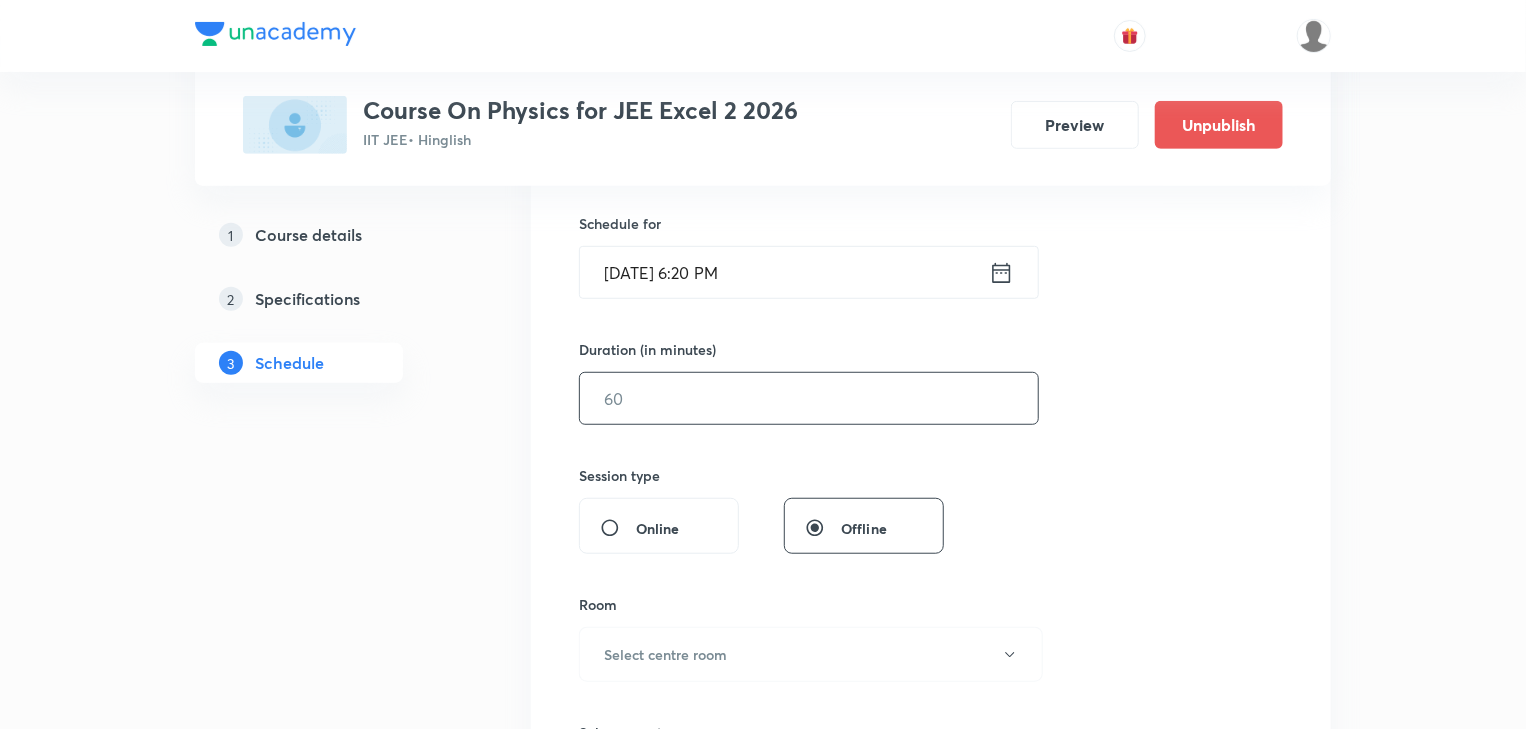click at bounding box center (809, 398) 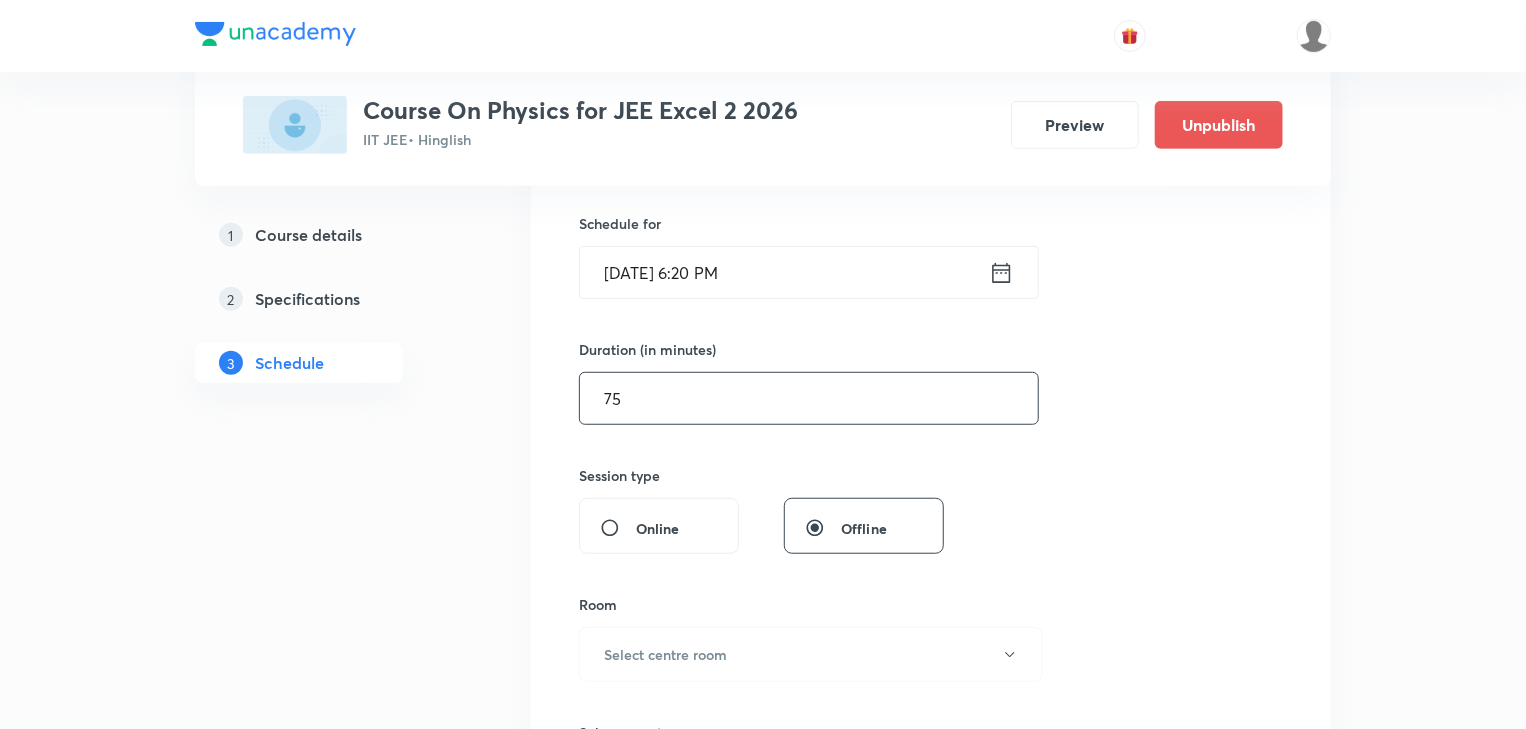 scroll, scrollTop: 560, scrollLeft: 0, axis: vertical 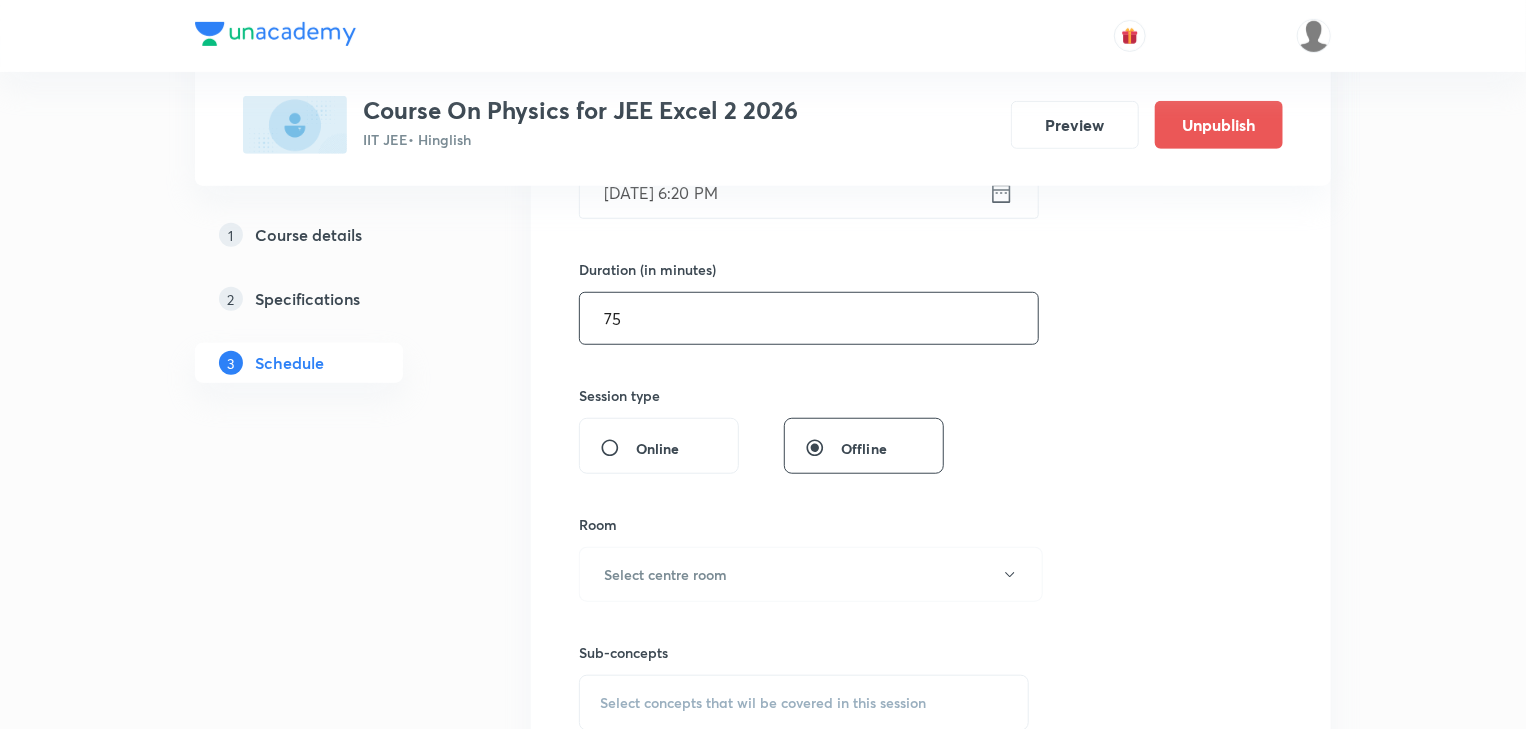 type on "7" 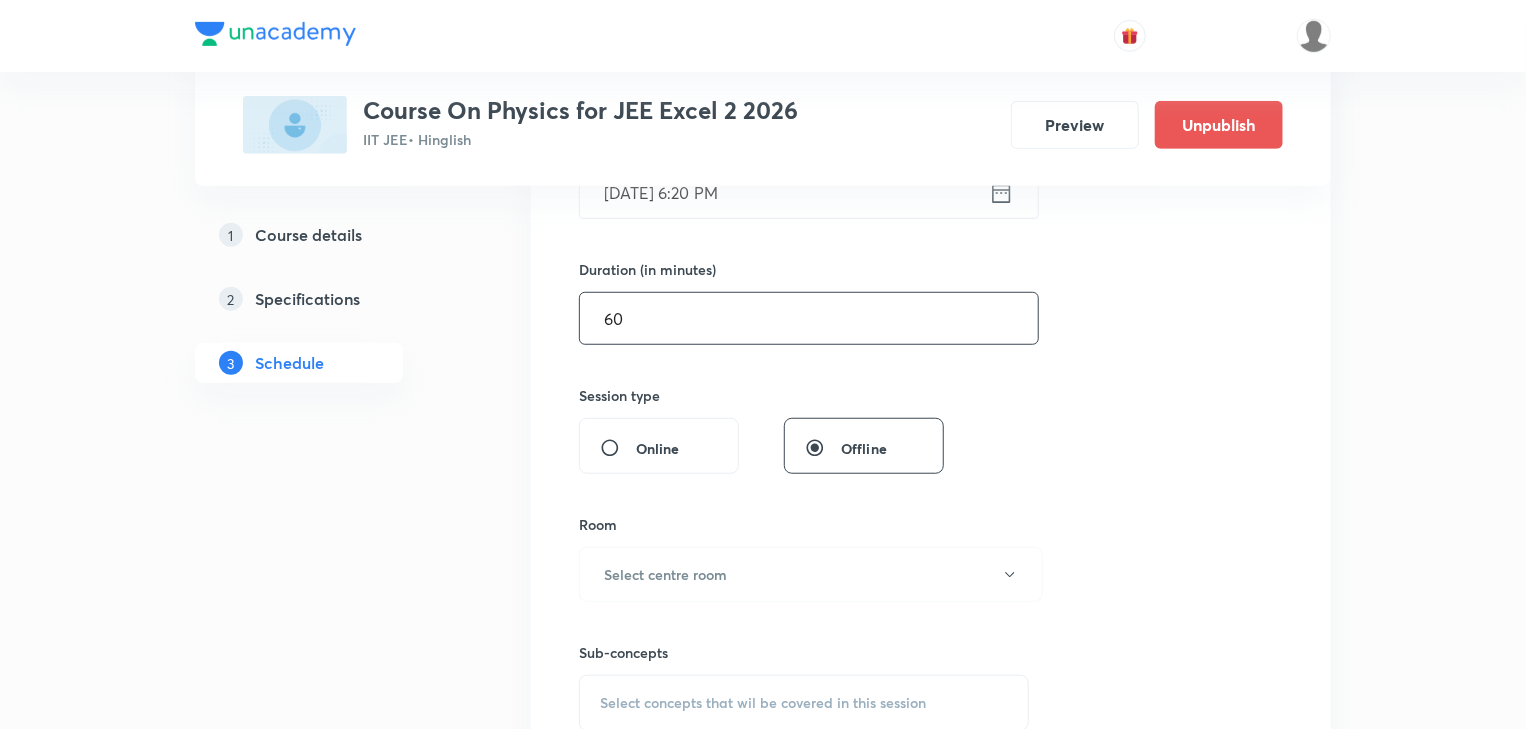 type on "60" 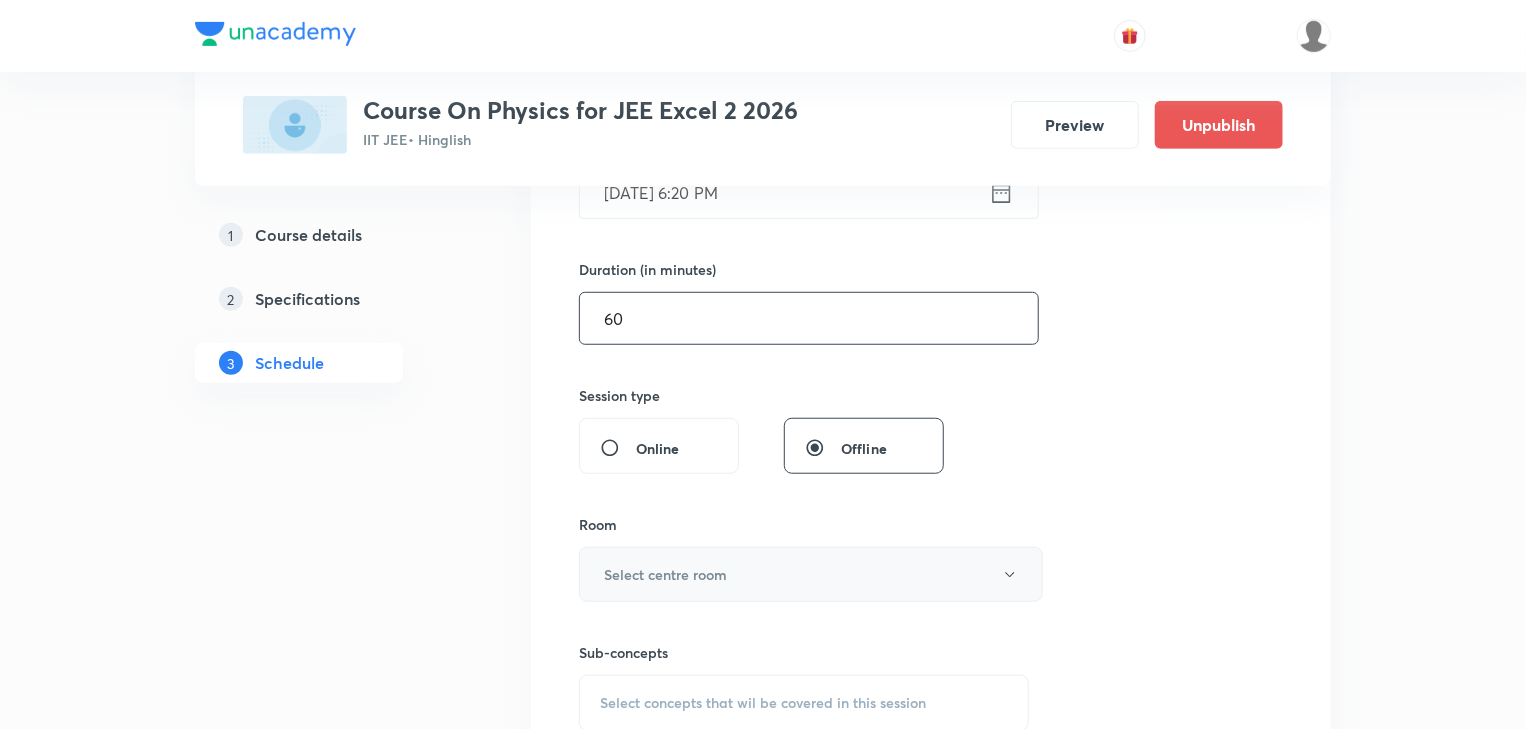click on "Select centre room" at bounding box center [665, 574] 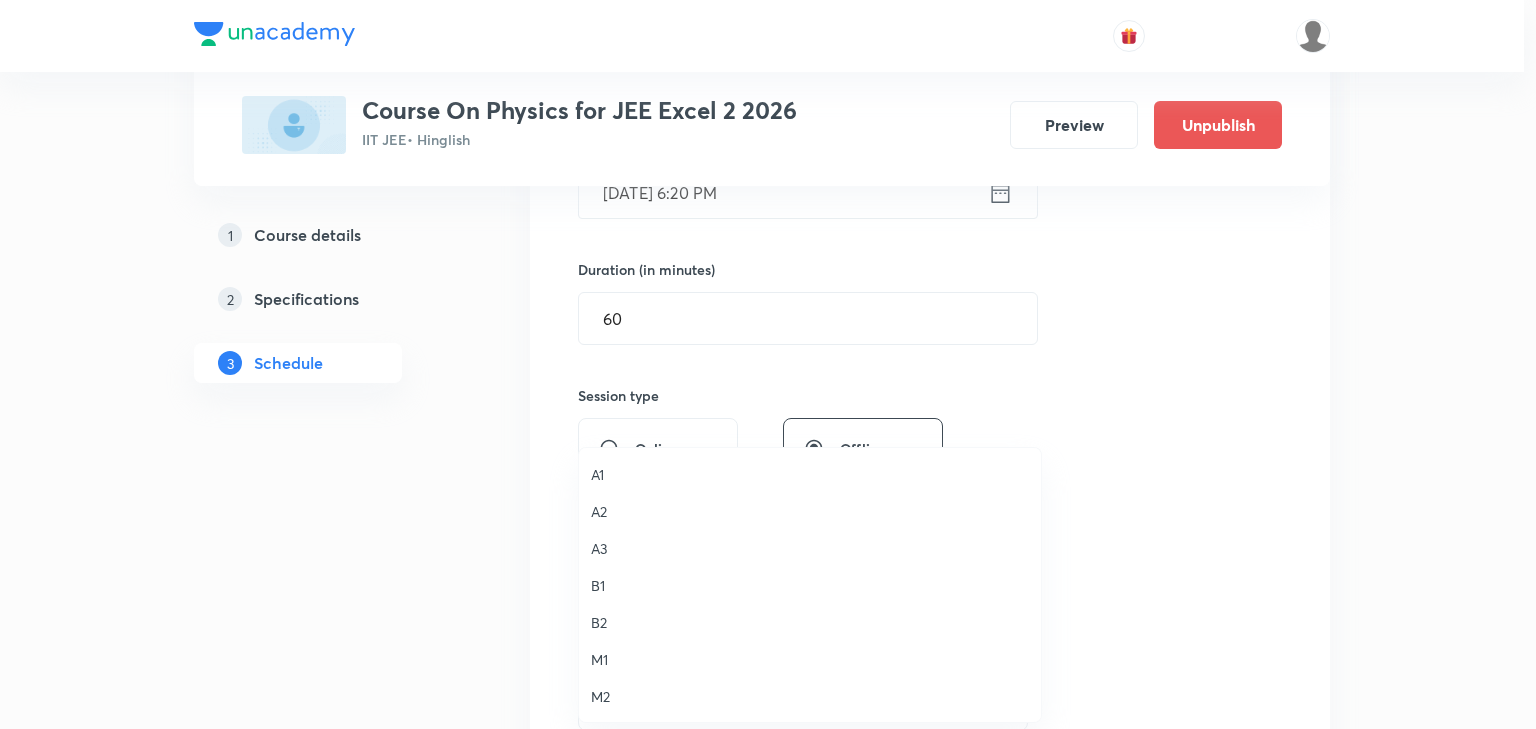 click on "A2" at bounding box center (810, 511) 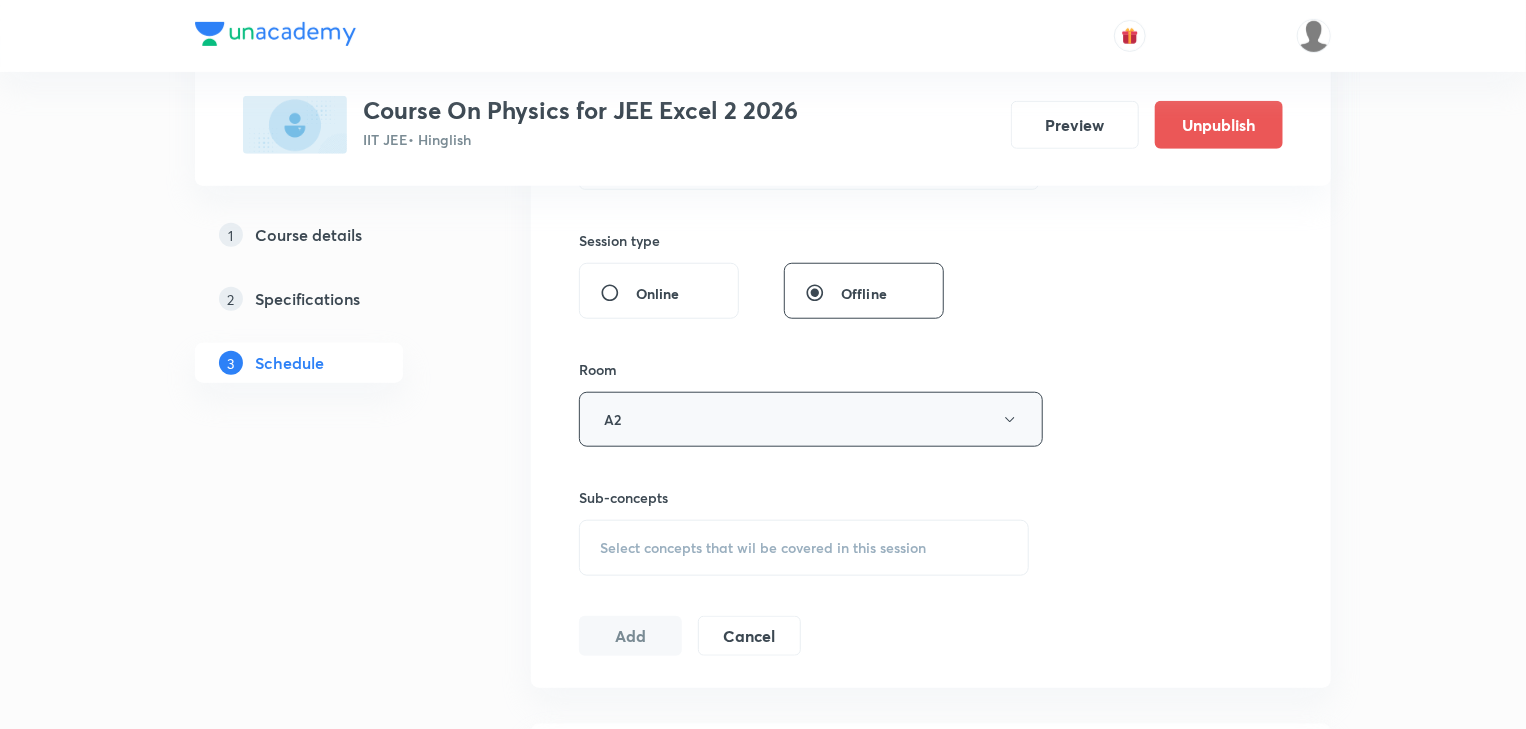 scroll, scrollTop: 720, scrollLeft: 0, axis: vertical 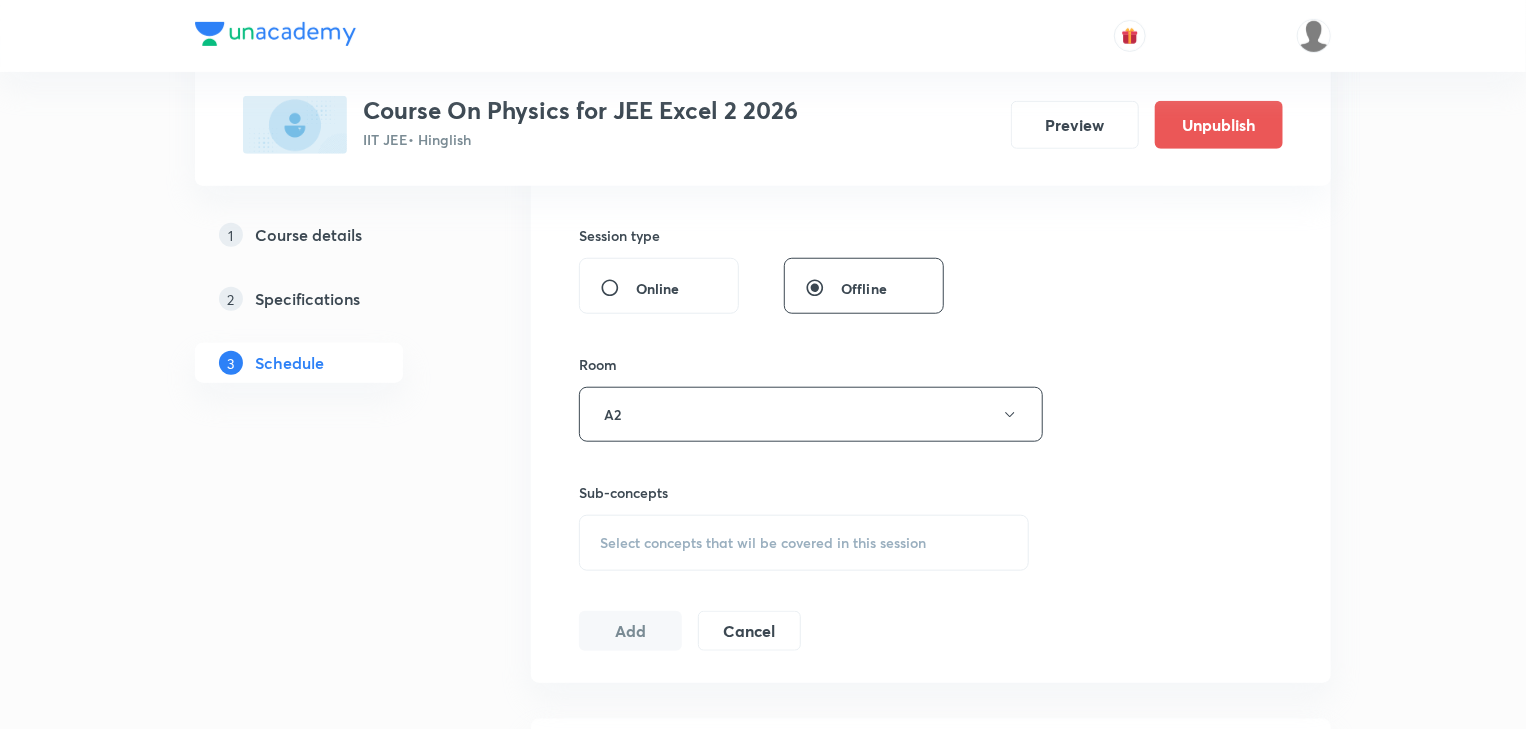 click on "Select concepts that wil be covered in this session" at bounding box center (804, 543) 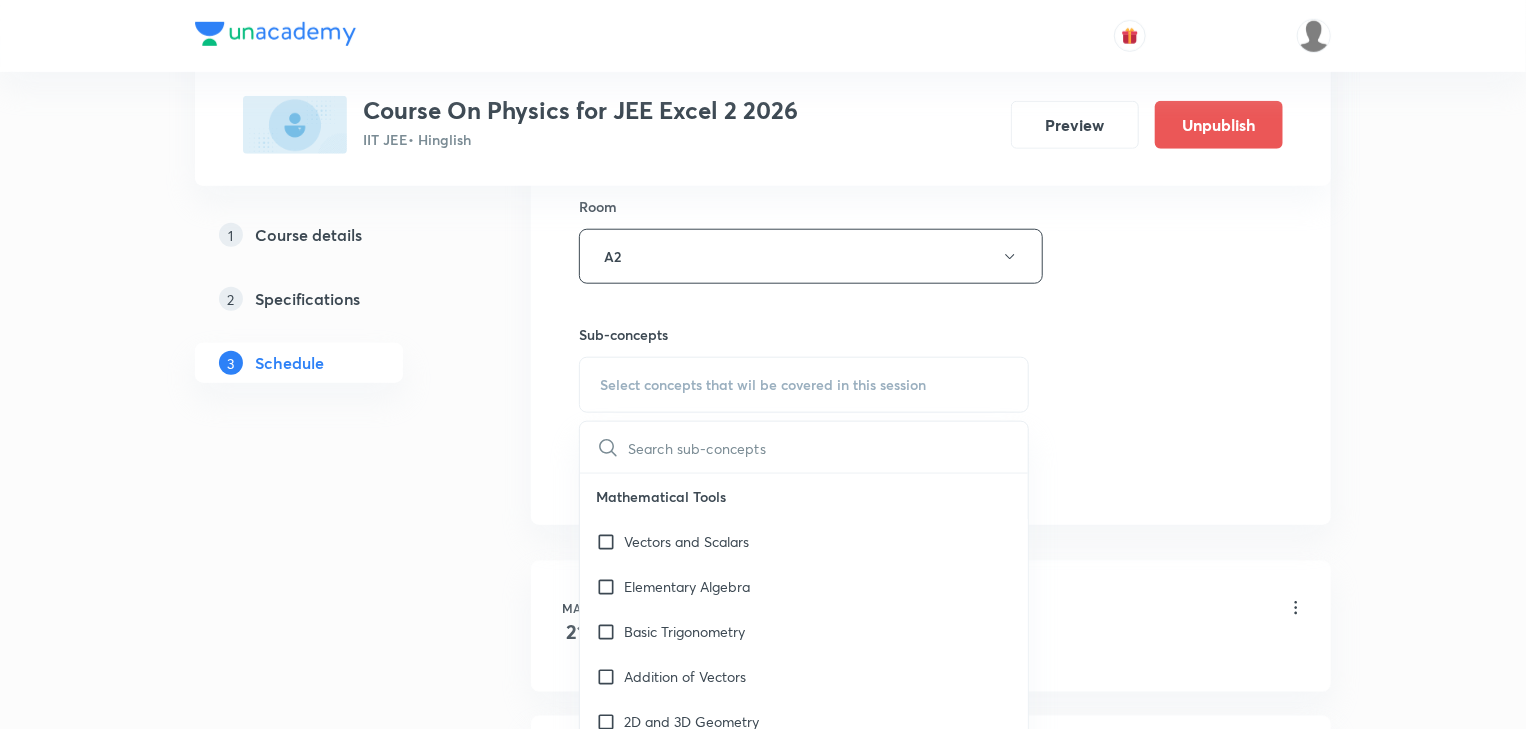 scroll, scrollTop: 880, scrollLeft: 0, axis: vertical 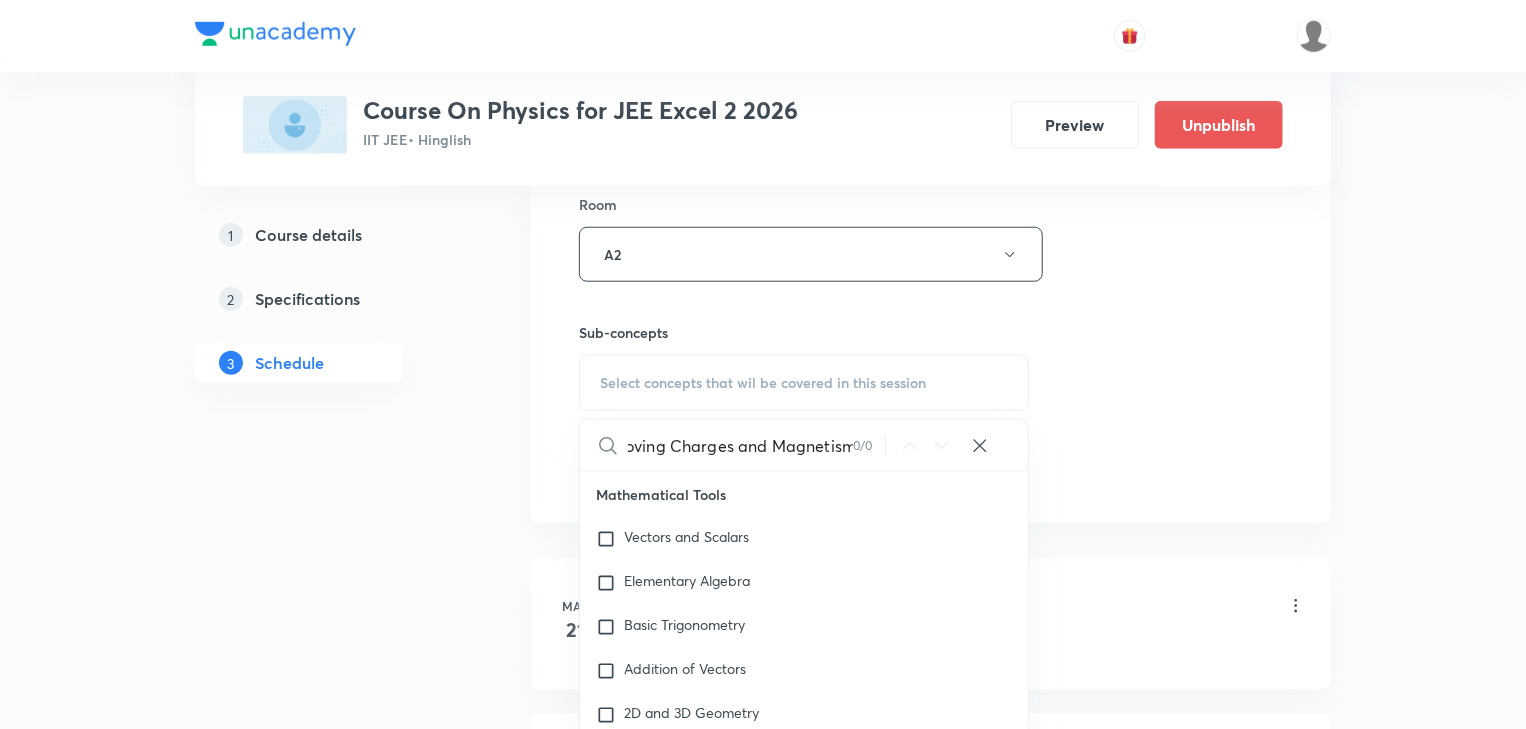 type on "Moving Charges and Magnetism" 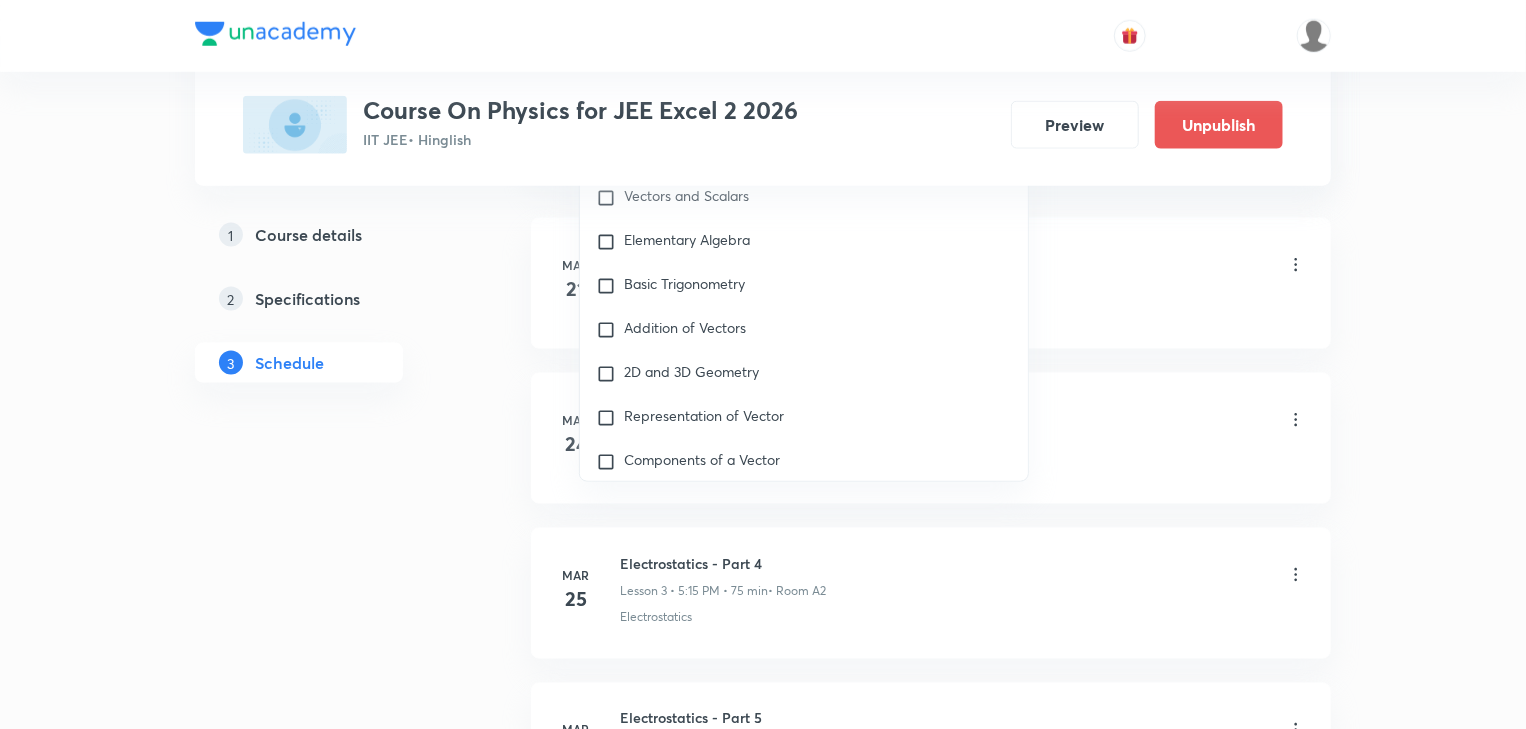 scroll, scrollTop: 1200, scrollLeft: 0, axis: vertical 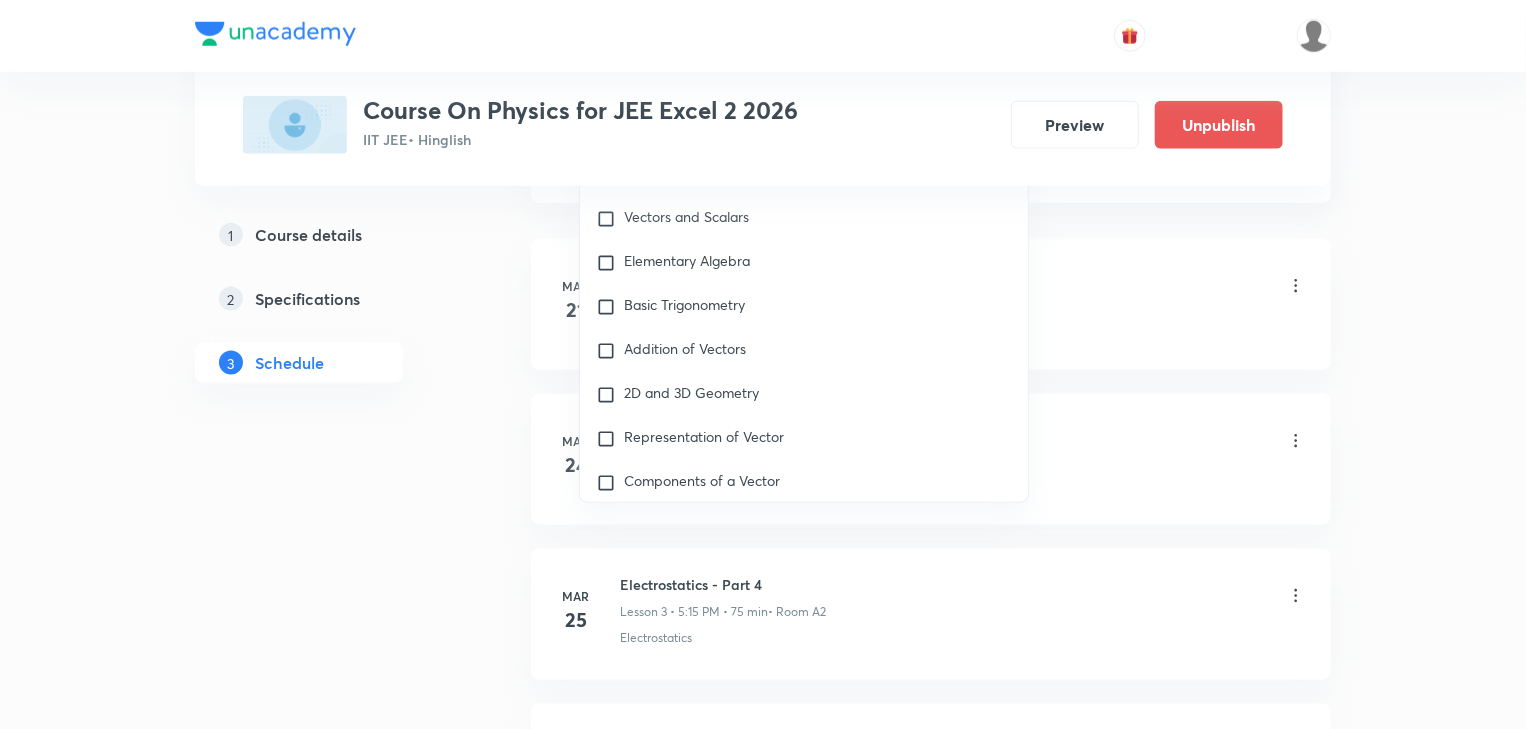 click on "Electrostatics - Part 1 Lesson 1 • 4:50 PM • 75 min  • Room A2" at bounding box center (963, 287) 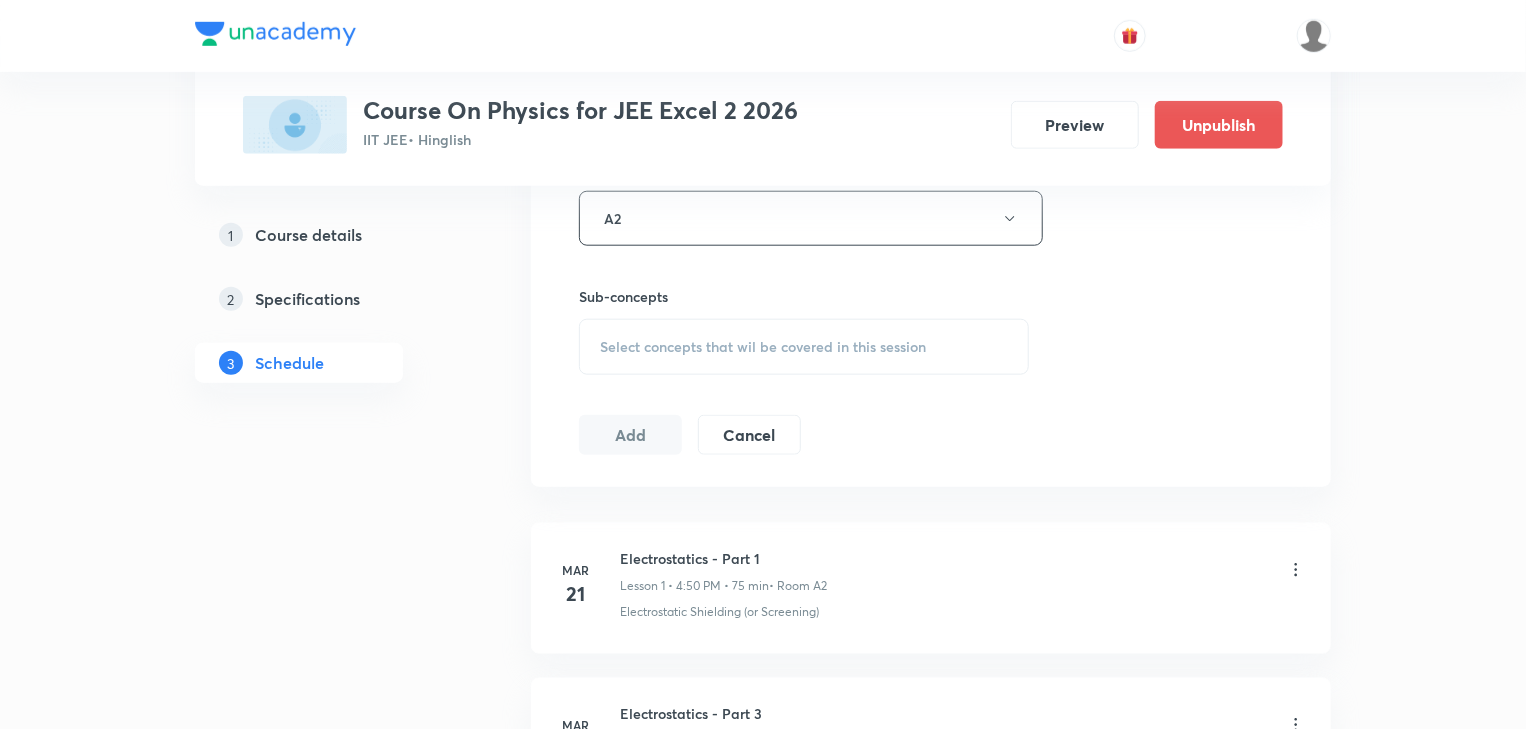 scroll, scrollTop: 880, scrollLeft: 0, axis: vertical 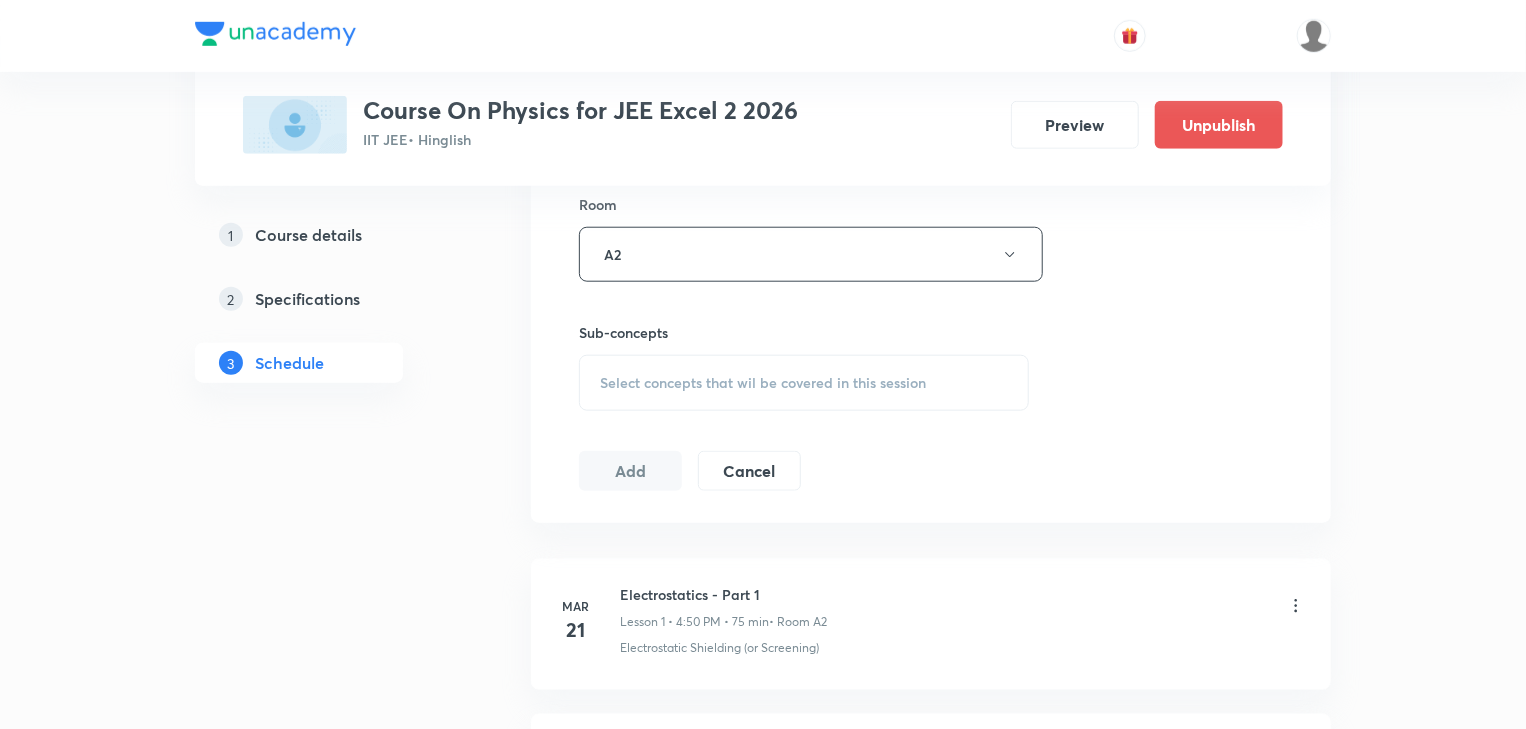 click on "Select concepts that wil be covered in this session" at bounding box center (804, 383) 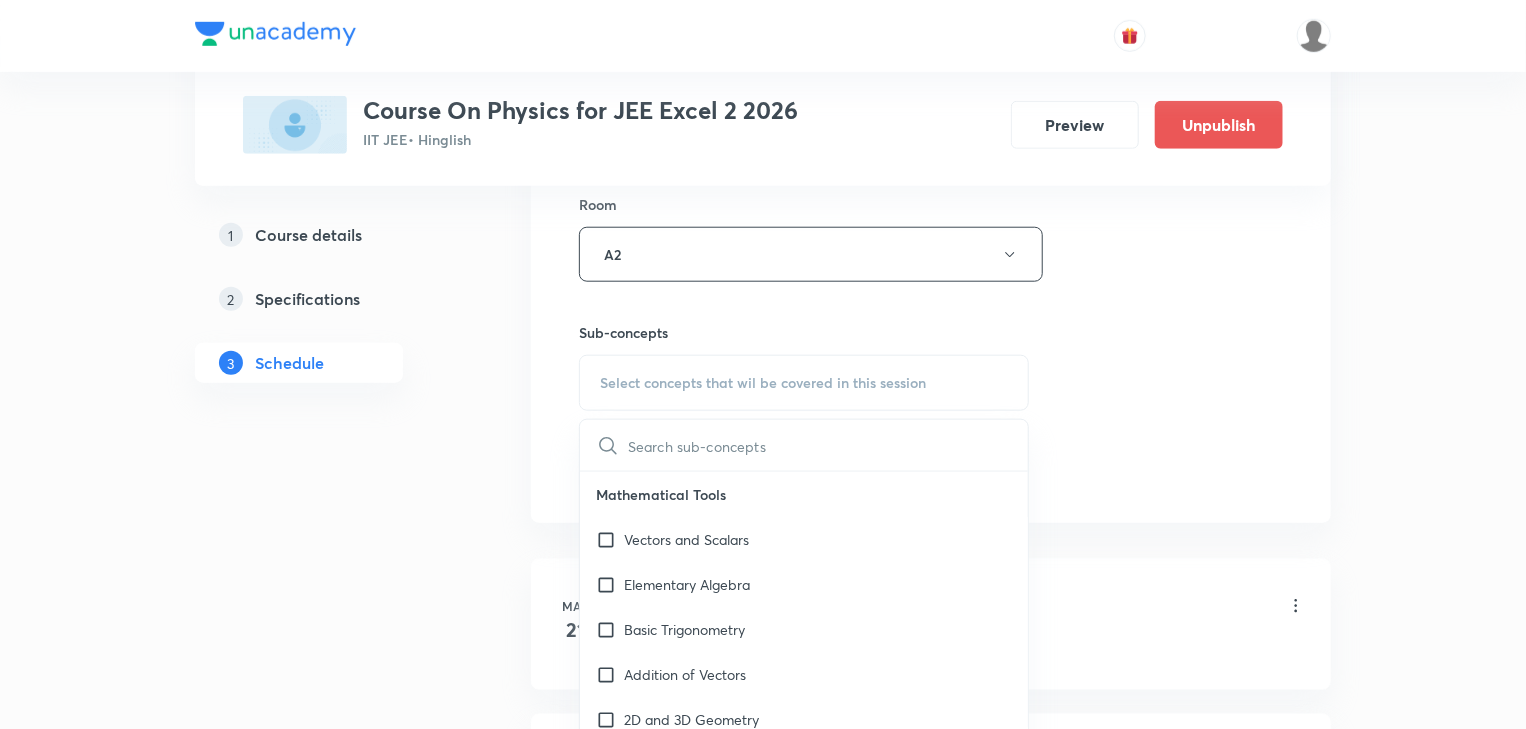 click on "Select concepts that wil be covered in this session" at bounding box center [804, 383] 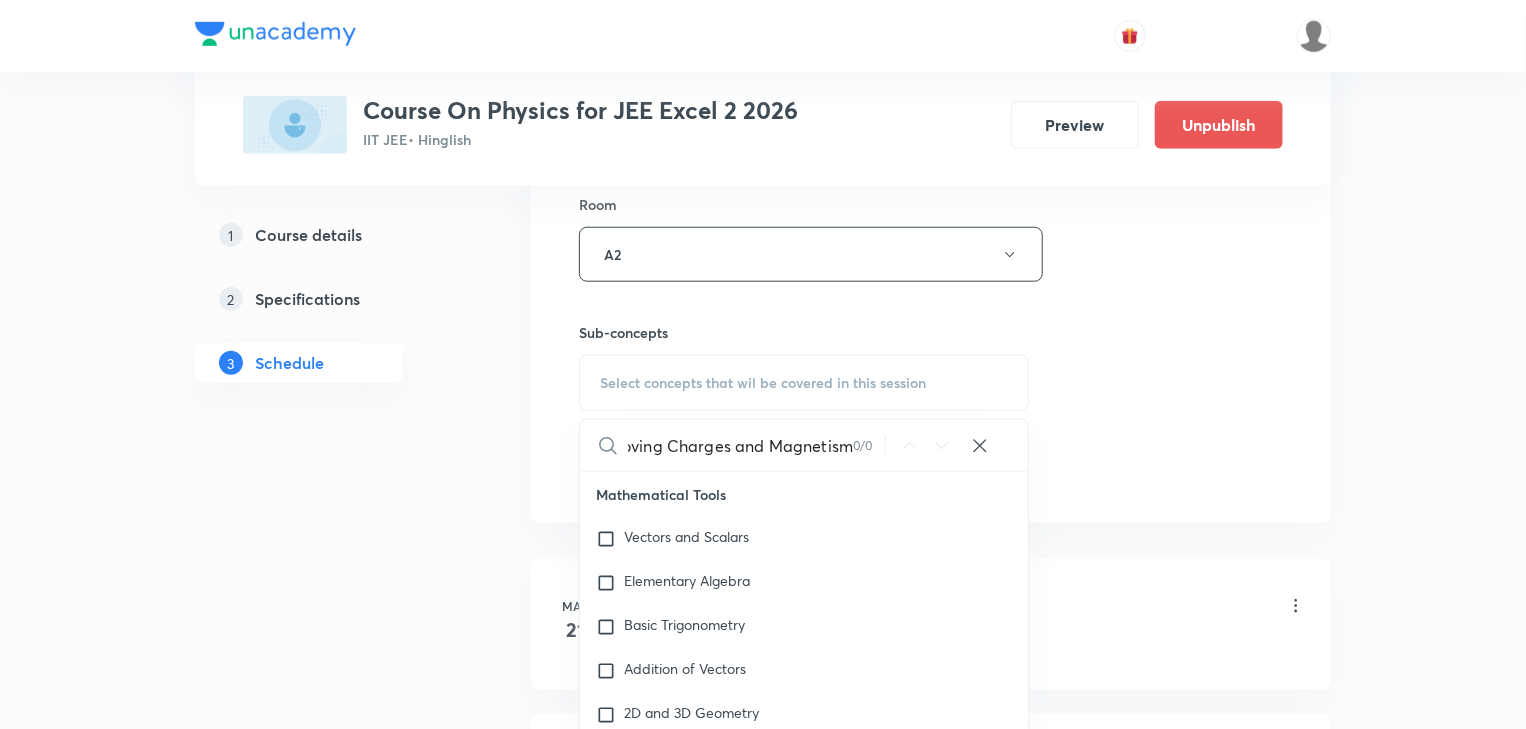 scroll, scrollTop: 0, scrollLeft: 17, axis: horizontal 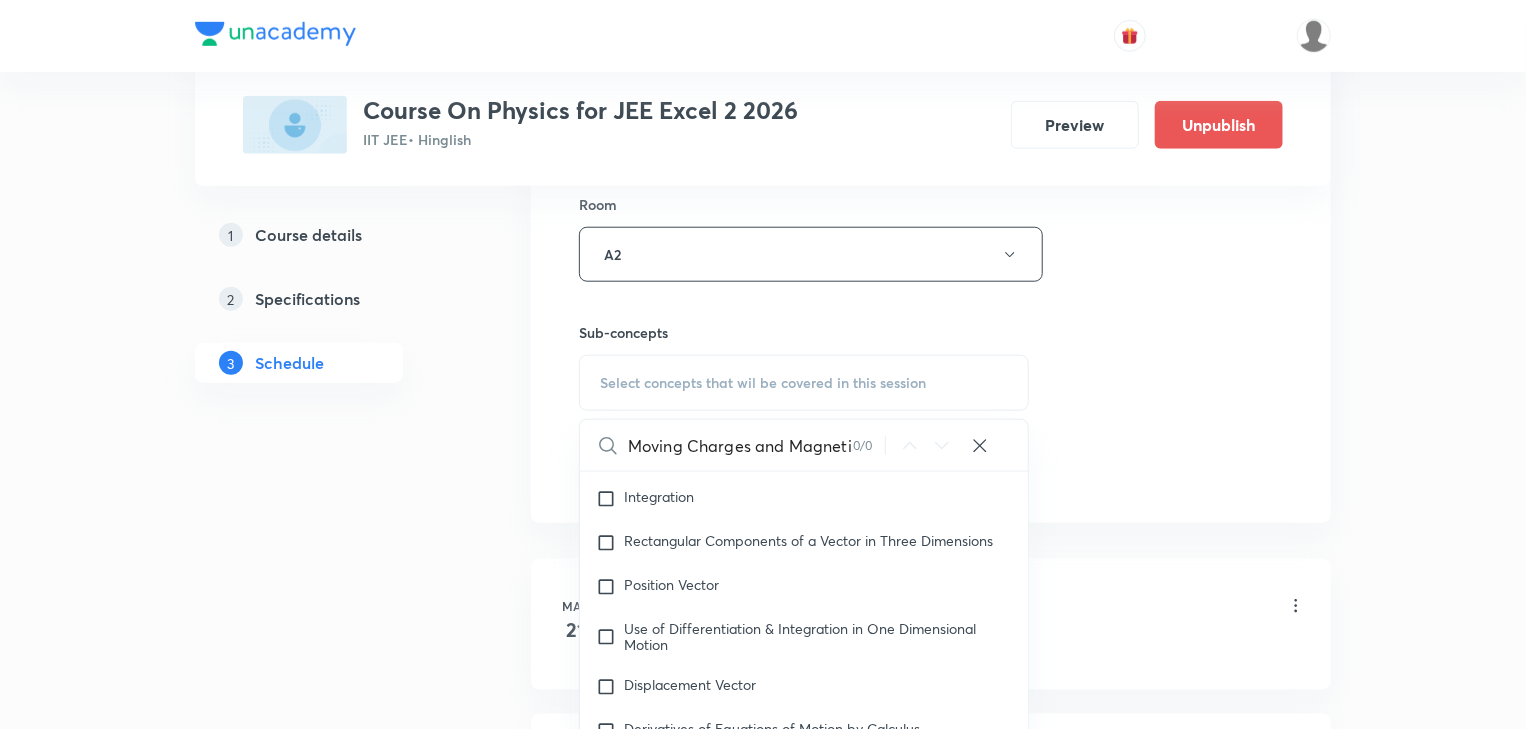 drag, startPoint x: 767, startPoint y: 446, endPoint x: 596, endPoint y: 448, distance: 171.01169 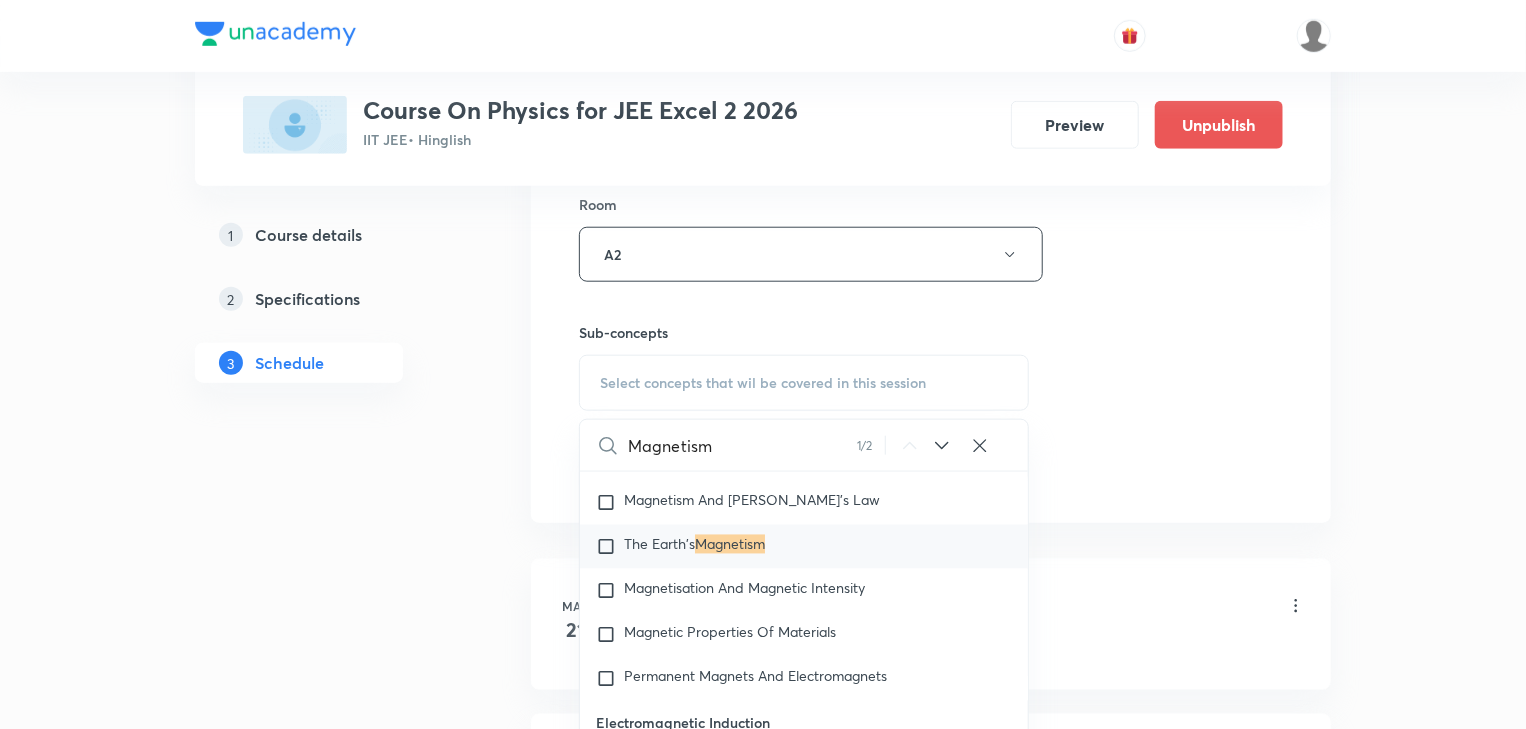 scroll, scrollTop: 24976, scrollLeft: 0, axis: vertical 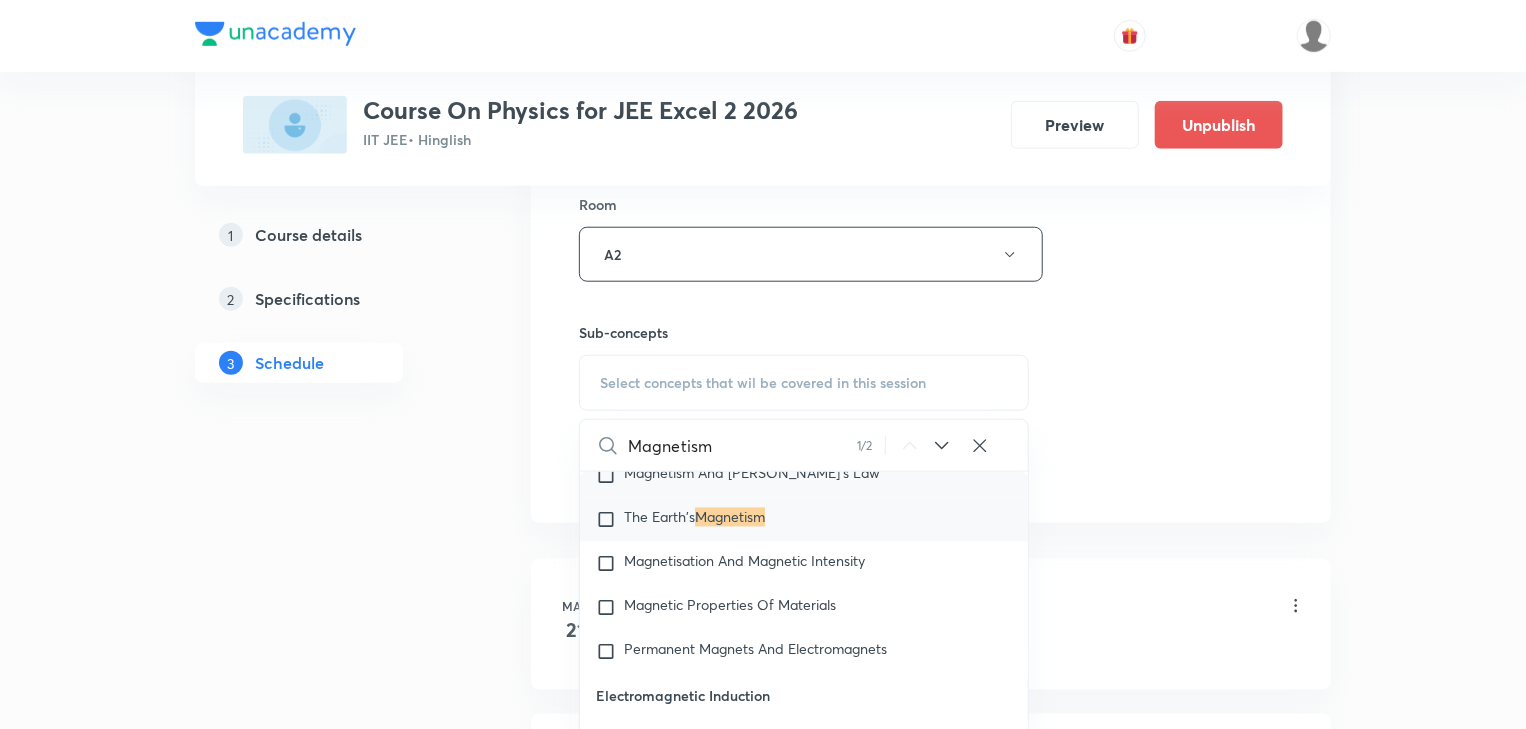 type on "Magnetism" 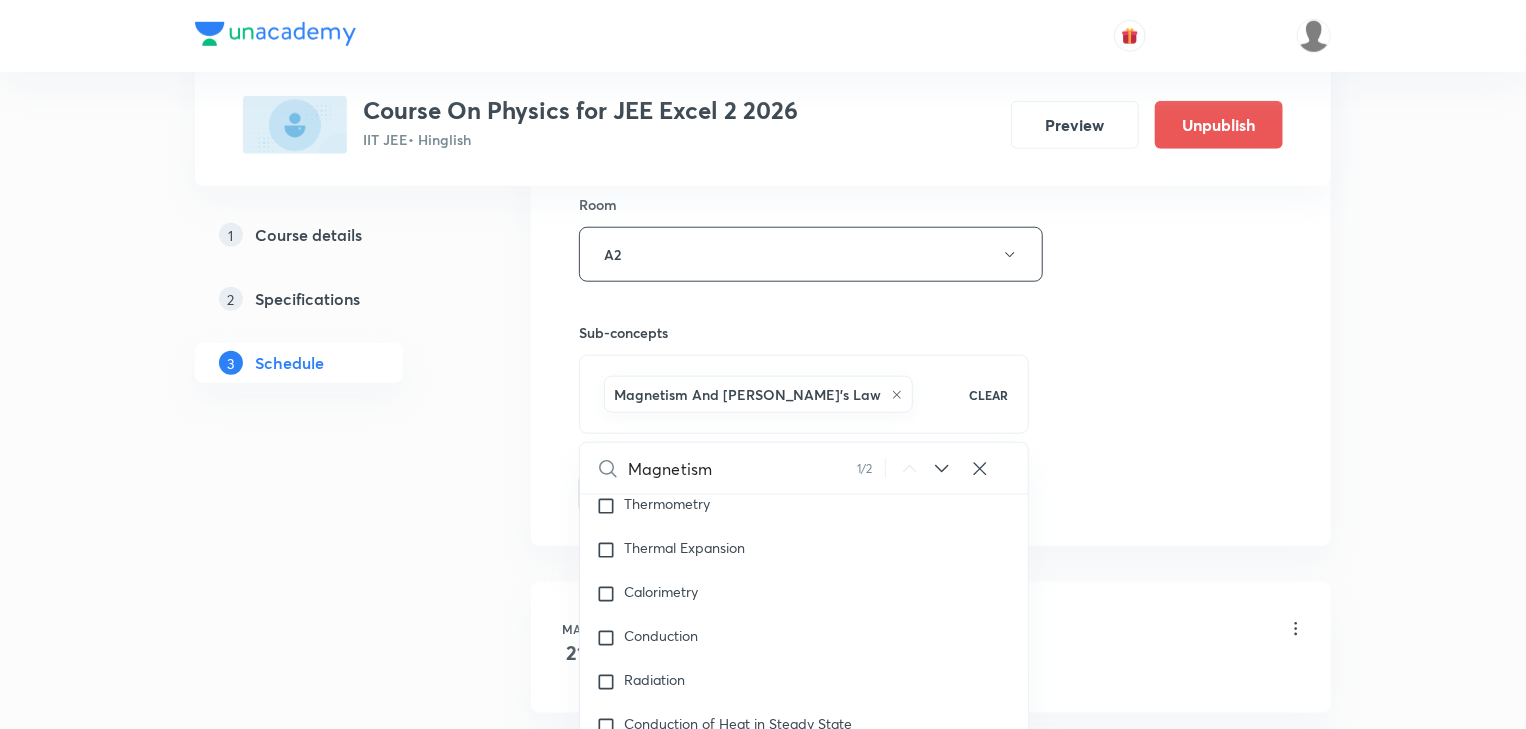 scroll, scrollTop: 26976, scrollLeft: 0, axis: vertical 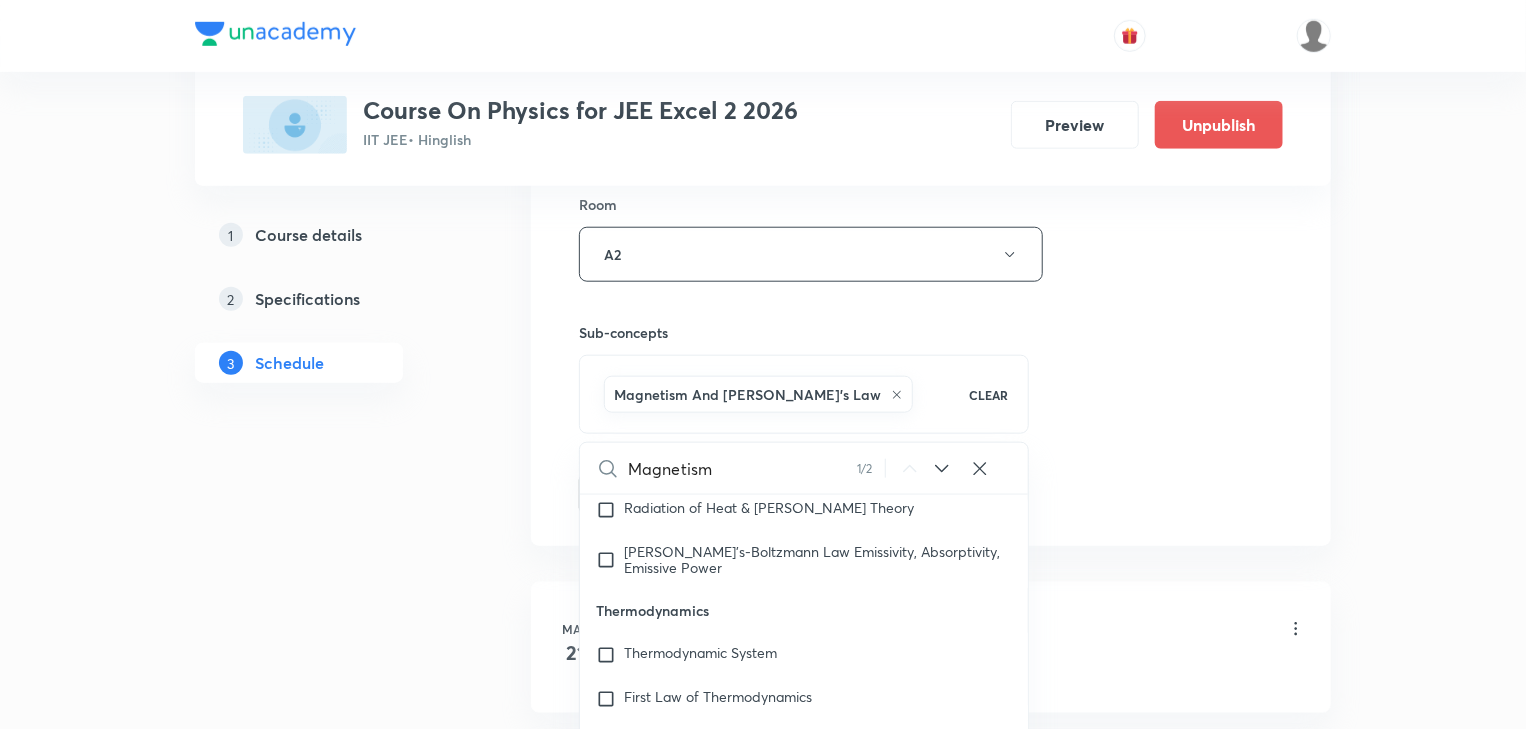 click on "Magnetism And [PERSON_NAME]'s Law" at bounding box center [773, 394] 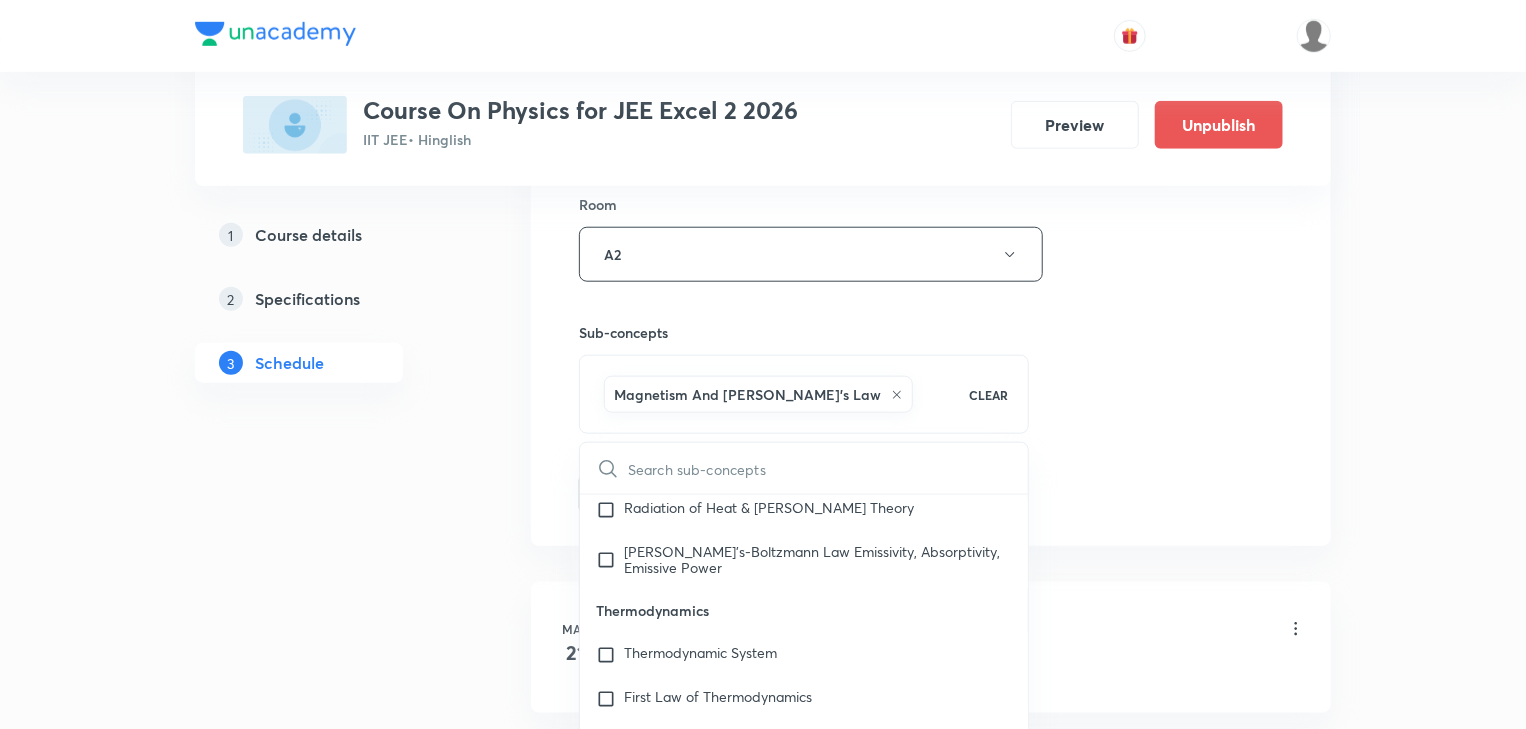 scroll, scrollTop: 27536, scrollLeft: 0, axis: vertical 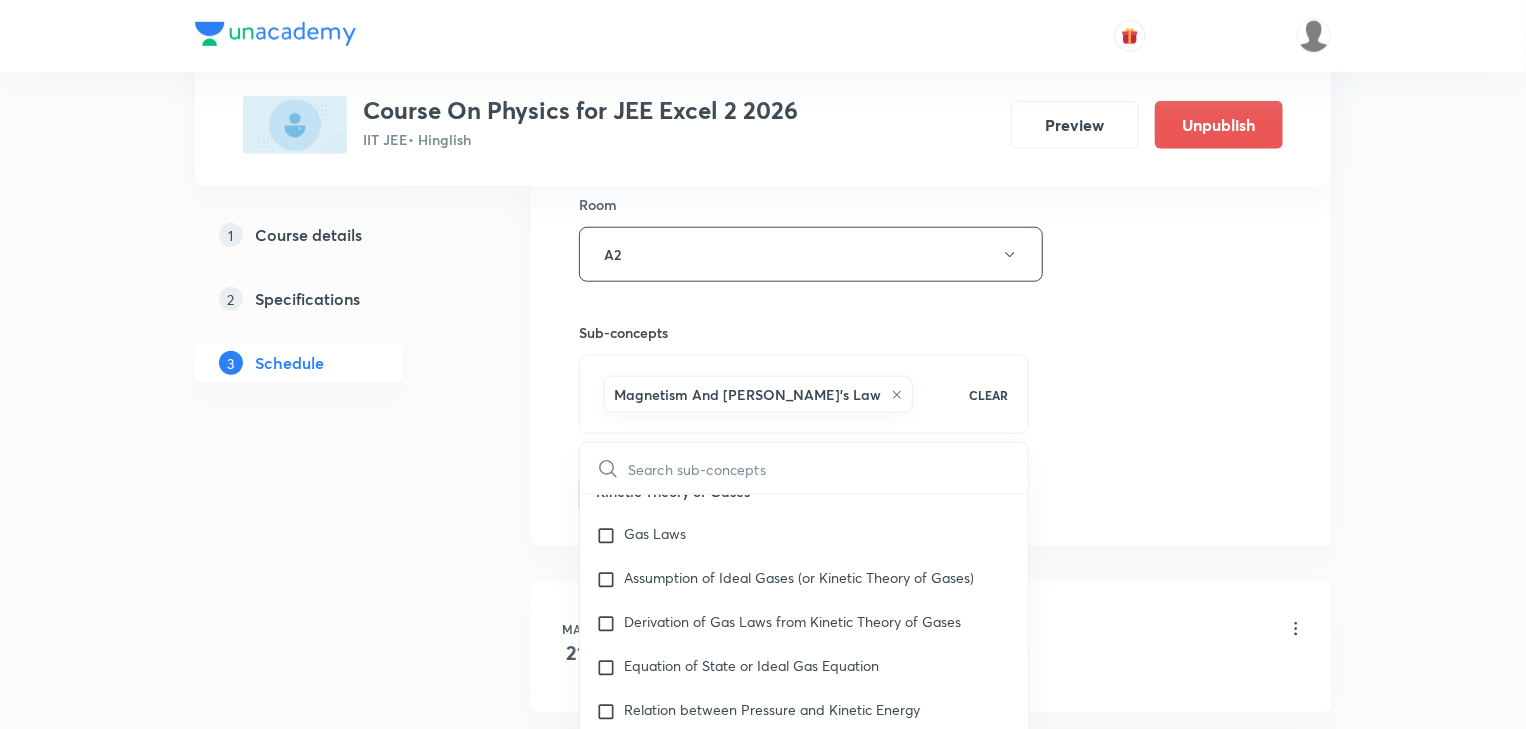 click at bounding box center (828, 468) 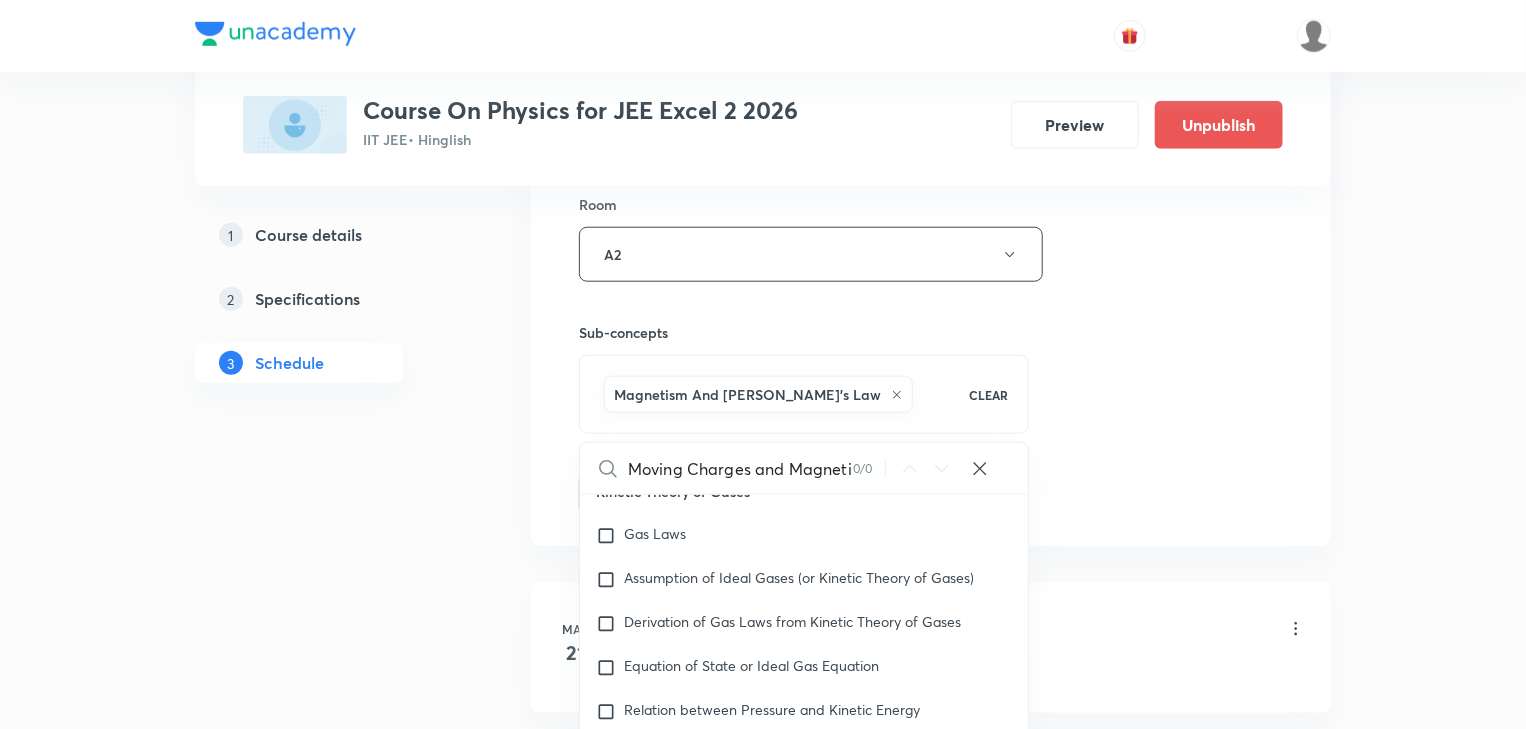 checkbox on "true" 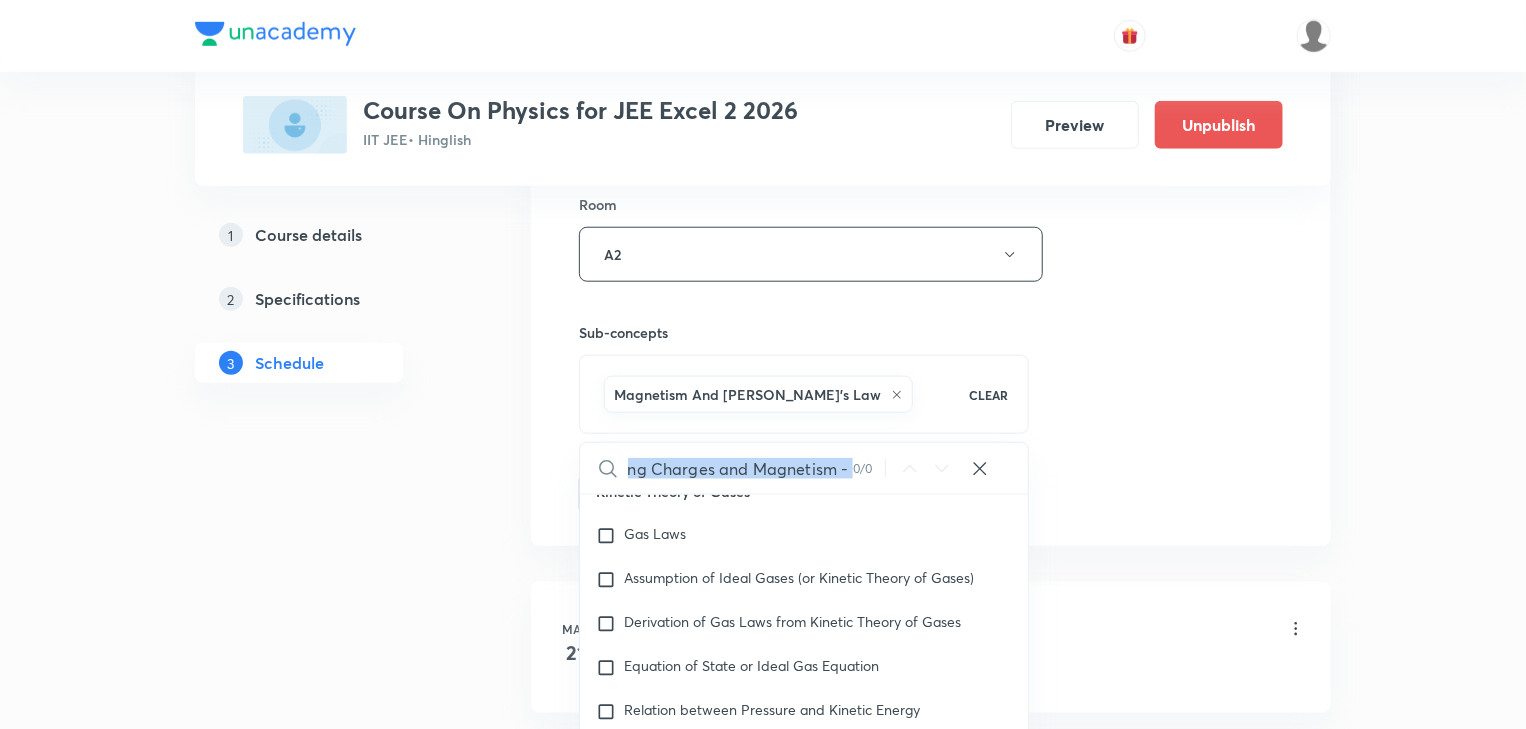 drag, startPoint x: 852, startPoint y: 468, endPoint x: 684, endPoint y: 462, distance: 168.1071 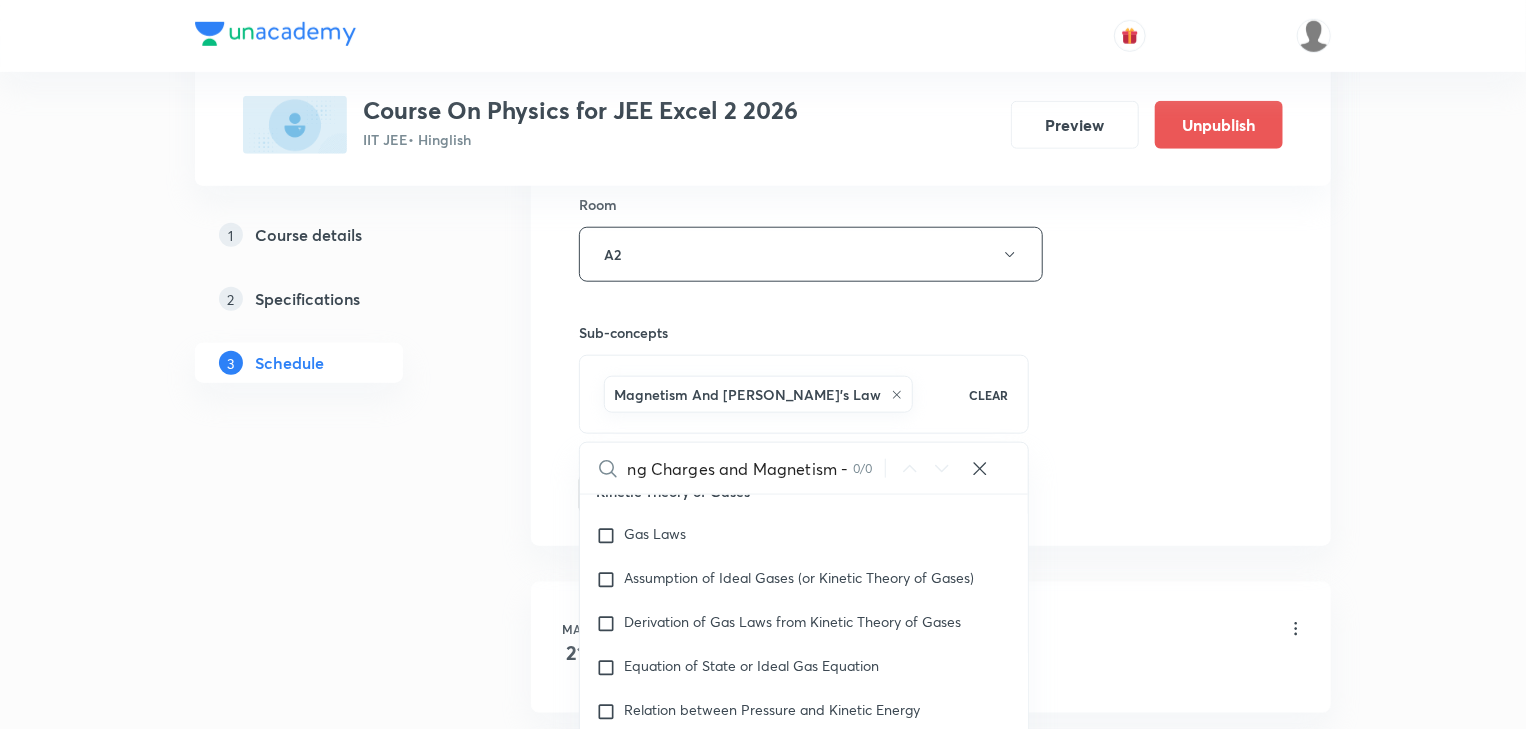 scroll, scrollTop: 0, scrollLeft: 78, axis: horizontal 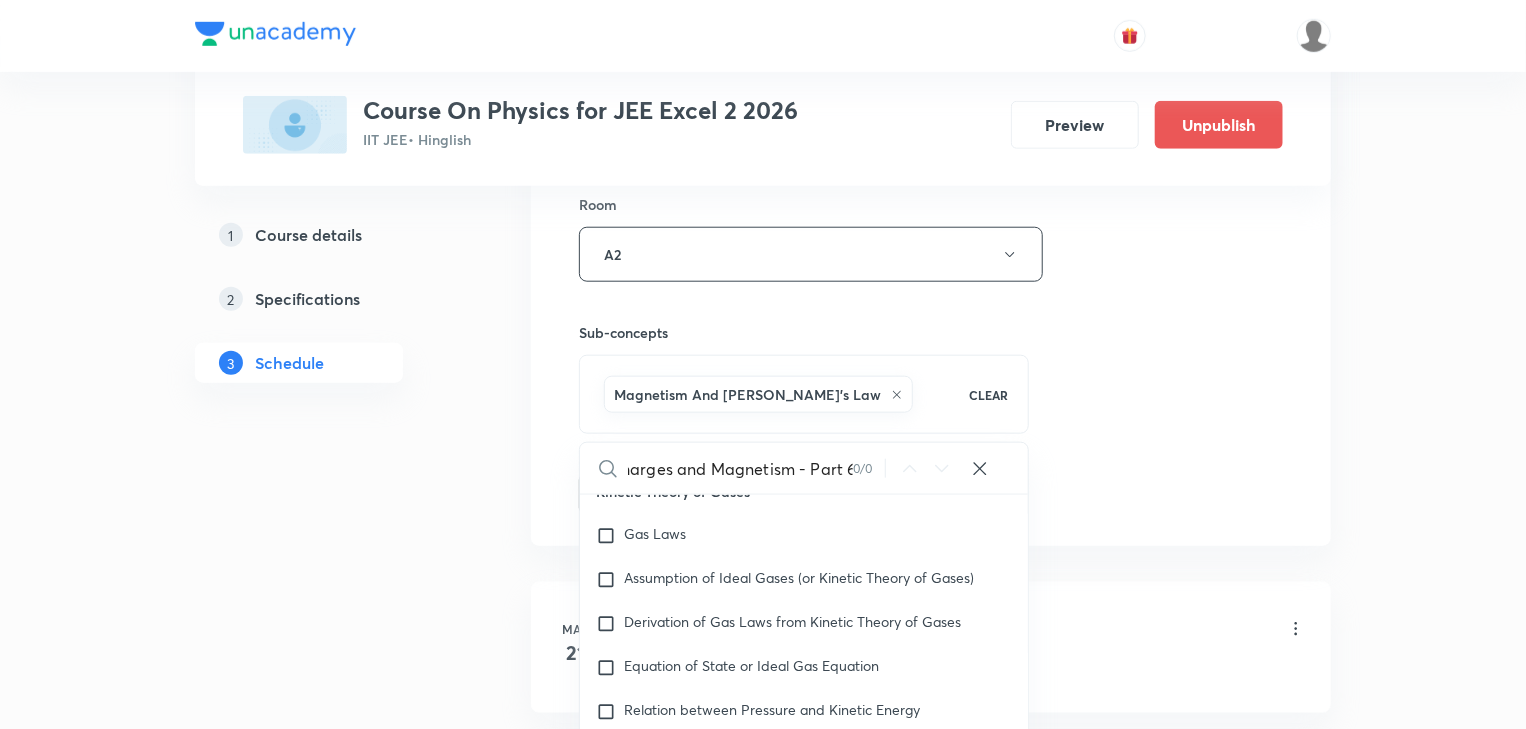 type on "Moving Charges and Magnetism - Part" 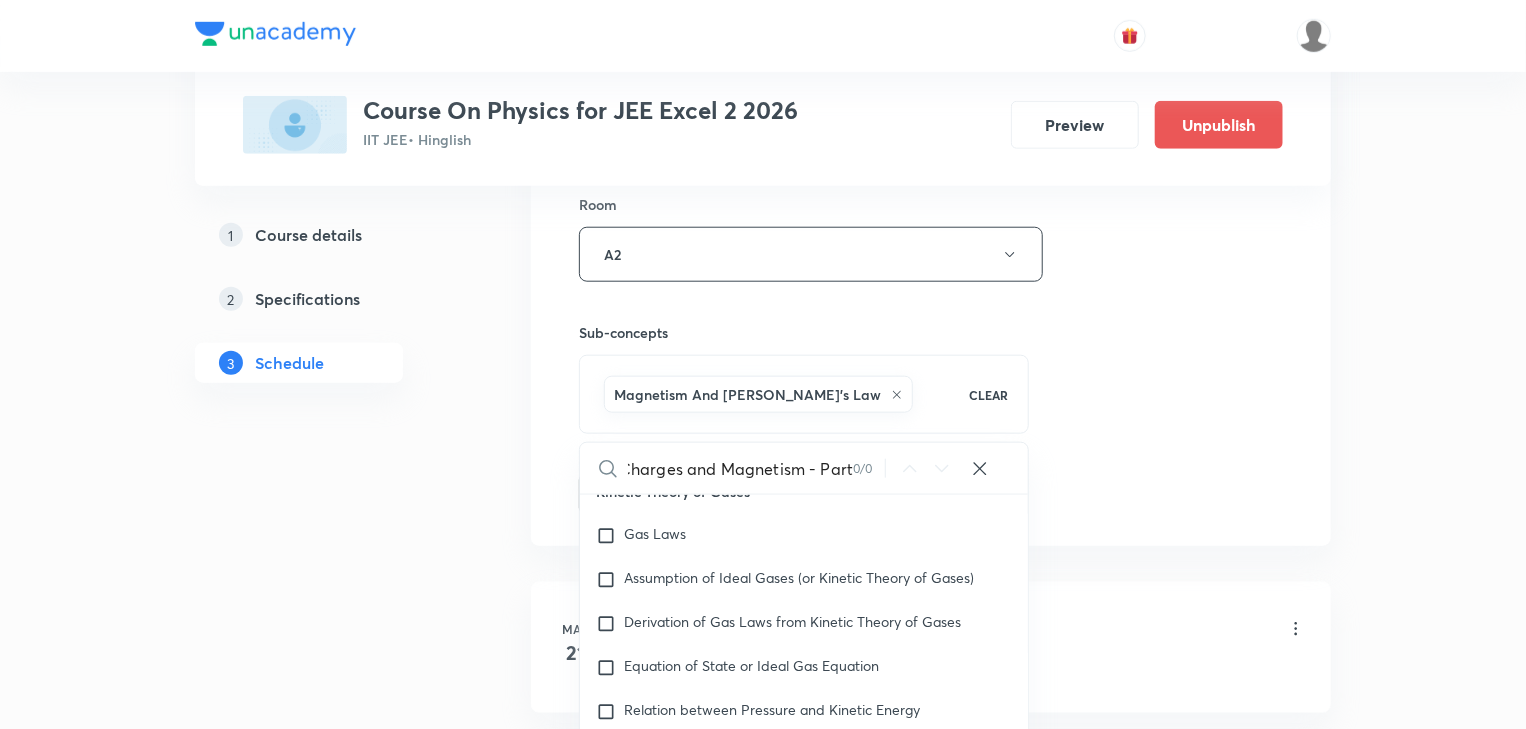 checkbox on "true" 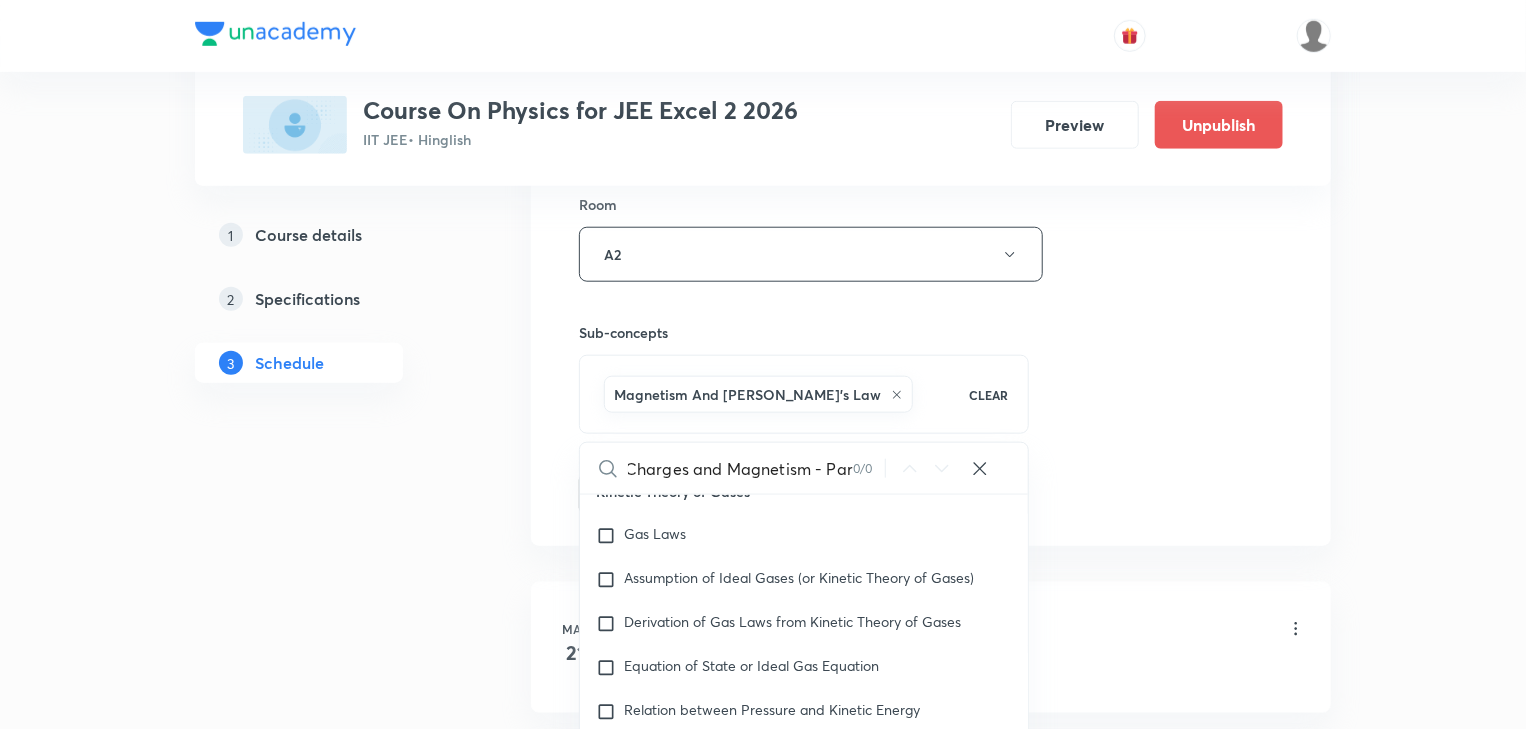 checkbox on "true" 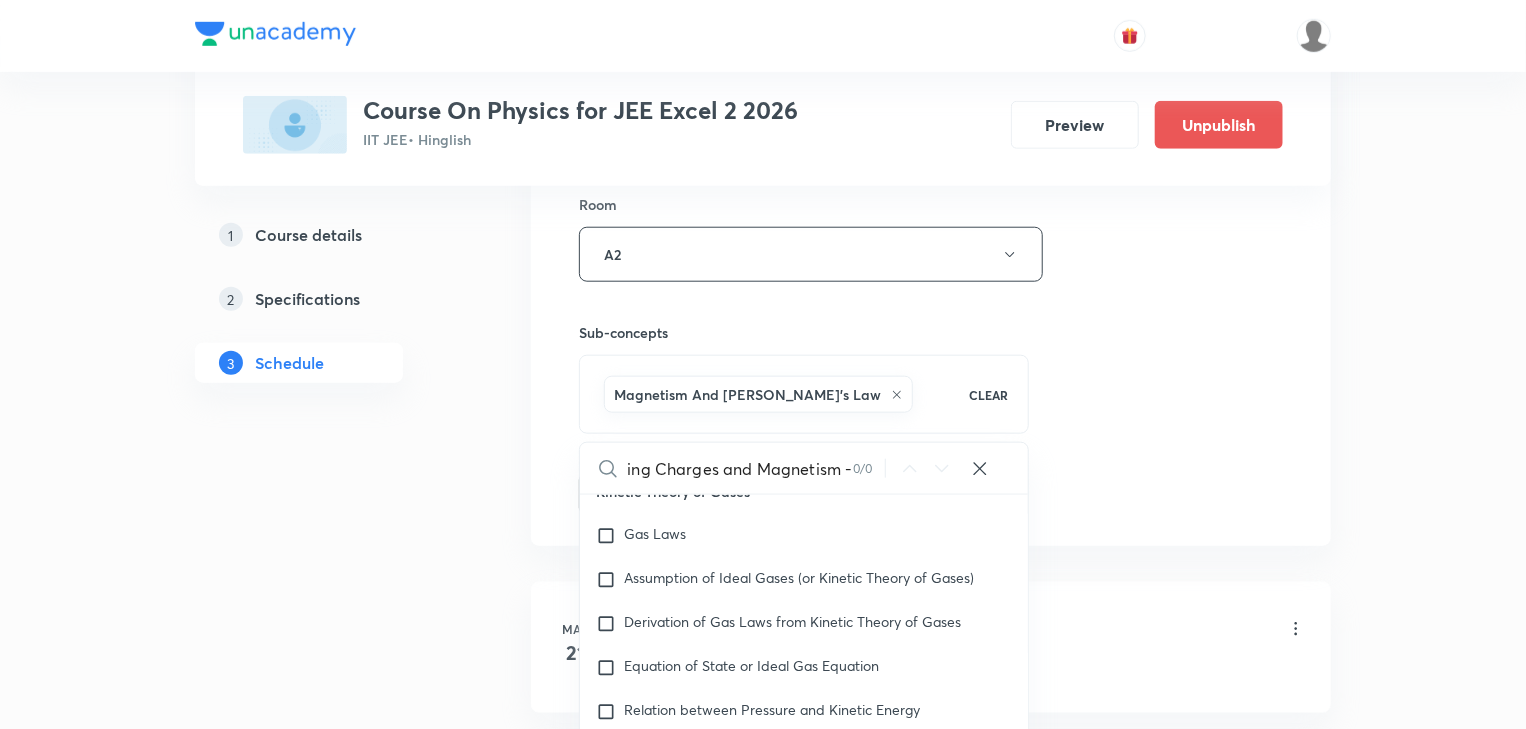 type on "Moving Charges and Magnetism -" 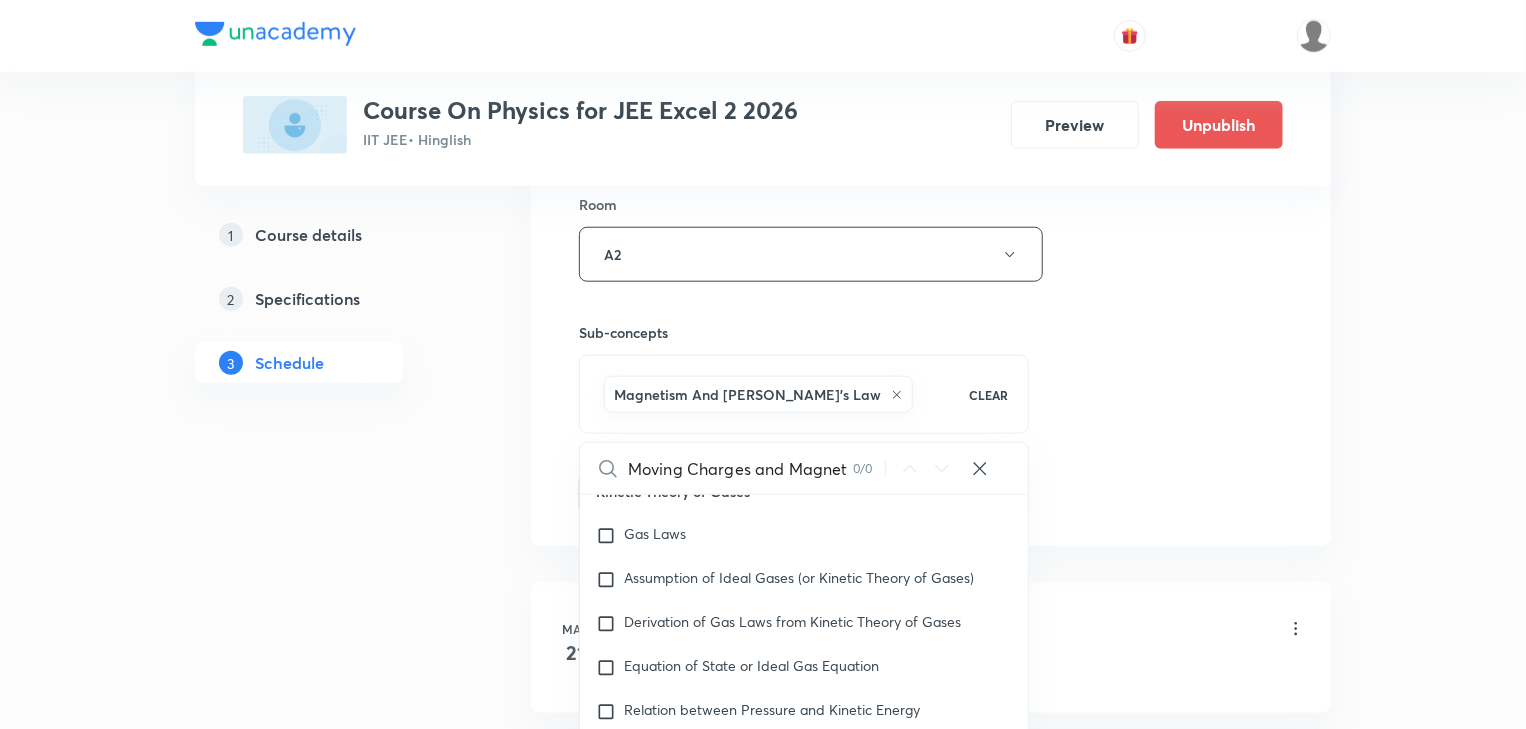 type on "Moving Charges and Magne" 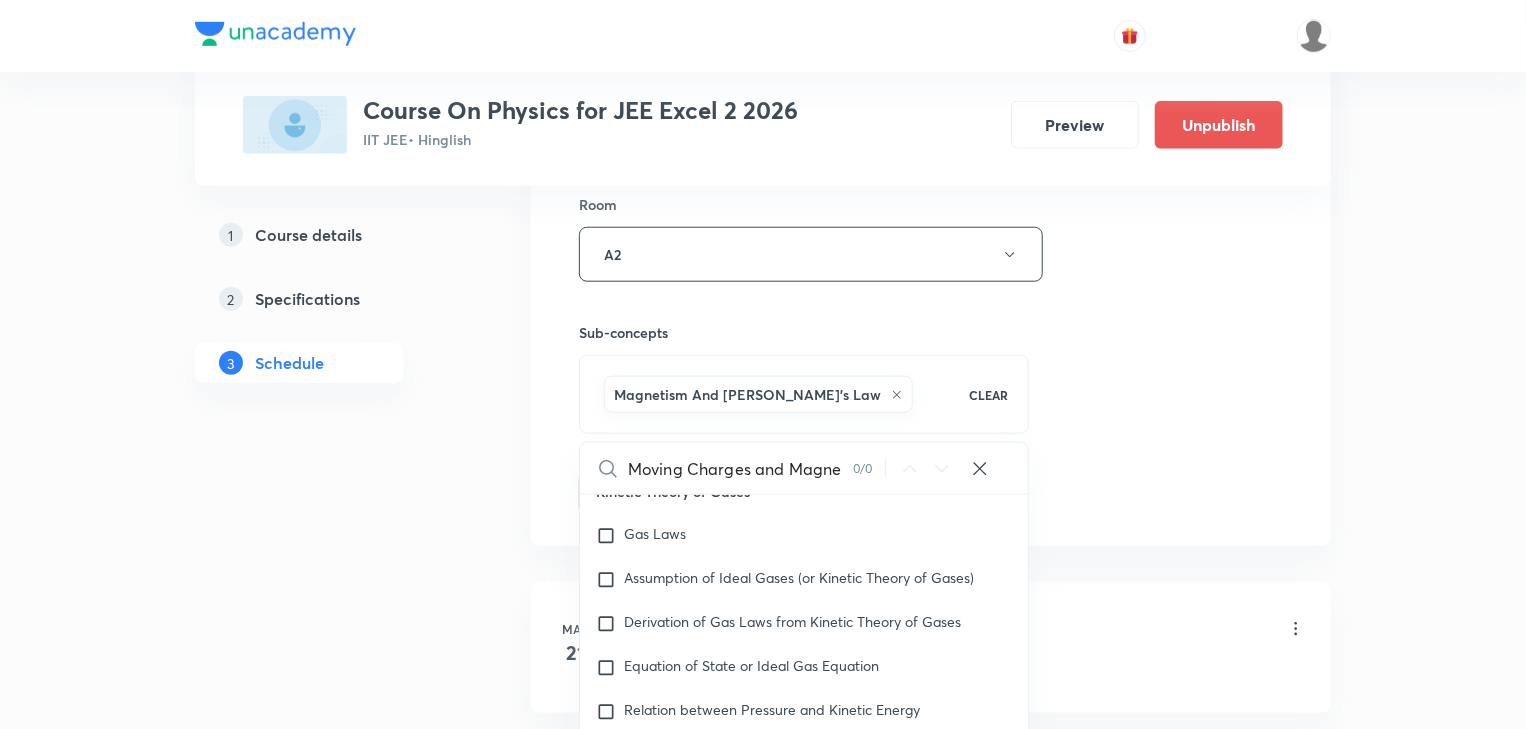 checkbox on "true" 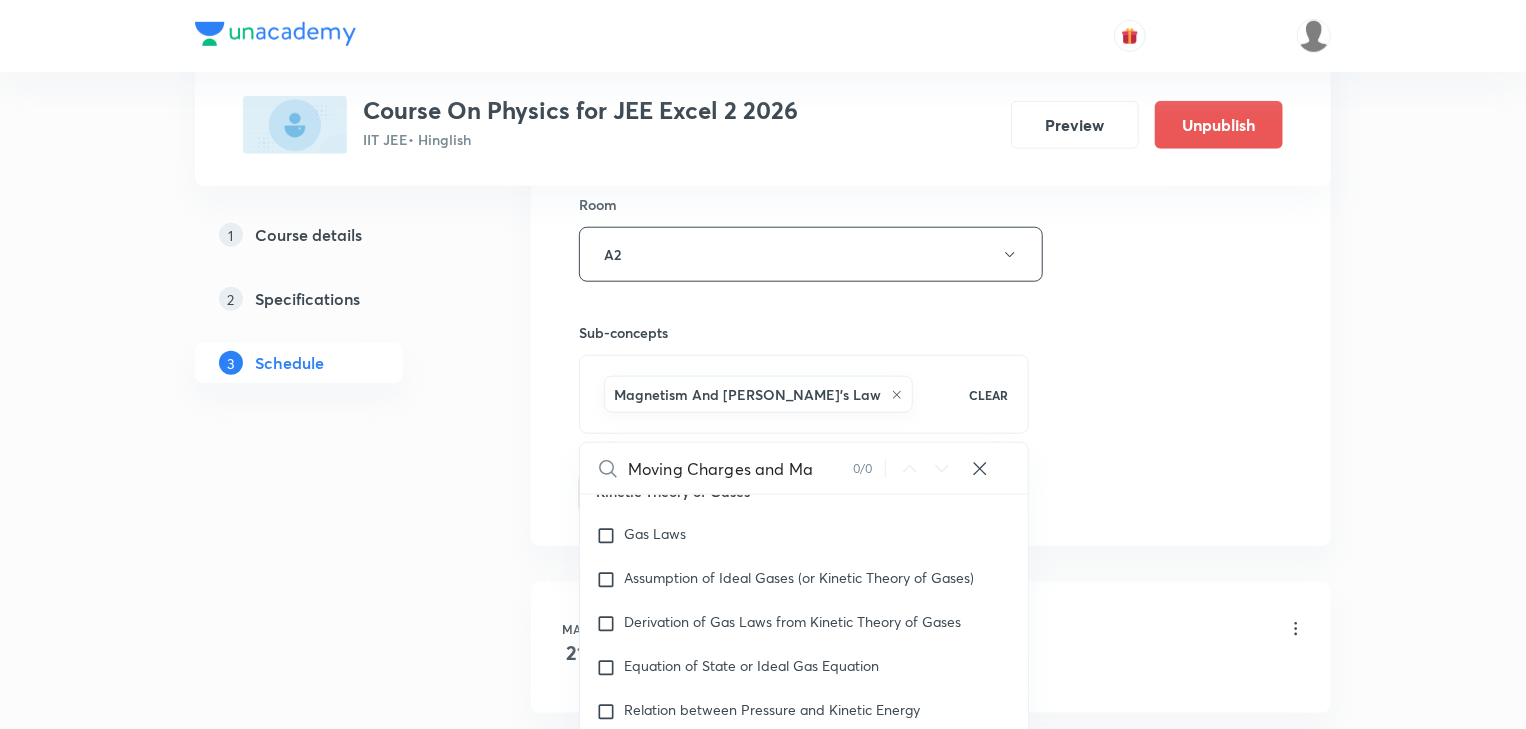 type on "Moving Charges and M" 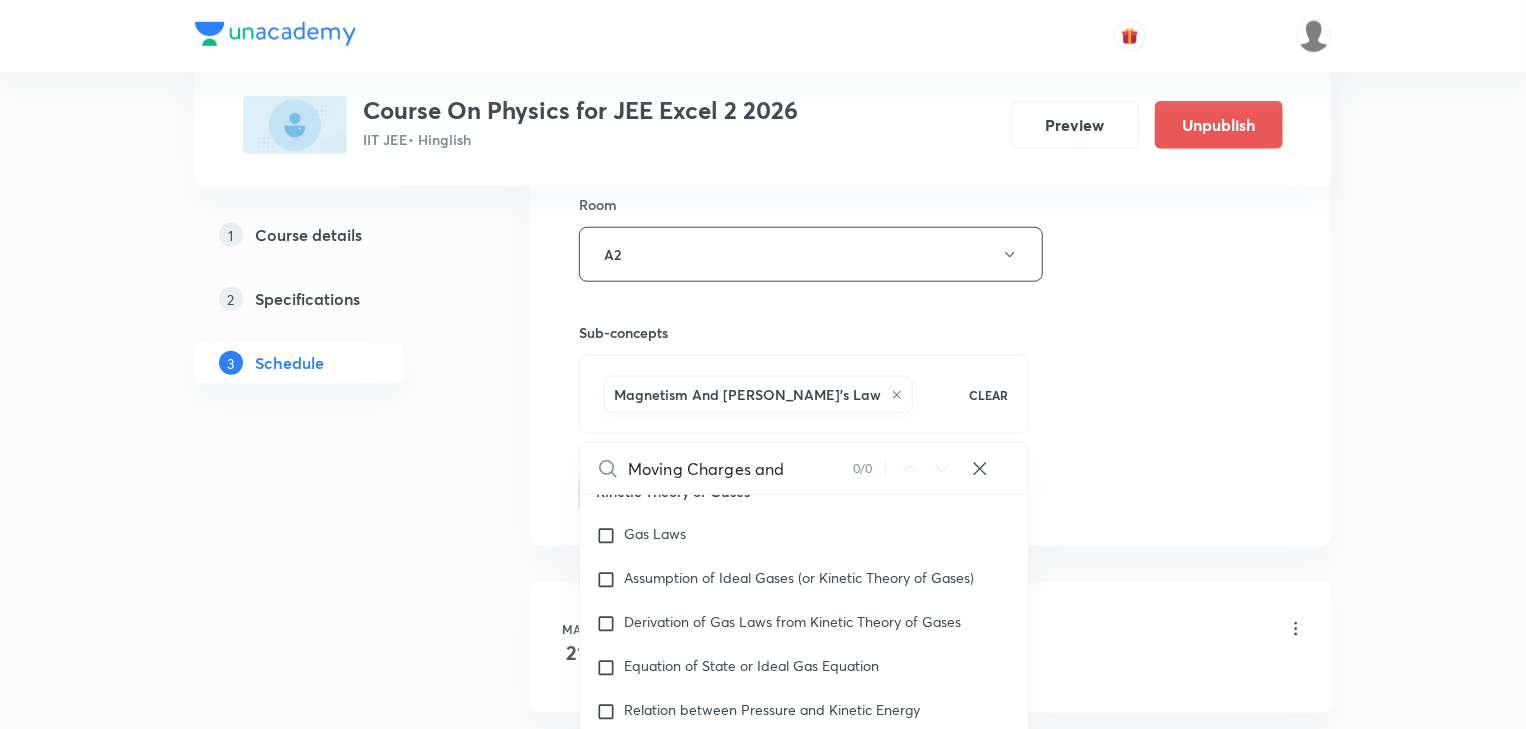 type on "Moving Charges and" 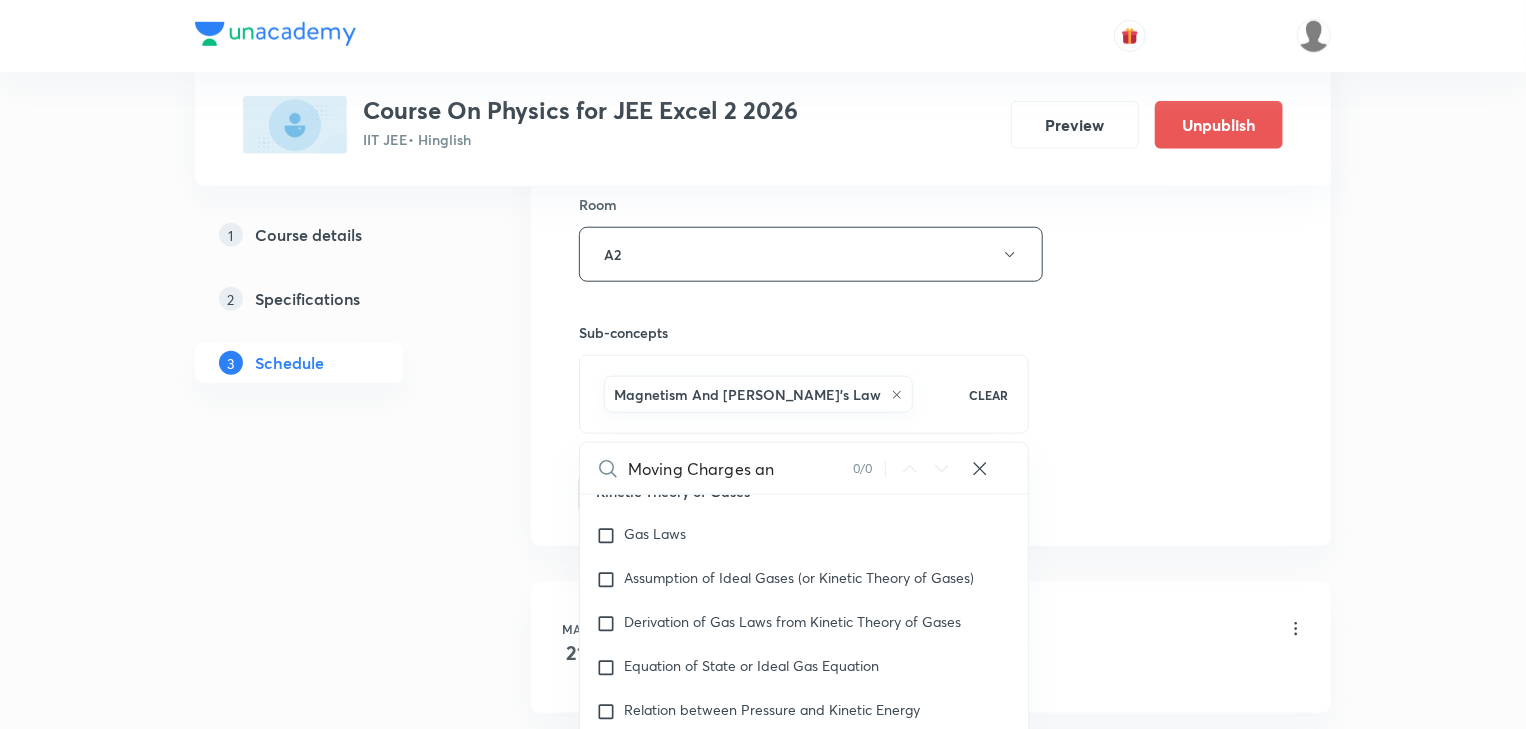 checkbox on "true" 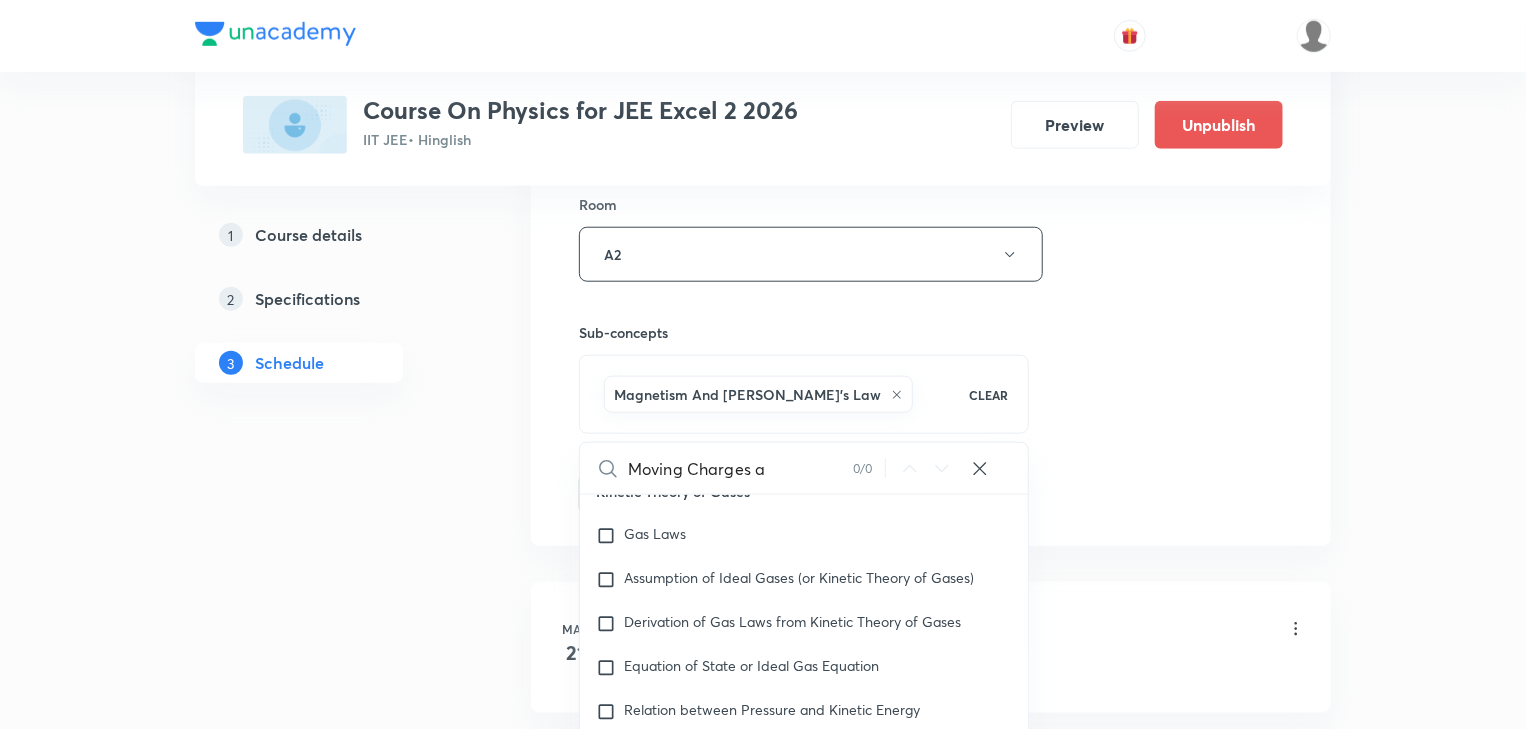 checkbox on "true" 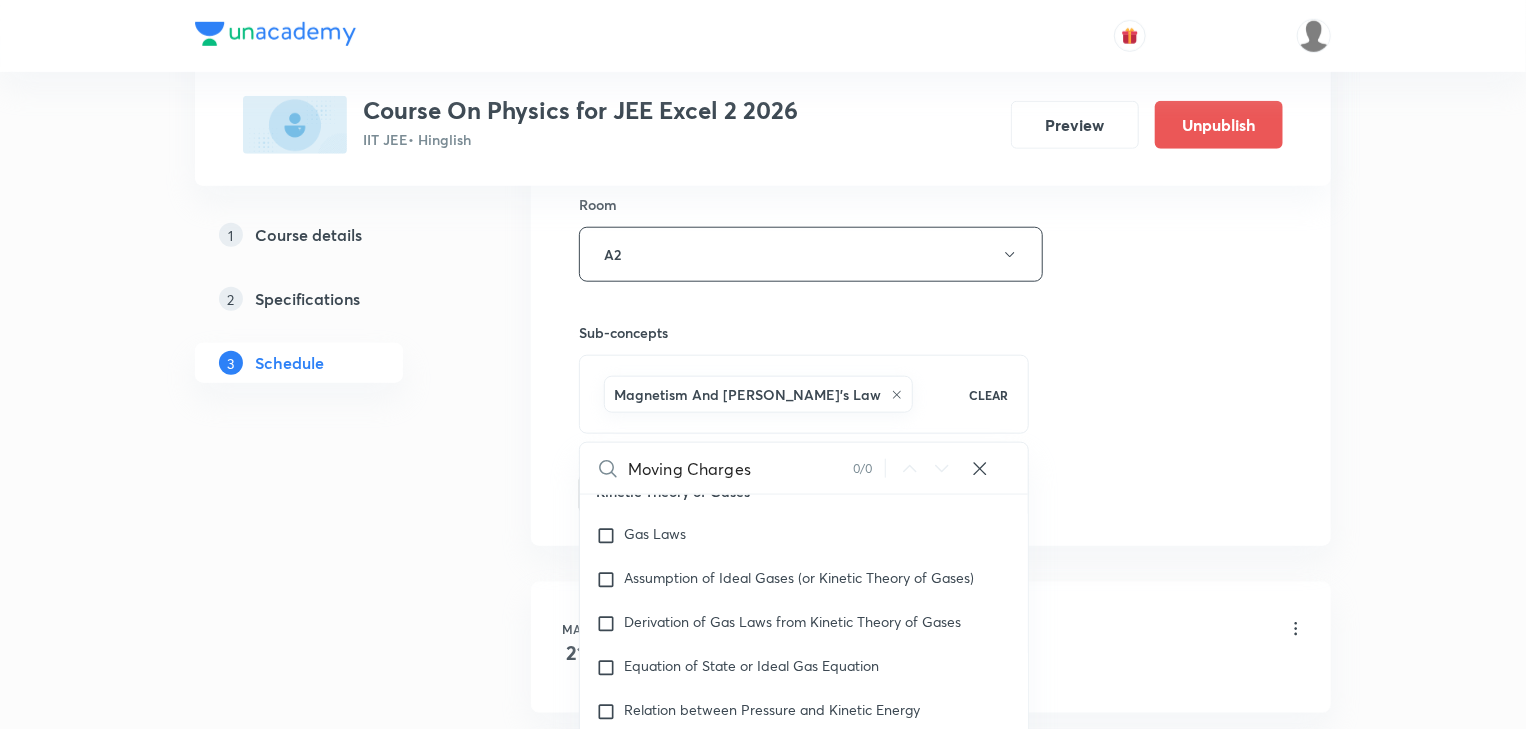 checkbox on "true" 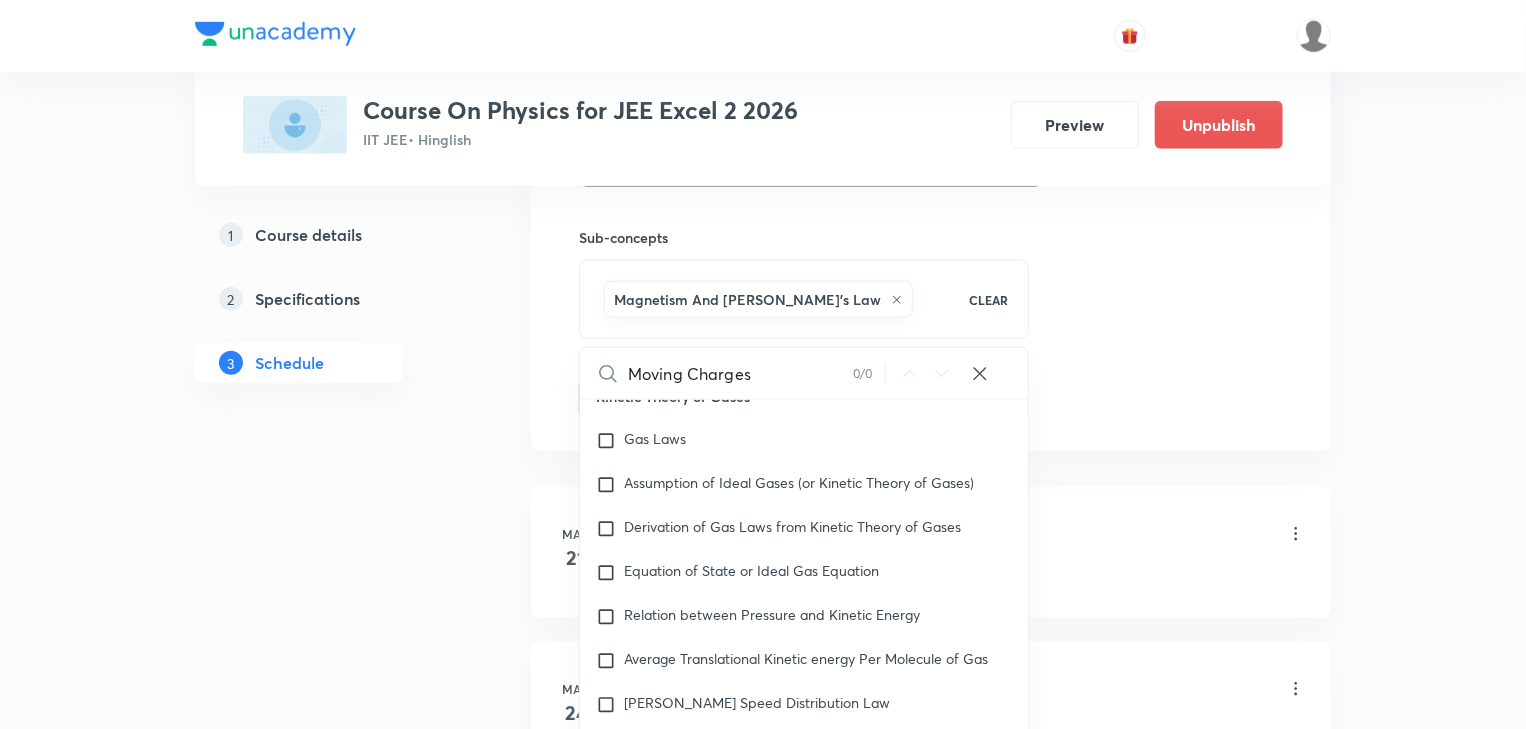 scroll, scrollTop: 1120, scrollLeft: 0, axis: vertical 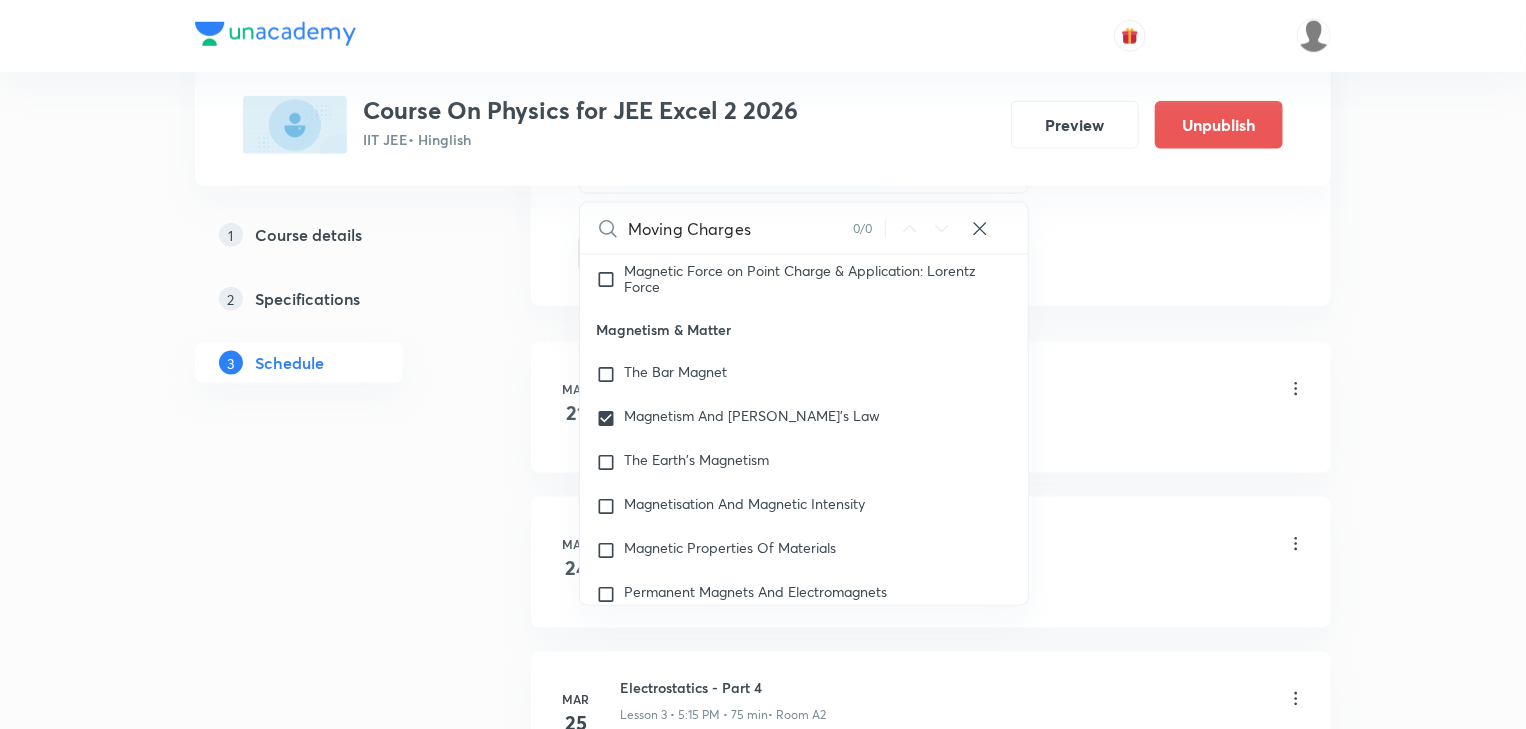 click 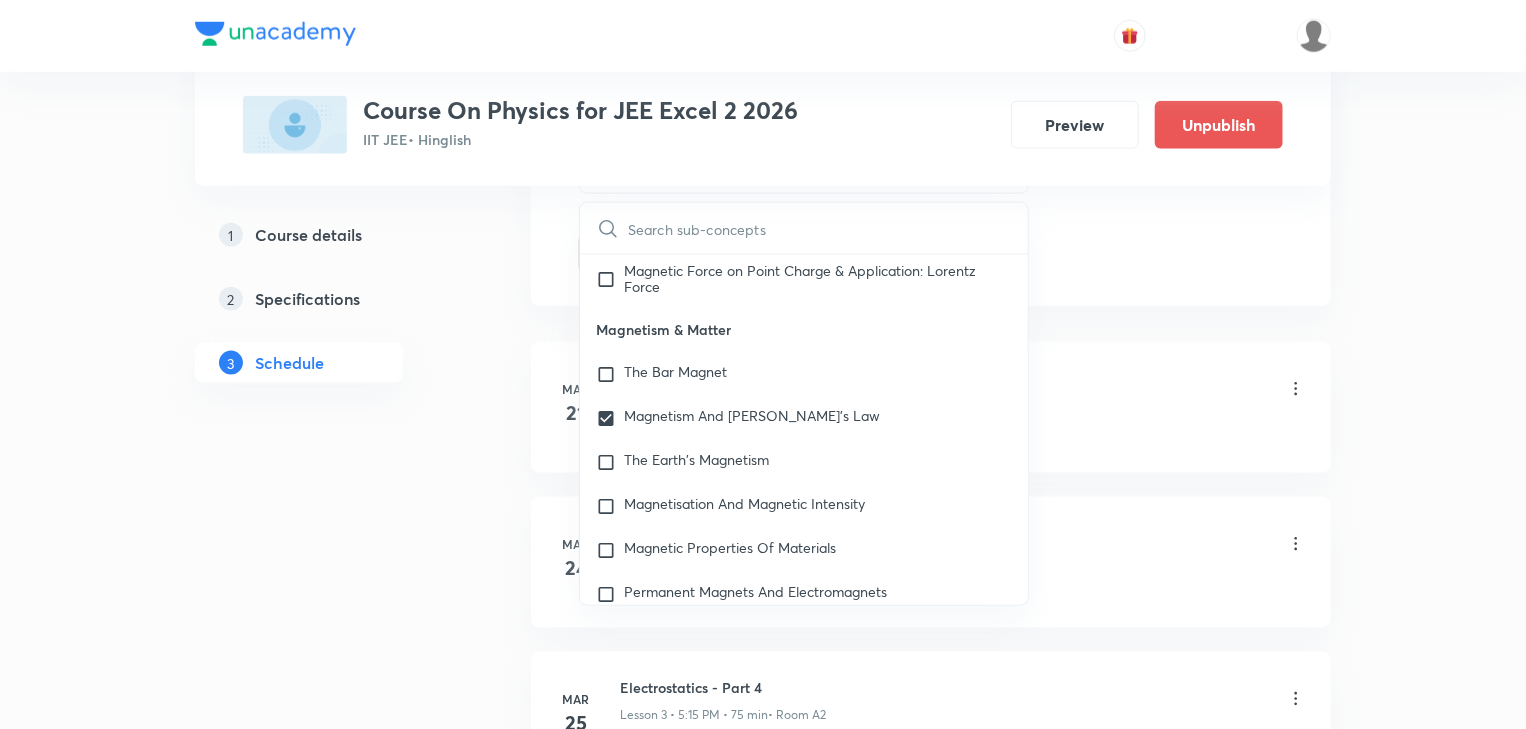 click on "Schedule 63  classes Session  64 Live class Session title 37/99 Moving Charges and Magnetism - Part 7 ​ Schedule for [DATE] 6:20 PM ​ Duration (in minutes) 60 ​   Session type Online Offline Room A2 Sub-concepts Magnetism And Gauss's Law CLEAR ​ Mathematical Tools Vectors and Scalars  Elementary Algebra Basic Trigonometry Addition of Vectors 2D and 3D Geometry Representation of Vector  Components of a Vector Functions Unit Vectors Differentiation Integration Rectangular Components of a Vector in Three Dimensions Position Vector Use of Differentiation & Integration in One Dimensional Motion Displacement Vector Derivatives of Equations of Motion by Calculus Vectors Product of Two Vectors Differentiation: Basic Formula and Rule Definite Integration and Area Under The Curve Maxima and Minima Chain Rule Cross Product Dot-Product Resolution of Vectors Subtraction of Vectors Addition of More than Two Vectors Units & Dimensions Physical quantity Dimensional Analysis Significant Figures Error Analysis 1" at bounding box center [931, 4726] 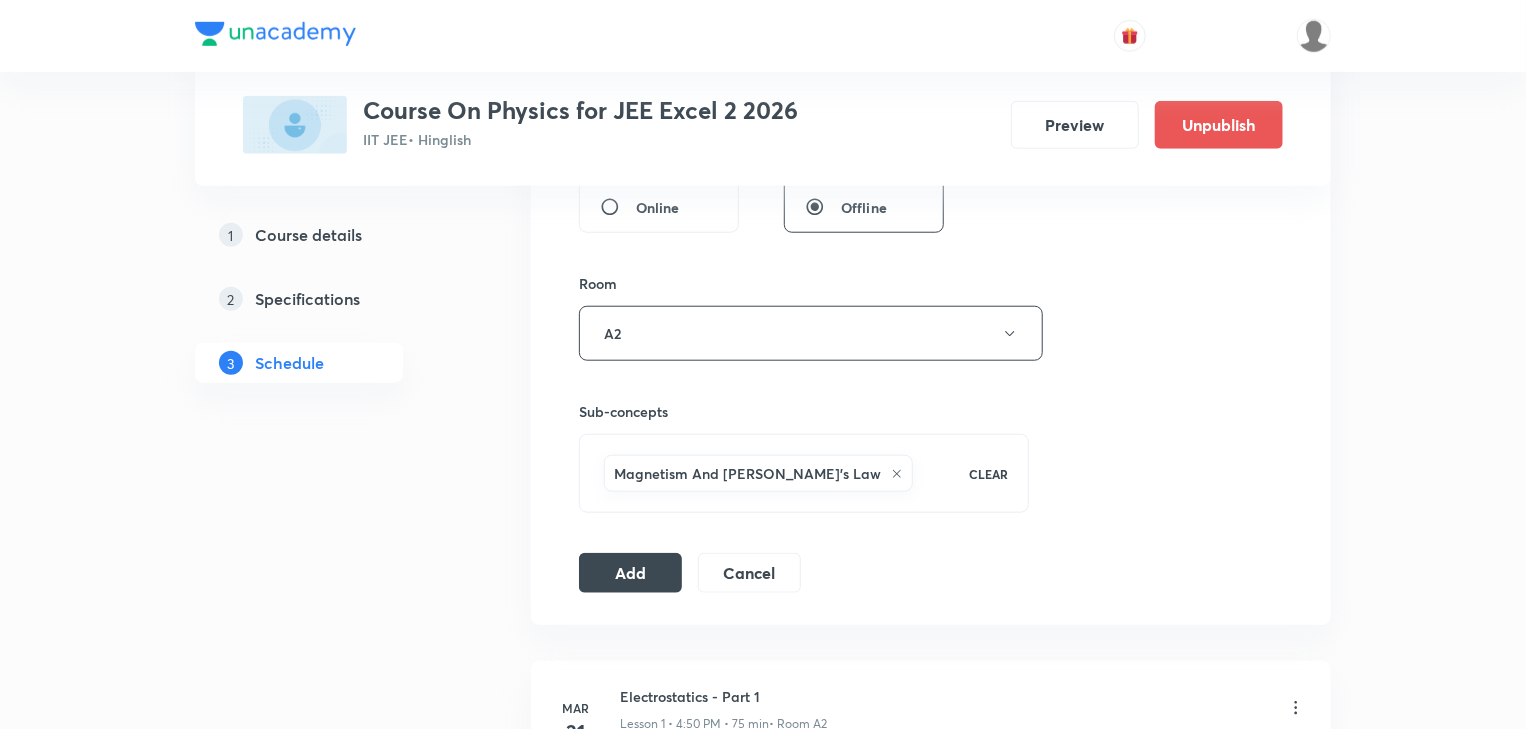 scroll, scrollTop: 800, scrollLeft: 0, axis: vertical 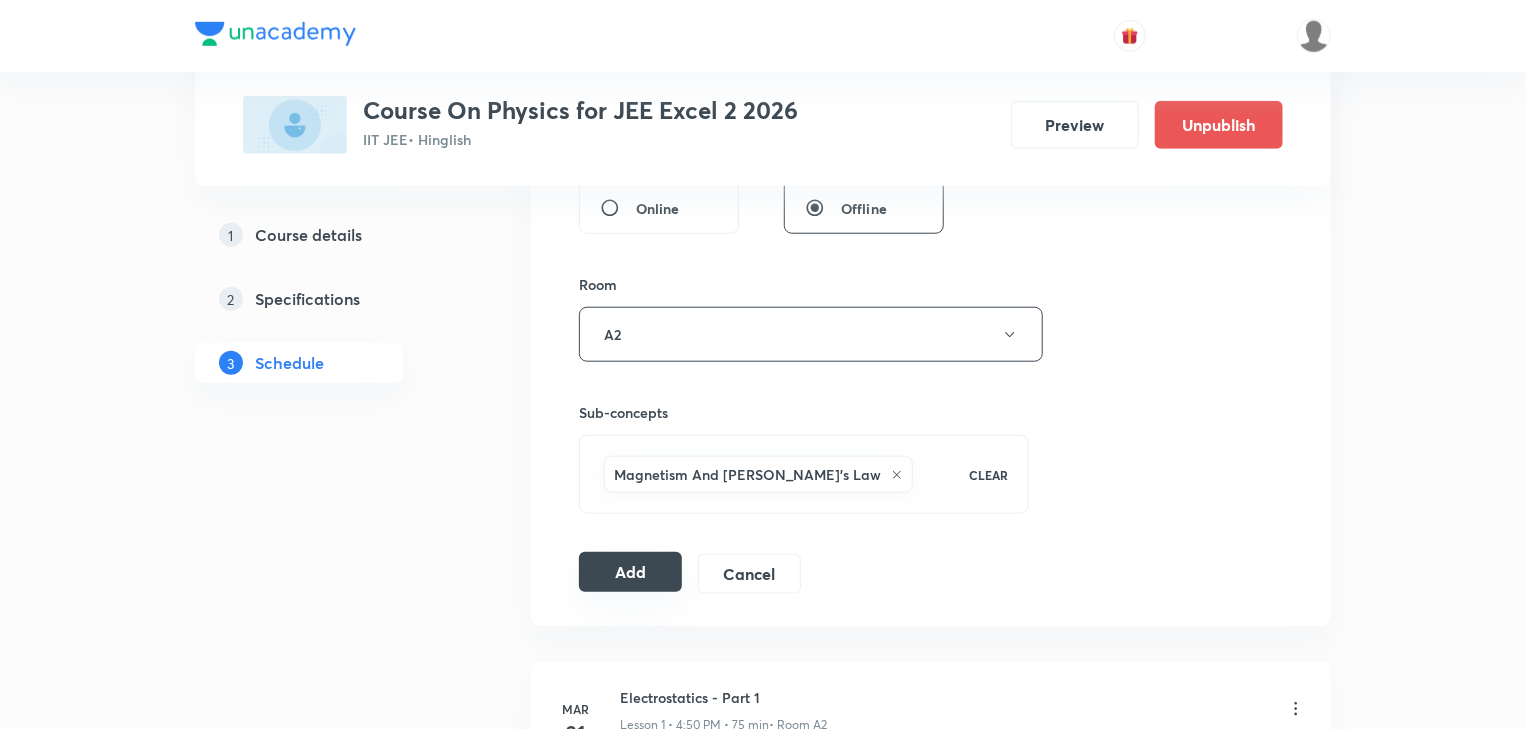 click on "Add" at bounding box center [630, 572] 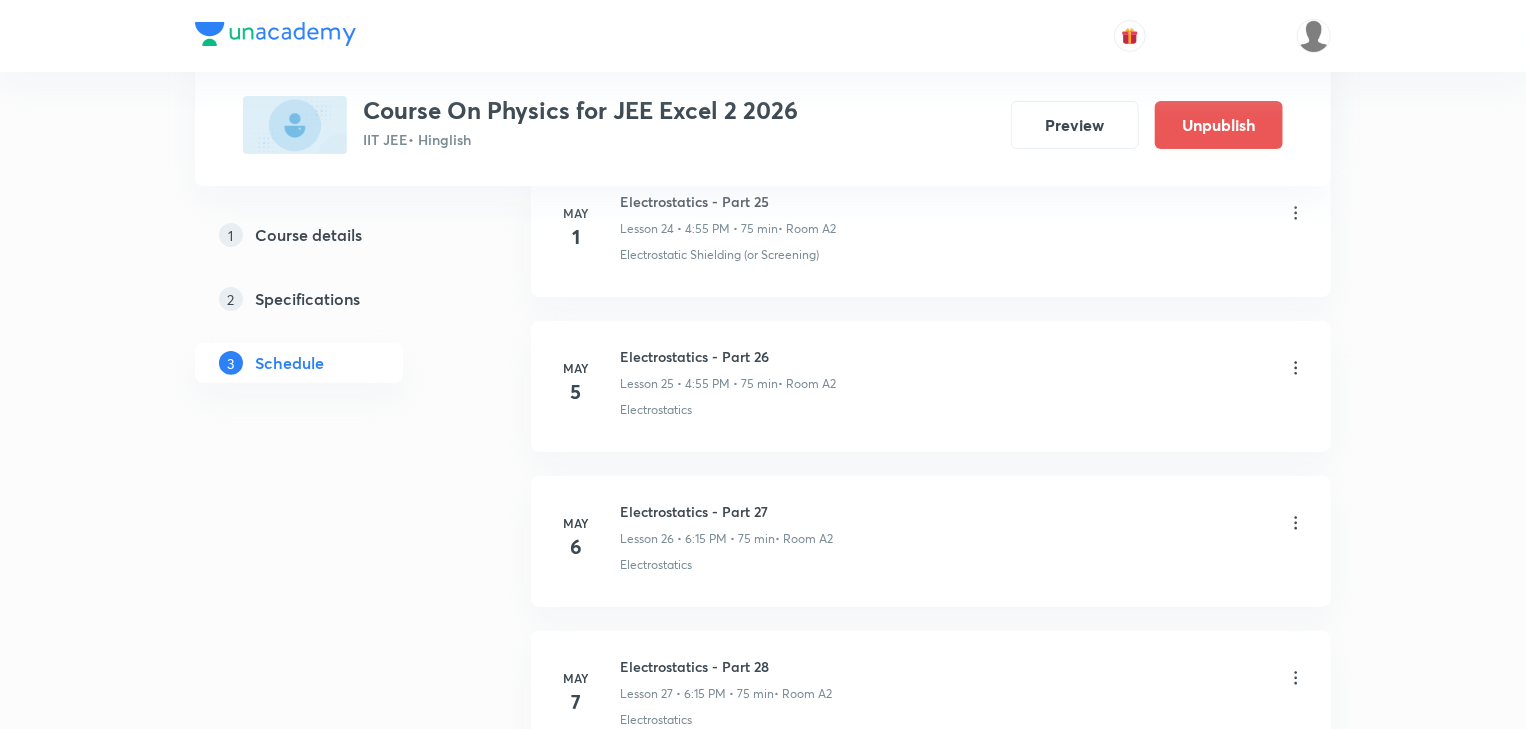 scroll, scrollTop: 3920, scrollLeft: 0, axis: vertical 